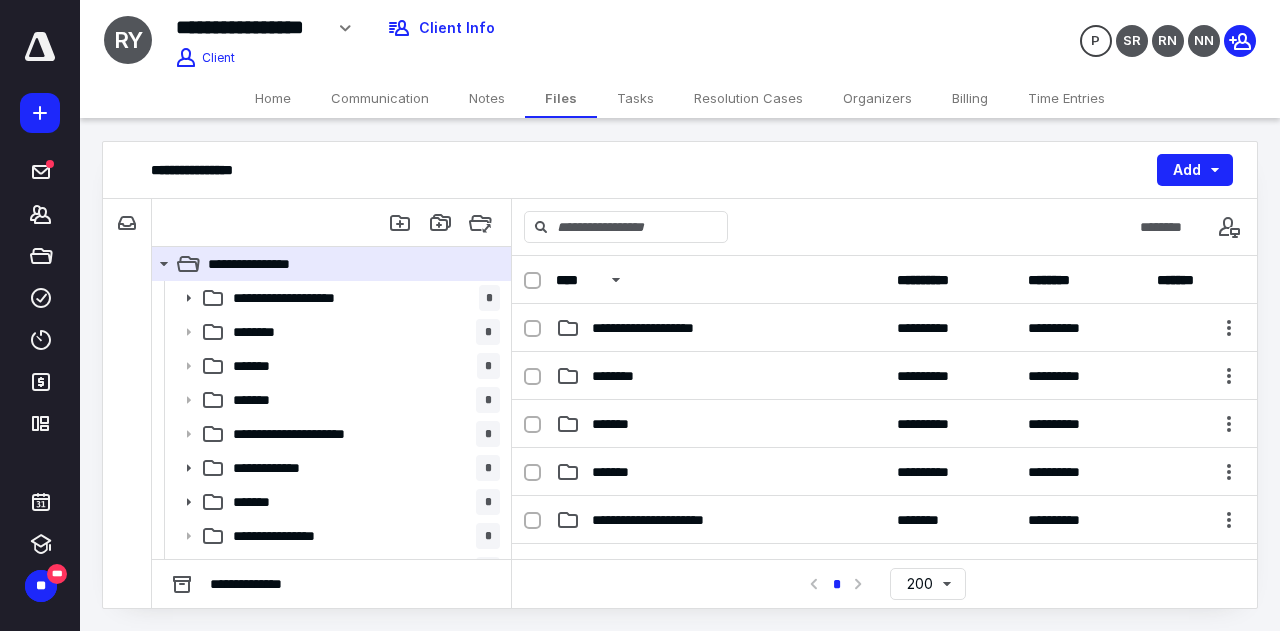 scroll, scrollTop: 0, scrollLeft: 0, axis: both 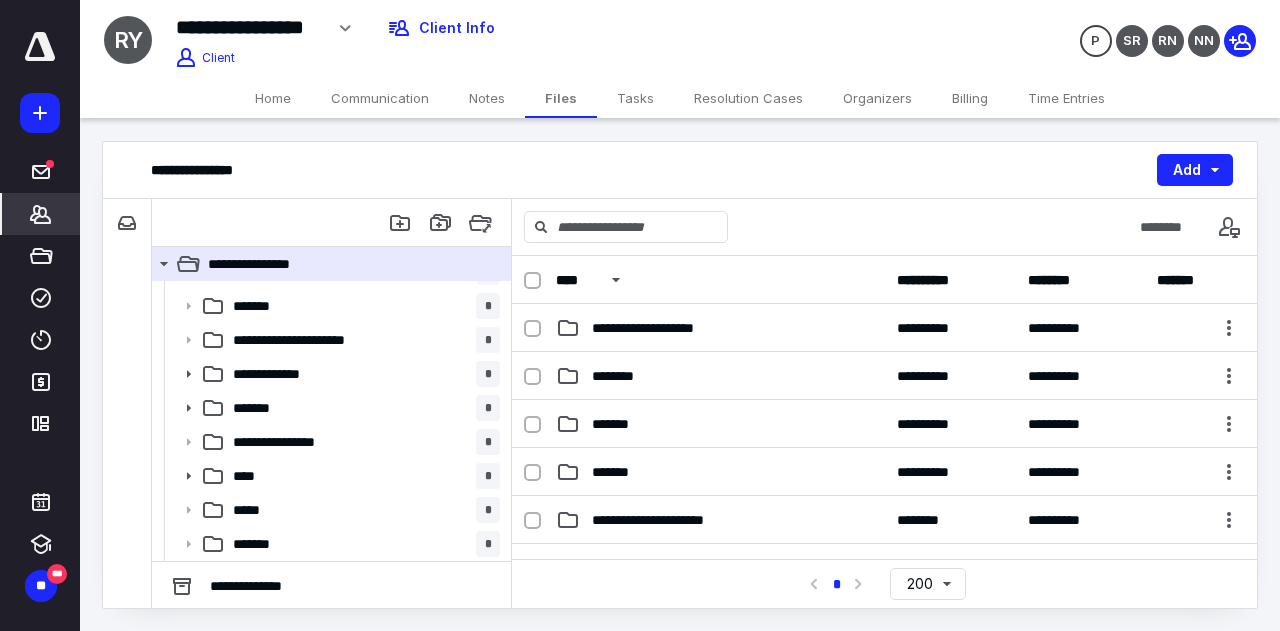 click 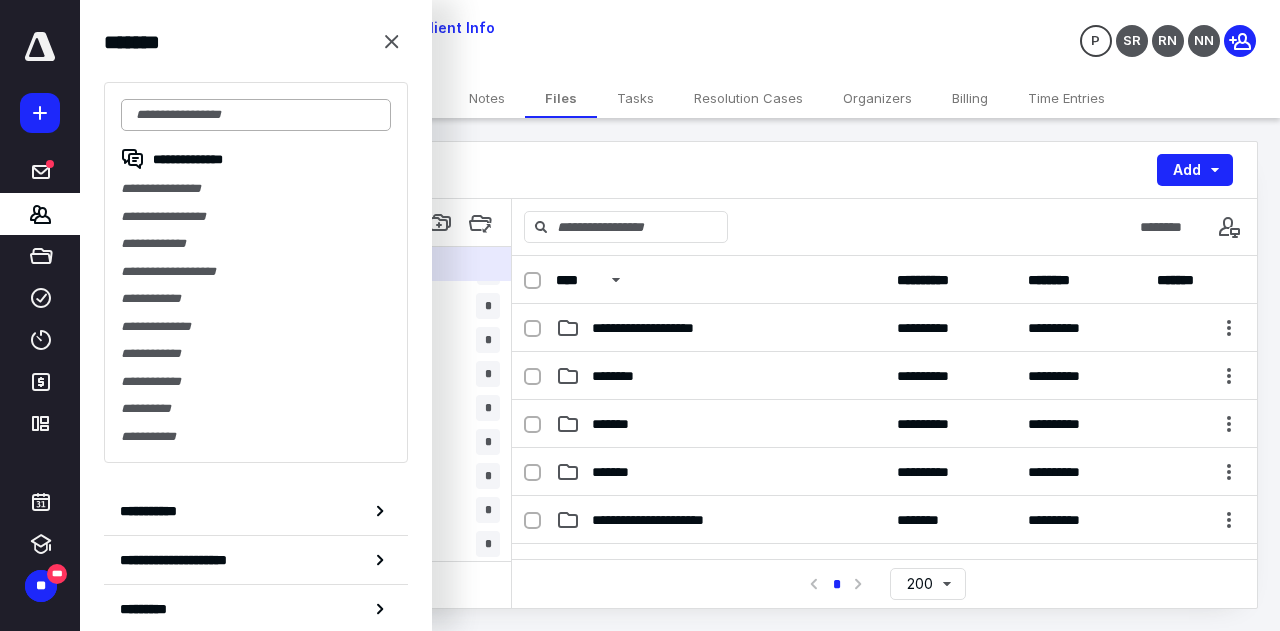 click at bounding box center (256, 115) 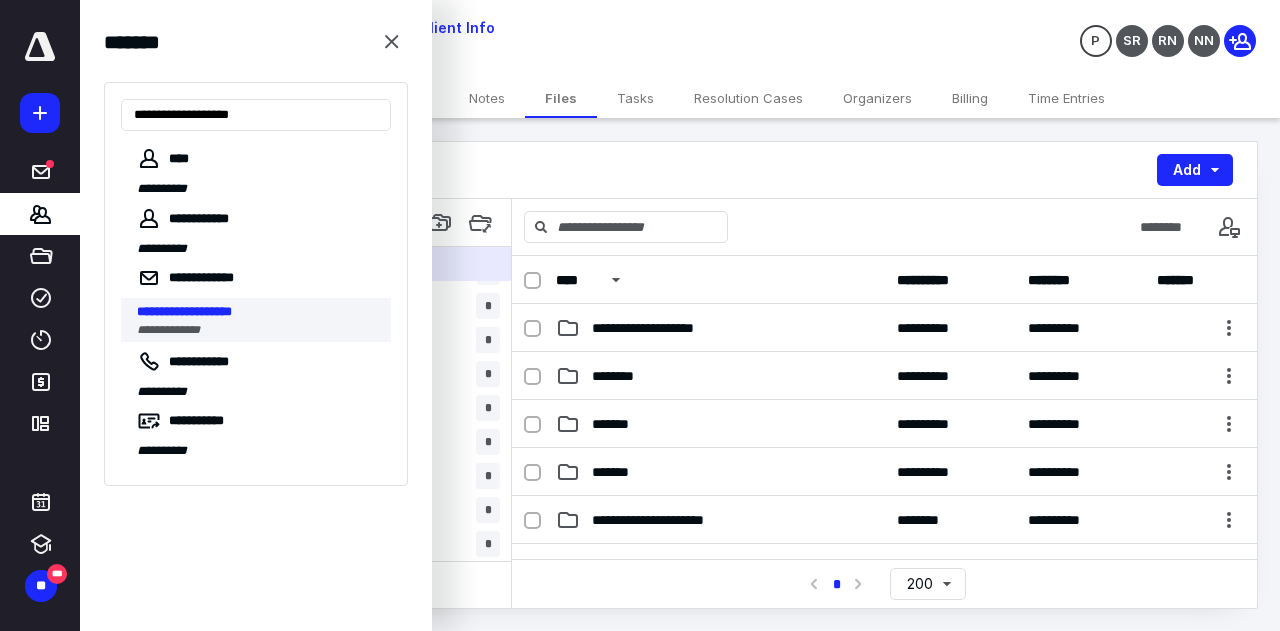 type on "**********" 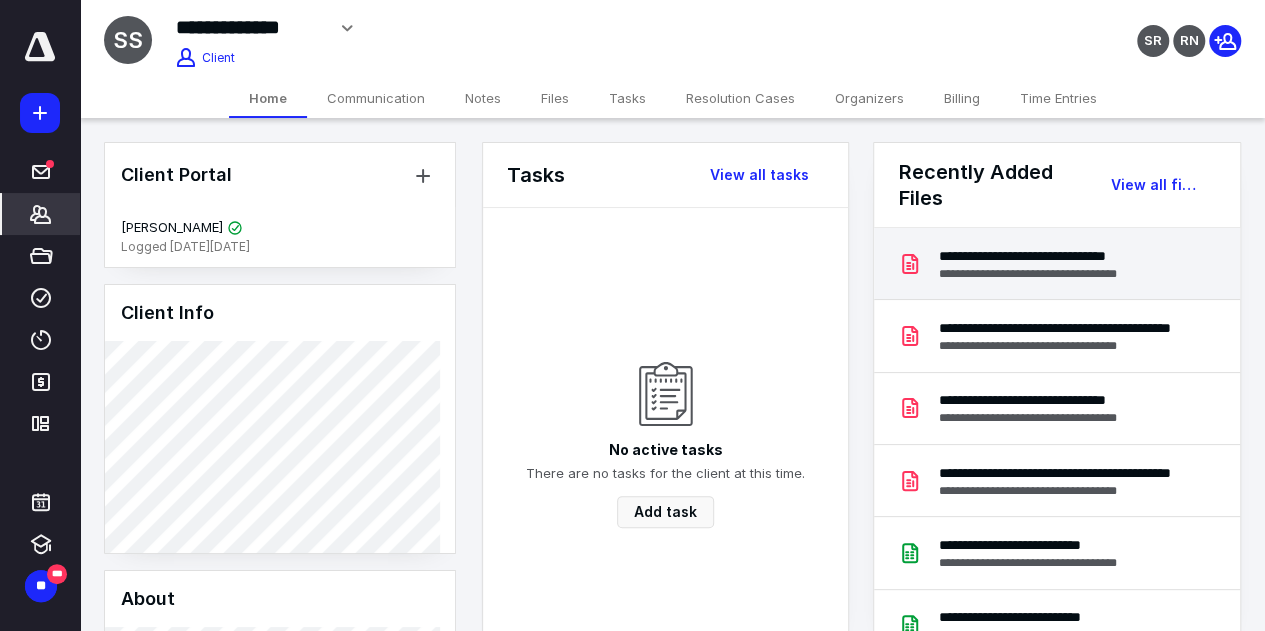 click on "**********" at bounding box center [1065, 256] 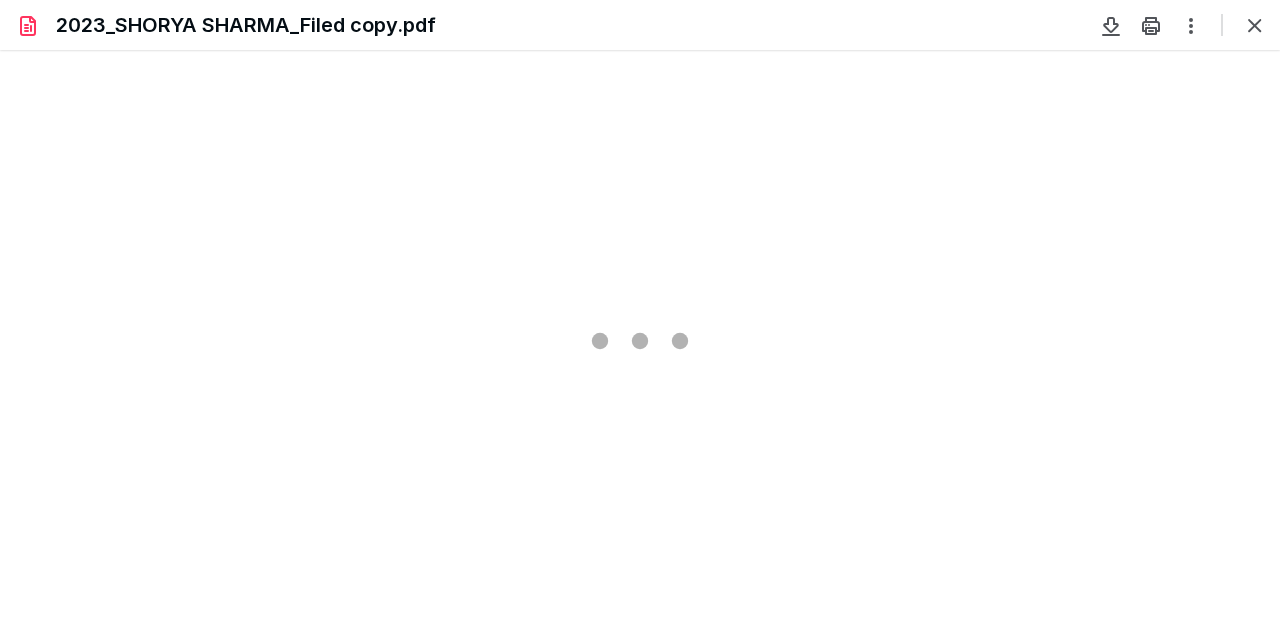 scroll, scrollTop: 0, scrollLeft: 0, axis: both 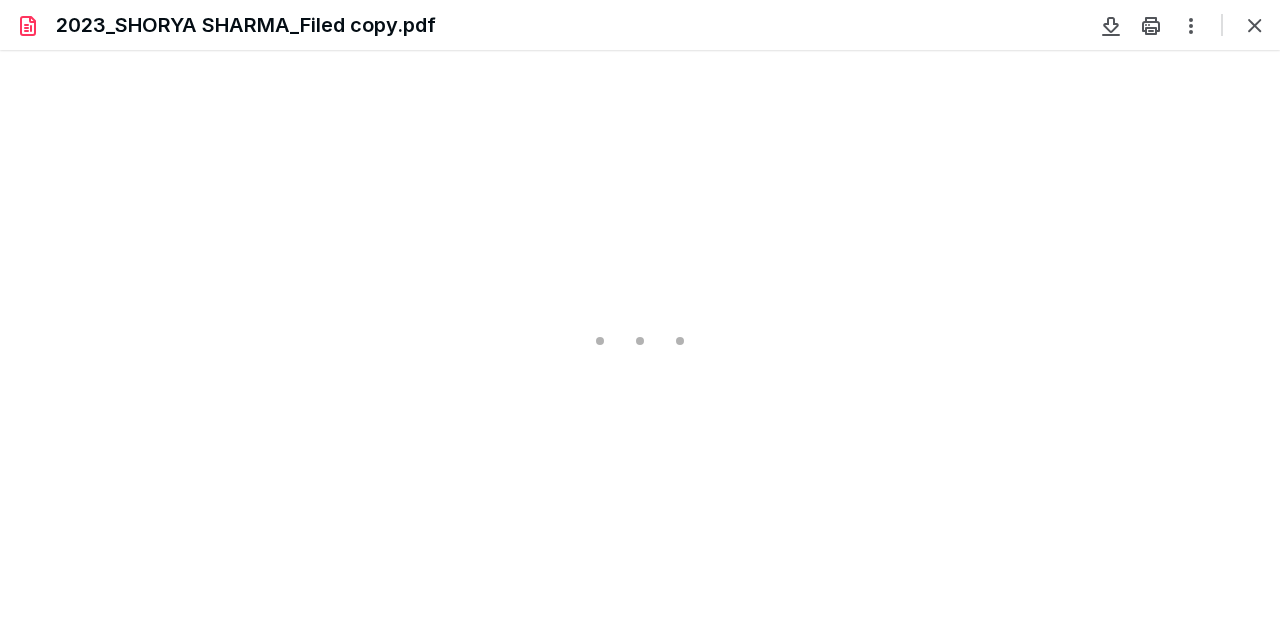 type on "69" 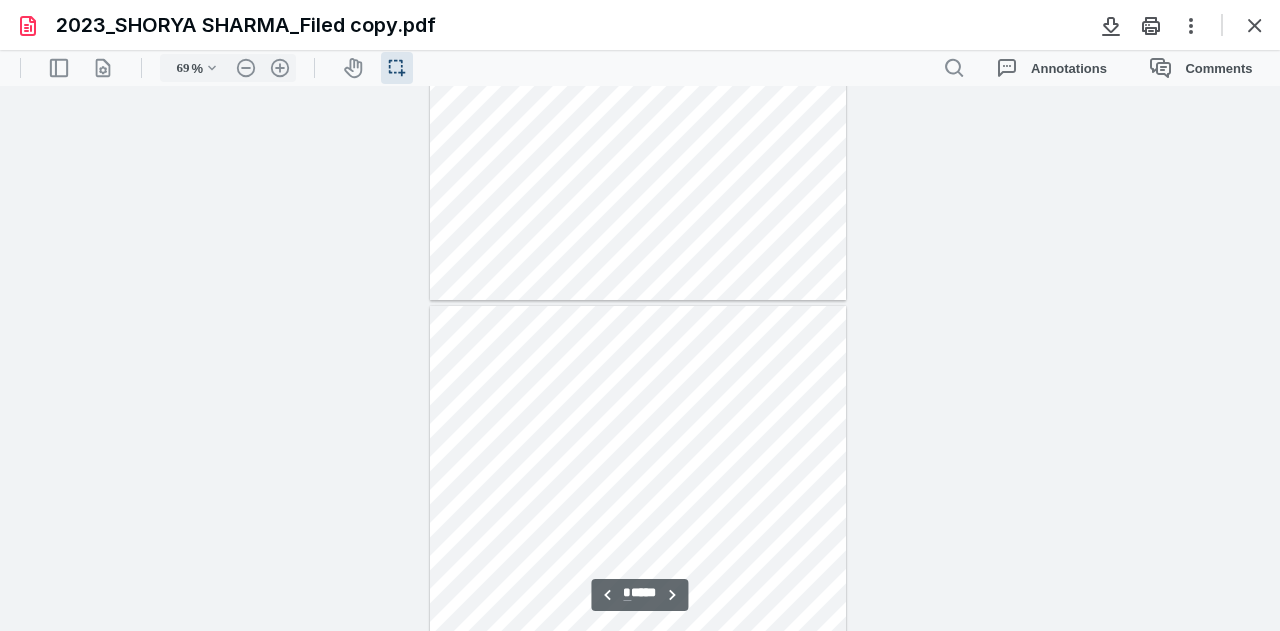 scroll, scrollTop: 661, scrollLeft: 0, axis: vertical 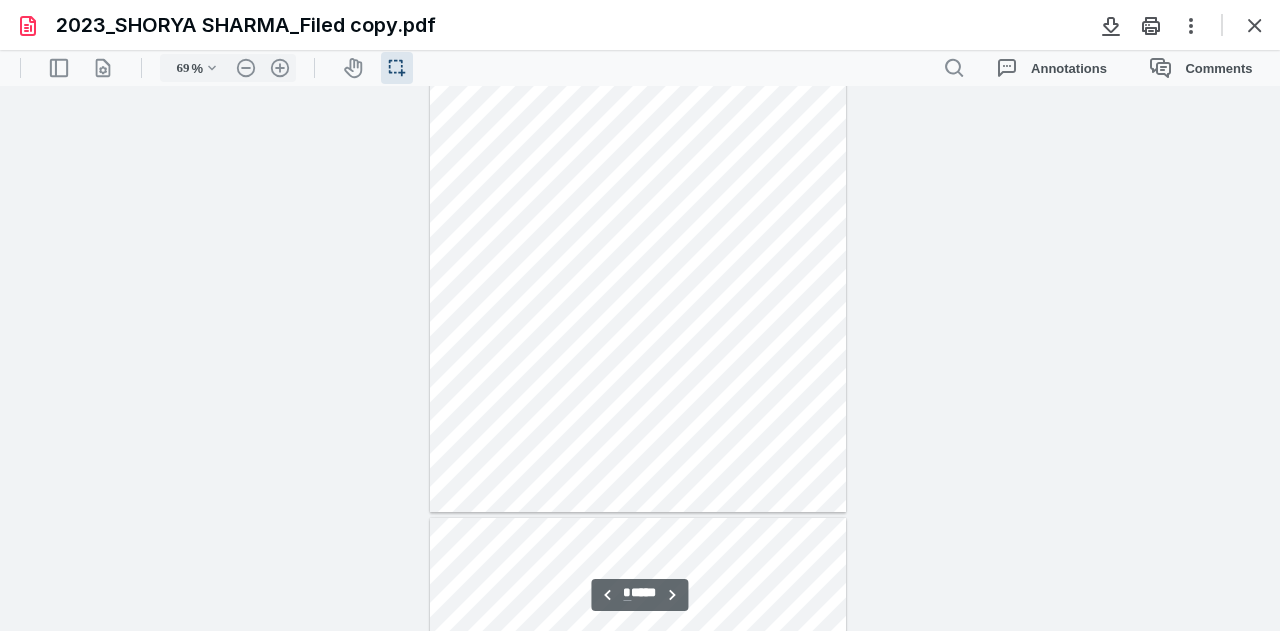 type on "*" 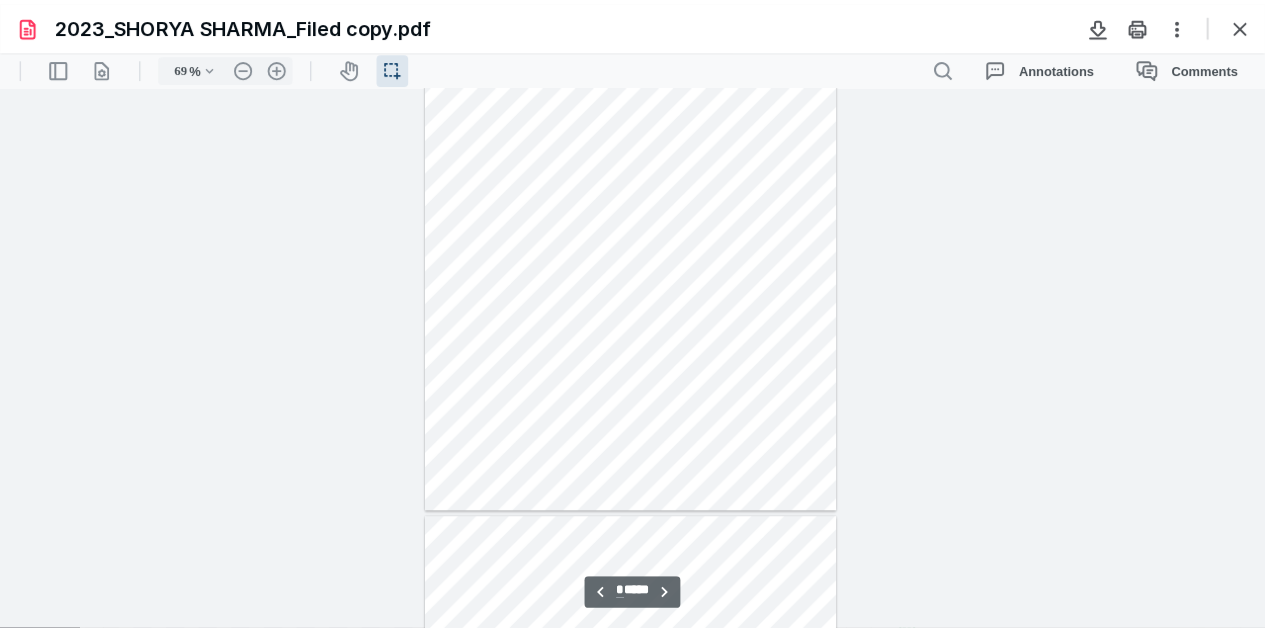 scroll, scrollTop: 0, scrollLeft: 0, axis: both 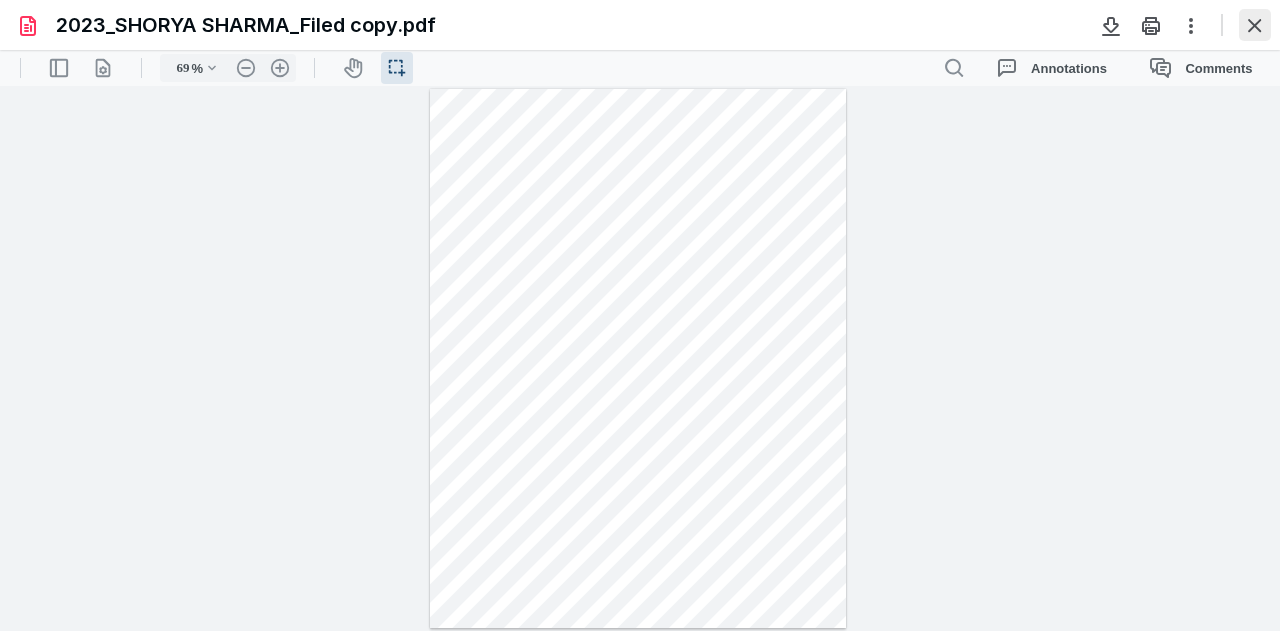 click at bounding box center (1255, 25) 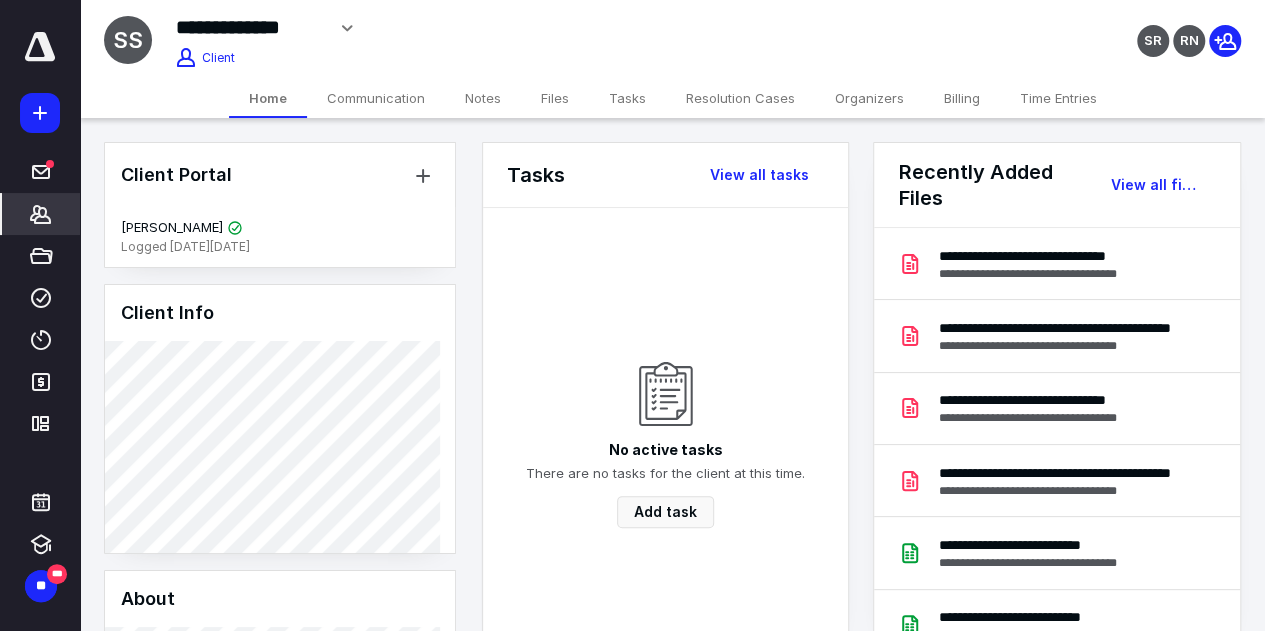 click on "*******" at bounding box center [41, 214] 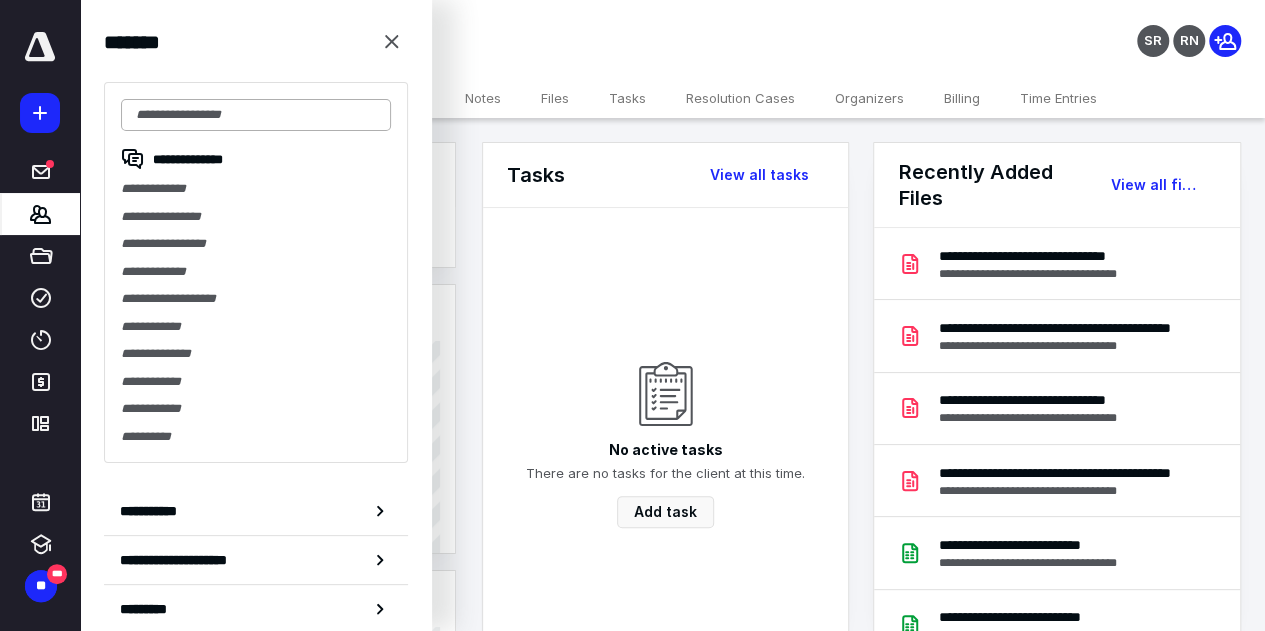 click at bounding box center (256, 115) 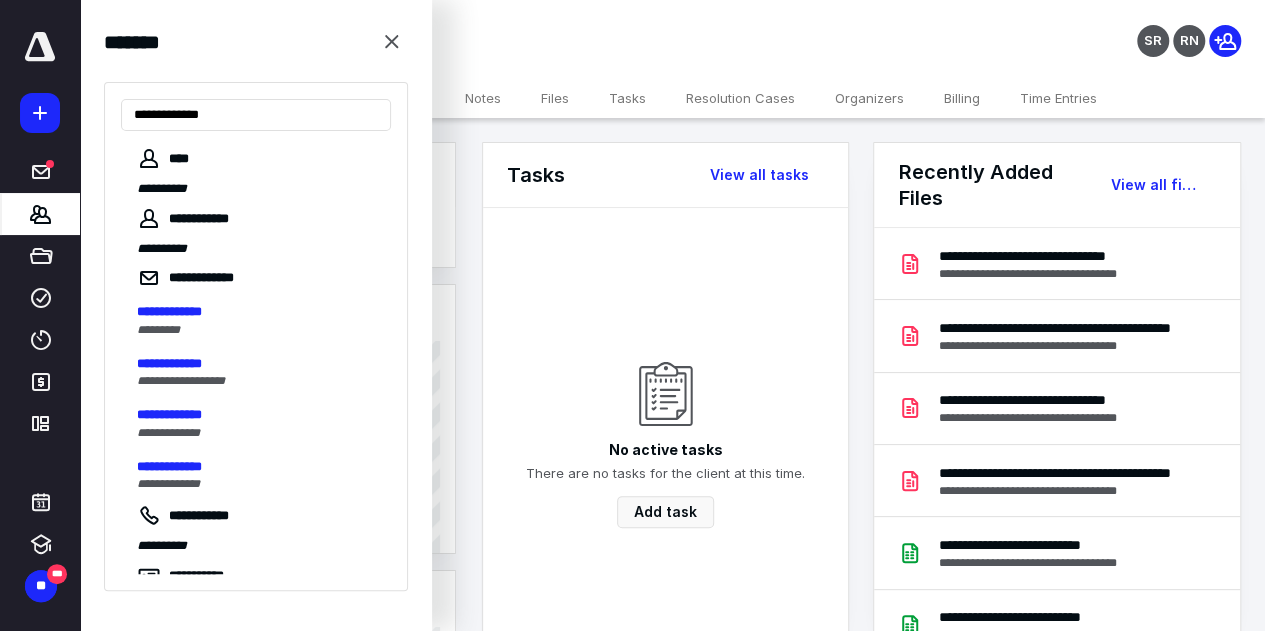 type on "**********" 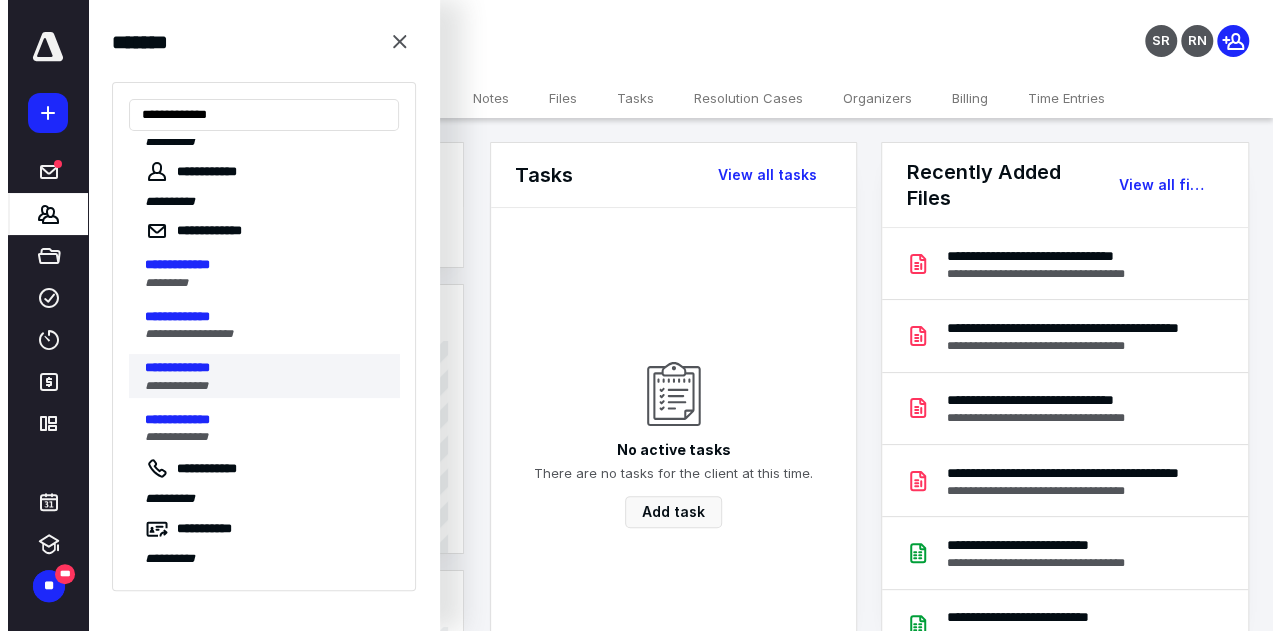 scroll, scrollTop: 48, scrollLeft: 0, axis: vertical 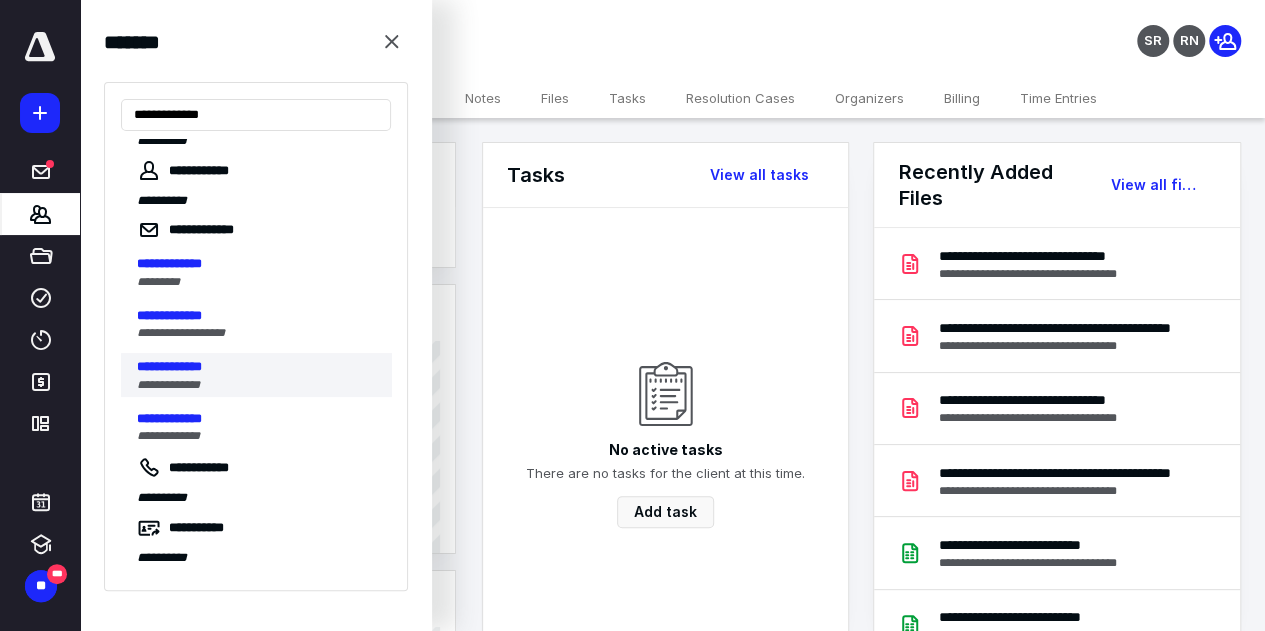 click on "**********" at bounding box center [169, 366] 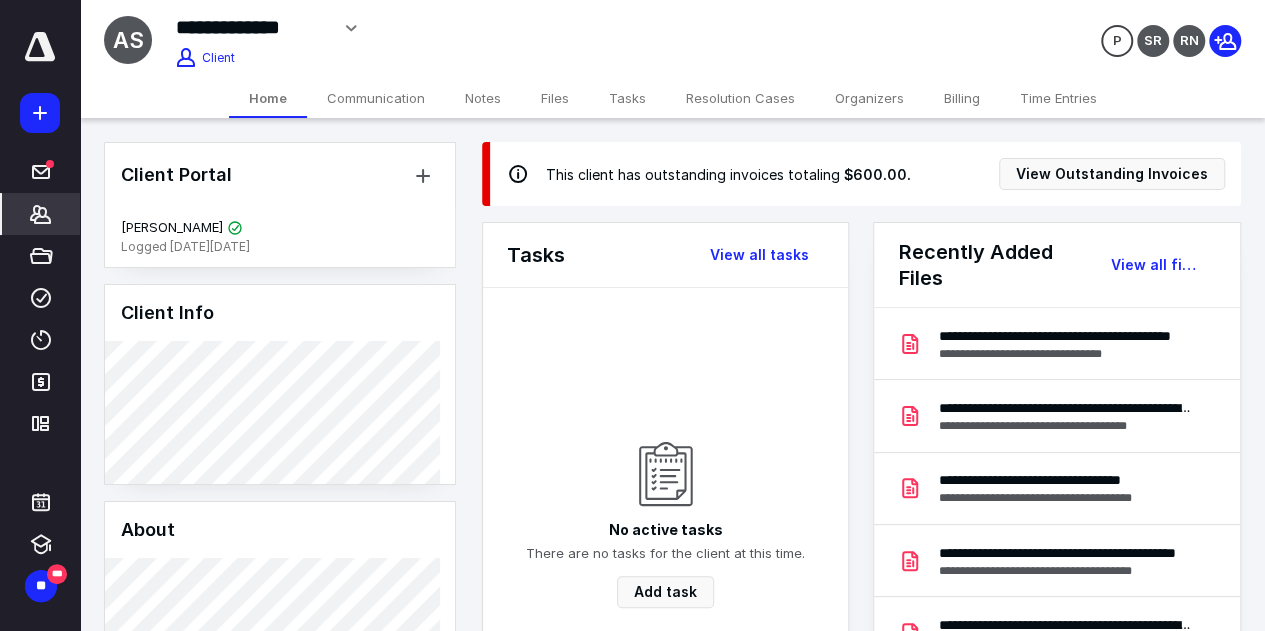 click on "Files" at bounding box center [555, 98] 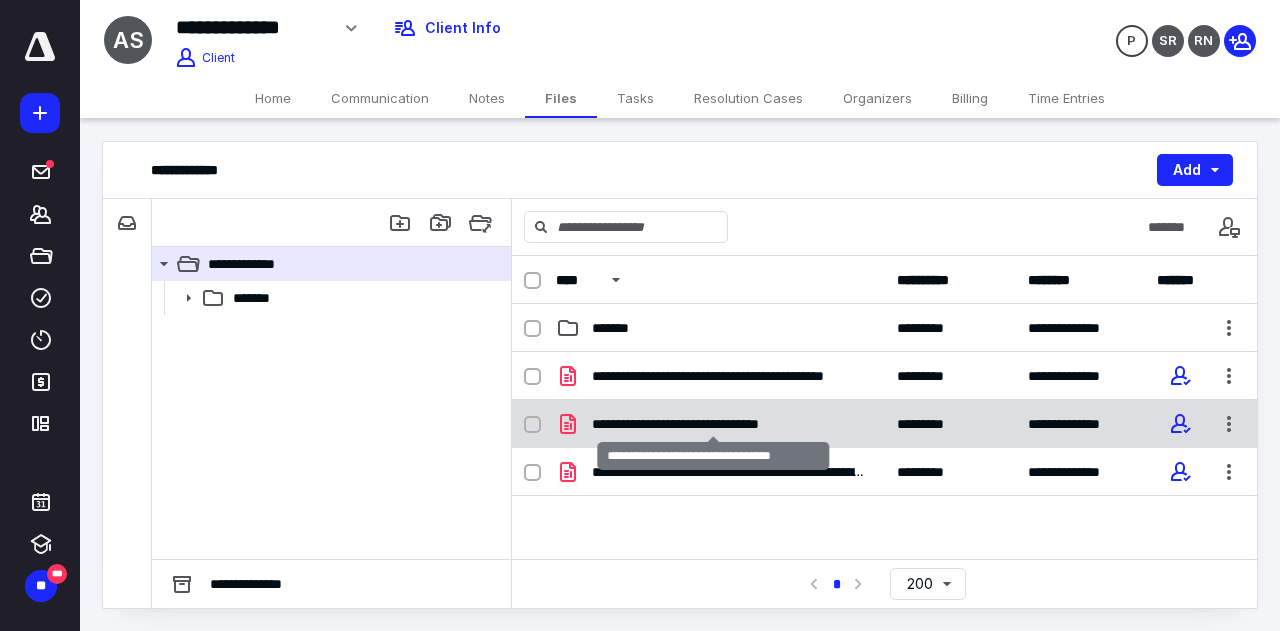 click on "**********" at bounding box center [714, 424] 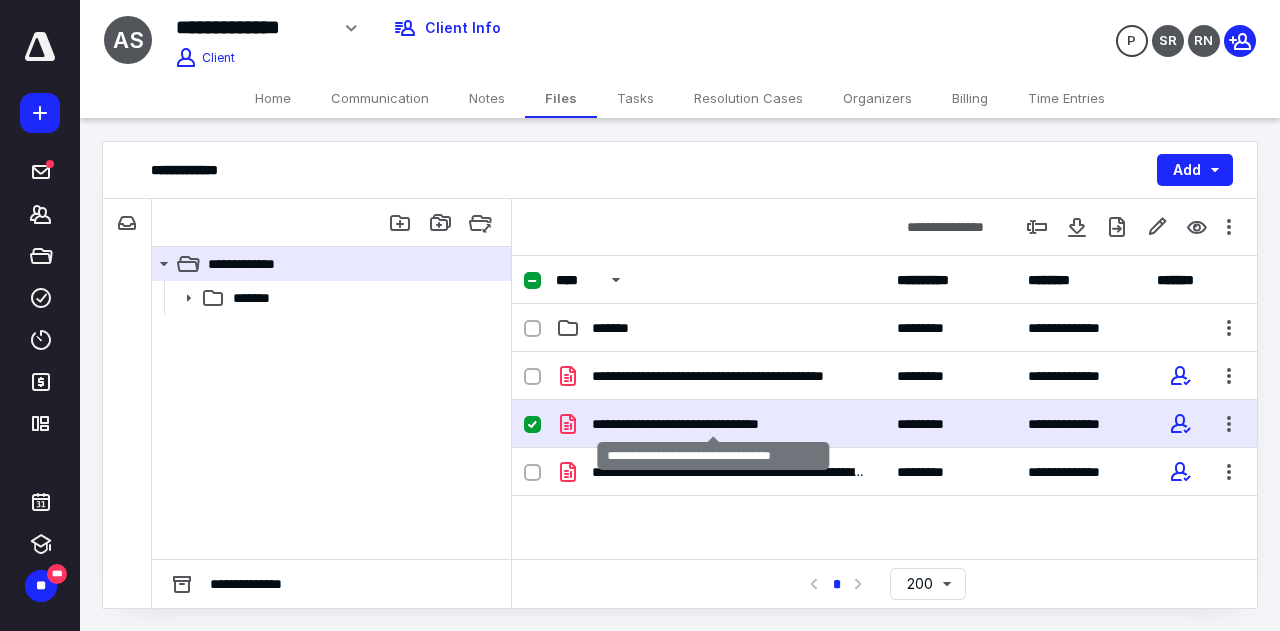 click on "**********" at bounding box center (714, 424) 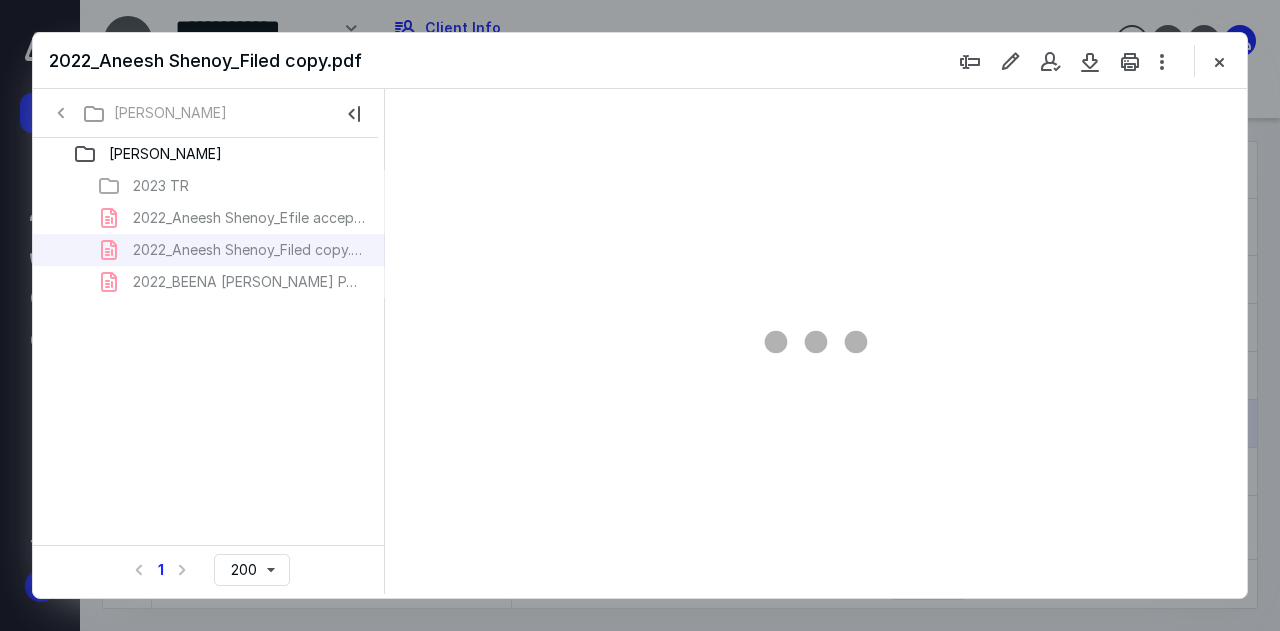 scroll, scrollTop: 0, scrollLeft: 0, axis: both 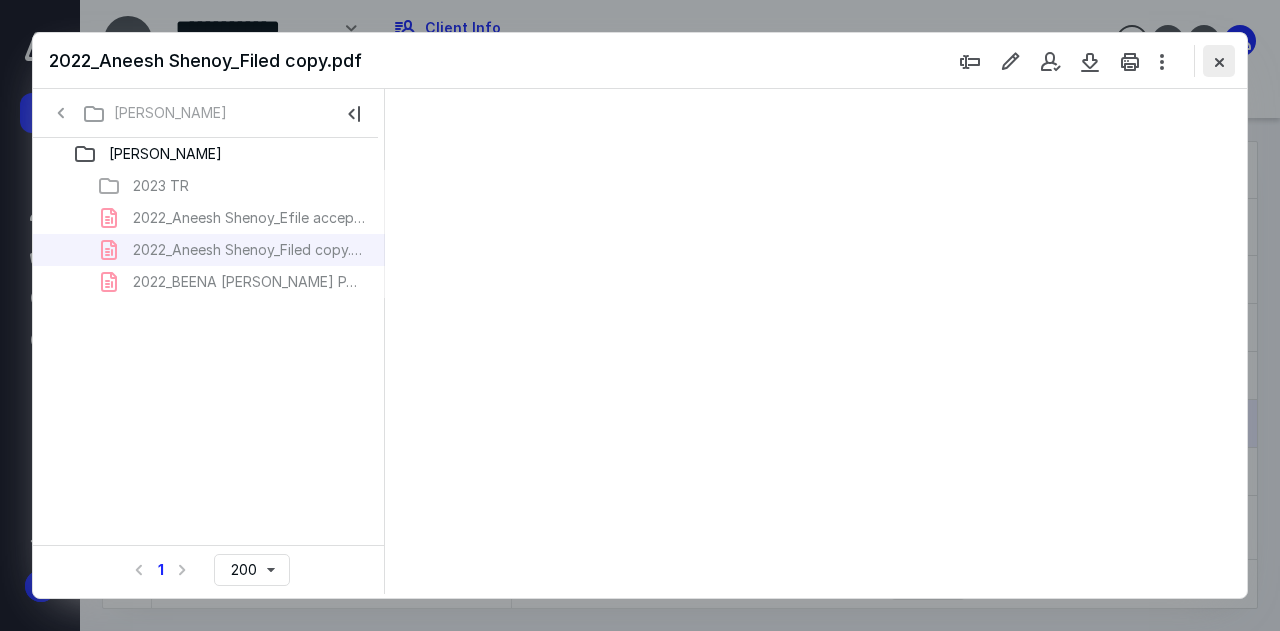 click at bounding box center [1219, 61] 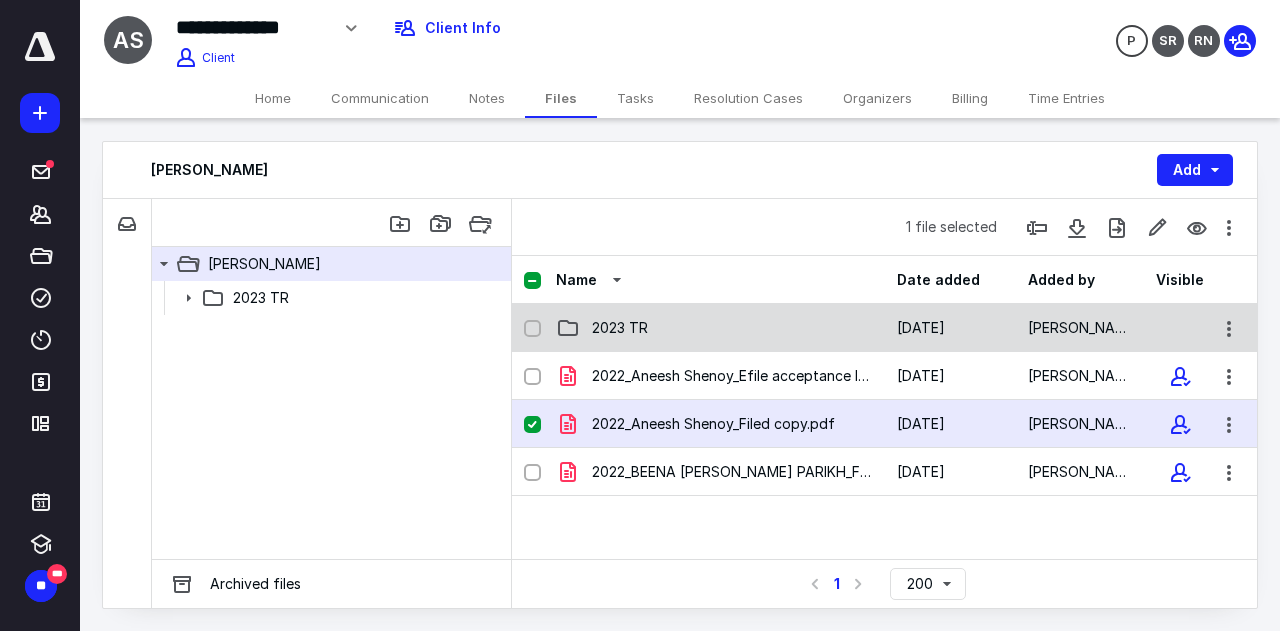 click on "2023 TR [DATE] [PERSON_NAME]" at bounding box center (884, 328) 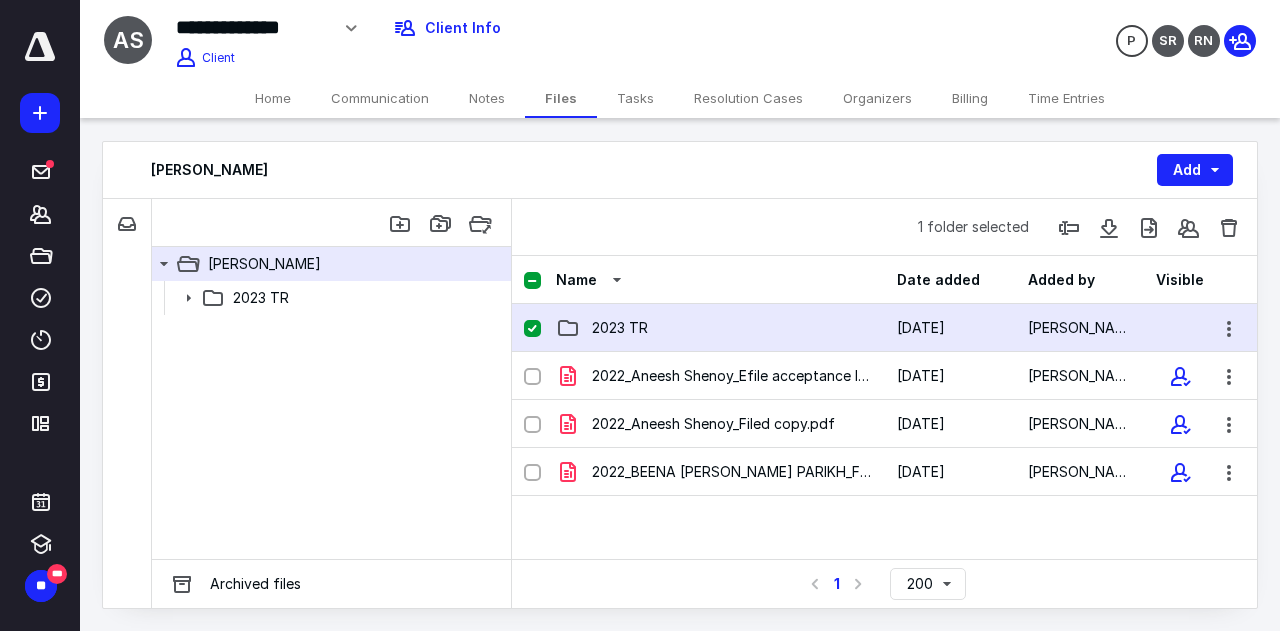 click on "2023 TR [DATE] [PERSON_NAME]" at bounding box center (884, 328) 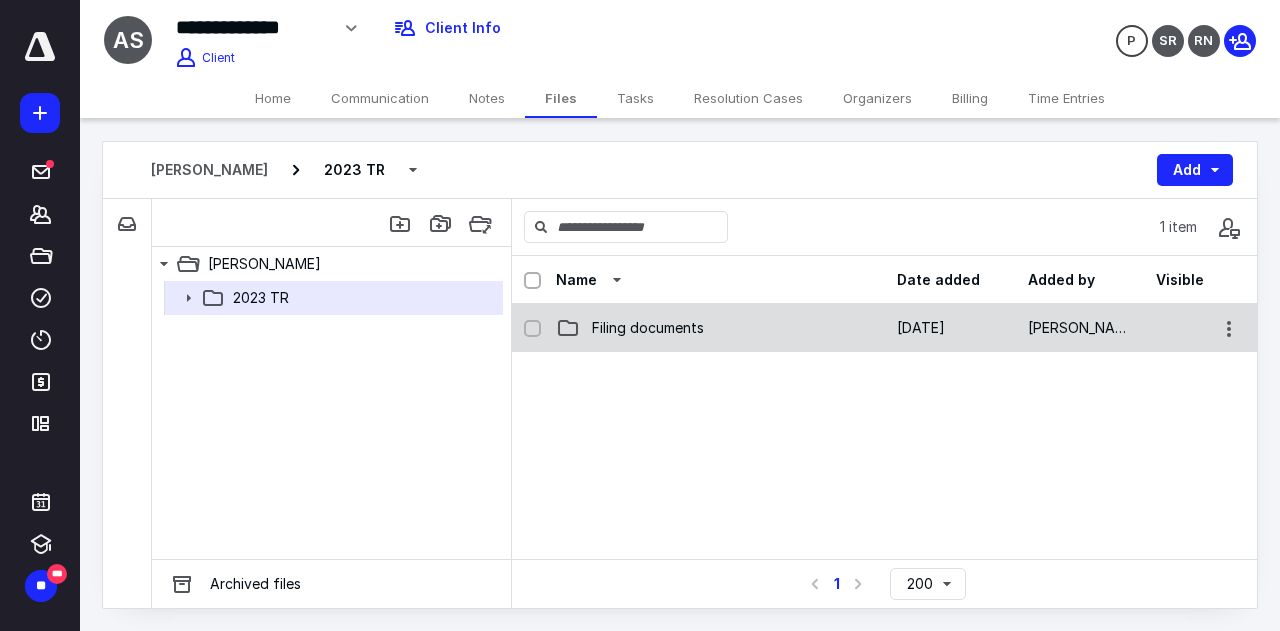 click on "Filing documents [DATE] [PERSON_NAME]" at bounding box center (884, 328) 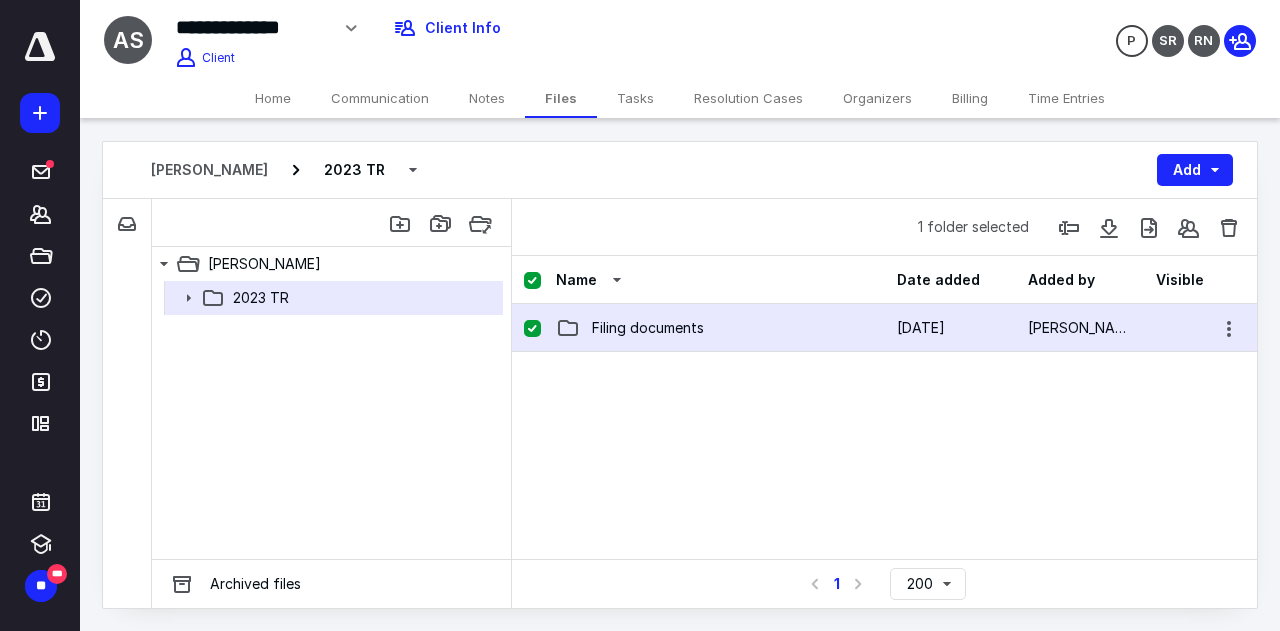 click on "Filing documents [DATE] [PERSON_NAME]" at bounding box center (884, 328) 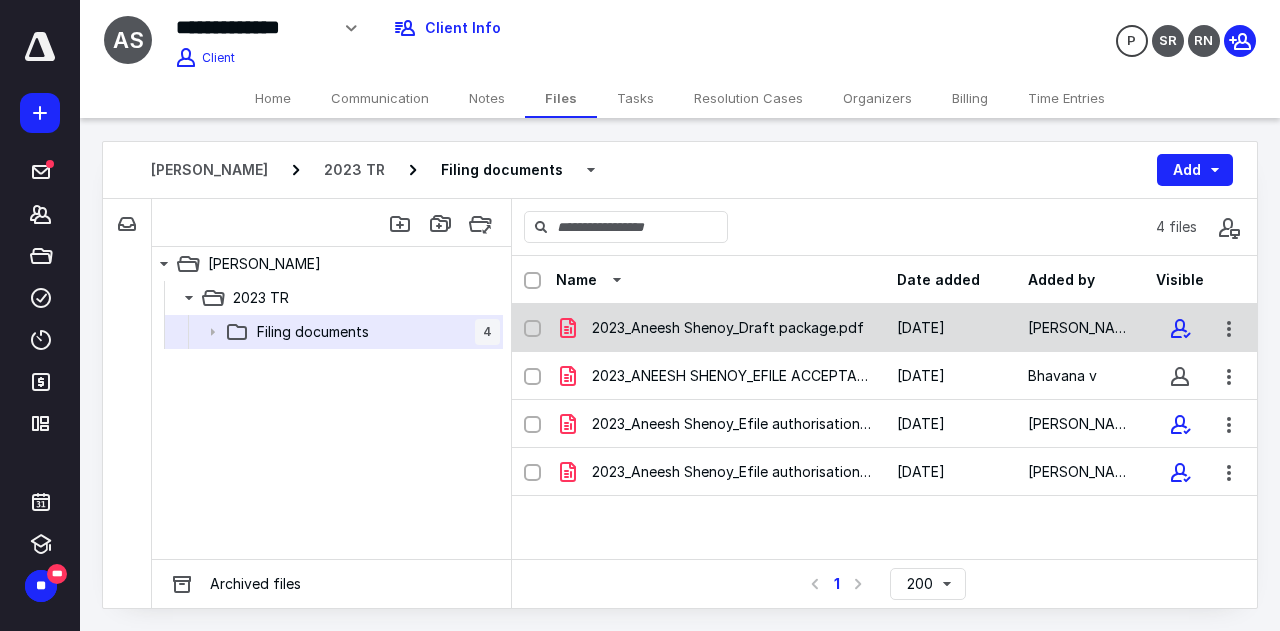 click on "2023_Aneesh Shenoy_Draft package.pdf [DATE] [PERSON_NAME]" at bounding box center (884, 328) 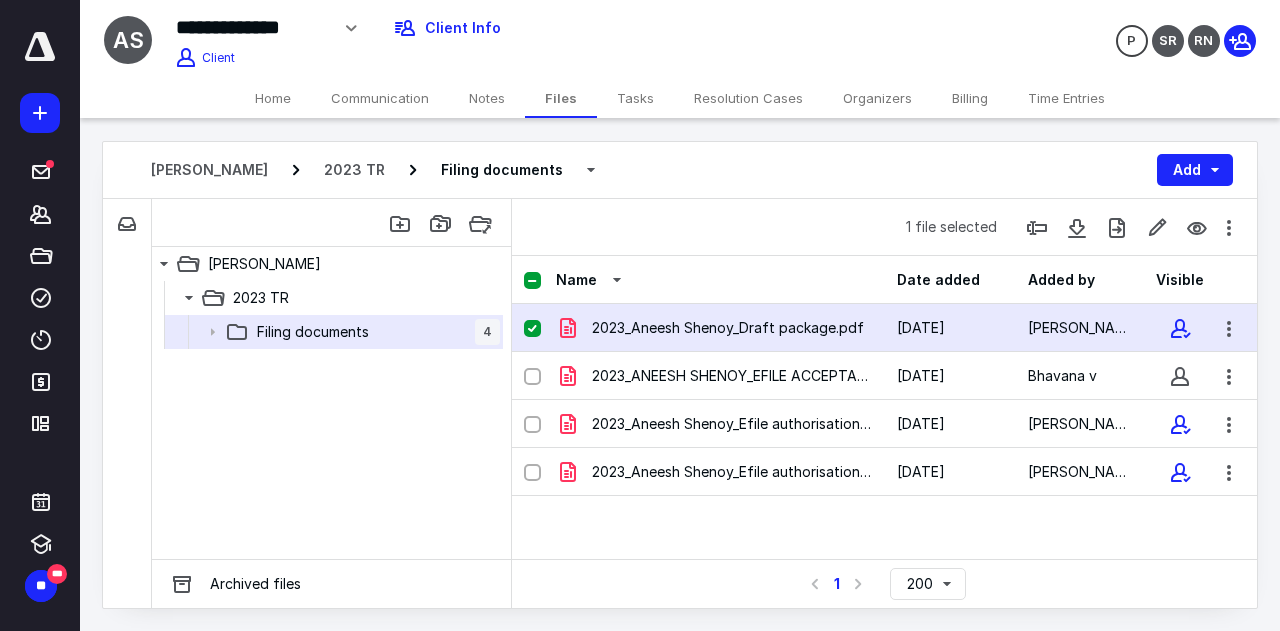 click on "2023_Aneesh Shenoy_Draft package.pdf [DATE] [PERSON_NAME]" at bounding box center (884, 328) 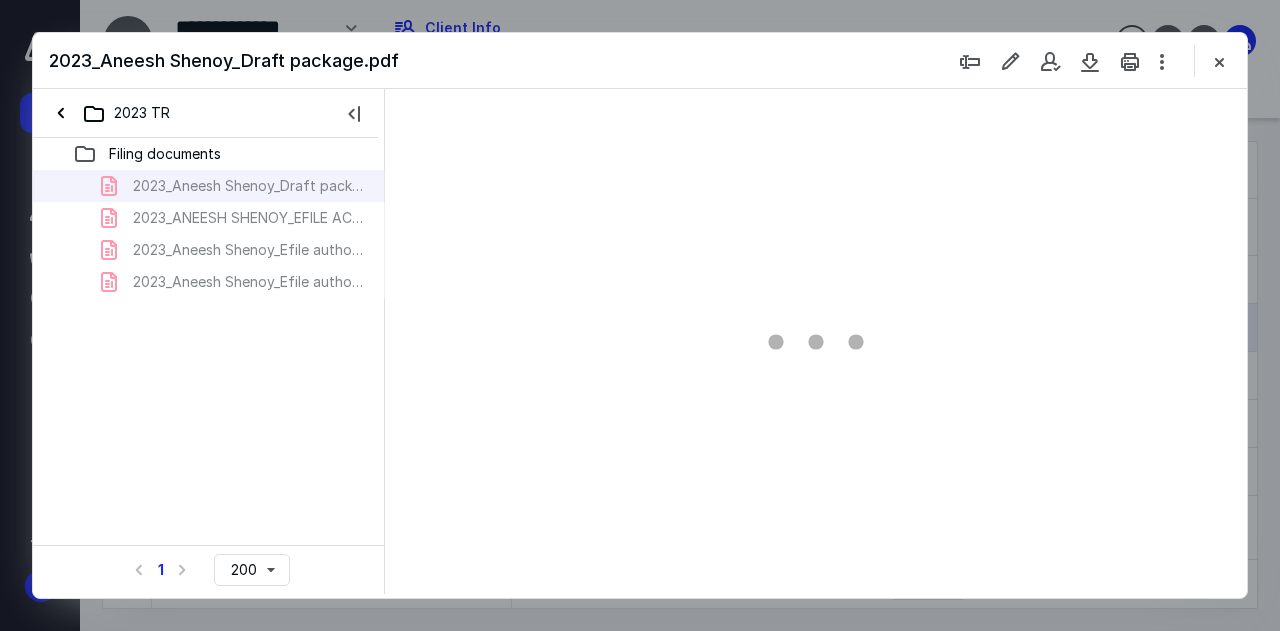 scroll, scrollTop: 0, scrollLeft: 0, axis: both 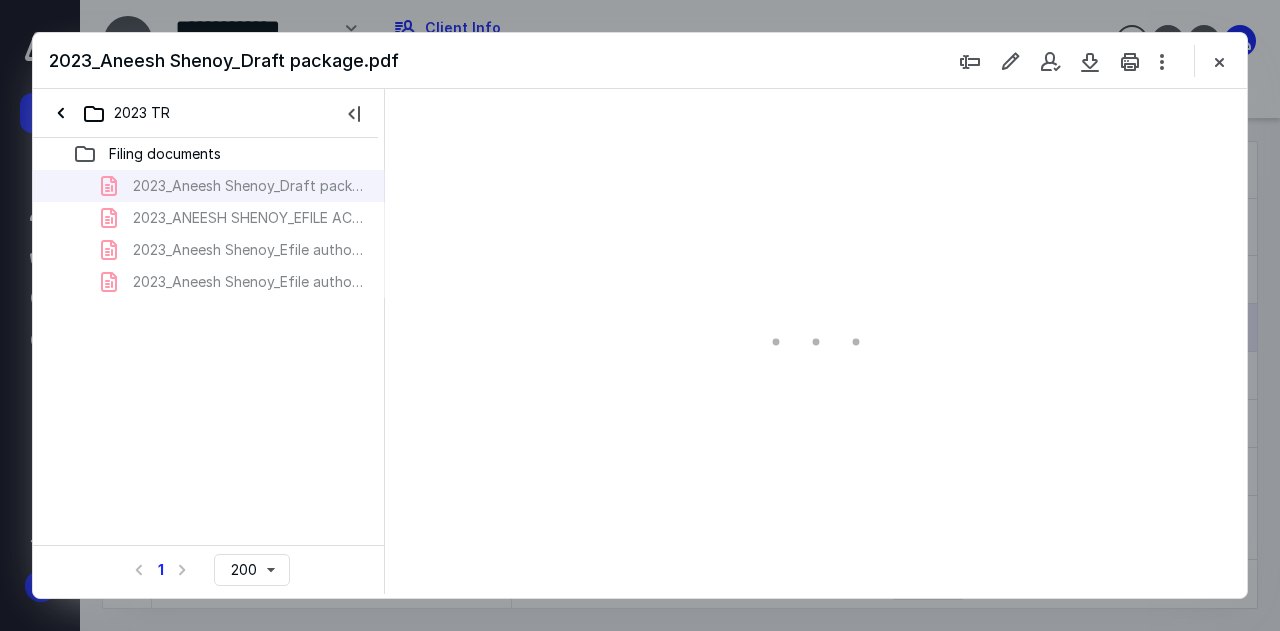 type on "51" 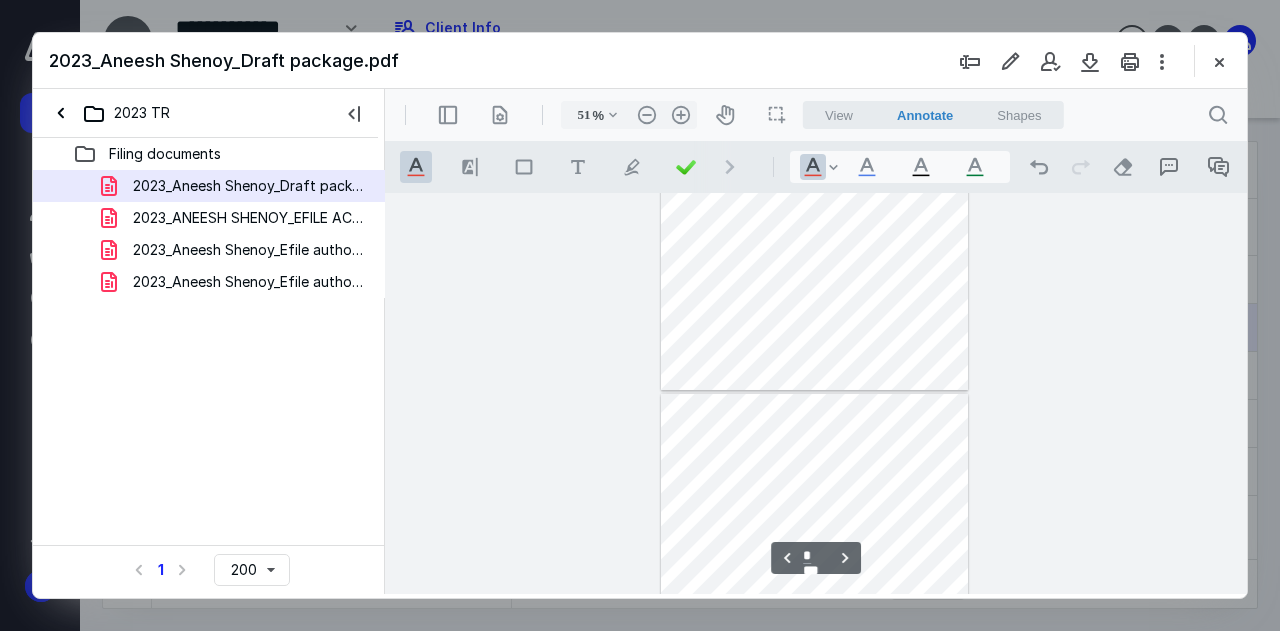 scroll, scrollTop: 252, scrollLeft: 0, axis: vertical 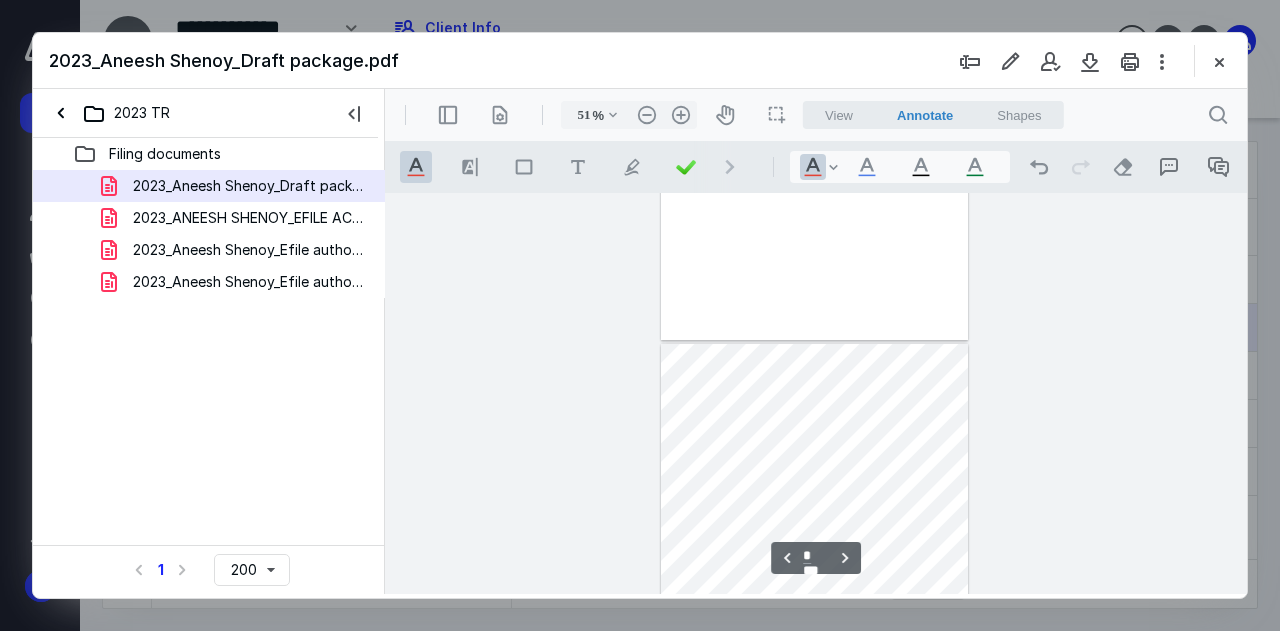type on "*" 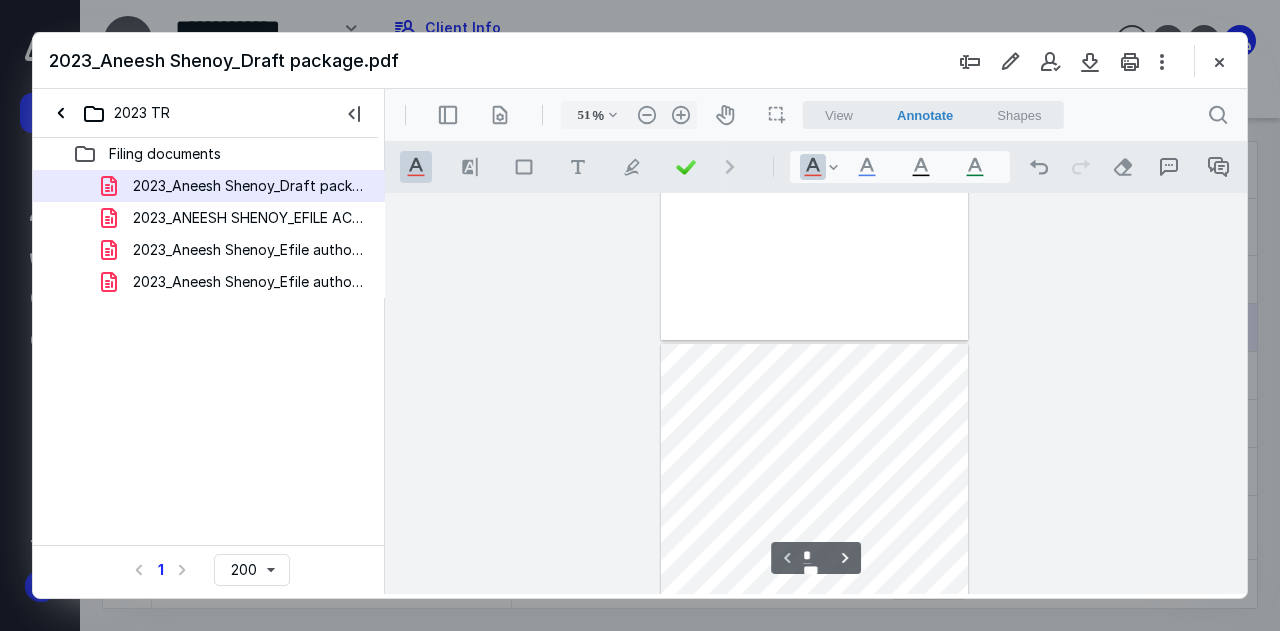 scroll, scrollTop: 0, scrollLeft: 0, axis: both 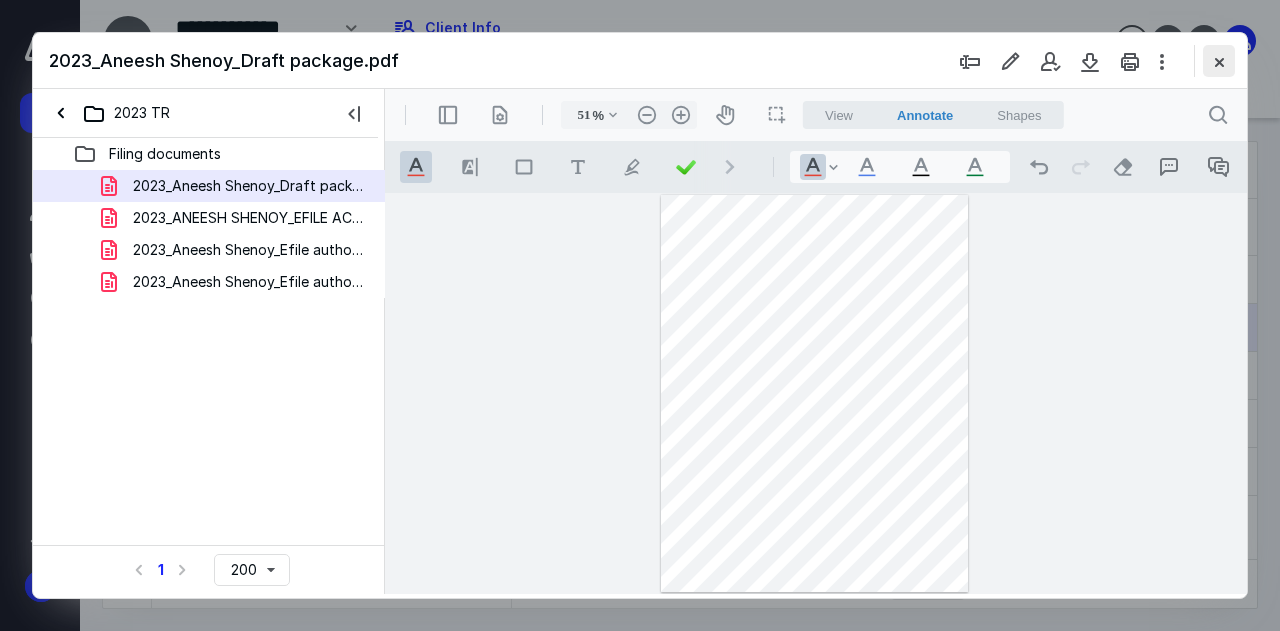 click at bounding box center (1219, 61) 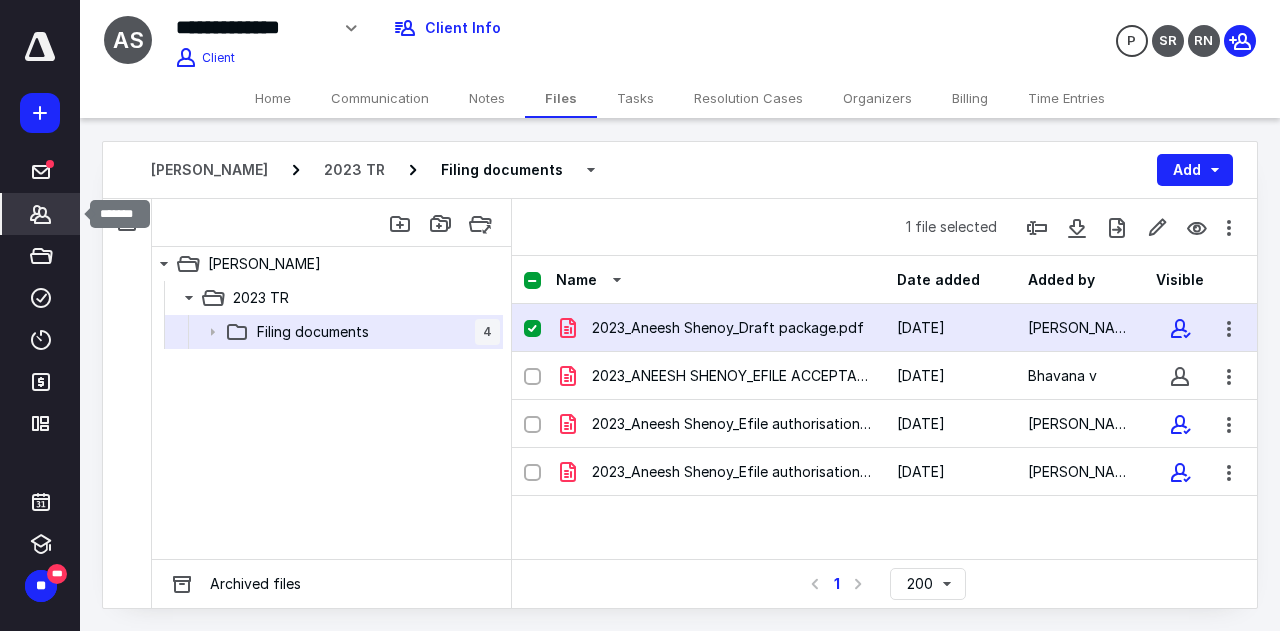 click 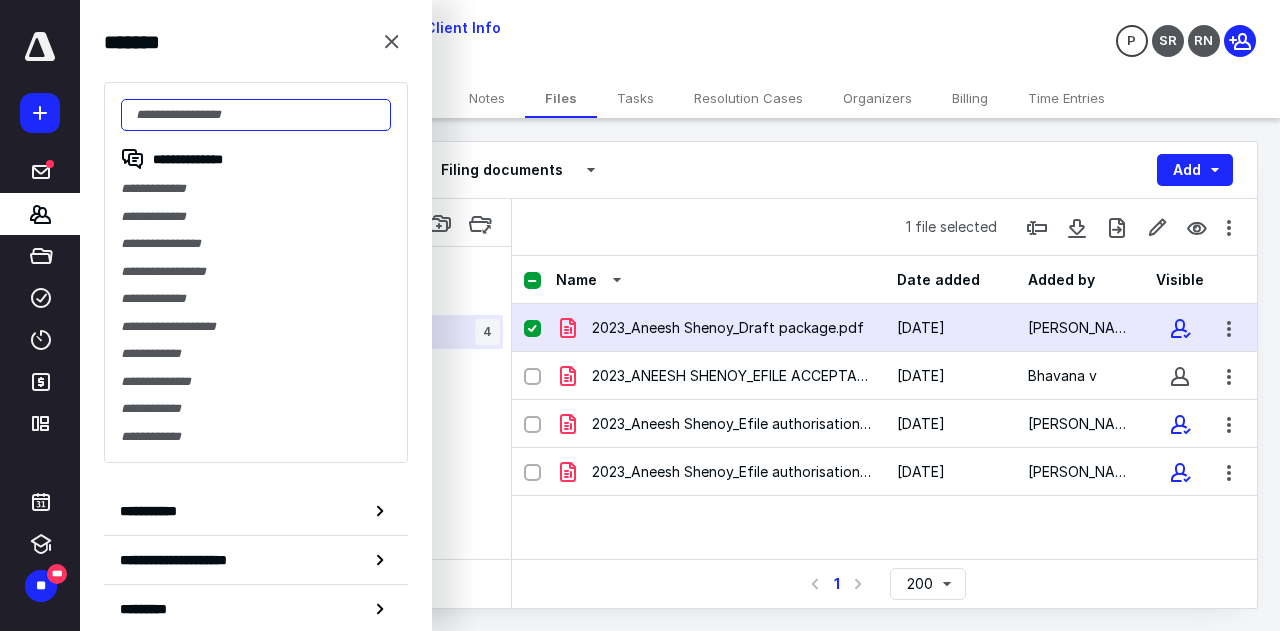 click at bounding box center [256, 115] 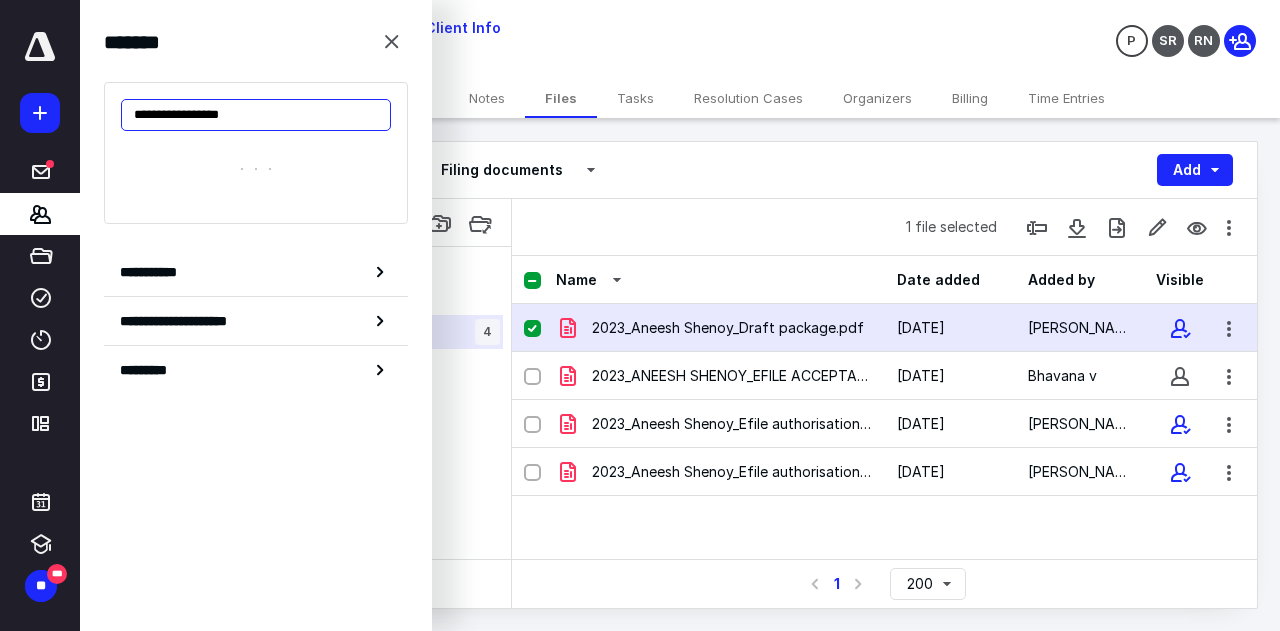 type on "**********" 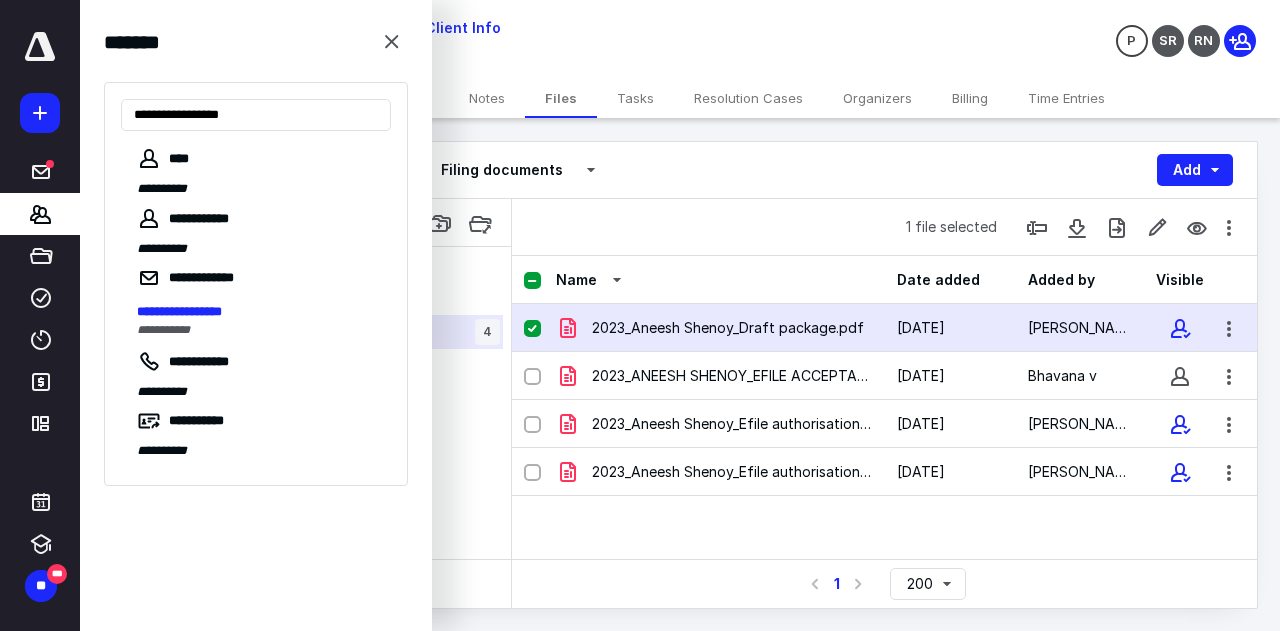 drag, startPoint x: 195, startPoint y: 331, endPoint x: 394, endPoint y: 240, distance: 218.81956 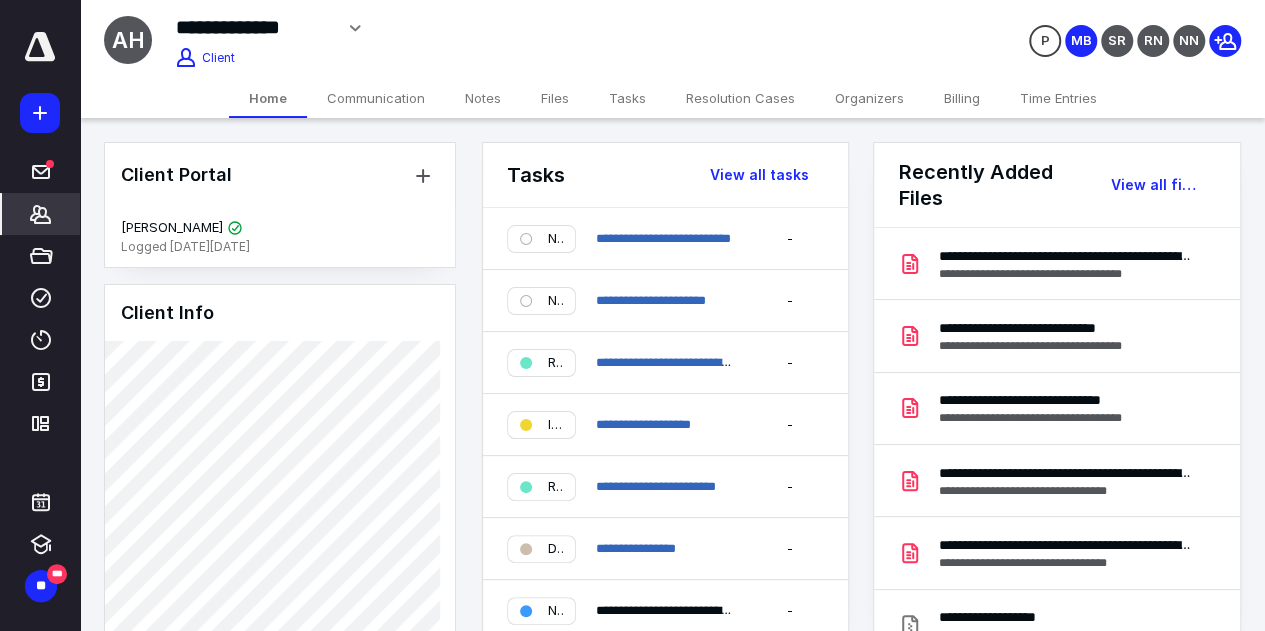 drag, startPoint x: 556, startPoint y: 102, endPoint x: 582, endPoint y: 120, distance: 31.622776 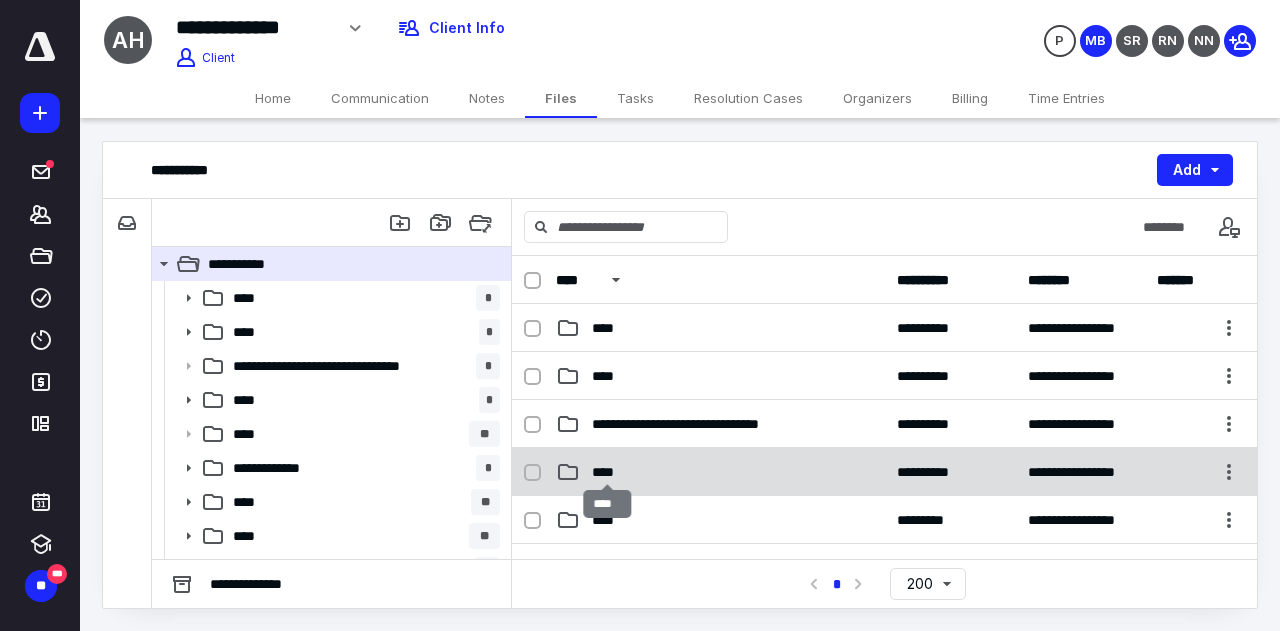 scroll, scrollTop: 333, scrollLeft: 0, axis: vertical 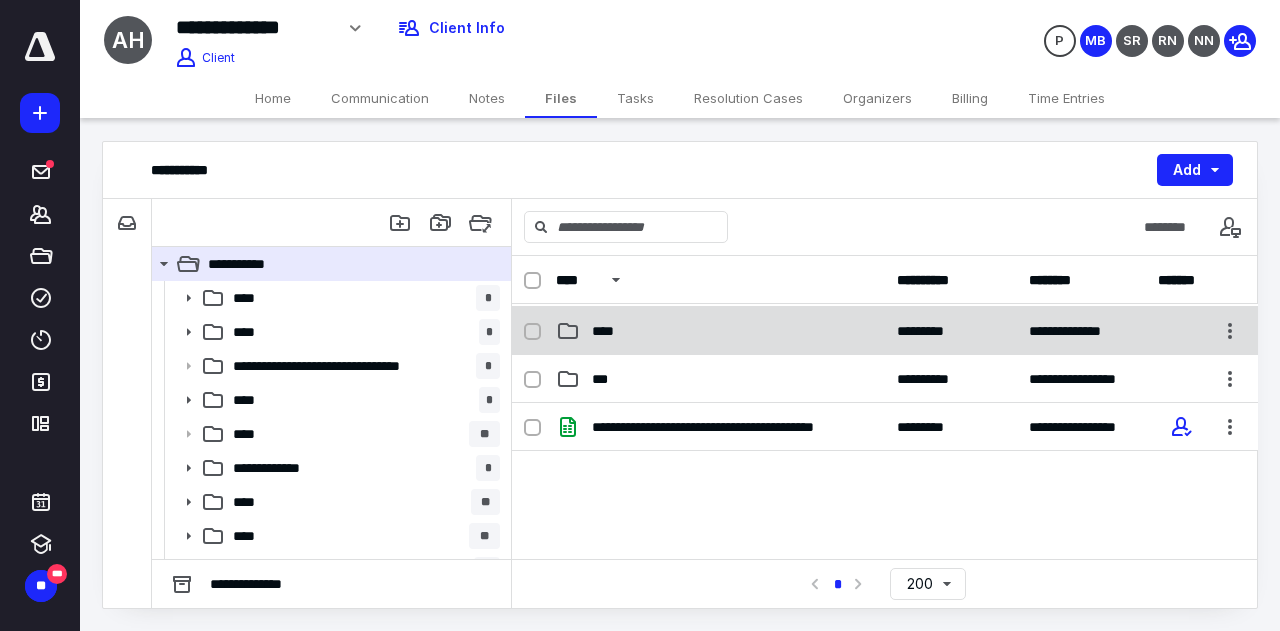 click on "**********" at bounding box center [885, 331] 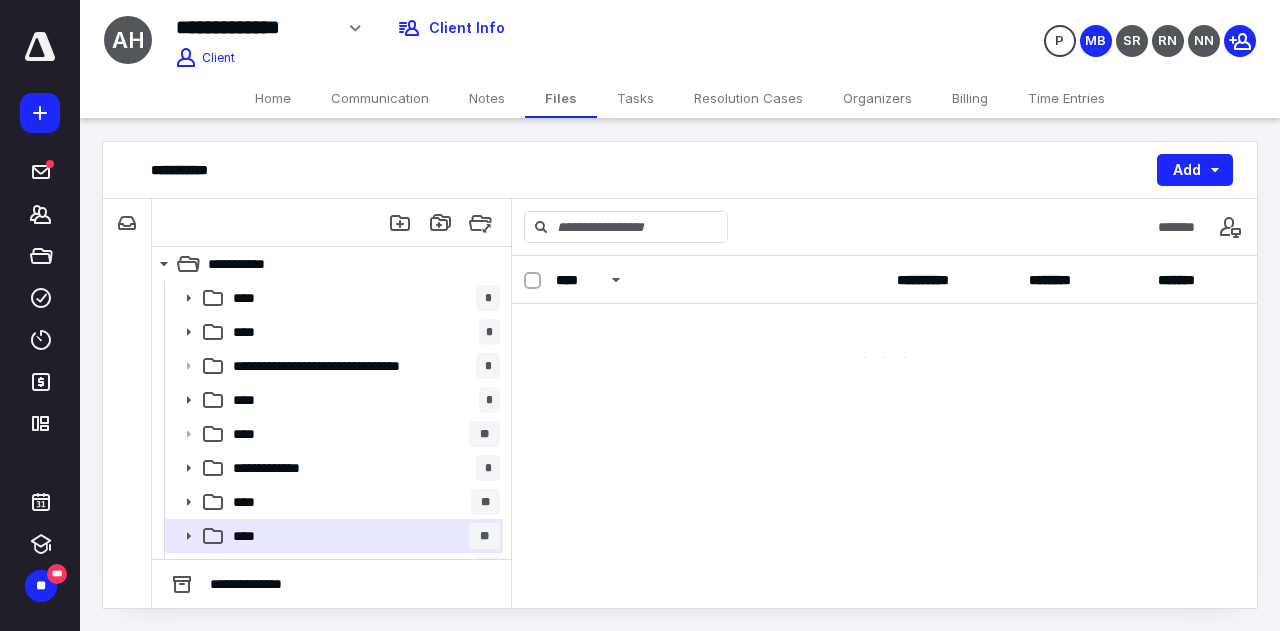scroll, scrollTop: 0, scrollLeft: 0, axis: both 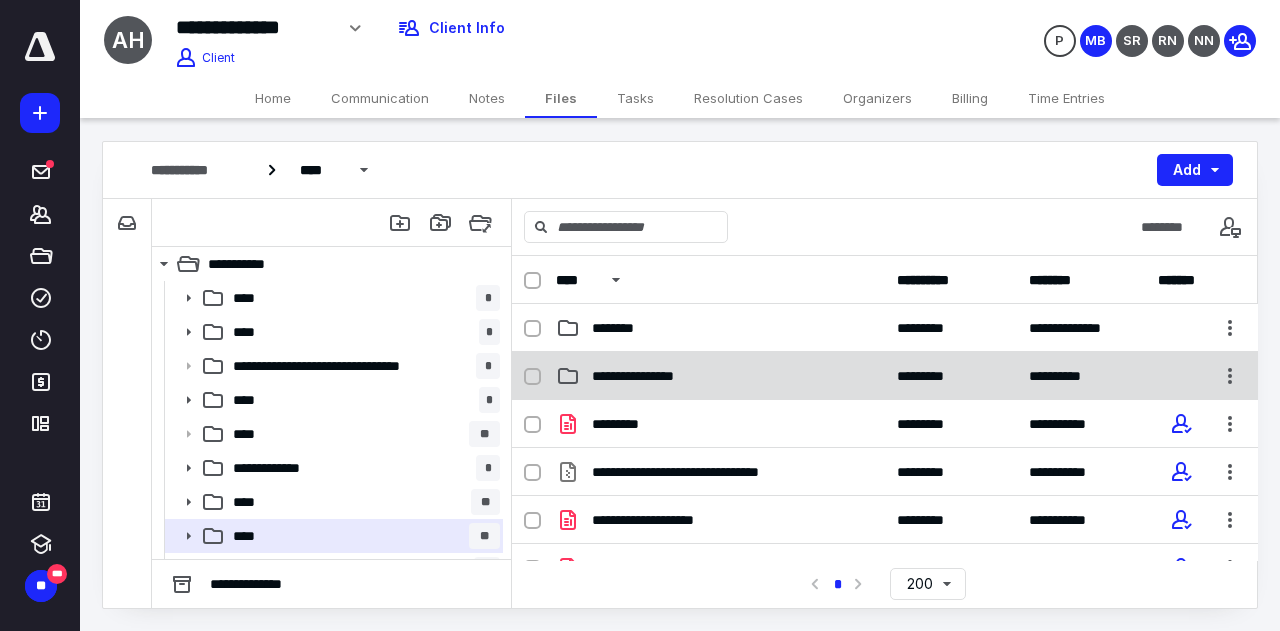 click on "**********" at bounding box center (648, 376) 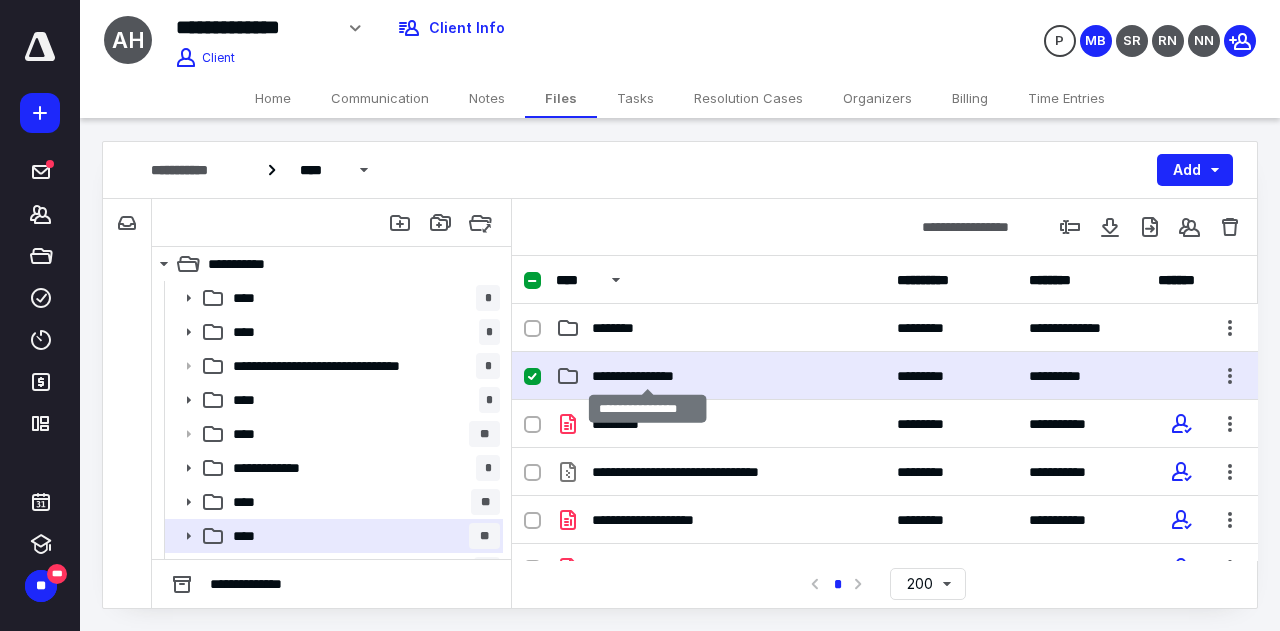 click on "**********" at bounding box center [648, 376] 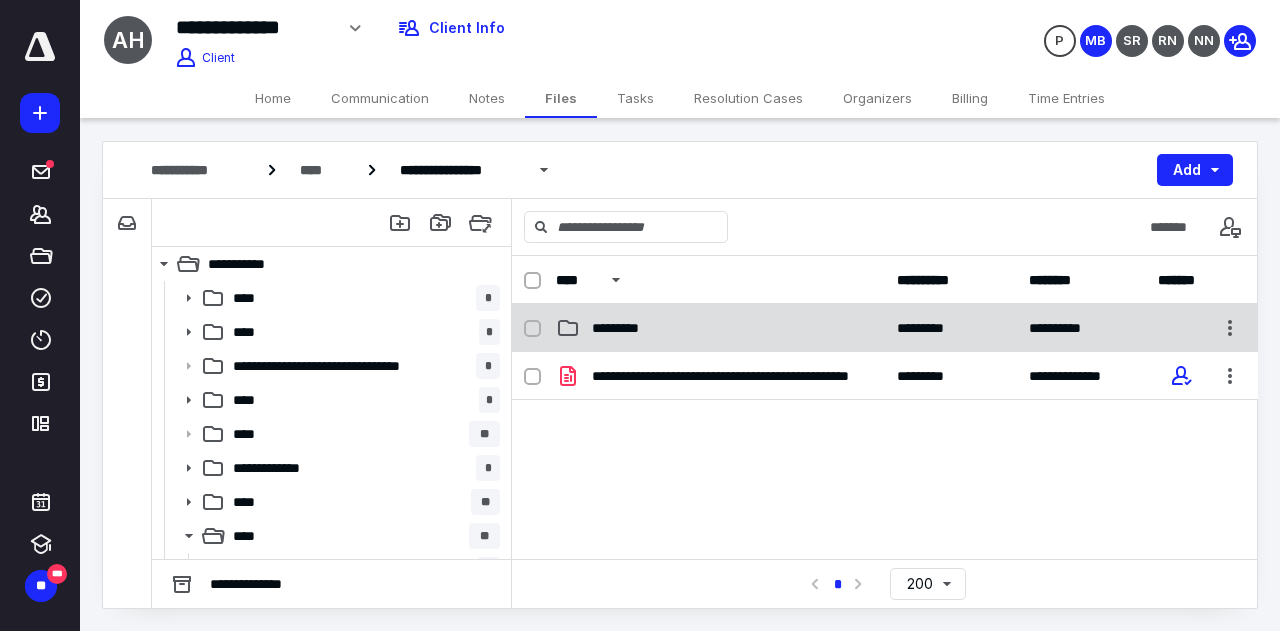 click on "**********" at bounding box center (885, 328) 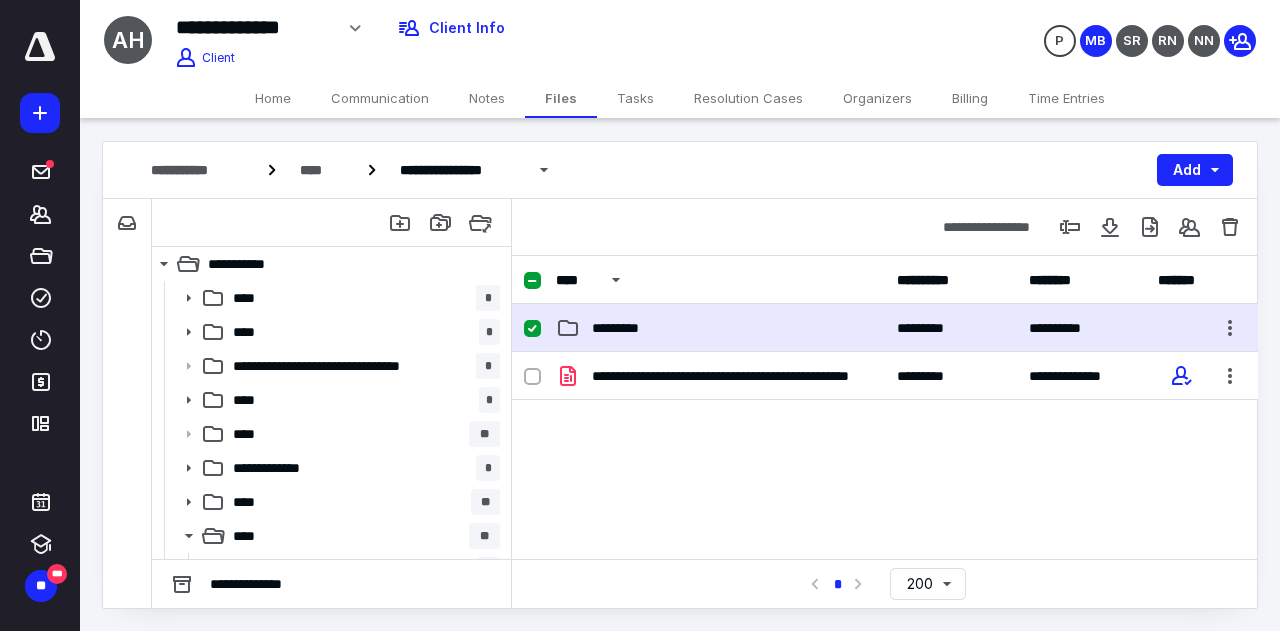 click on "**********" at bounding box center [885, 328] 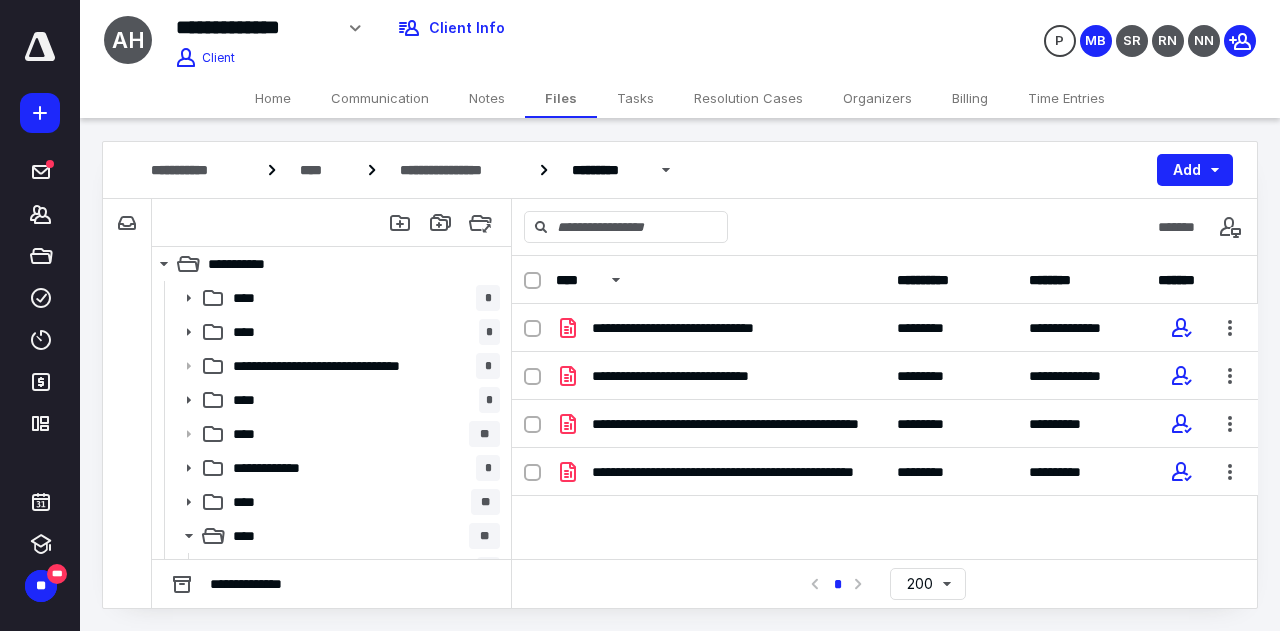 click on "**********" at bounding box center (720, 376) 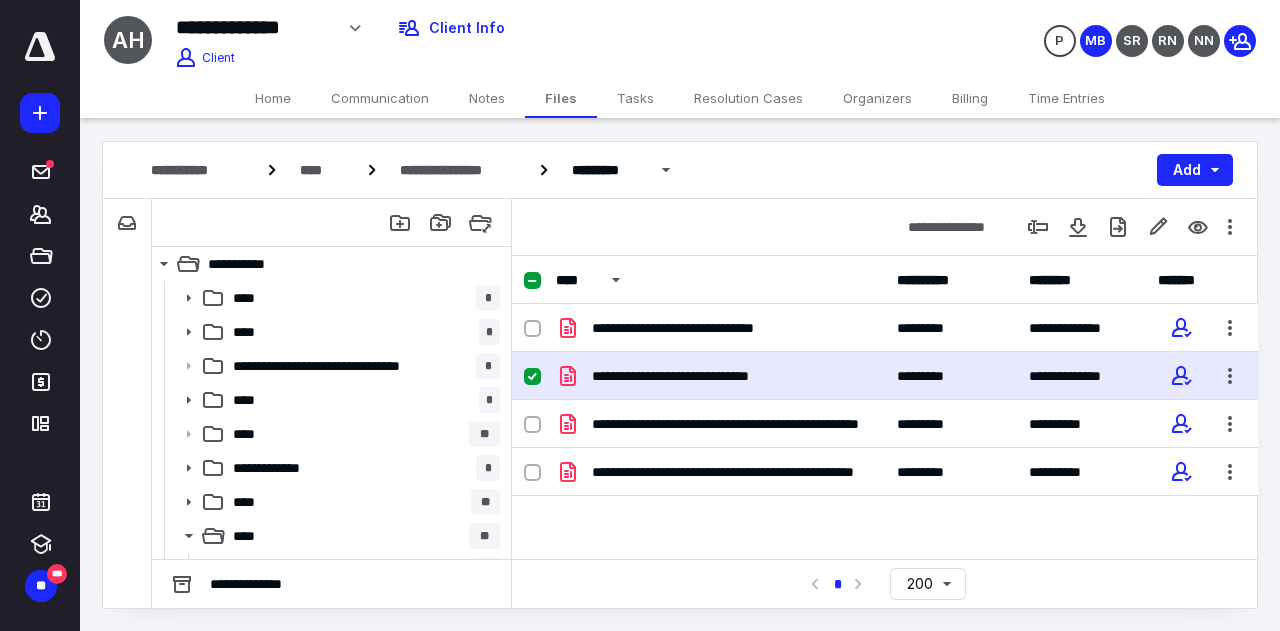 click on "**********" at bounding box center [720, 376] 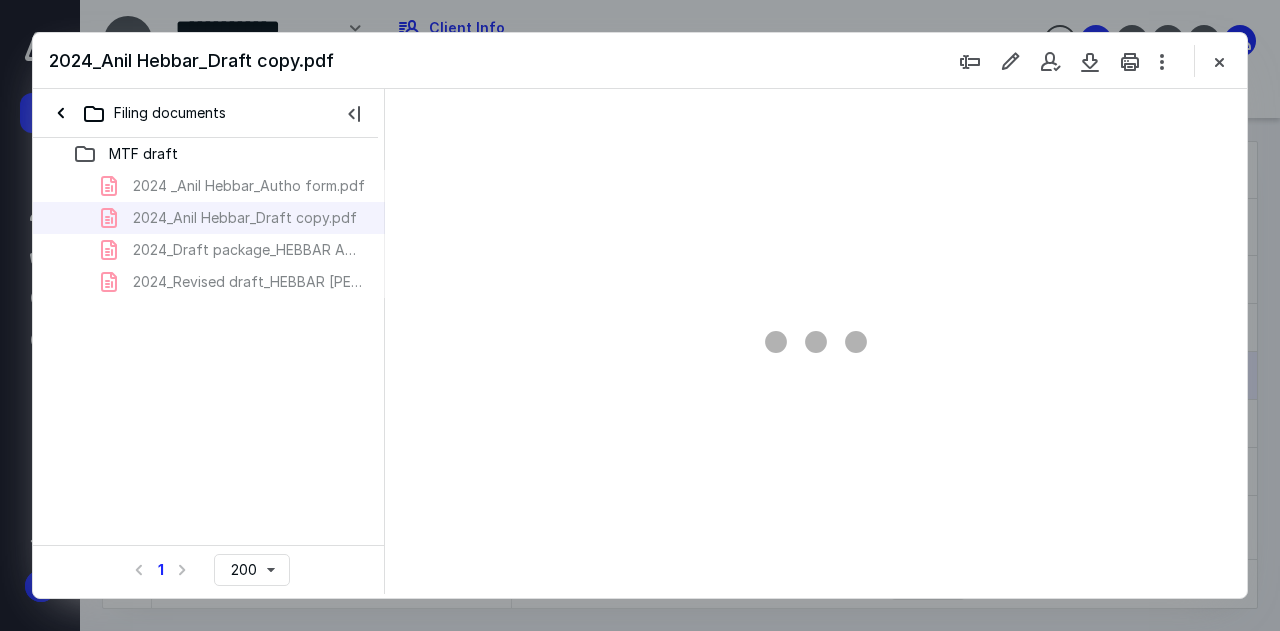 scroll, scrollTop: 0, scrollLeft: 0, axis: both 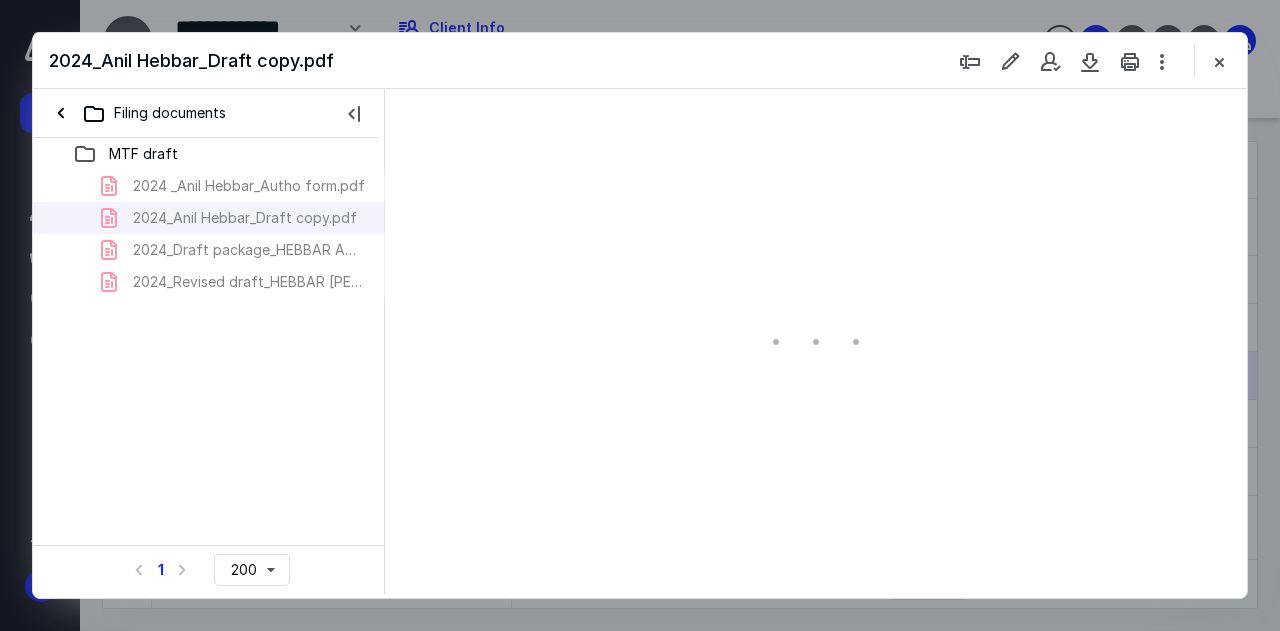 type on "51" 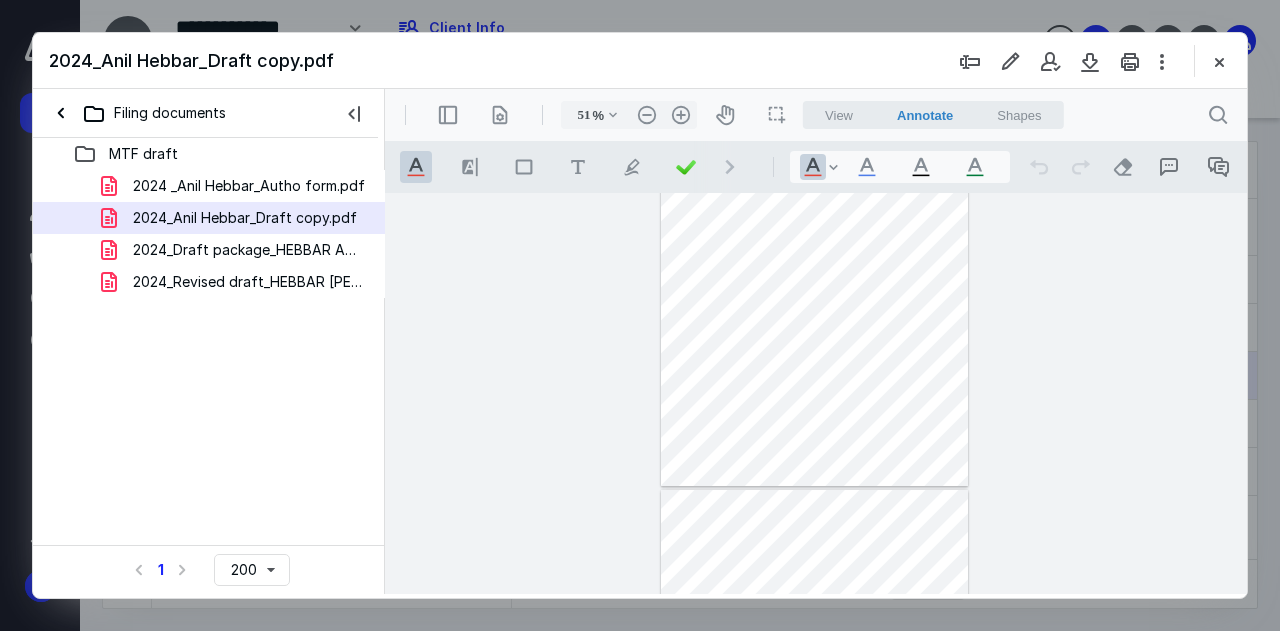 scroll, scrollTop: 439, scrollLeft: 0, axis: vertical 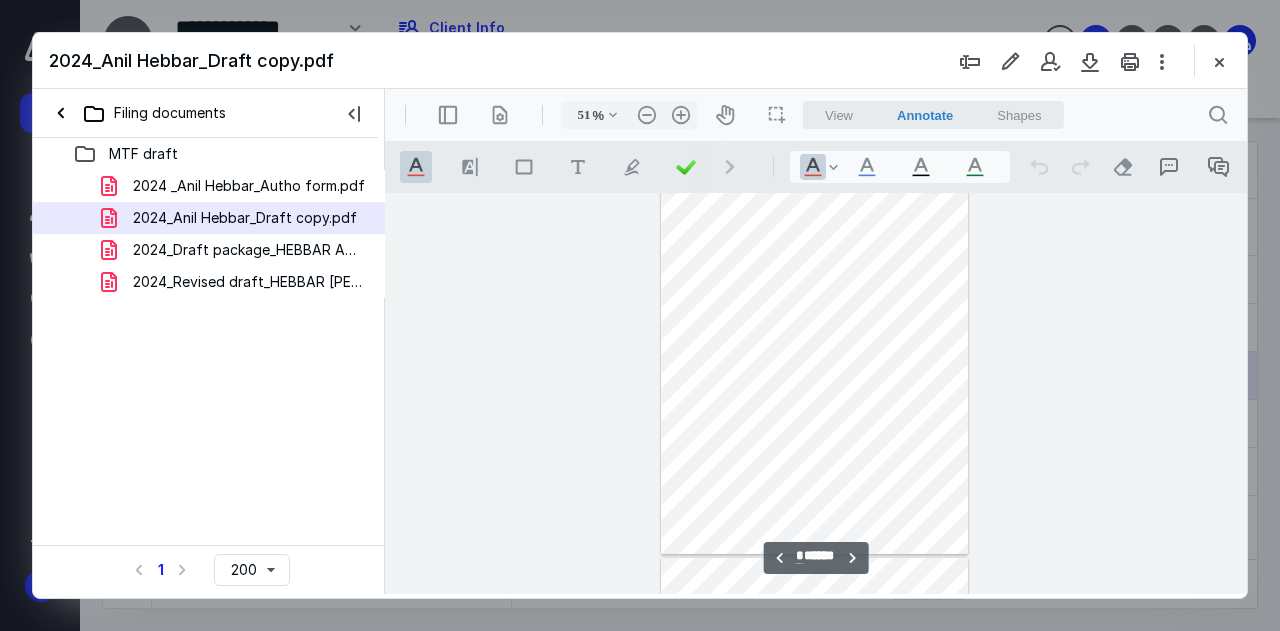 type on "*" 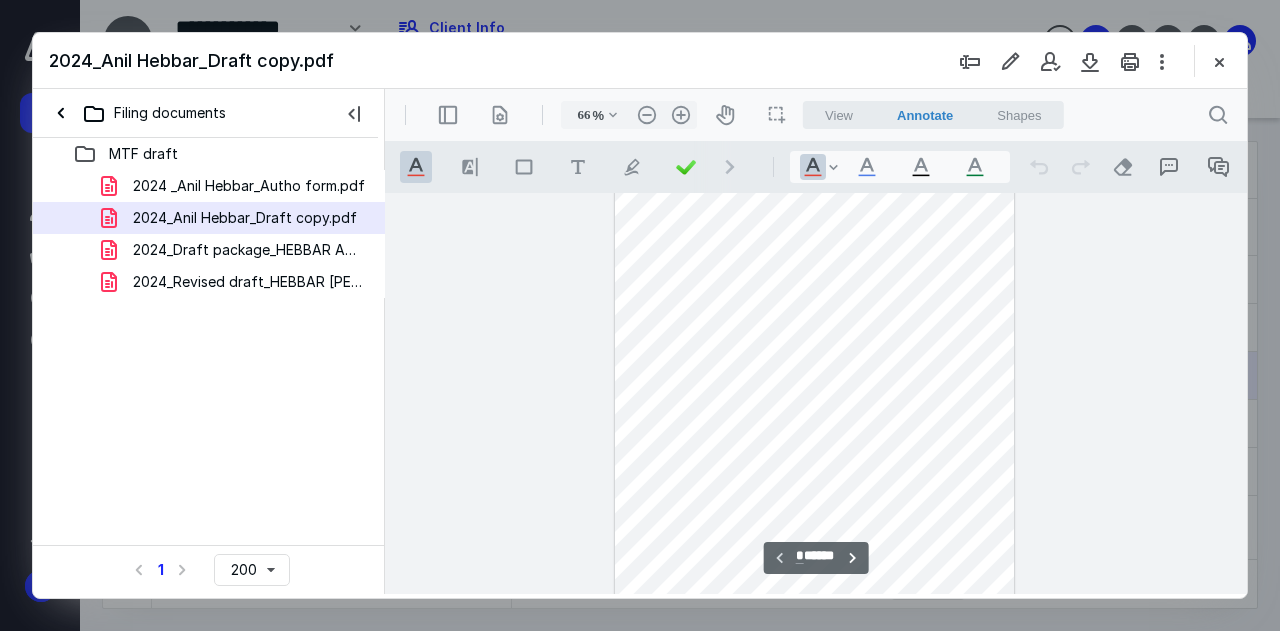 type on "73" 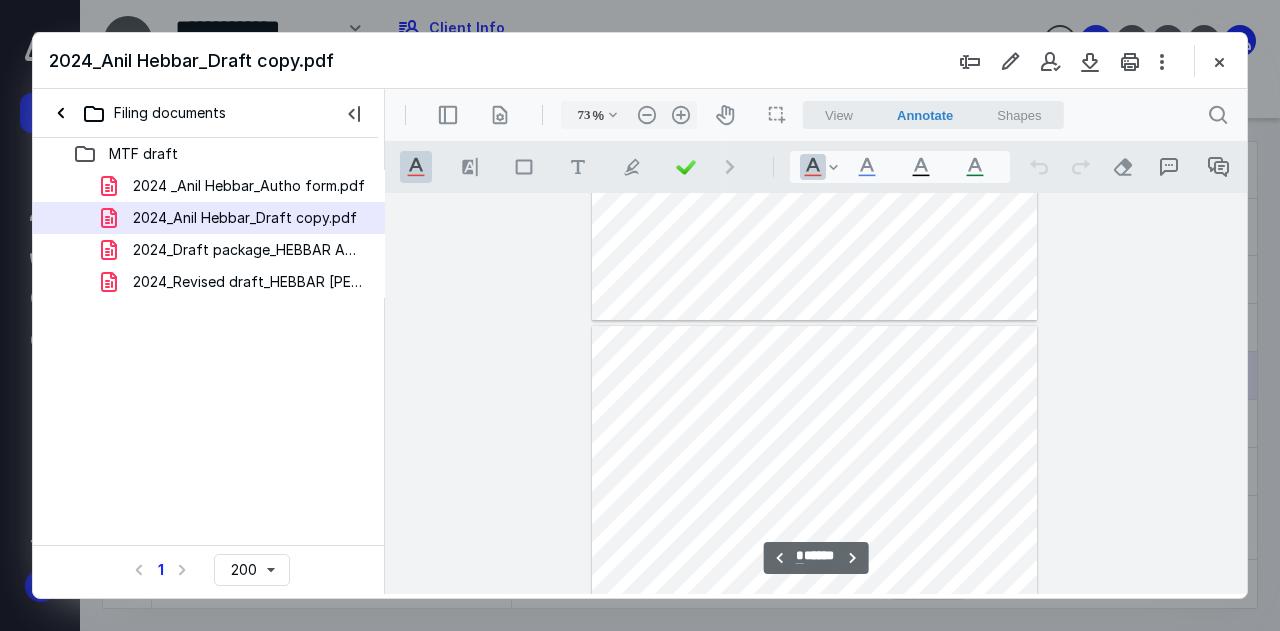 type on "*" 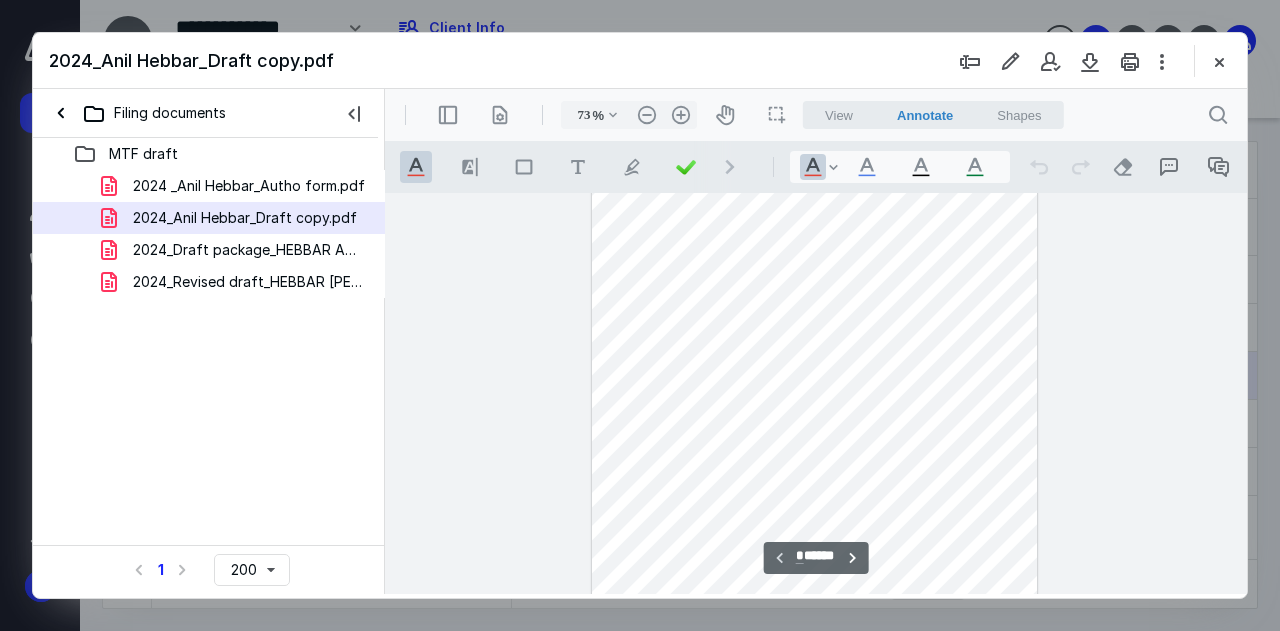 drag, startPoint x: 973, startPoint y: 548, endPoint x: 1012, endPoint y: 553, distance: 39.319206 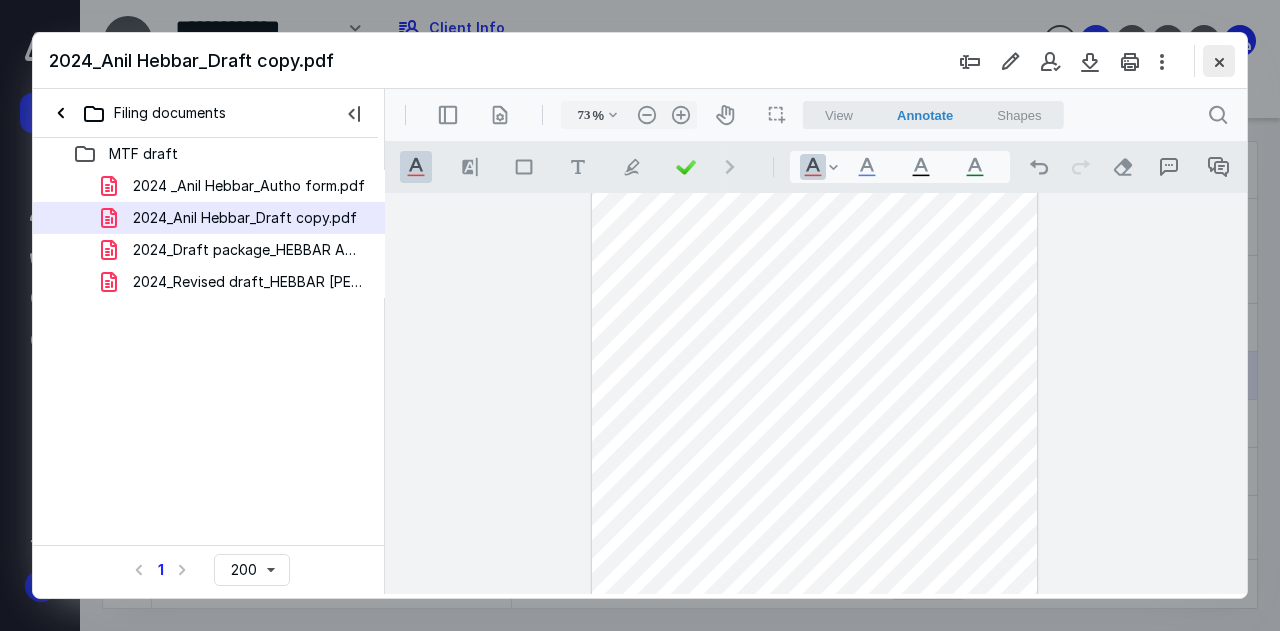 click at bounding box center [1219, 61] 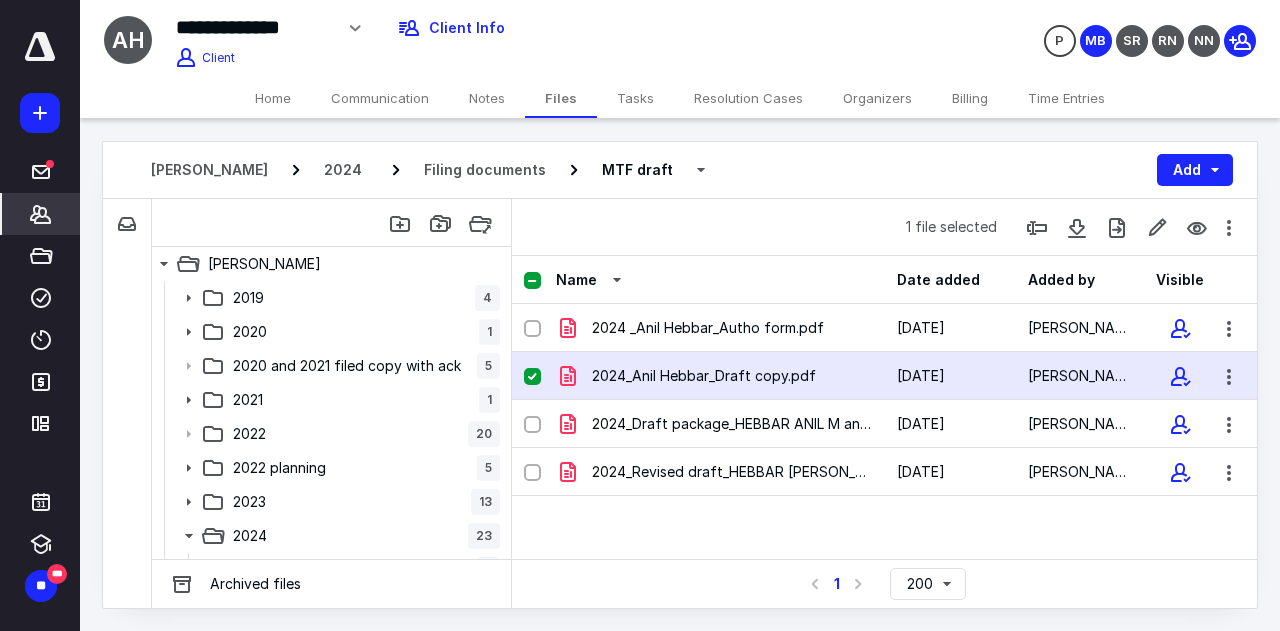 click 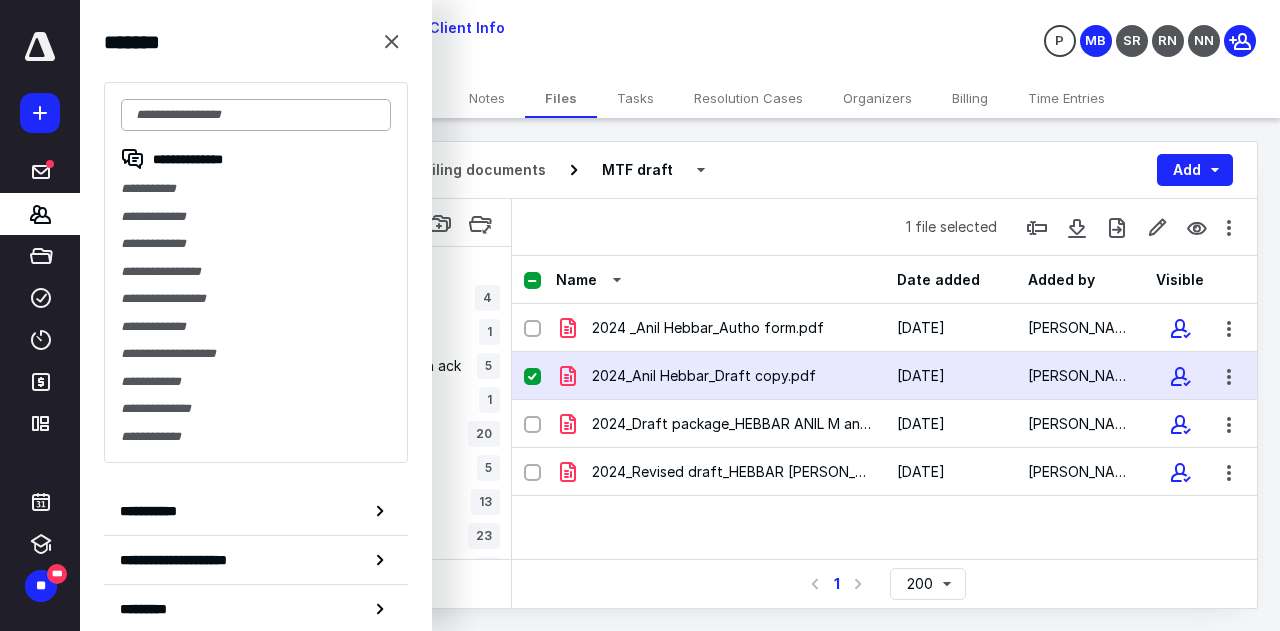 click at bounding box center (256, 115) 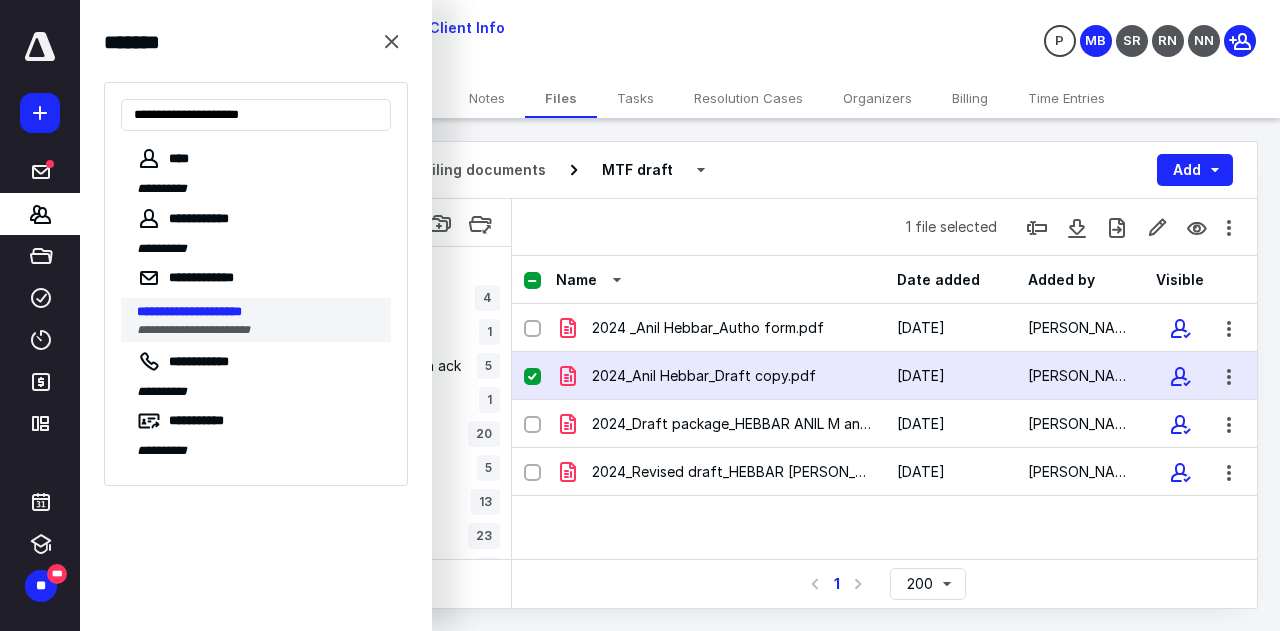 click on "**********" at bounding box center [189, 311] 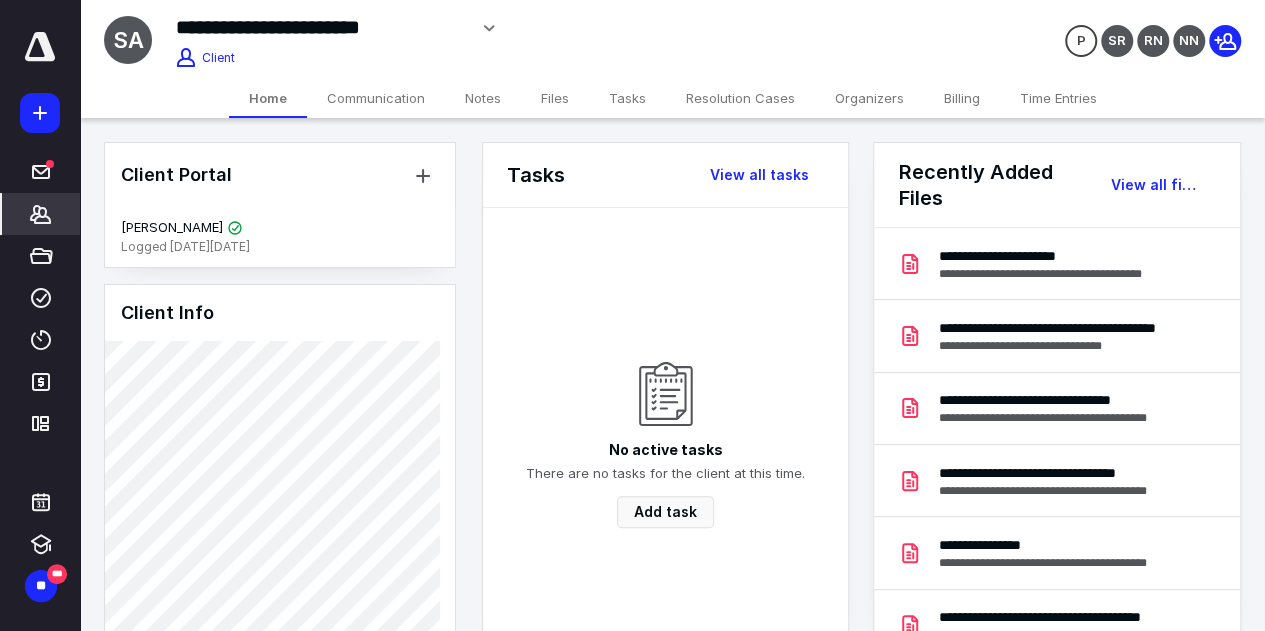 click on "Notes" at bounding box center (483, 98) 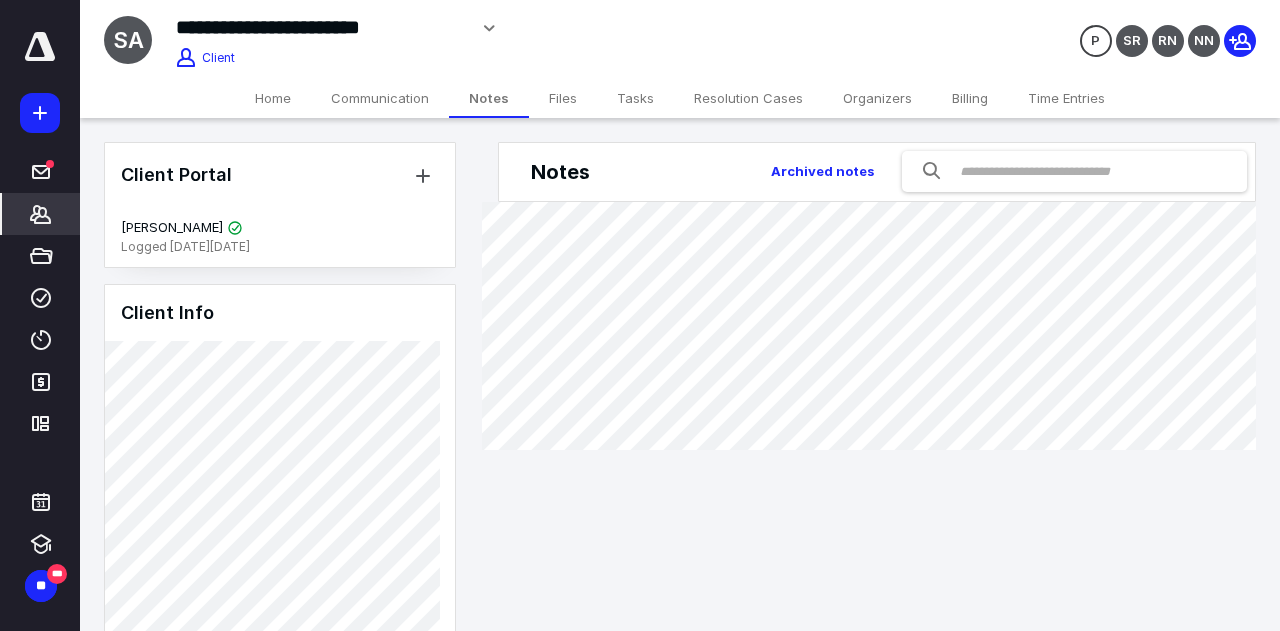click on "Files" at bounding box center (563, 98) 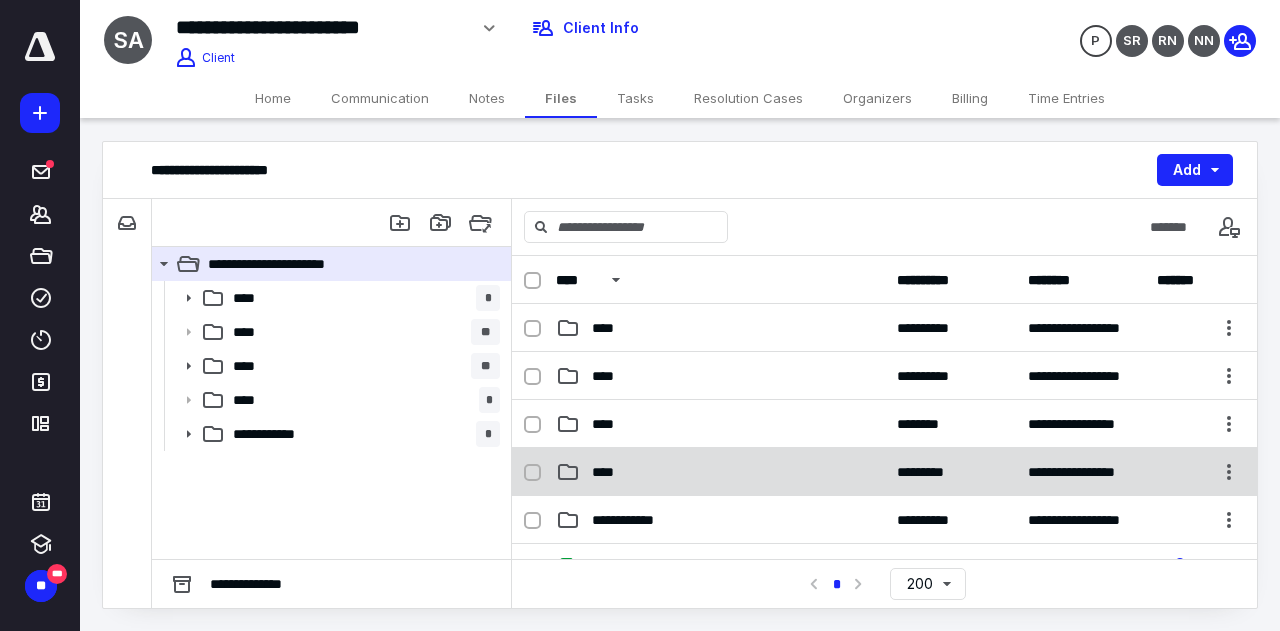 click on "****" at bounding box center [720, 472] 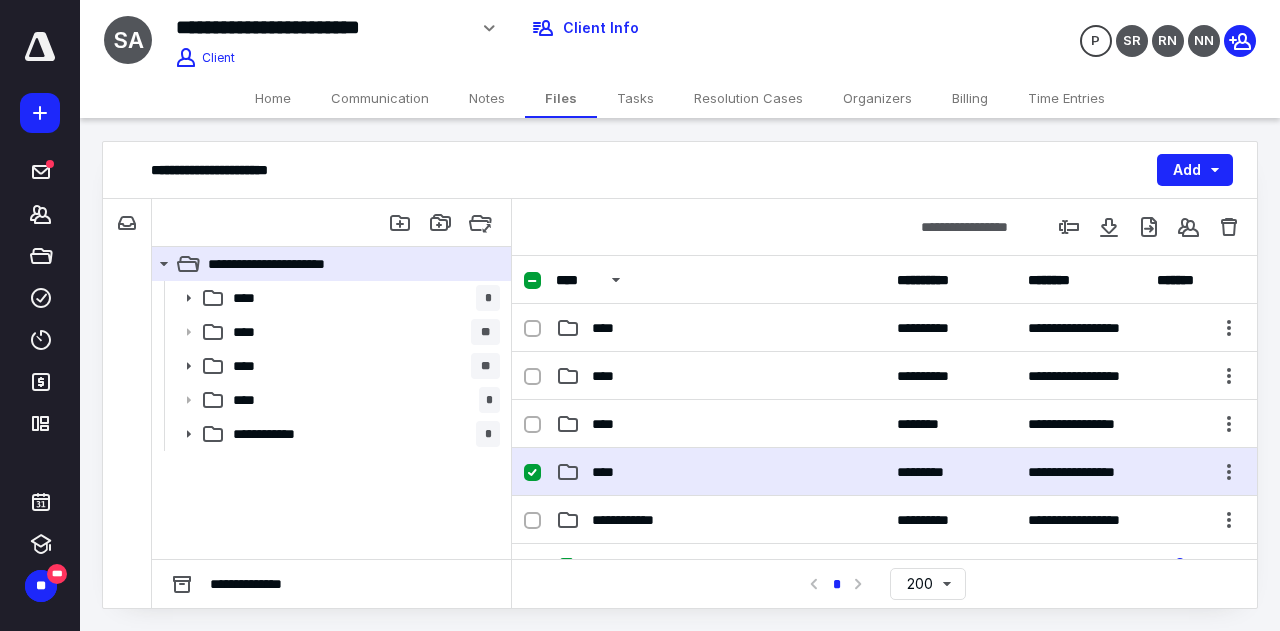 click on "****" at bounding box center (720, 472) 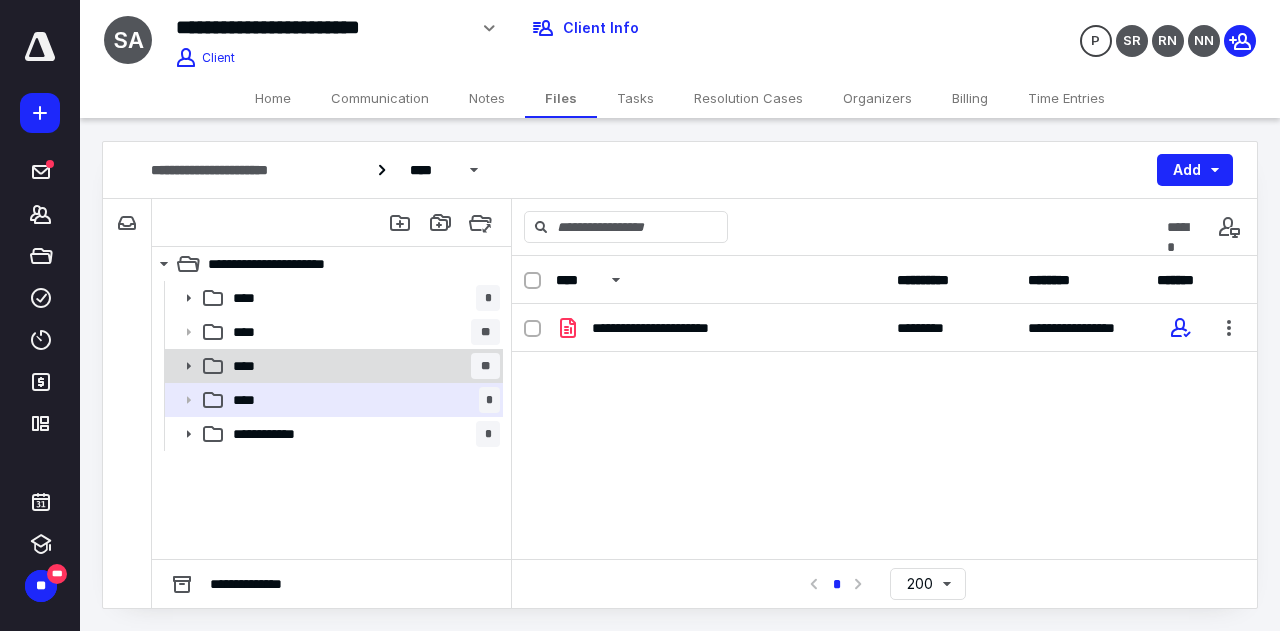 click on "**** **" at bounding box center (362, 366) 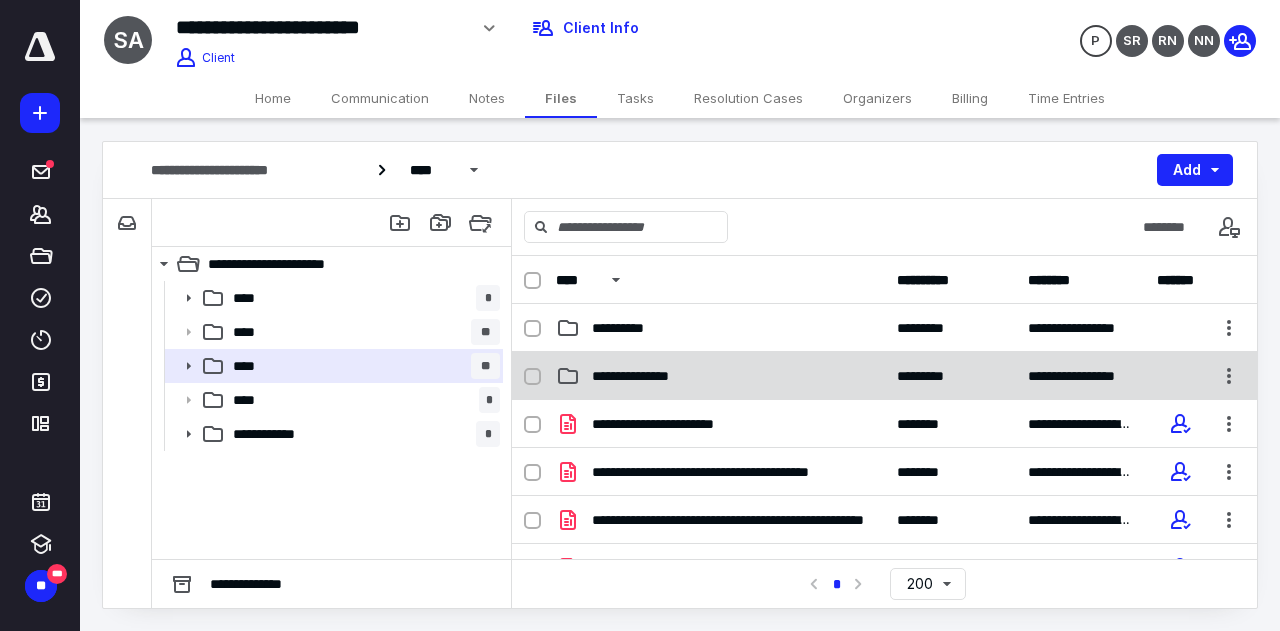 click on "**********" at bounding box center [645, 376] 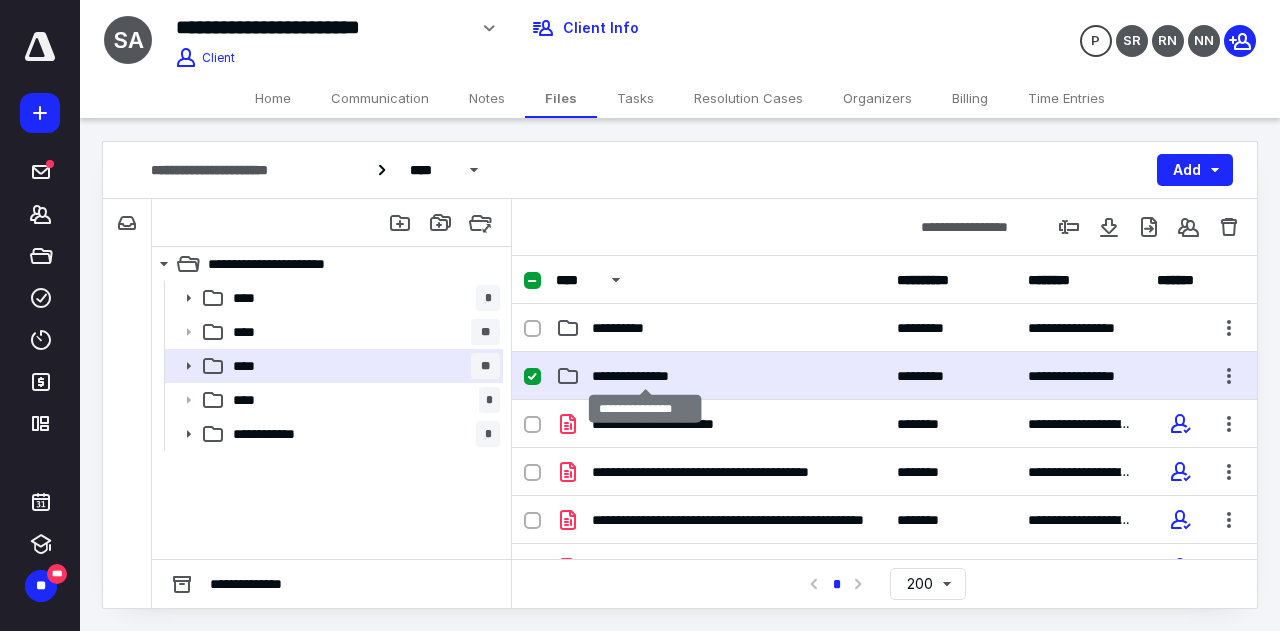 click on "**********" at bounding box center [645, 376] 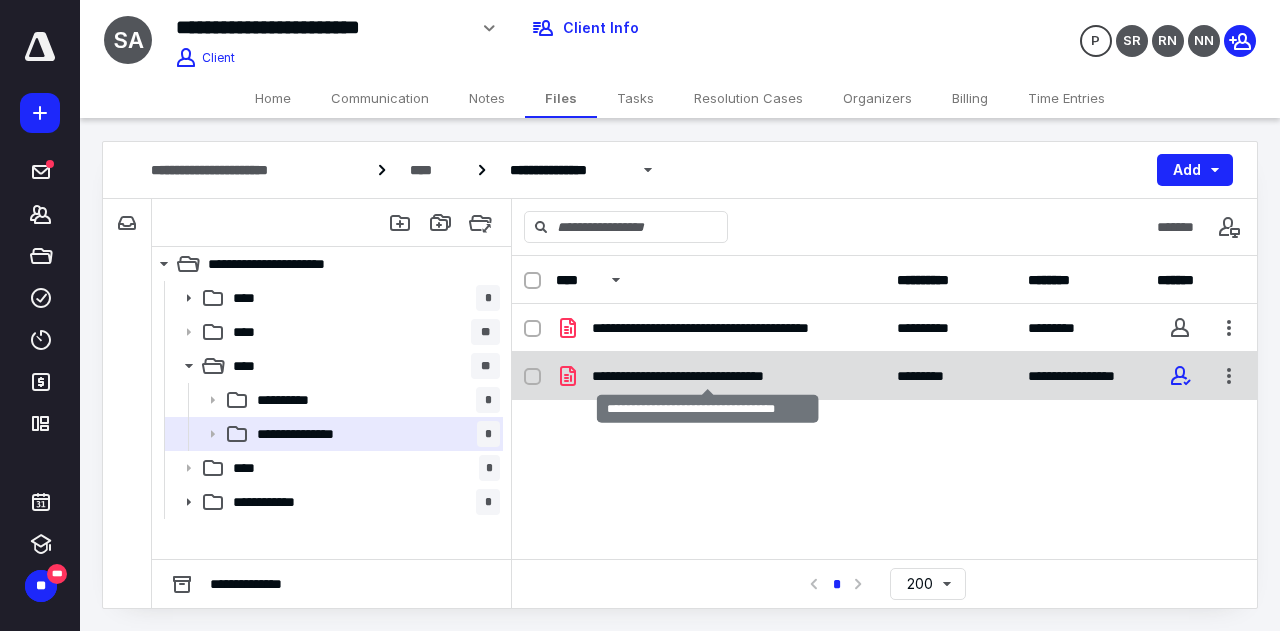 click on "**********" at bounding box center [709, 376] 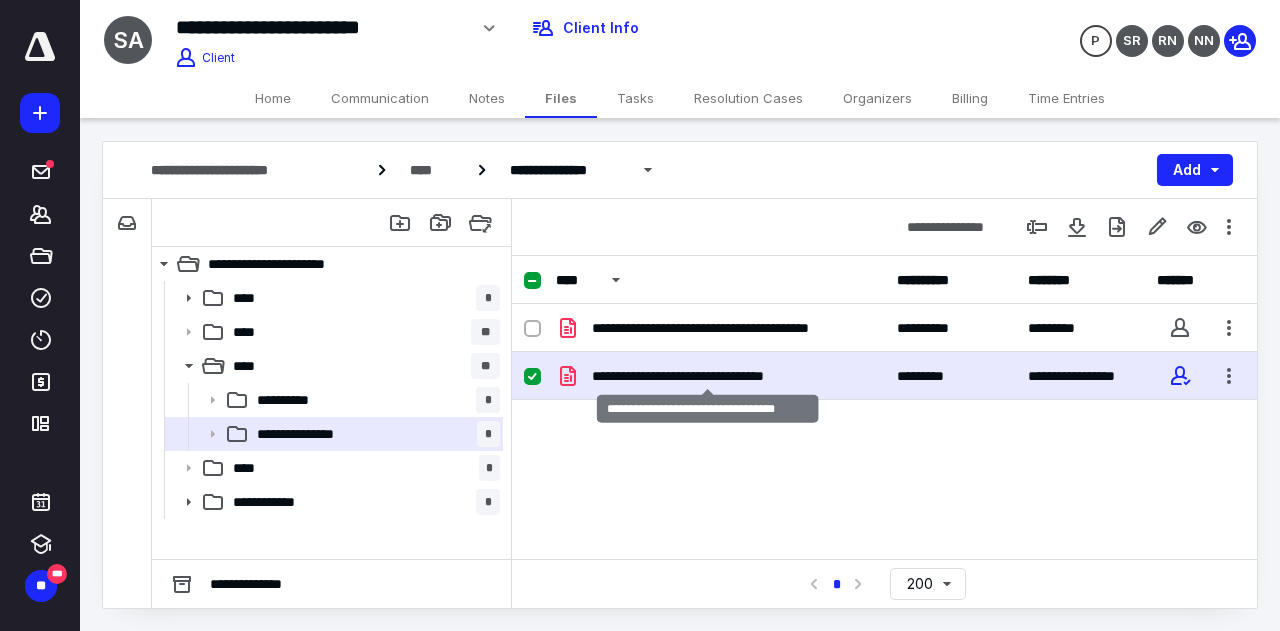 click on "**********" at bounding box center (709, 376) 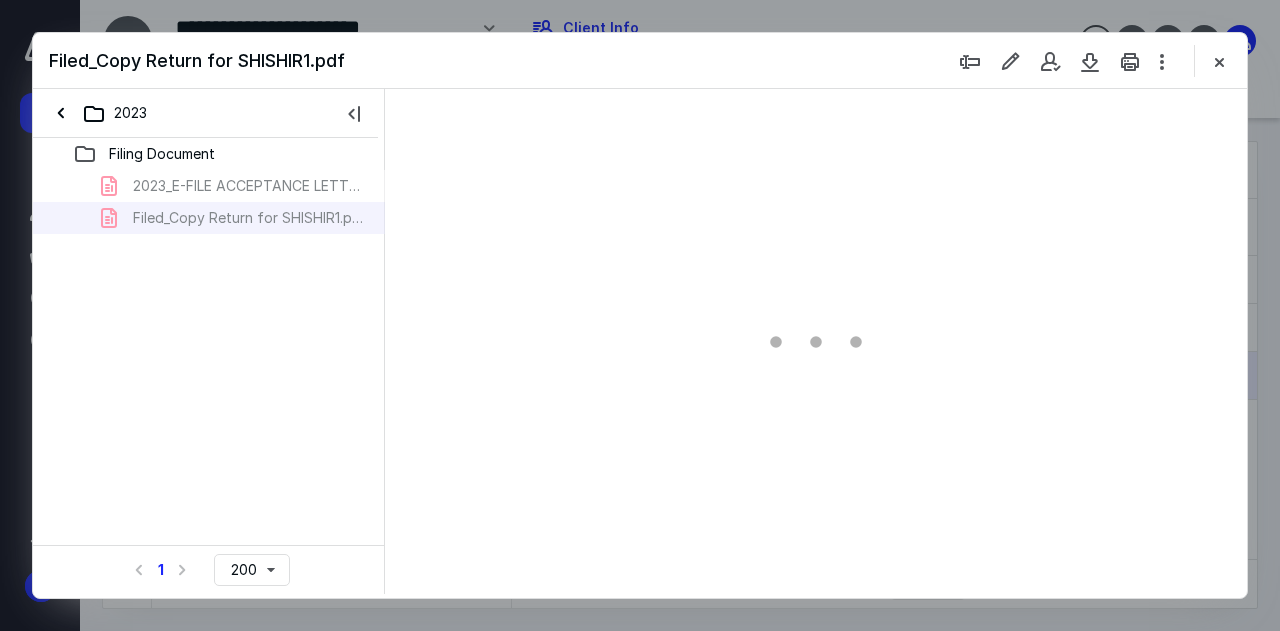 scroll, scrollTop: 0, scrollLeft: 0, axis: both 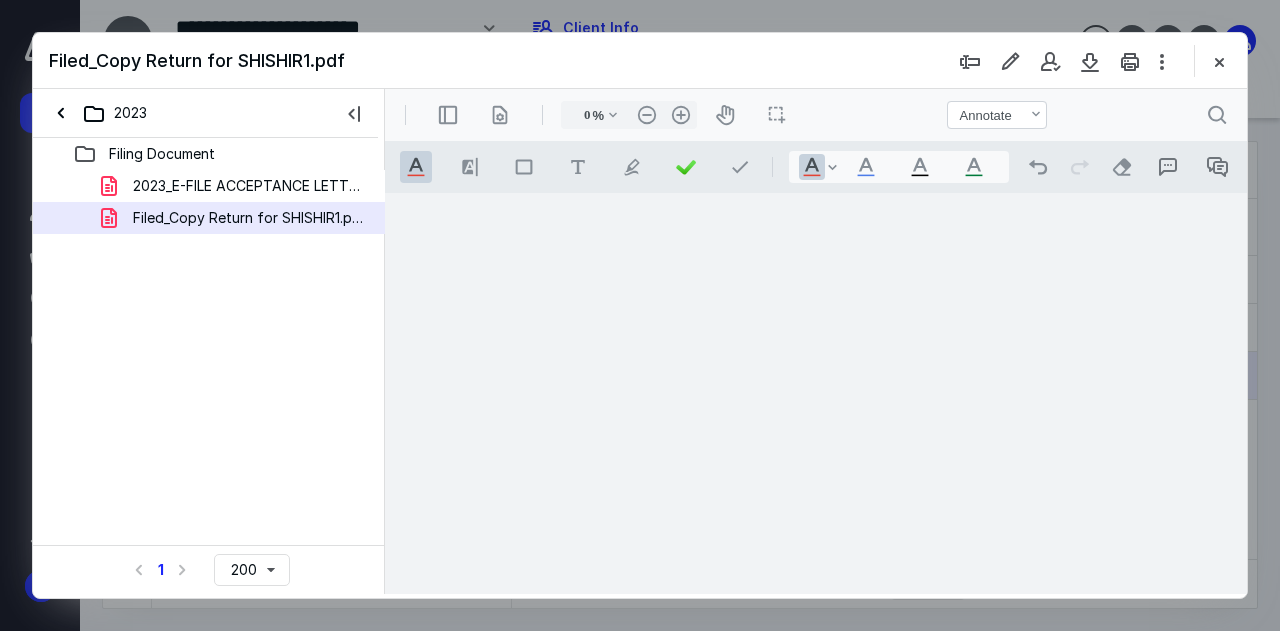 type on "51" 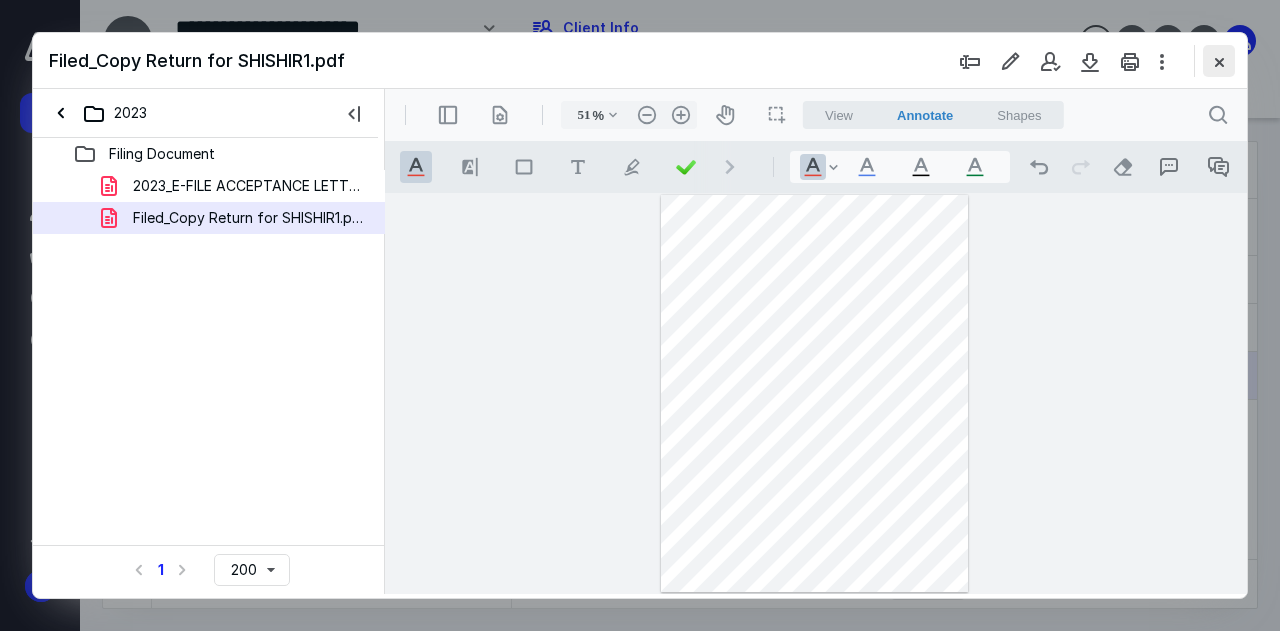 click at bounding box center [1219, 61] 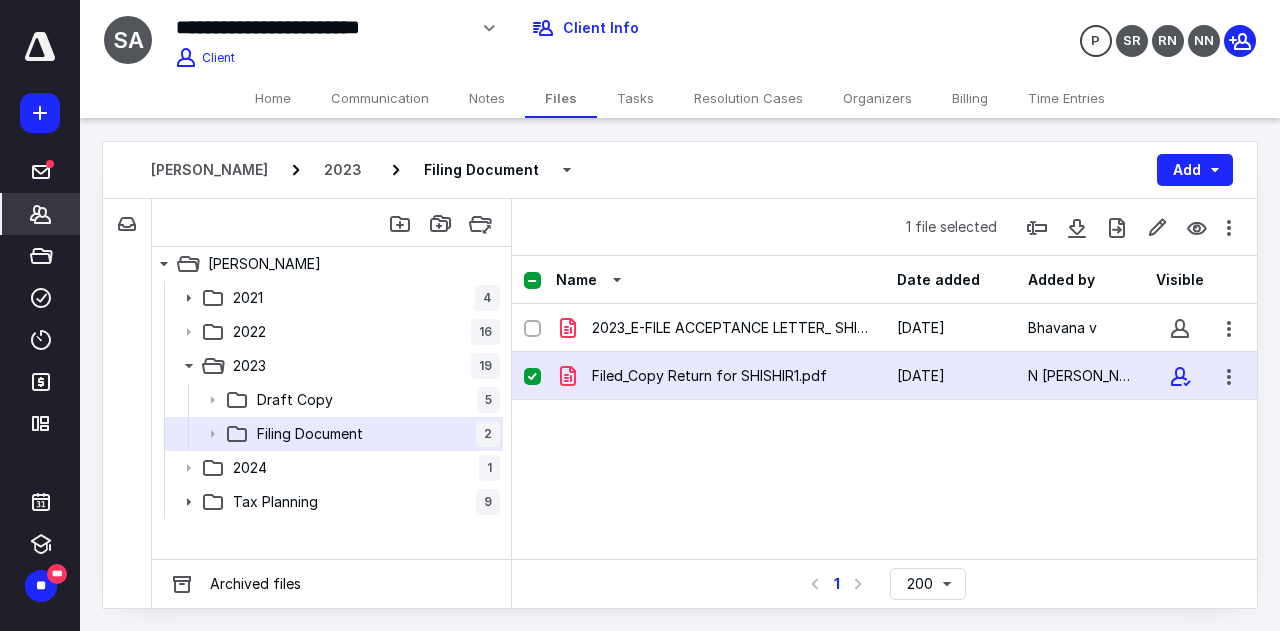 click 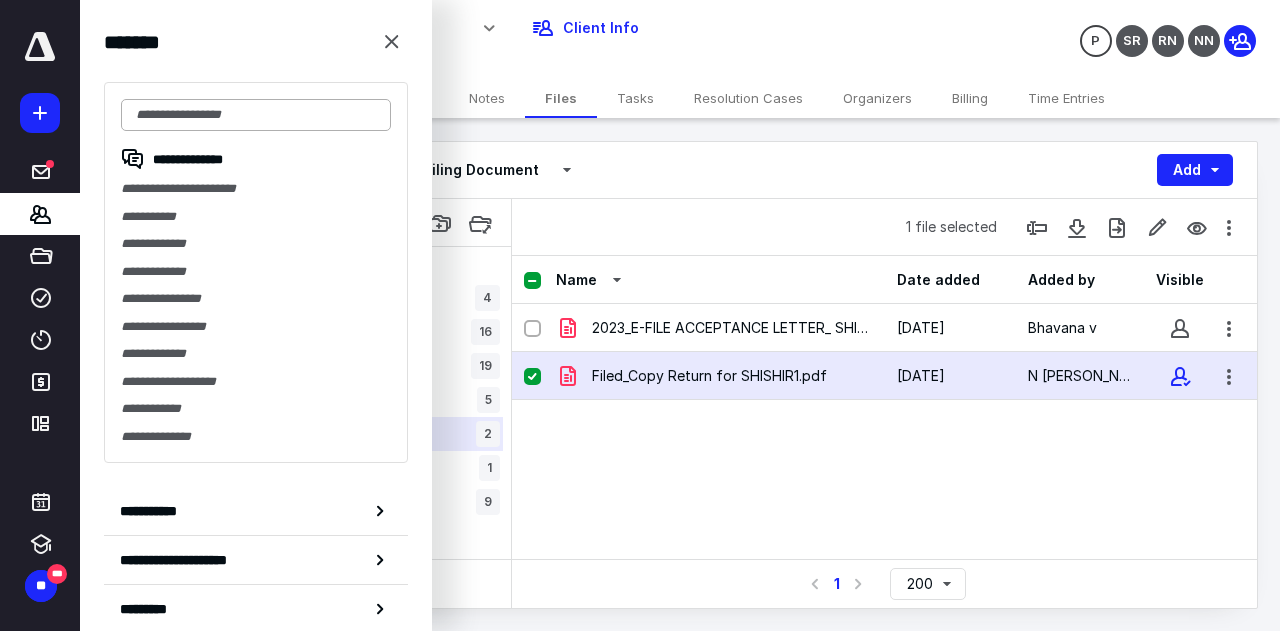 click at bounding box center [256, 115] 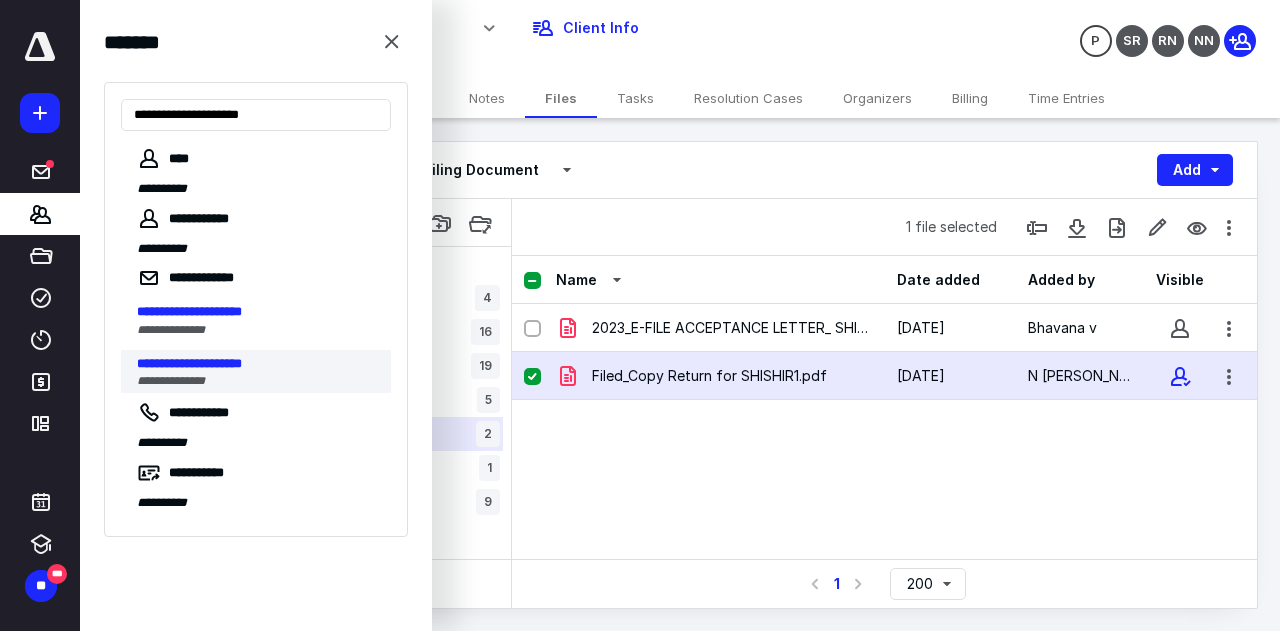 type on "**********" 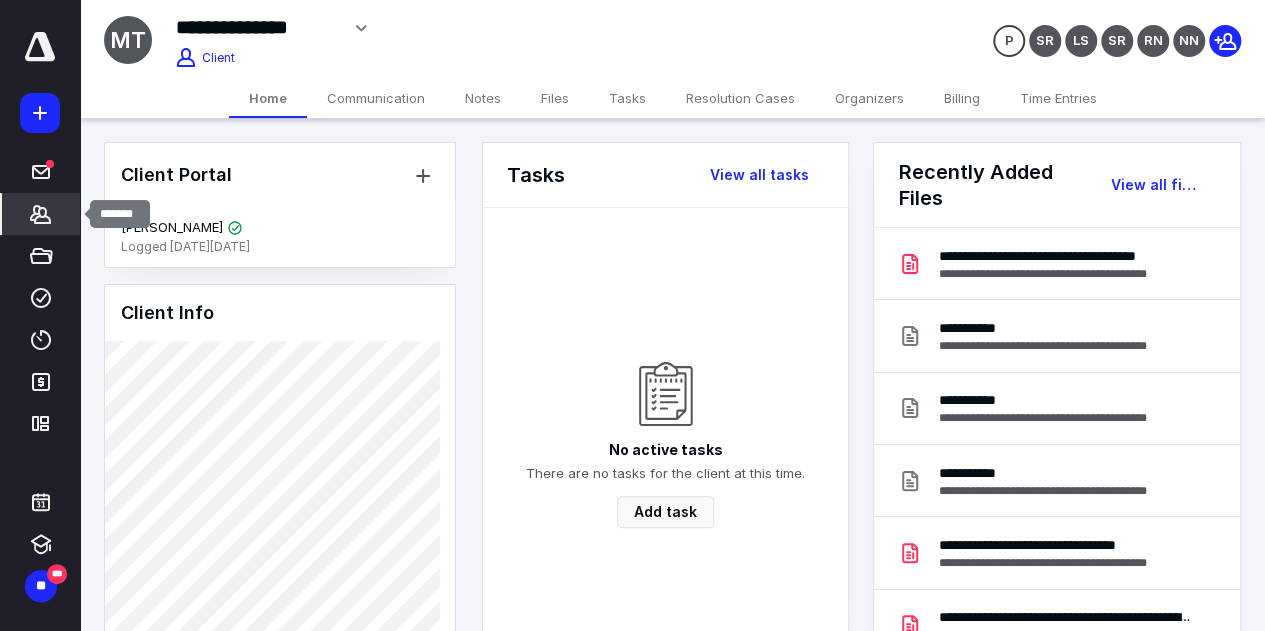 click 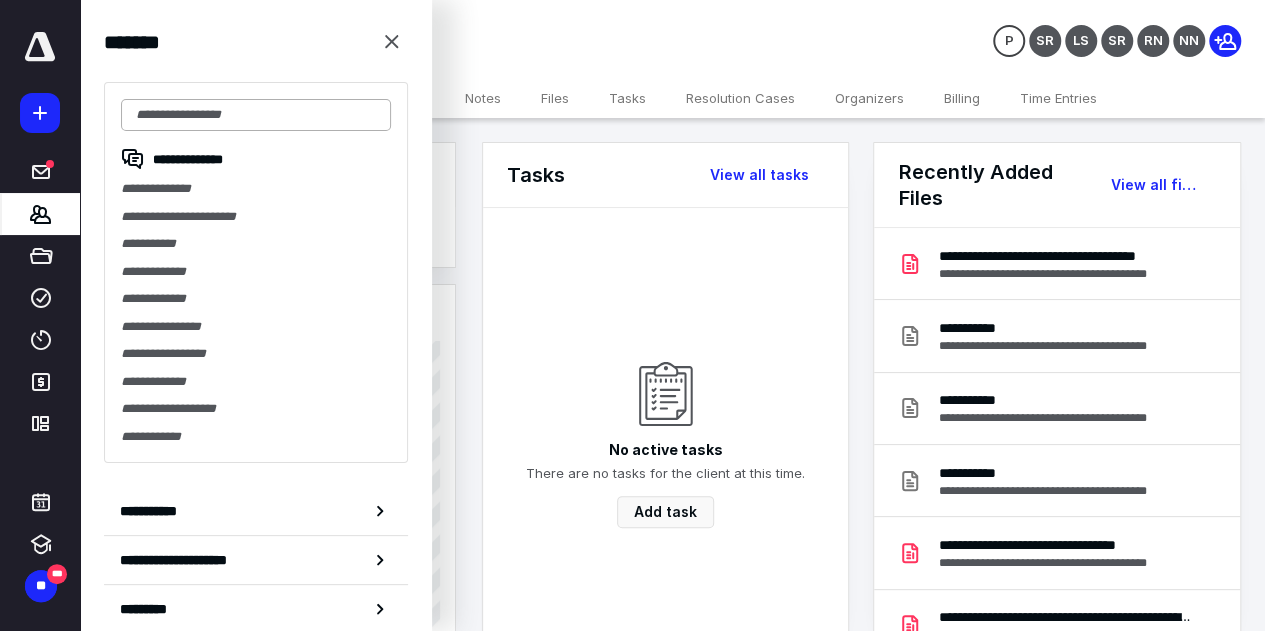 click at bounding box center [256, 115] 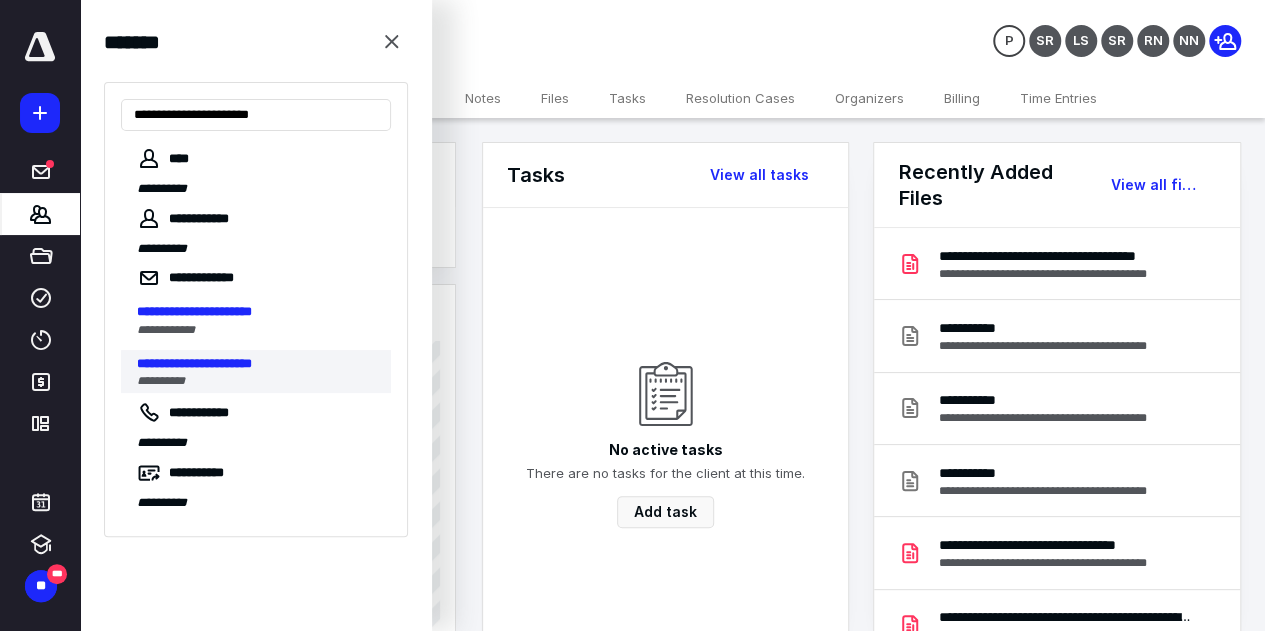 click on "**********" at bounding box center [194, 363] 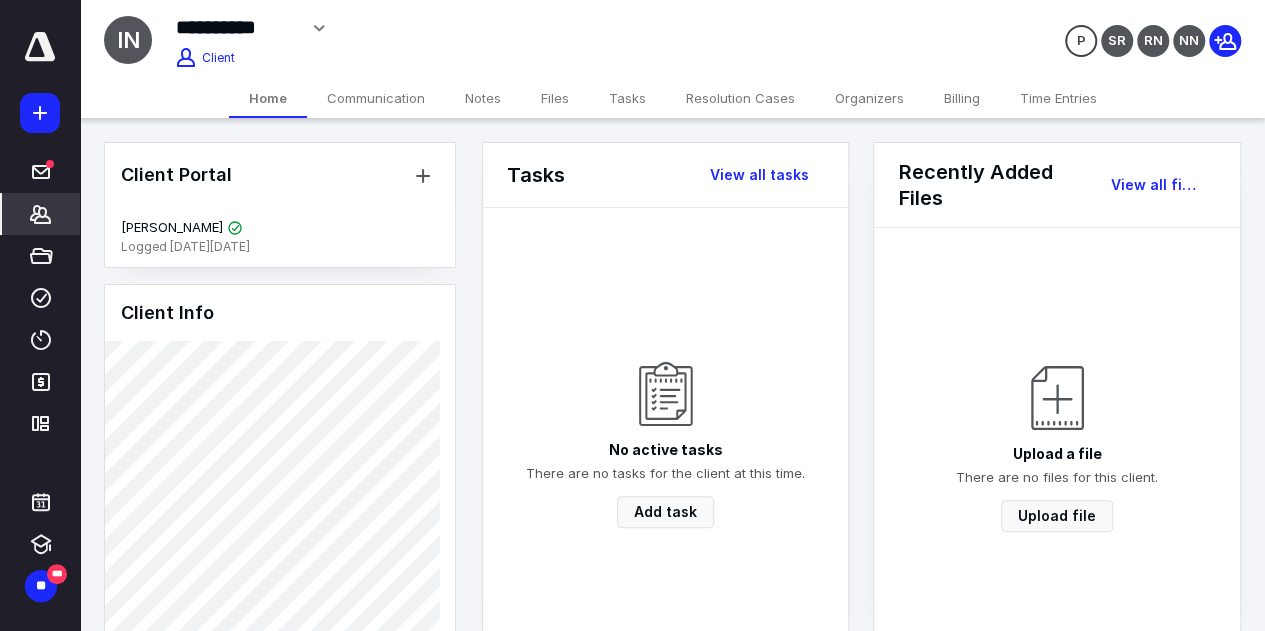 click on "Files" at bounding box center (555, 98) 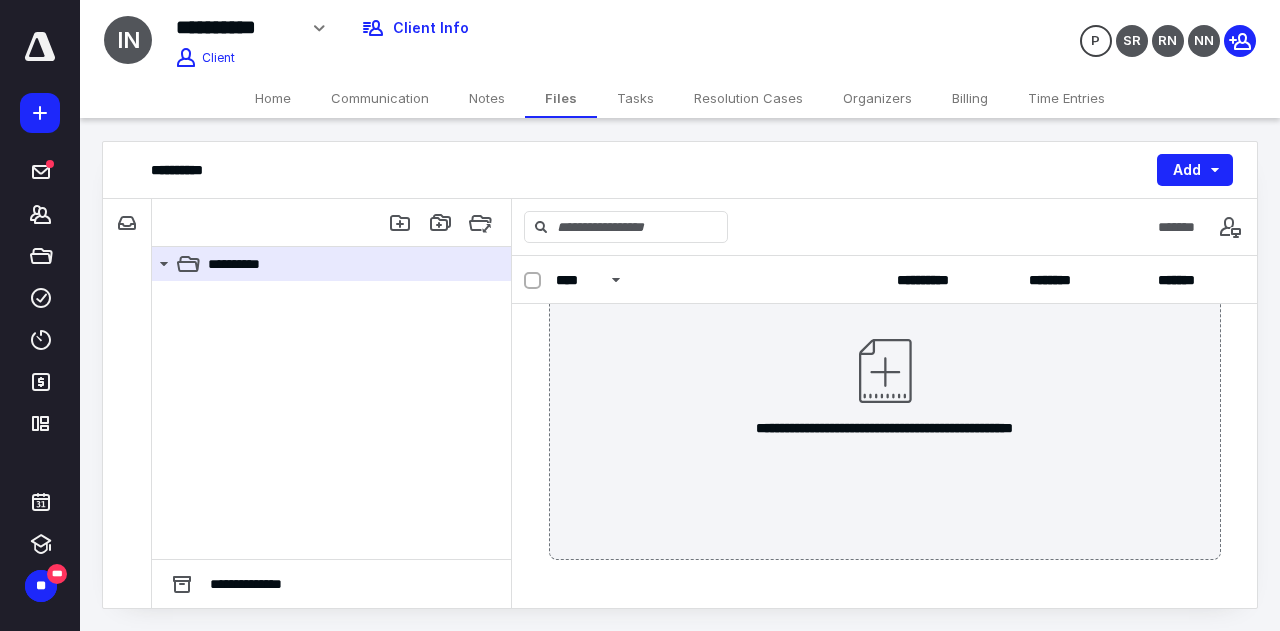 scroll, scrollTop: 0, scrollLeft: 0, axis: both 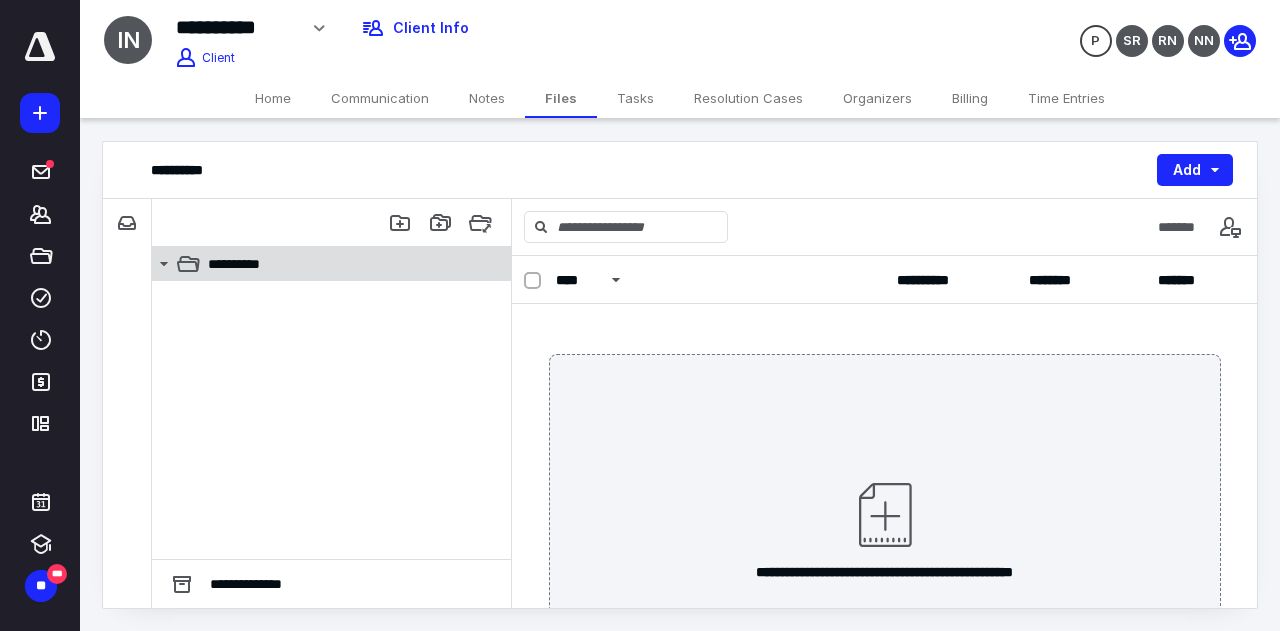 click 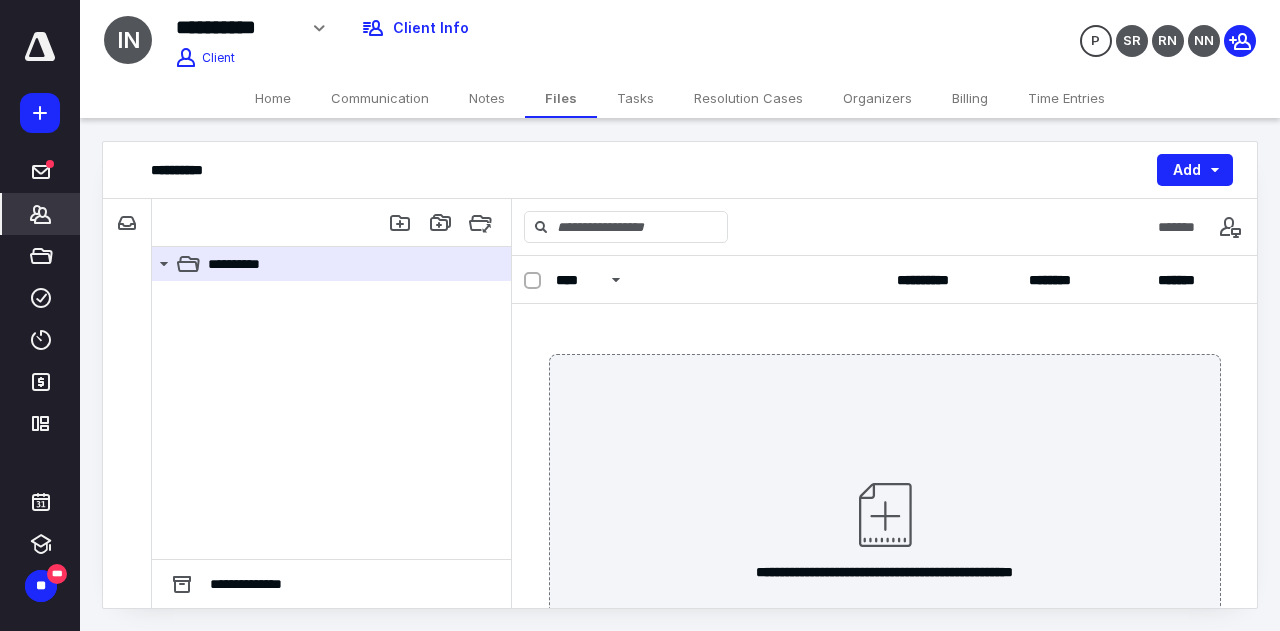 click 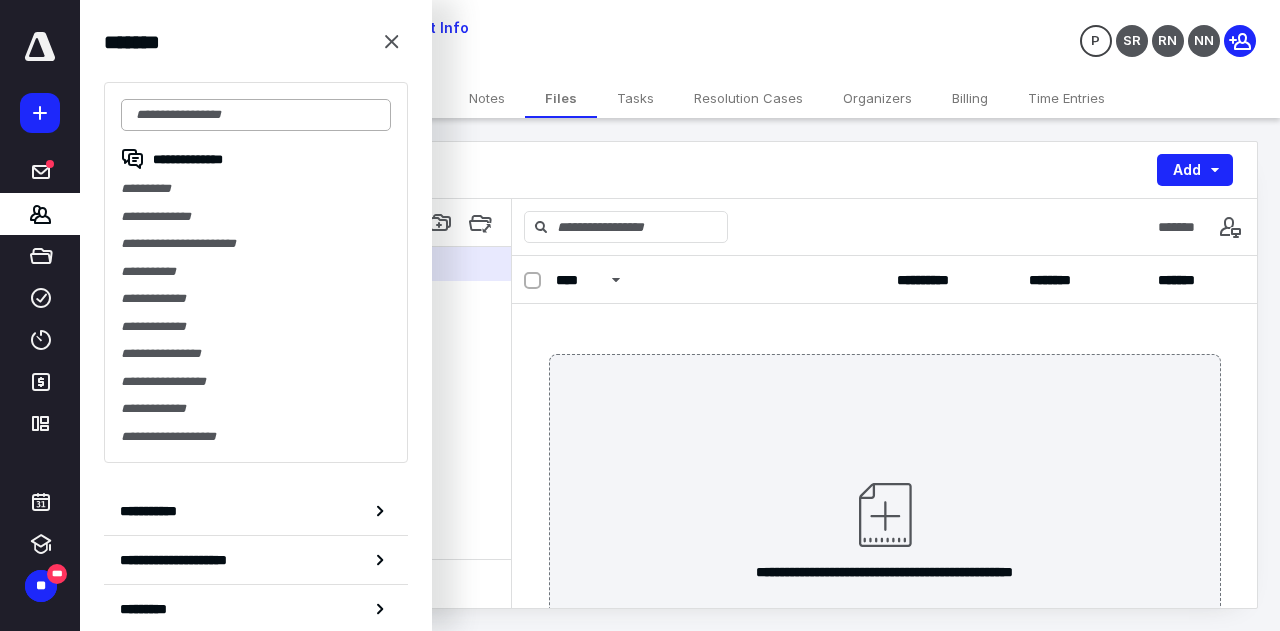 click at bounding box center [256, 115] 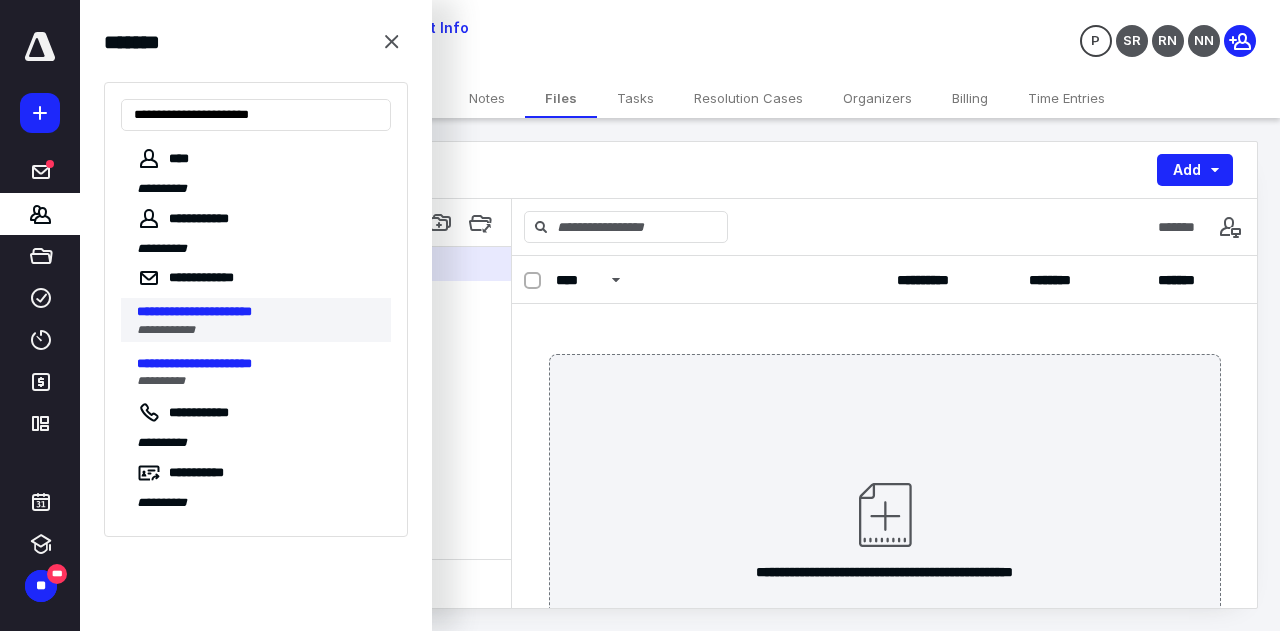 type on "**********" 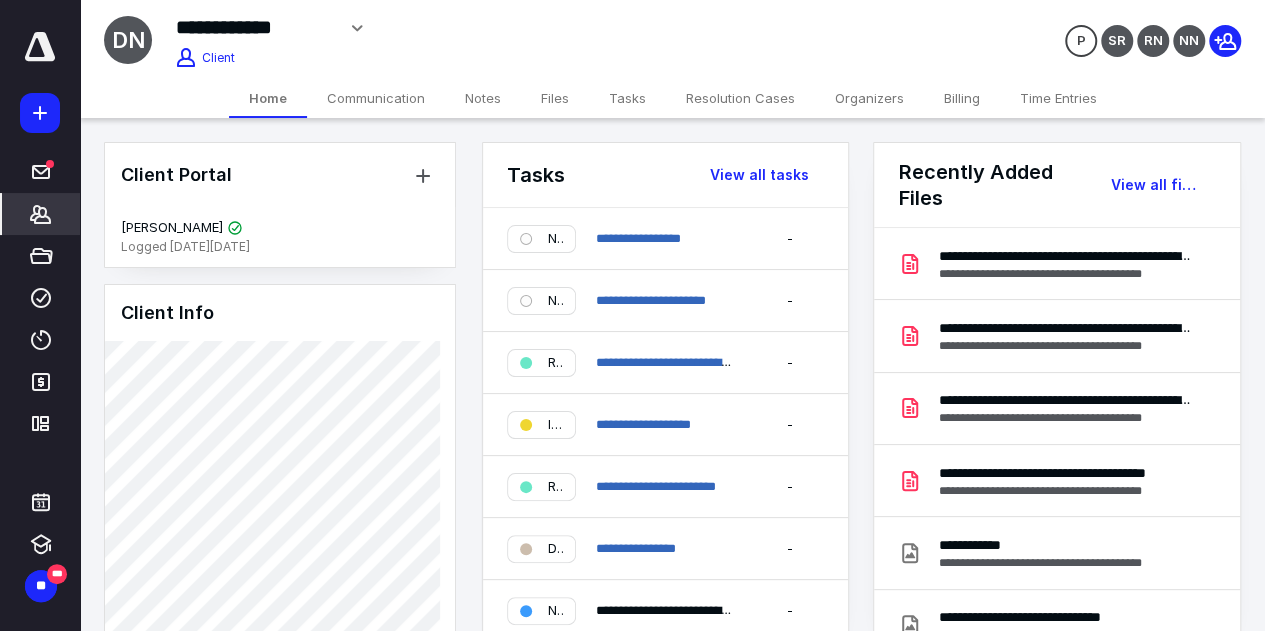 click on "Files" at bounding box center [555, 98] 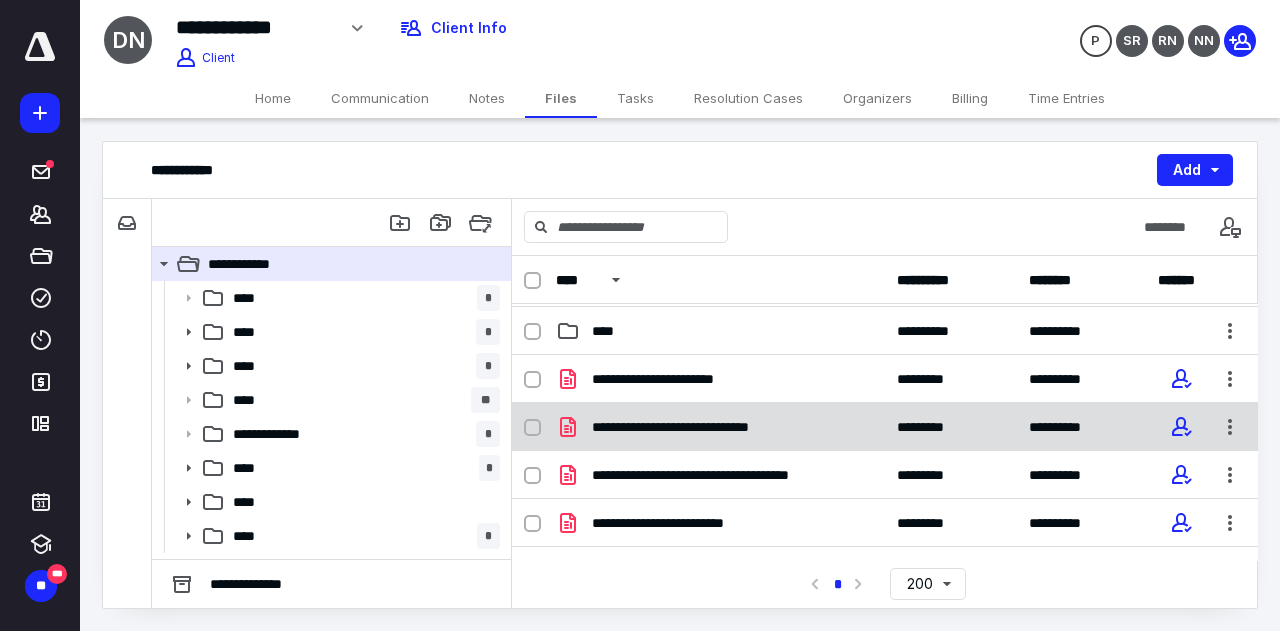 scroll, scrollTop: 0, scrollLeft: 0, axis: both 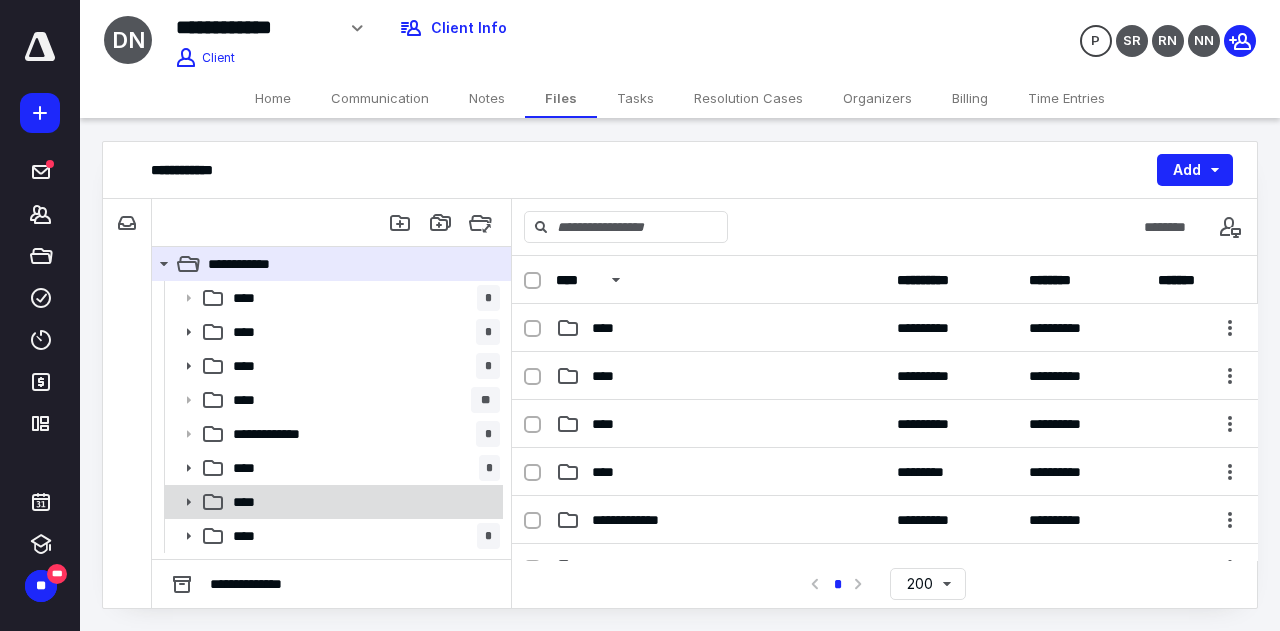 click on "****" at bounding box center (362, 502) 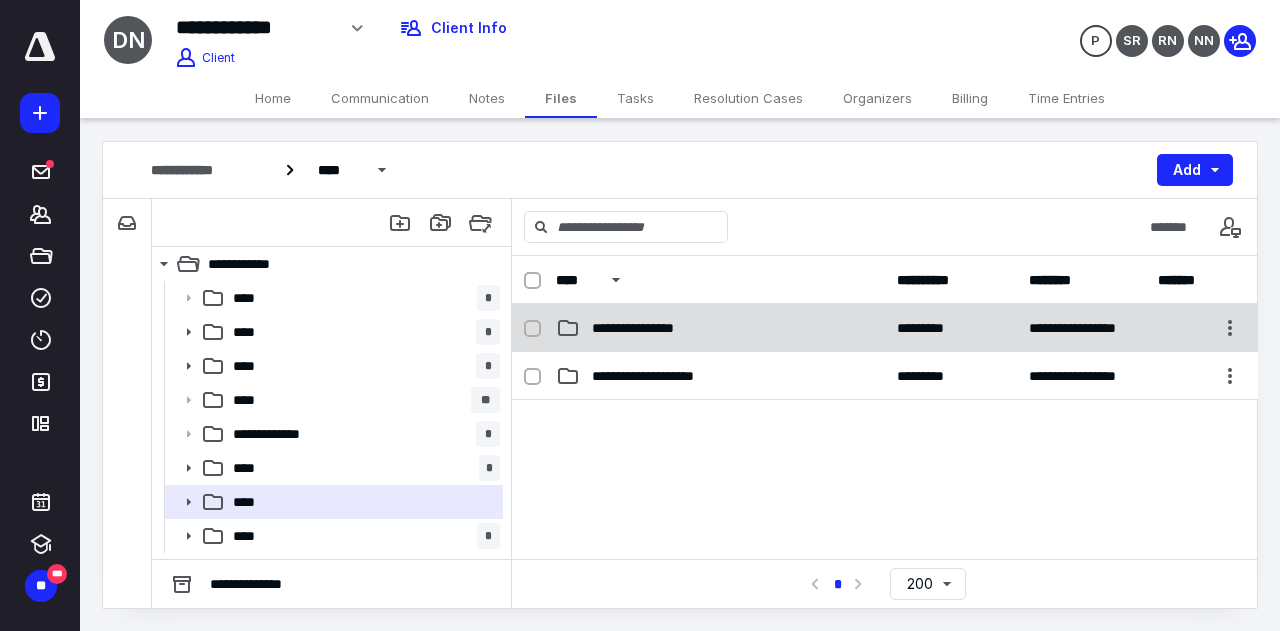 click on "**********" at bounding box center [650, 328] 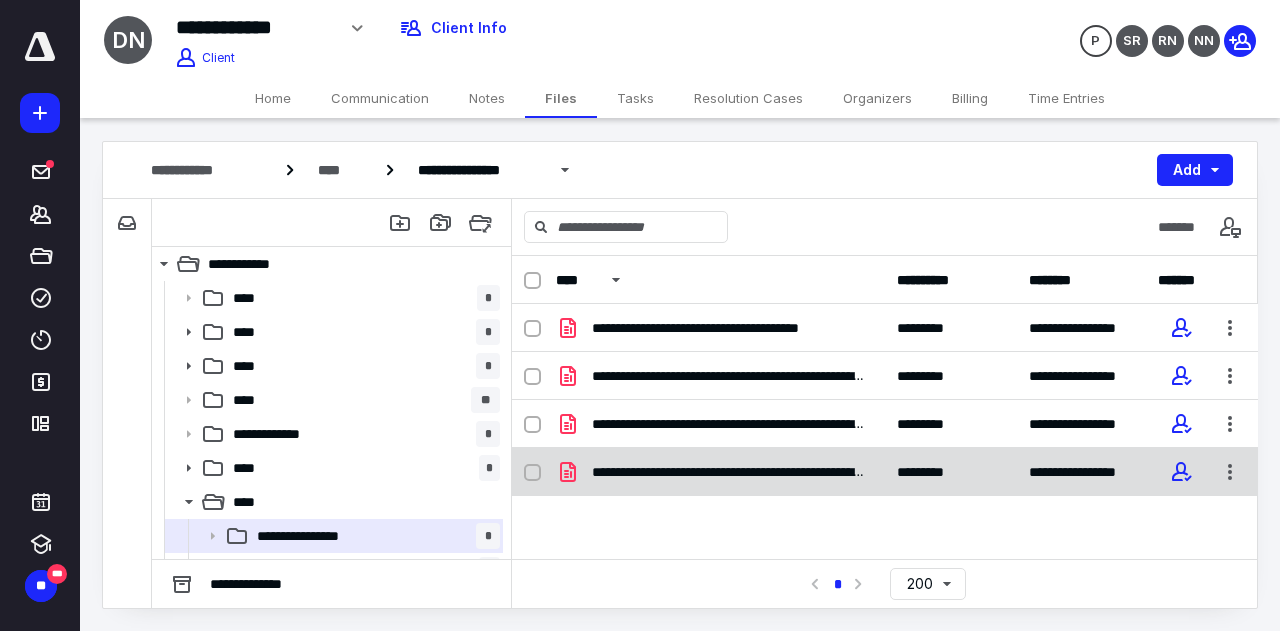click on "**********" at bounding box center (720, 472) 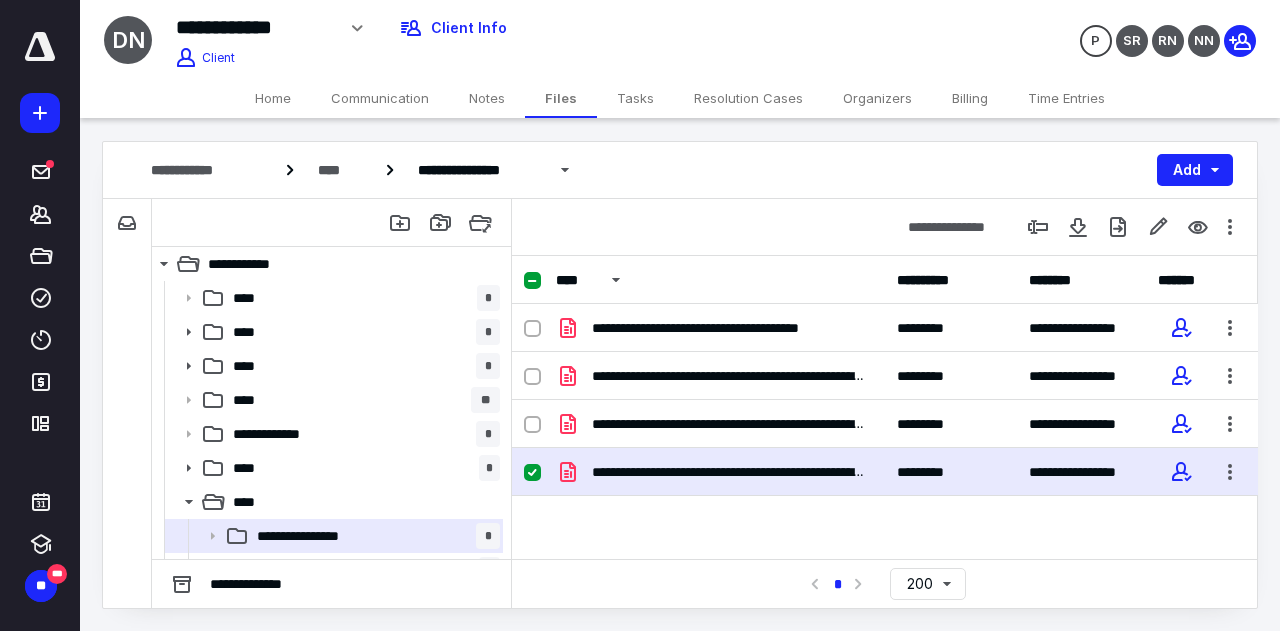 click on "**********" at bounding box center (720, 472) 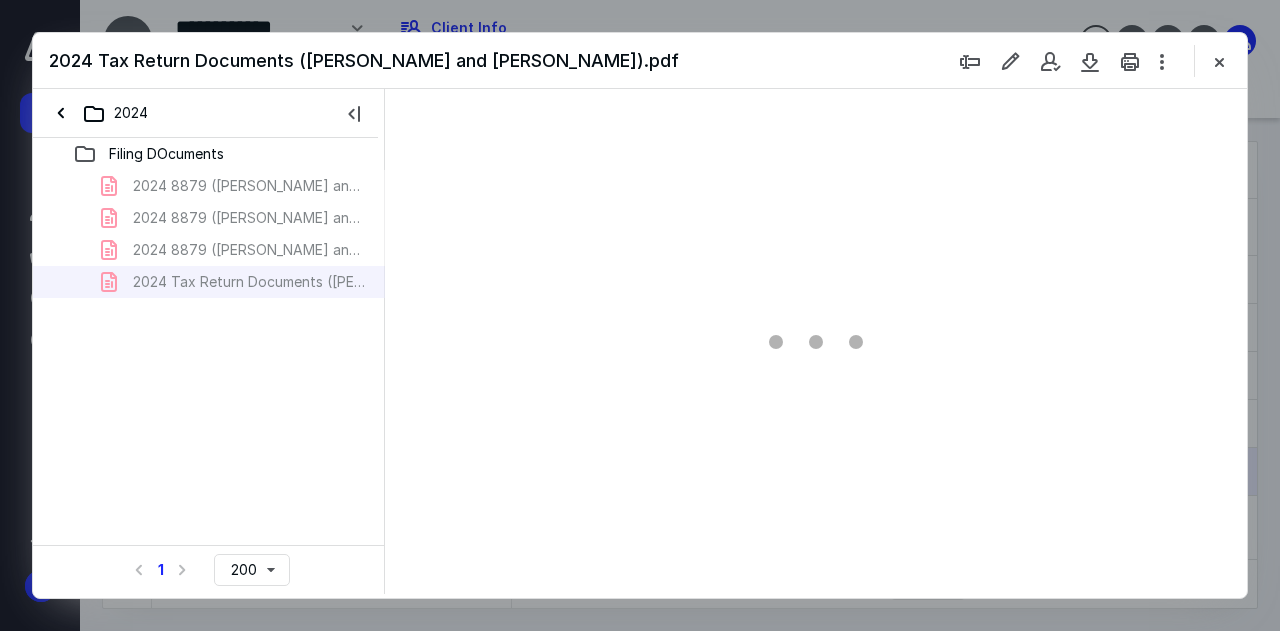 scroll, scrollTop: 0, scrollLeft: 0, axis: both 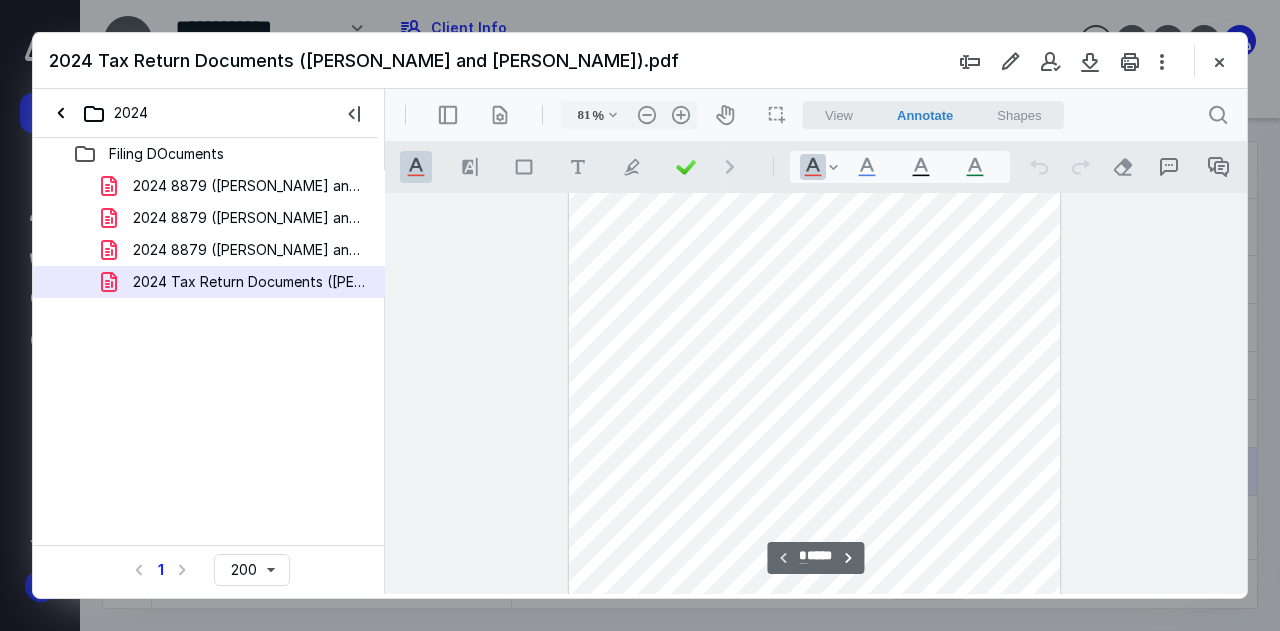 type on "106" 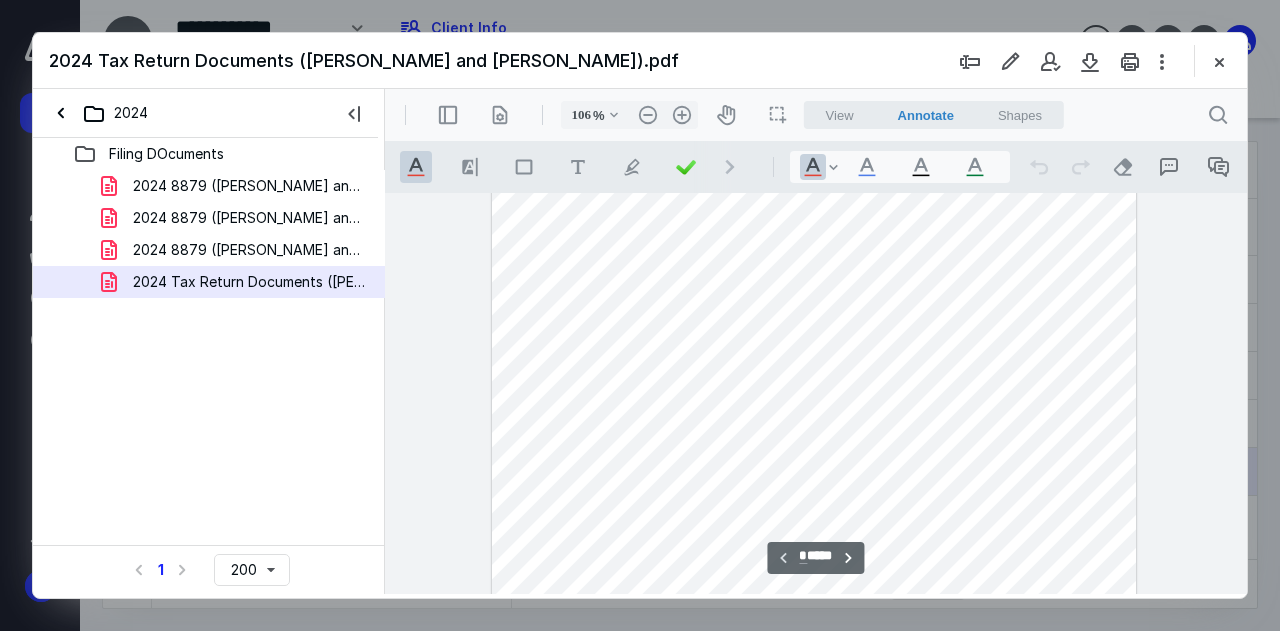 scroll, scrollTop: 333, scrollLeft: 0, axis: vertical 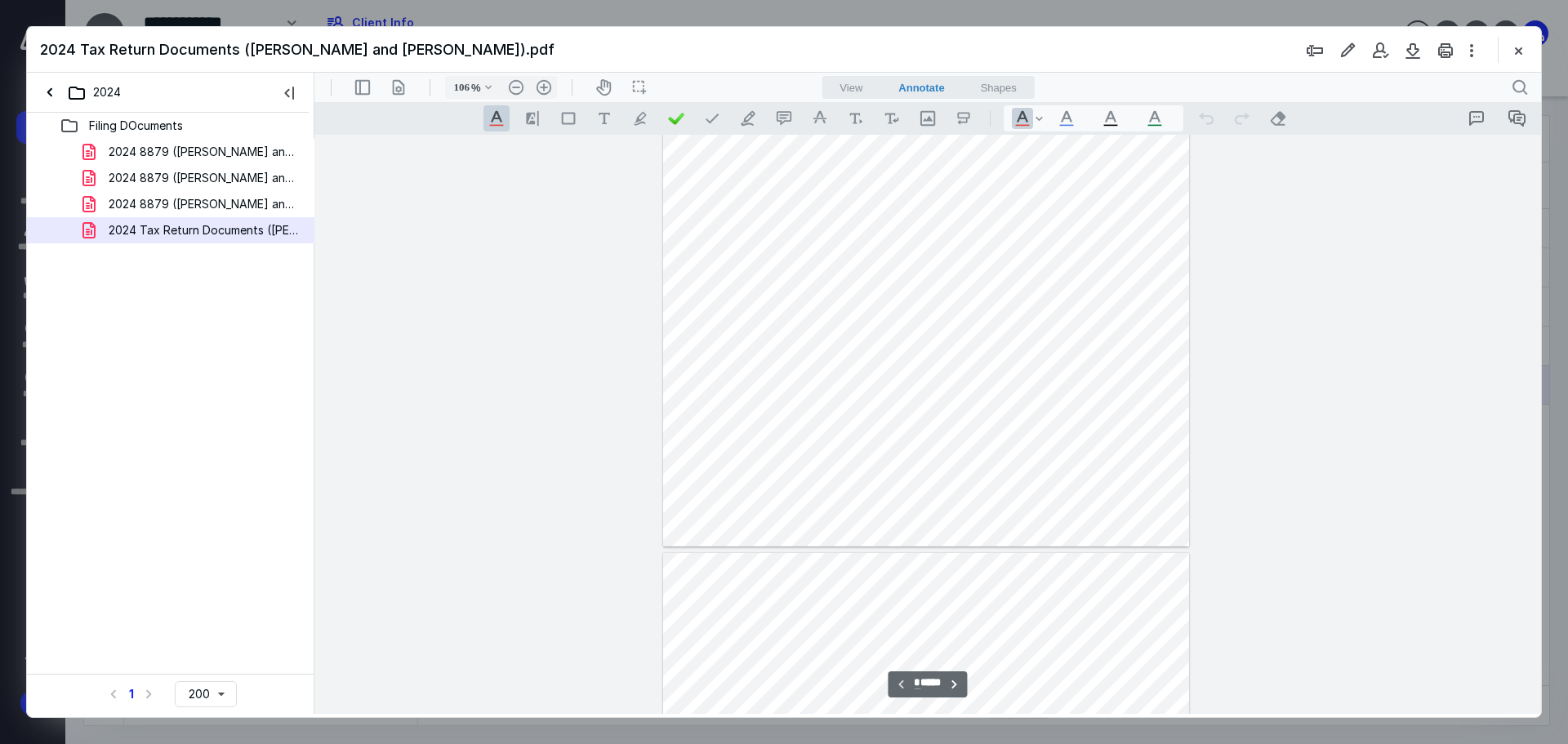 drag, startPoint x: 1129, startPoint y: 399, endPoint x: 1170, endPoint y: 408, distance: 41.9762 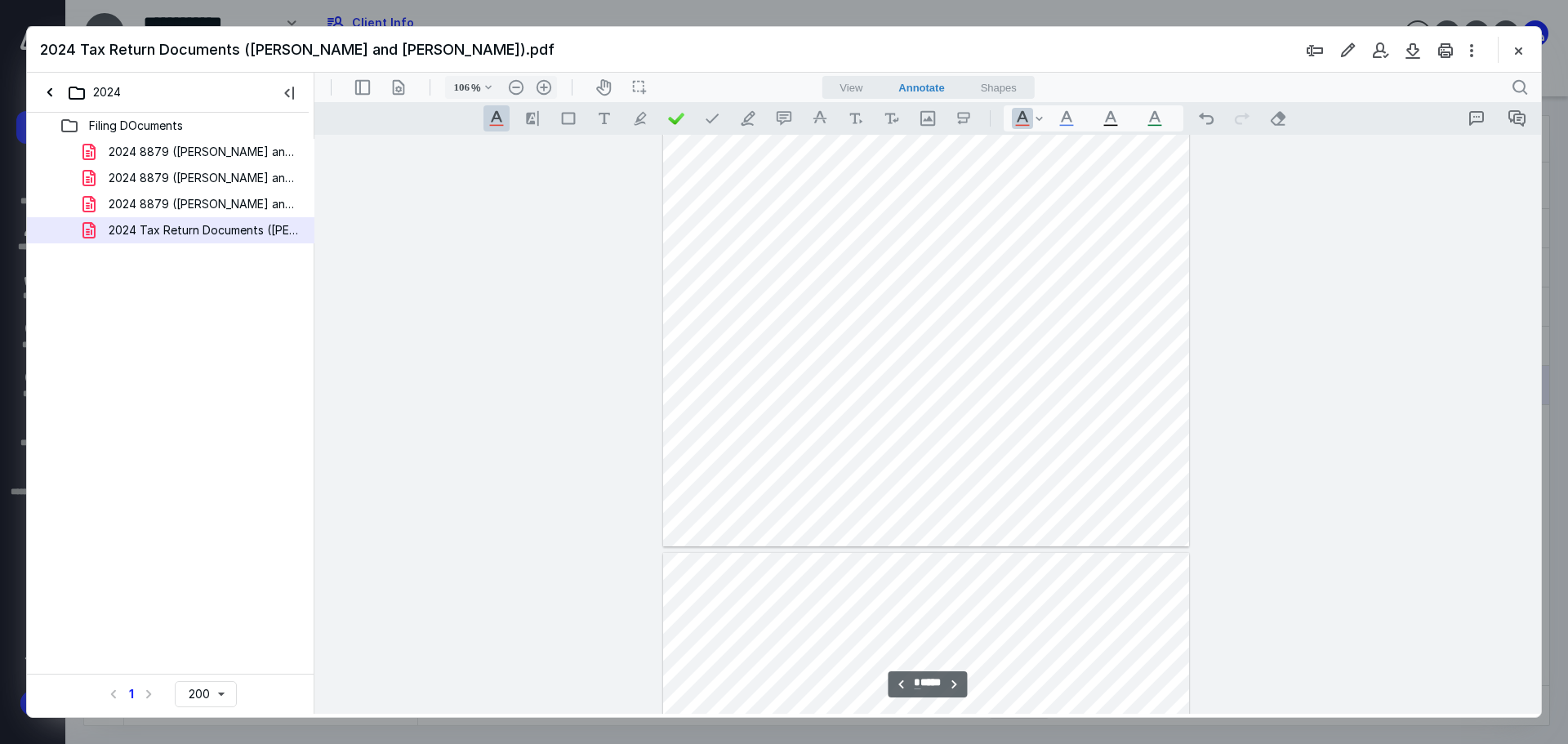 scroll, scrollTop: 545, scrollLeft: 0, axis: vertical 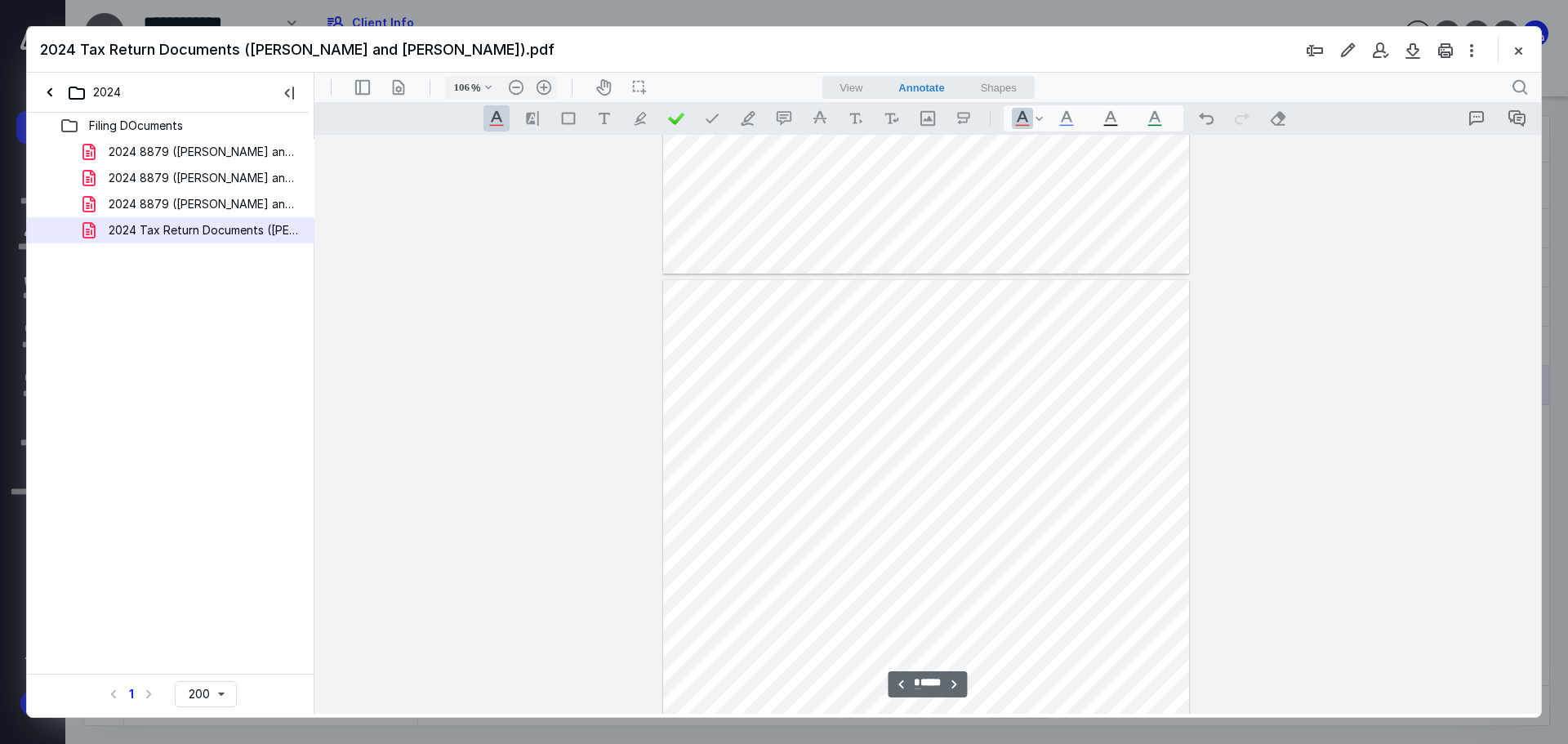 type on "*" 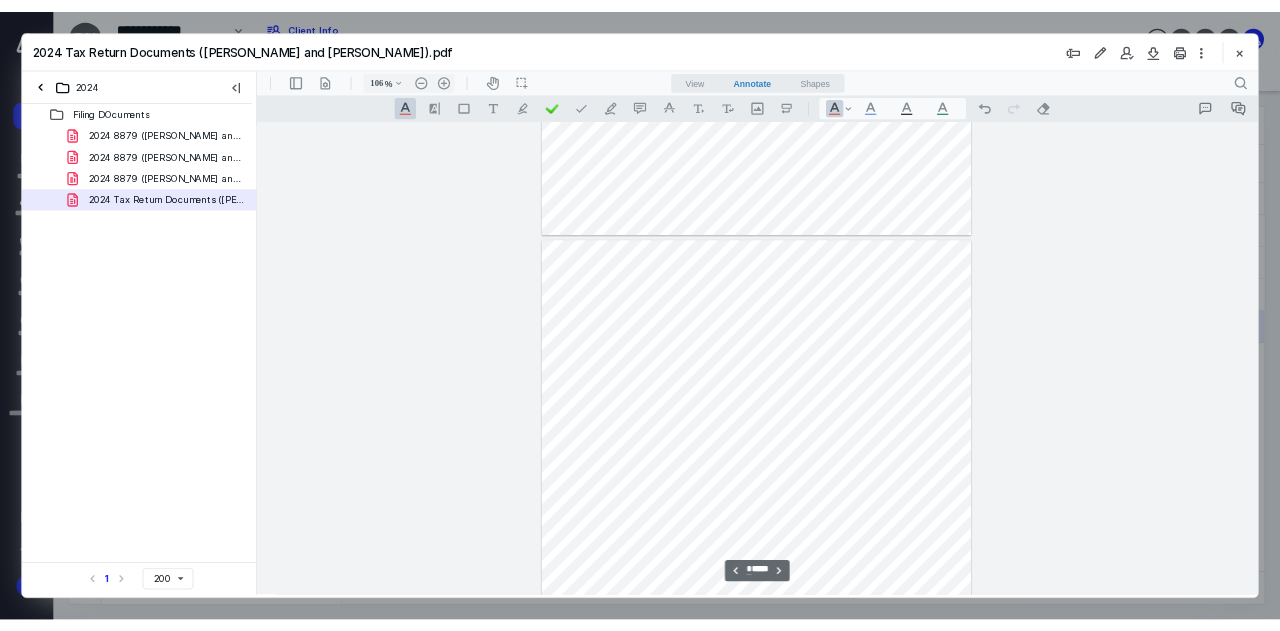 scroll, scrollTop: 0, scrollLeft: 0, axis: both 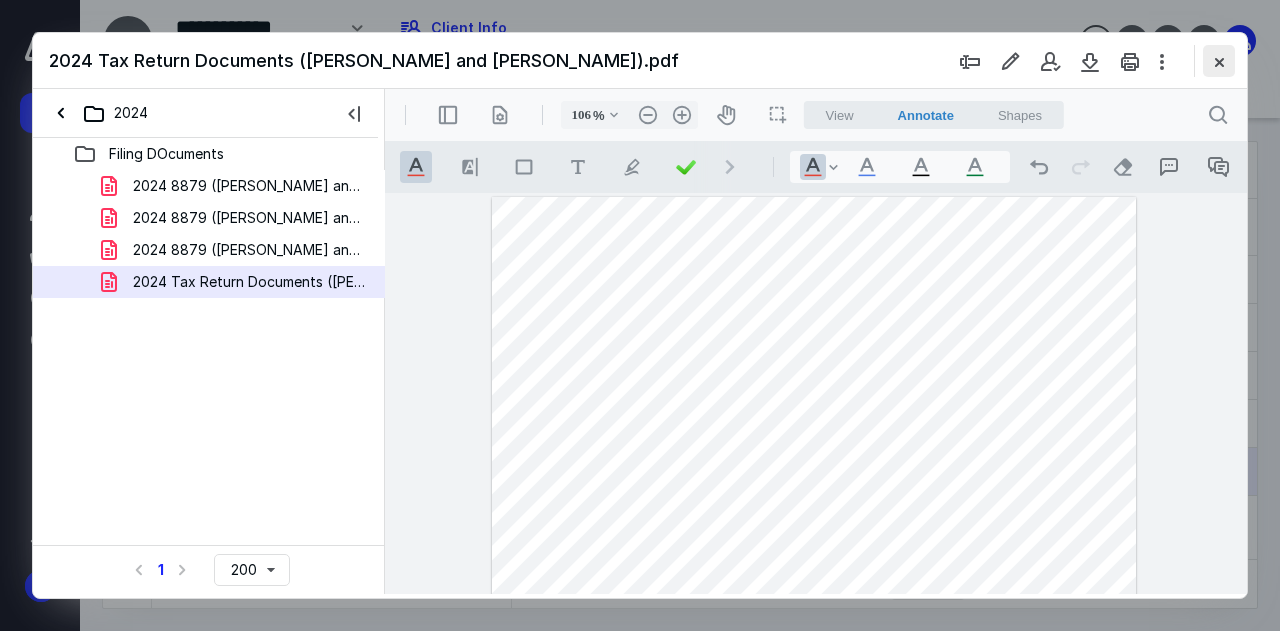 click at bounding box center [1219, 61] 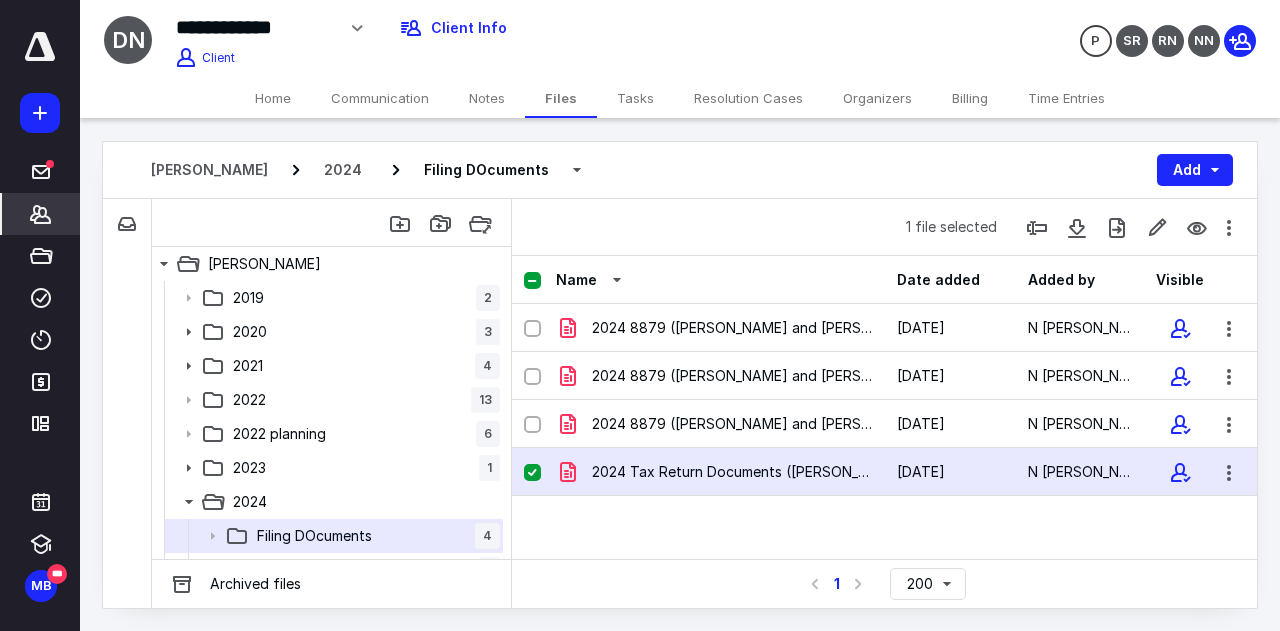 click 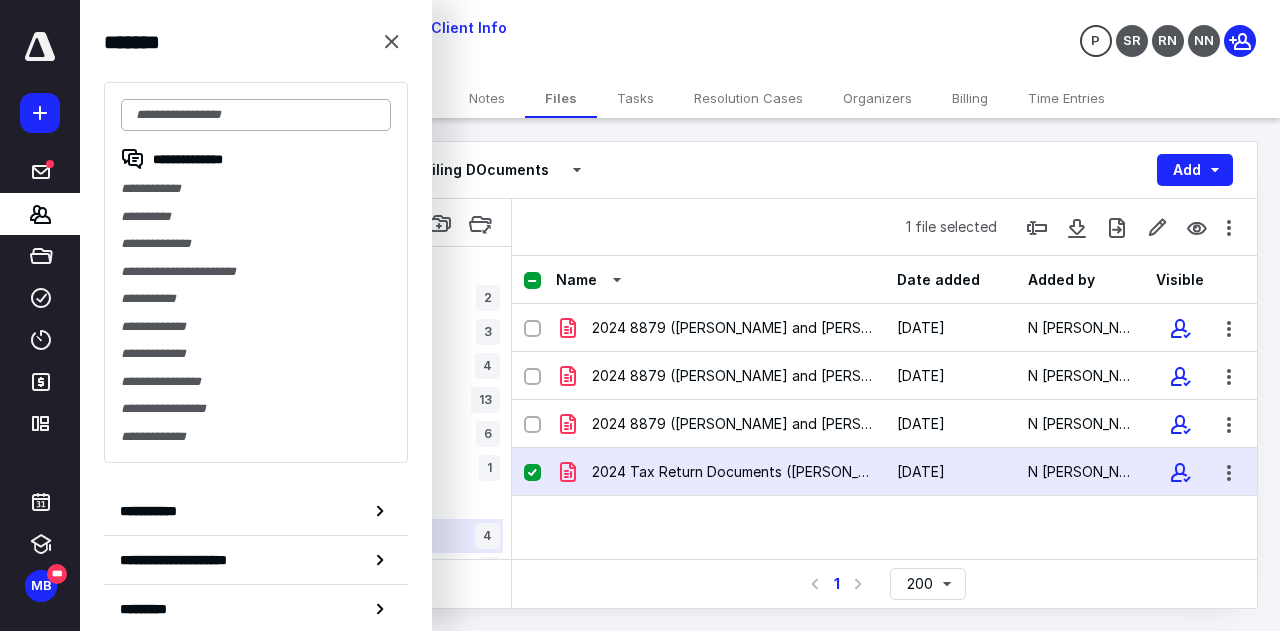 click at bounding box center (256, 115) 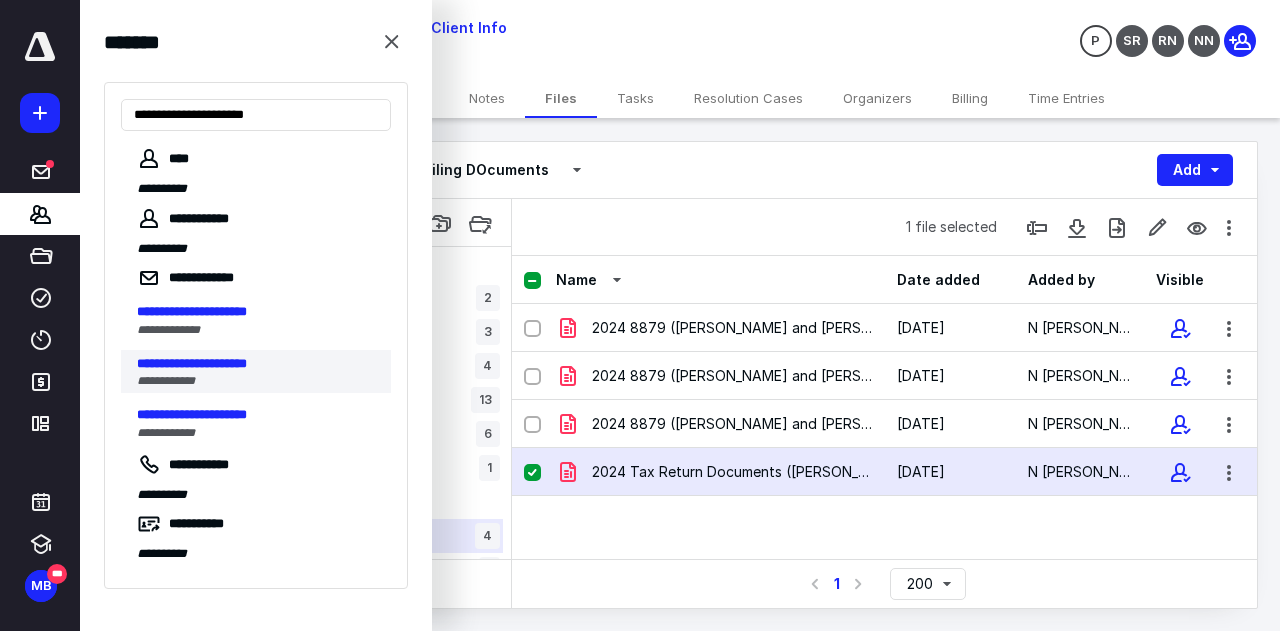 type on "**********" 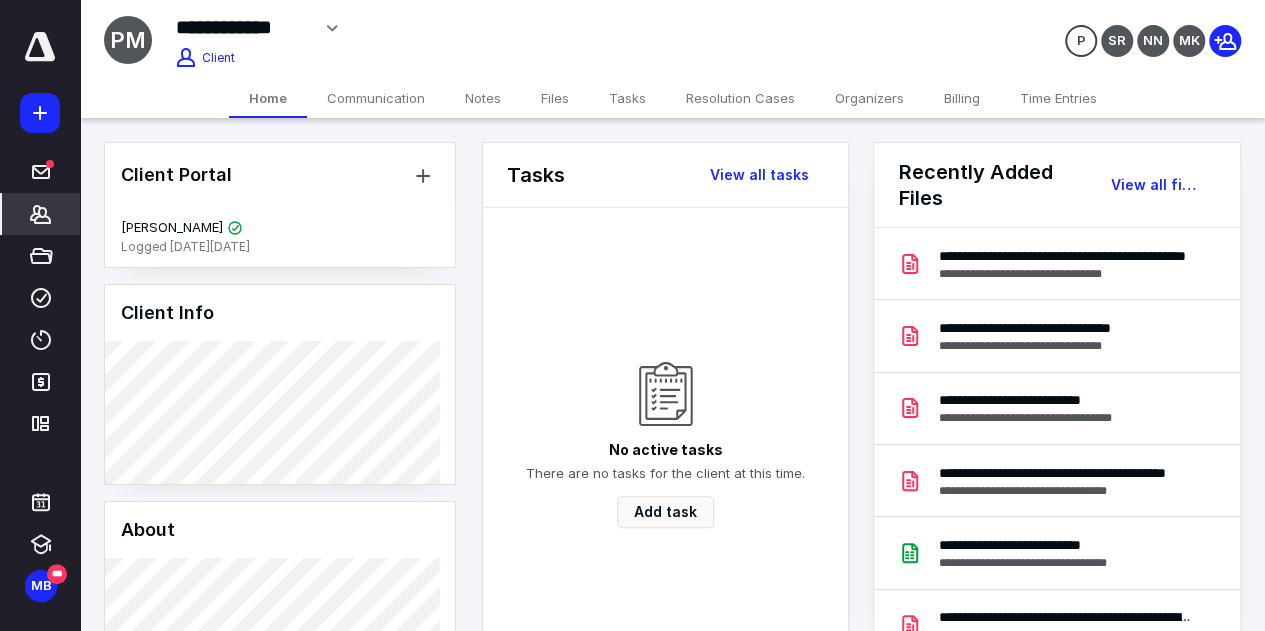 click on "Files" at bounding box center (555, 98) 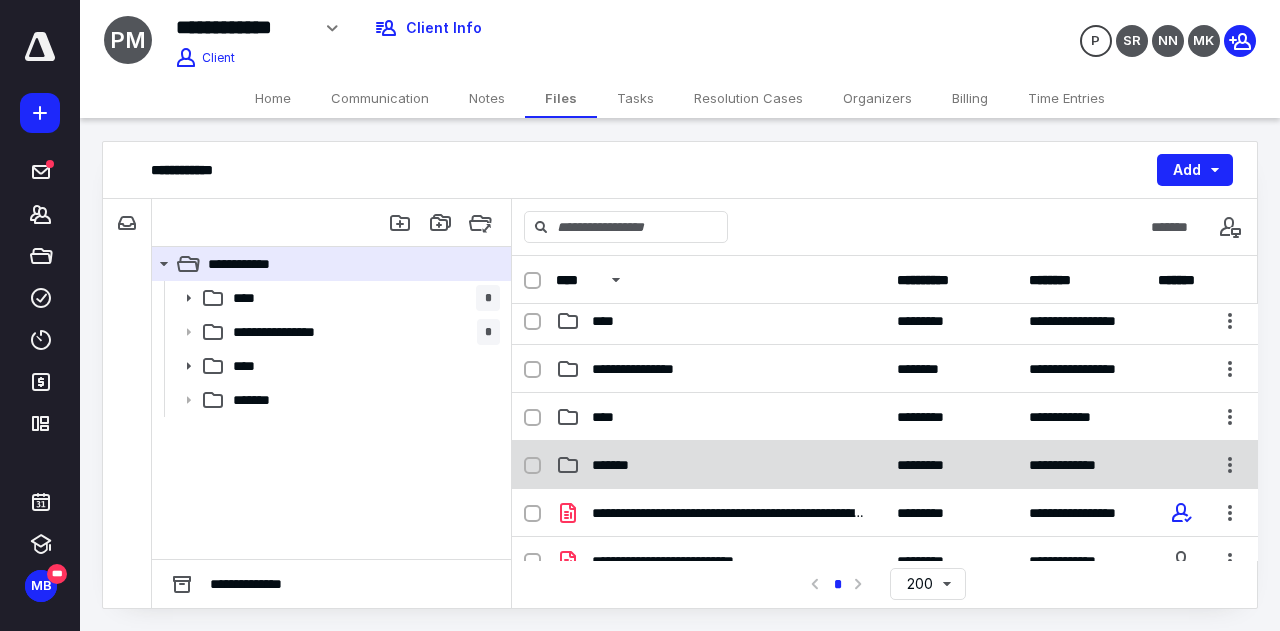 scroll, scrollTop: 0, scrollLeft: 0, axis: both 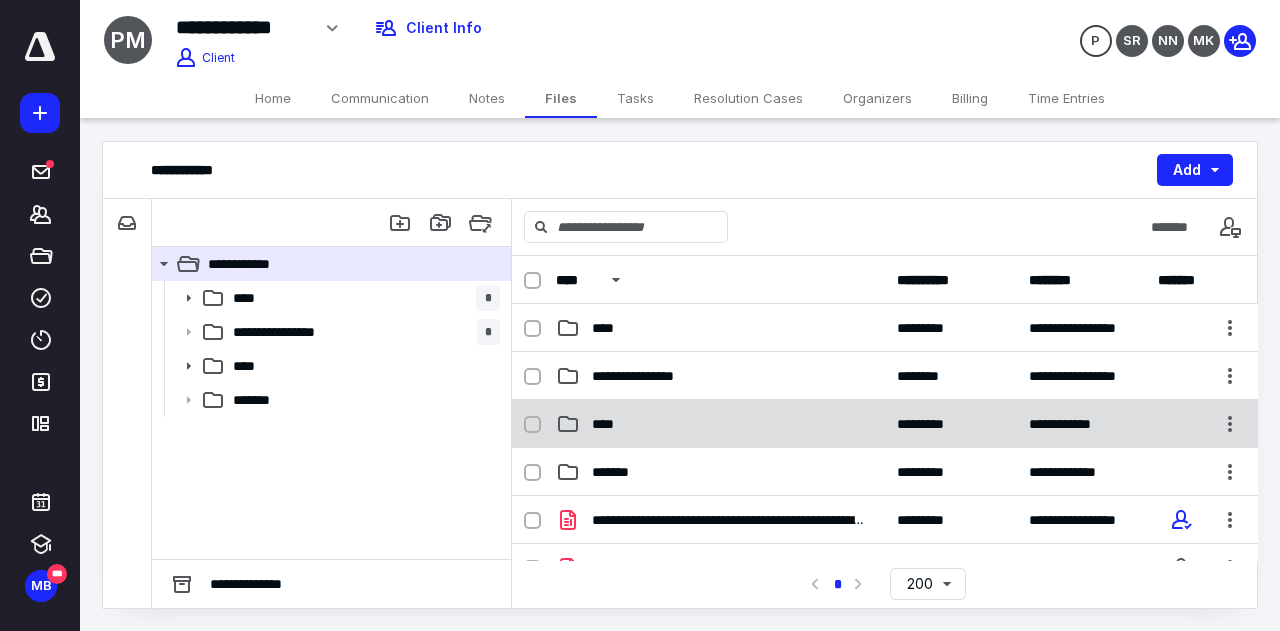 click on "****" at bounding box center (609, 424) 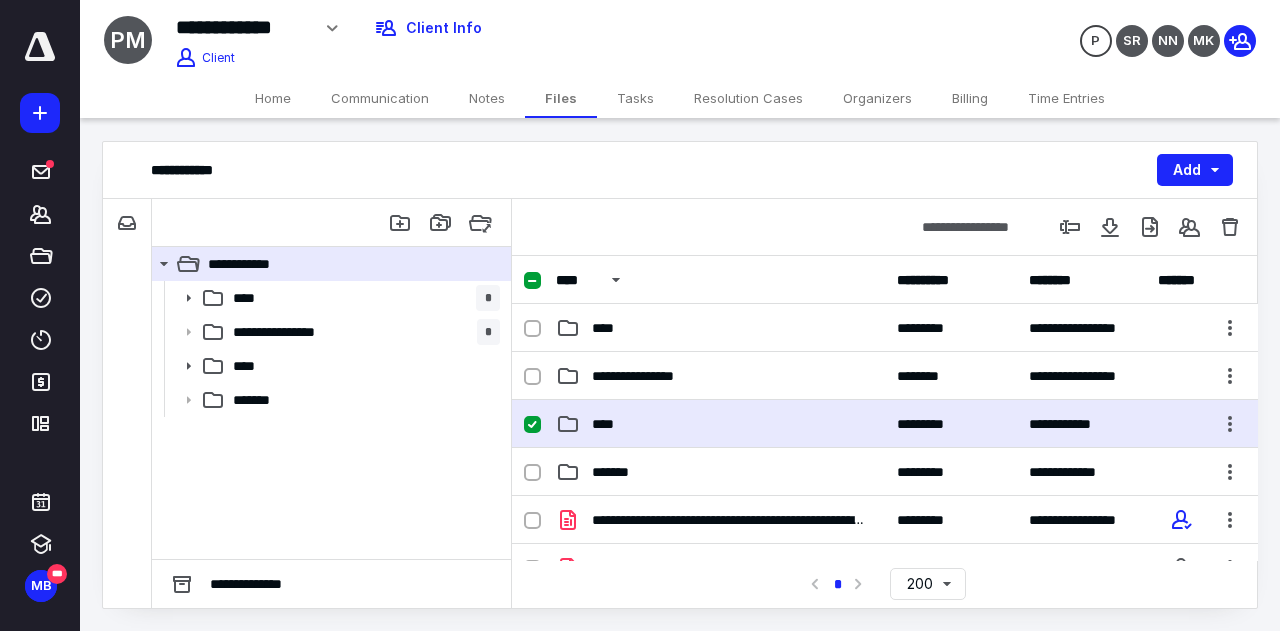 click on "****" at bounding box center (609, 424) 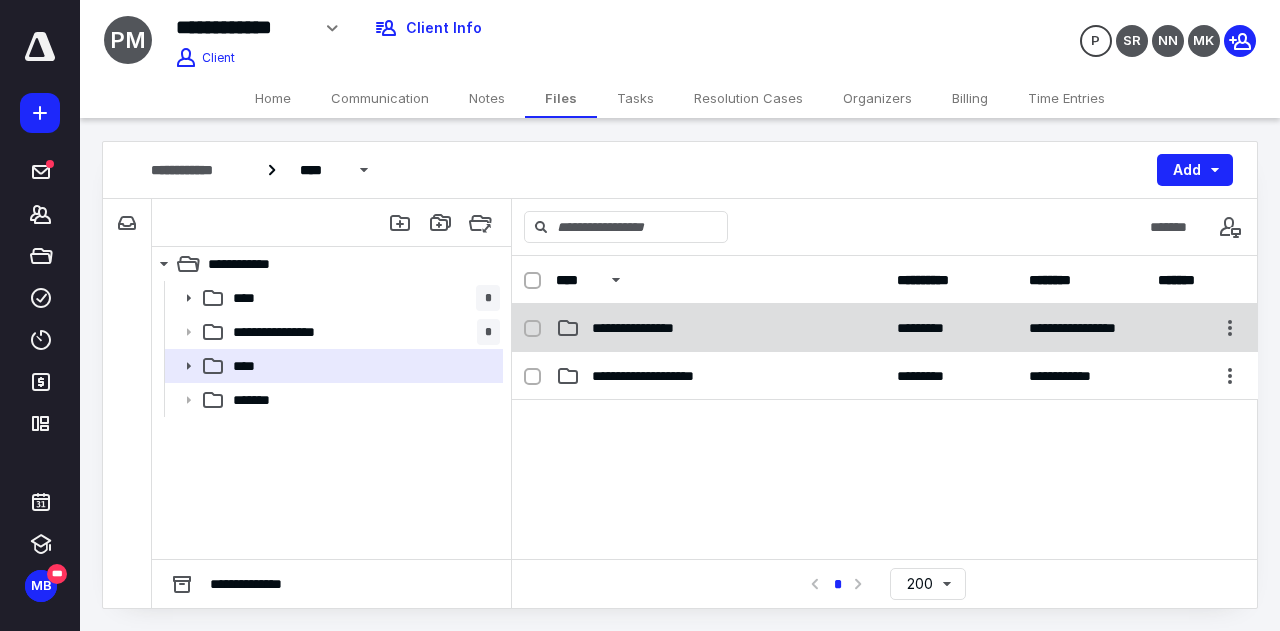 click on "**********" at bounding box center [649, 328] 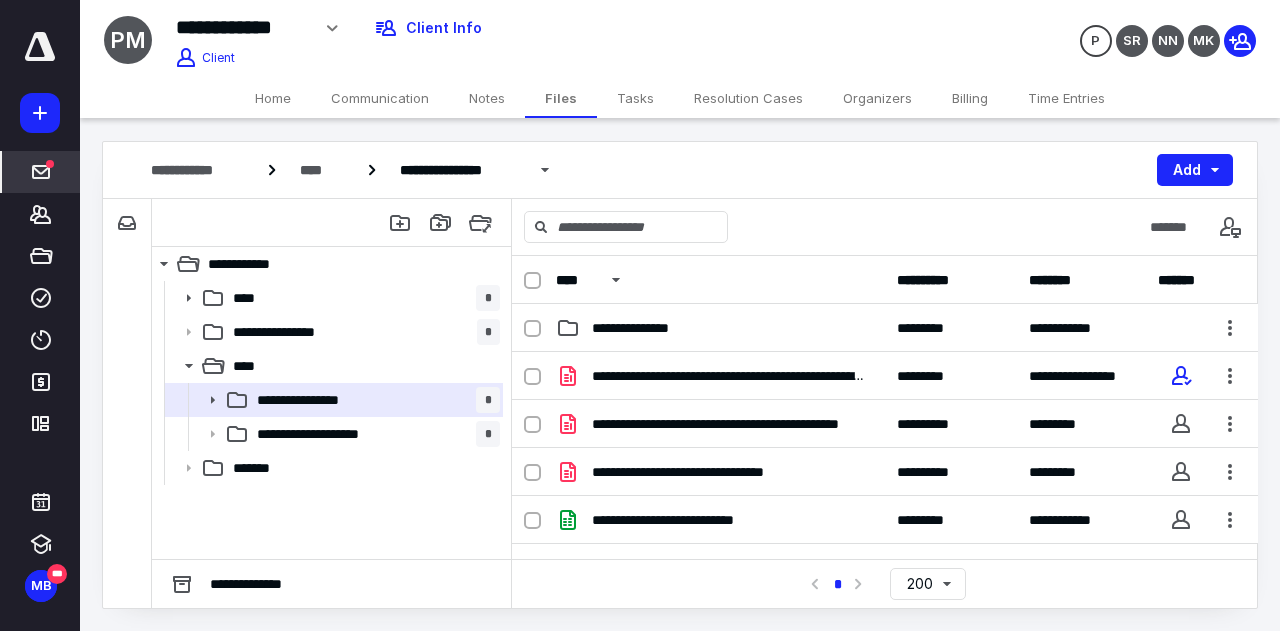 click on "*****" at bounding box center (41, 172) 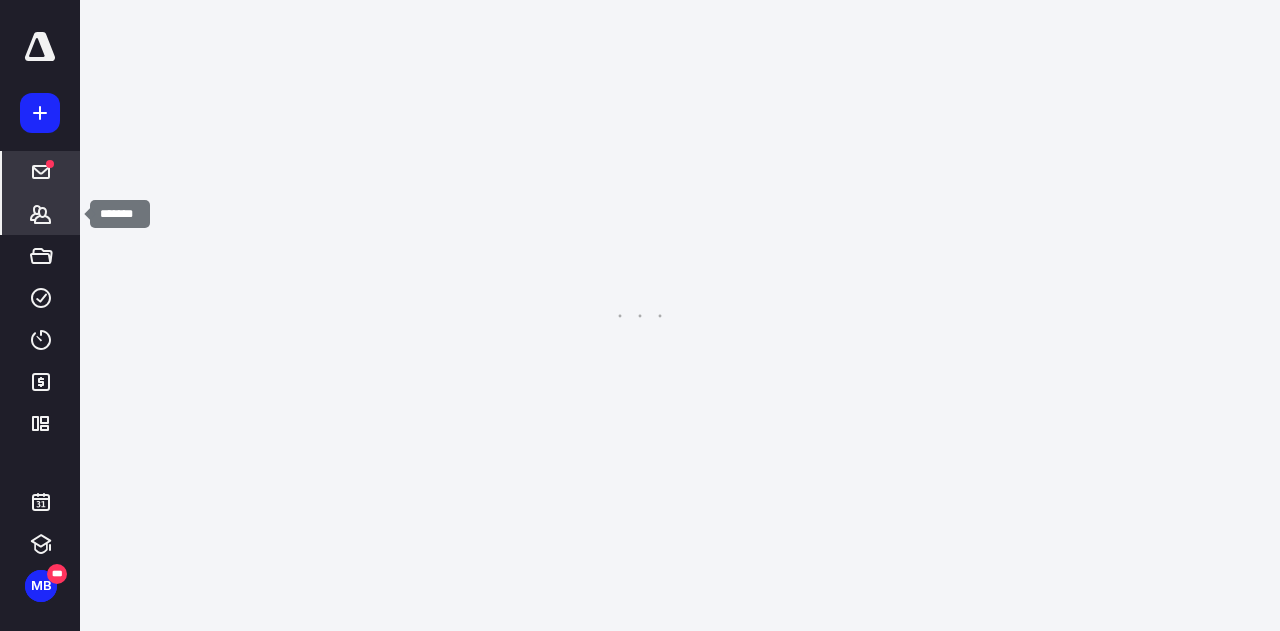 click 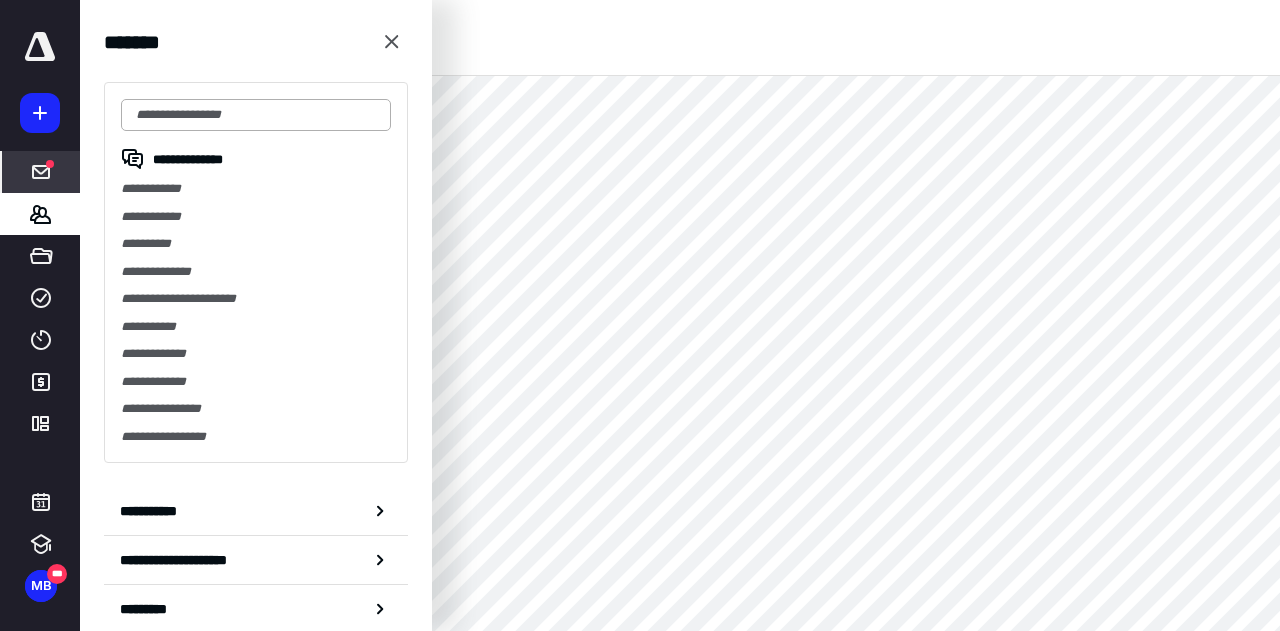 click at bounding box center [256, 115] 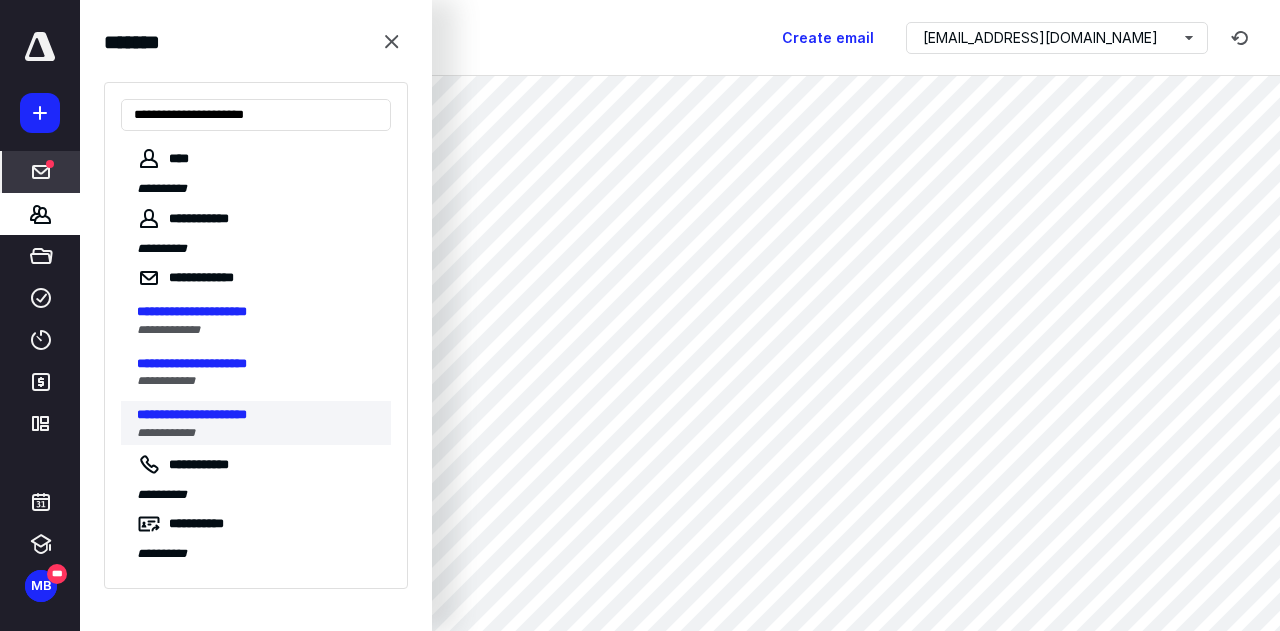 type on "**********" 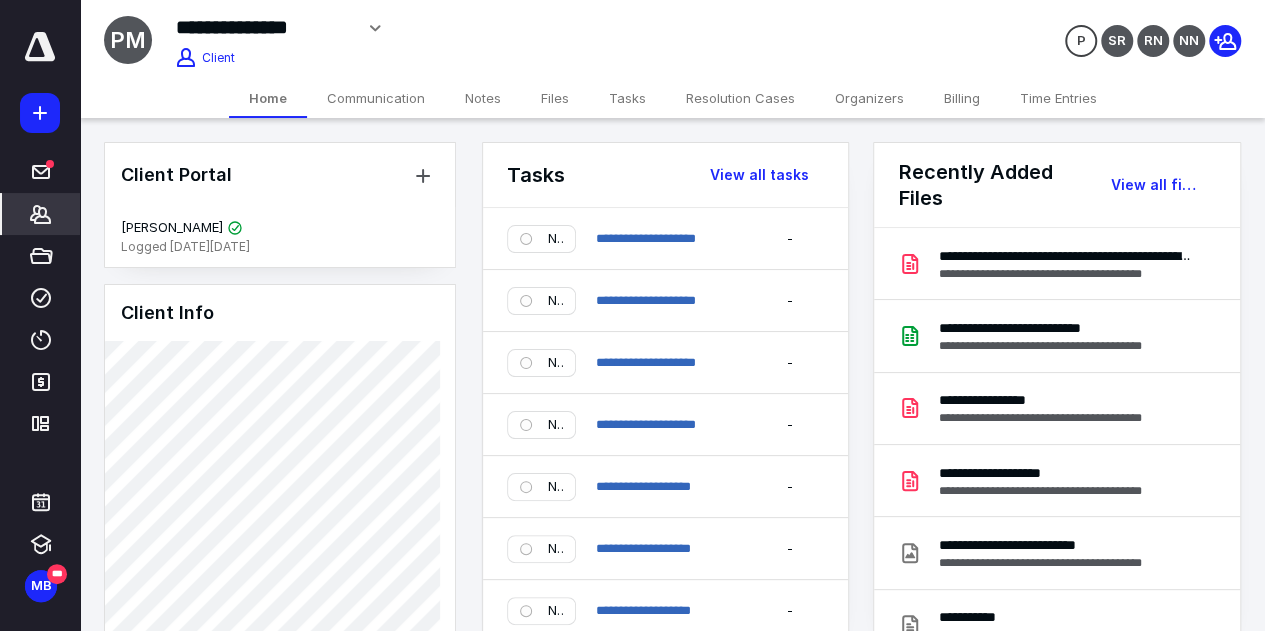 click on "Files" at bounding box center (555, 98) 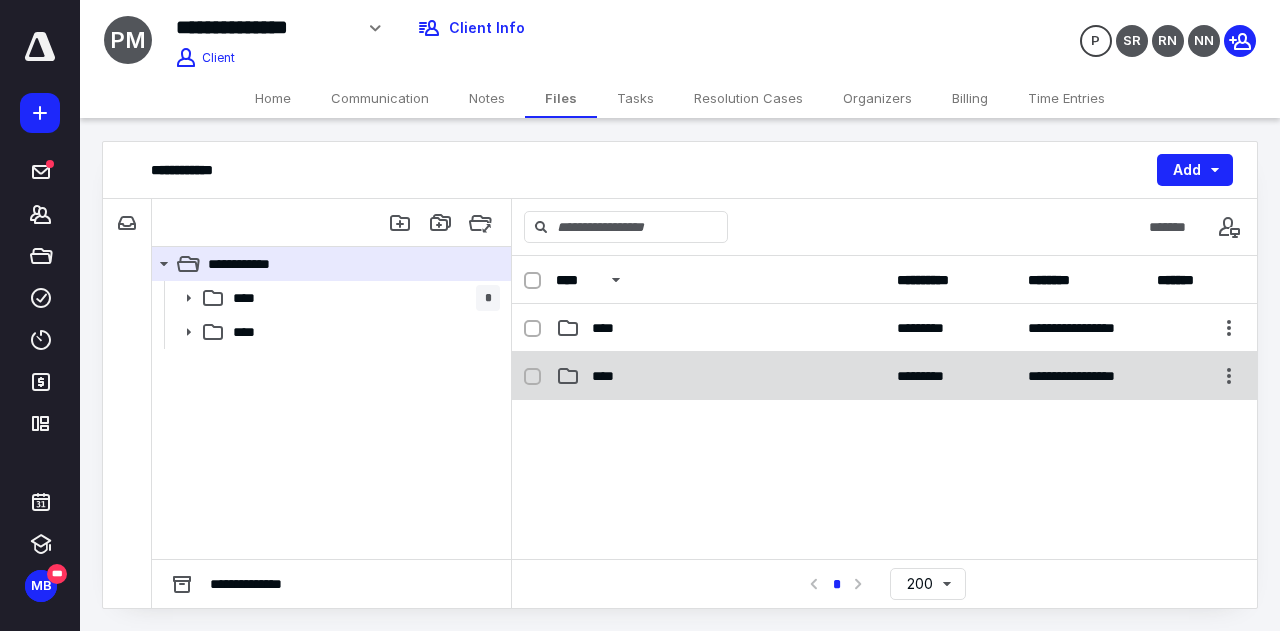 click 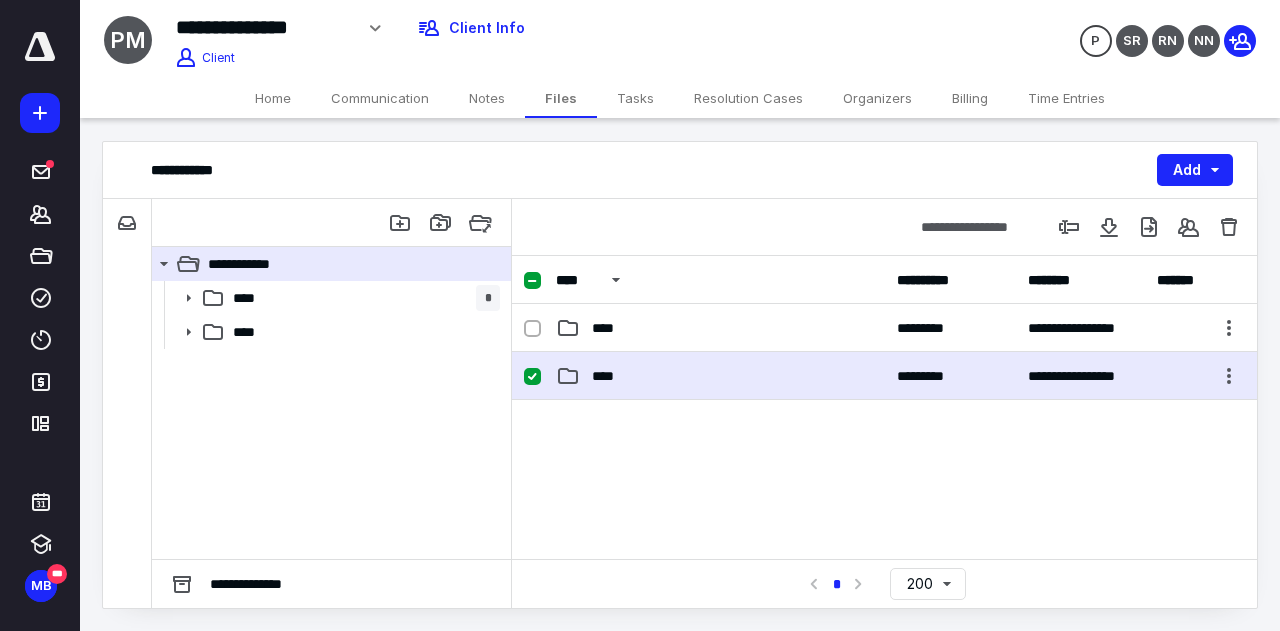 click 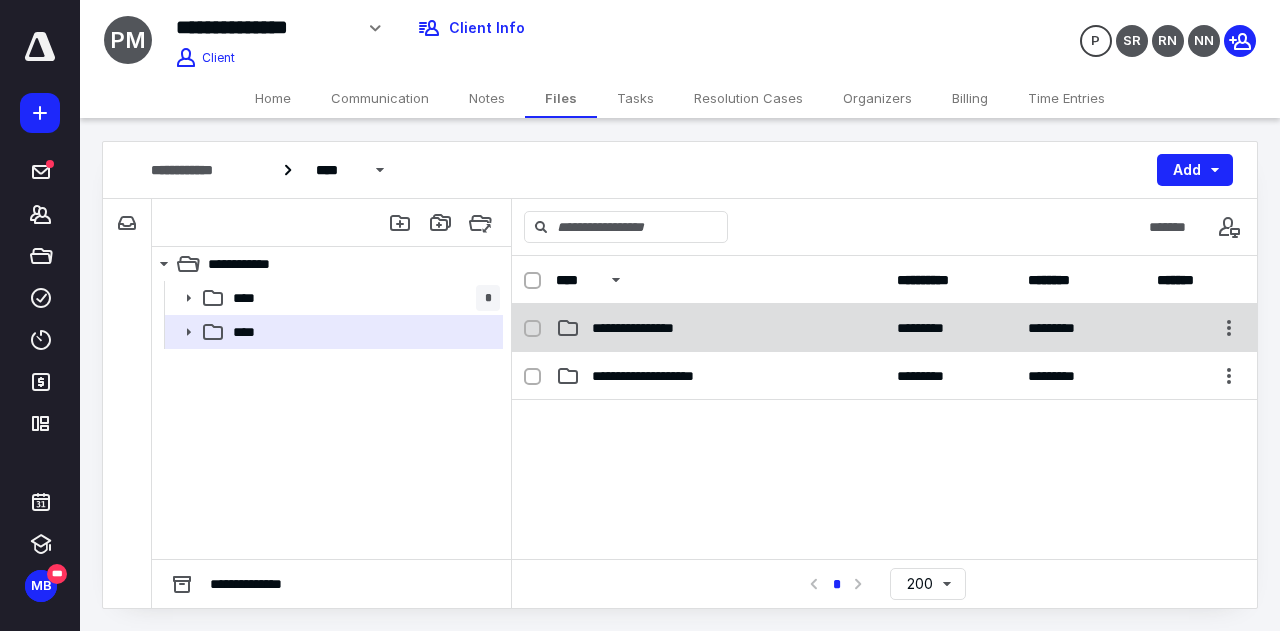 click on "**********" at bounding box center (649, 328) 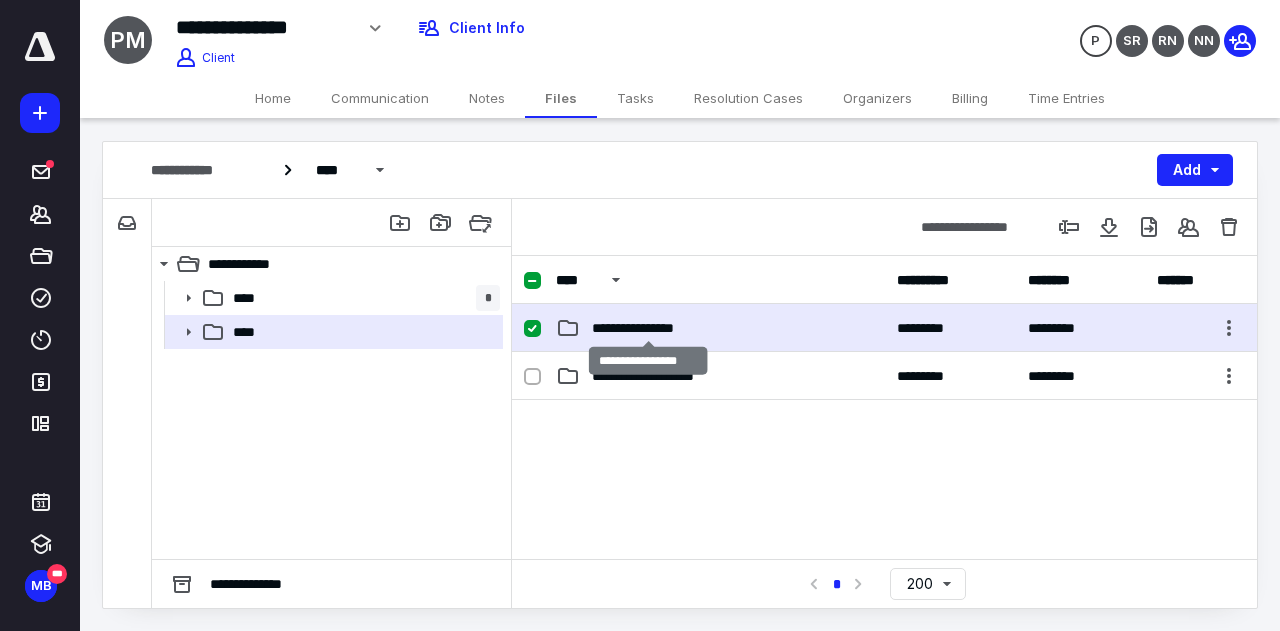 click on "**********" at bounding box center [649, 328] 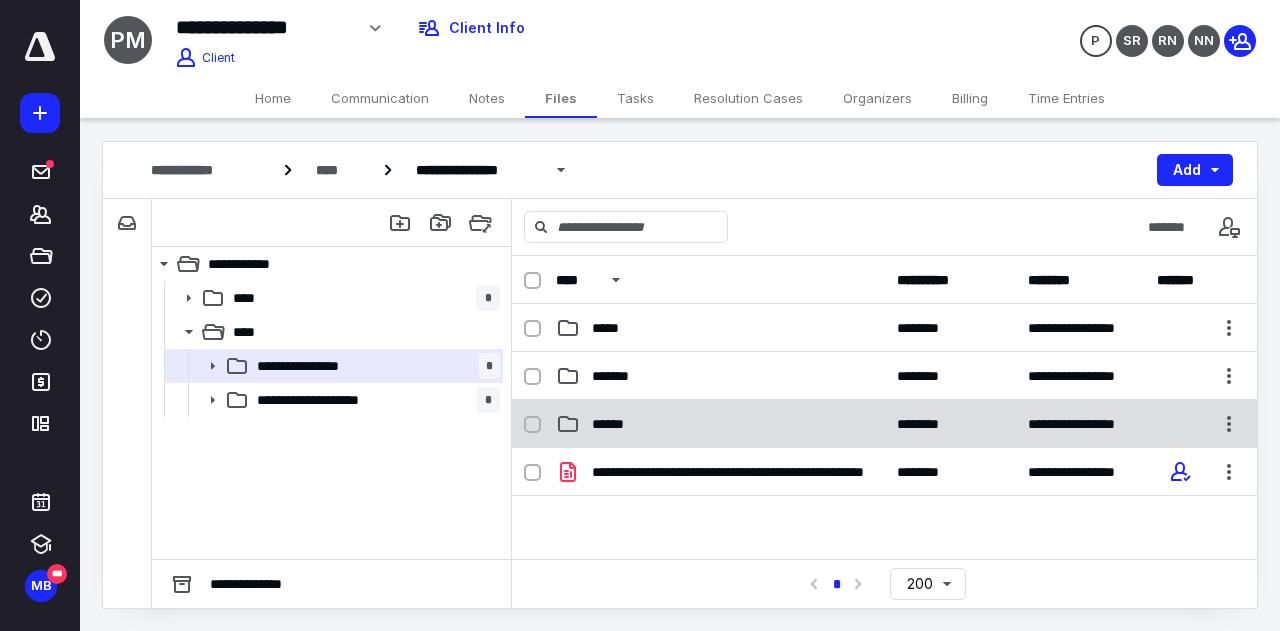 click on "******" at bounding box center [720, 424] 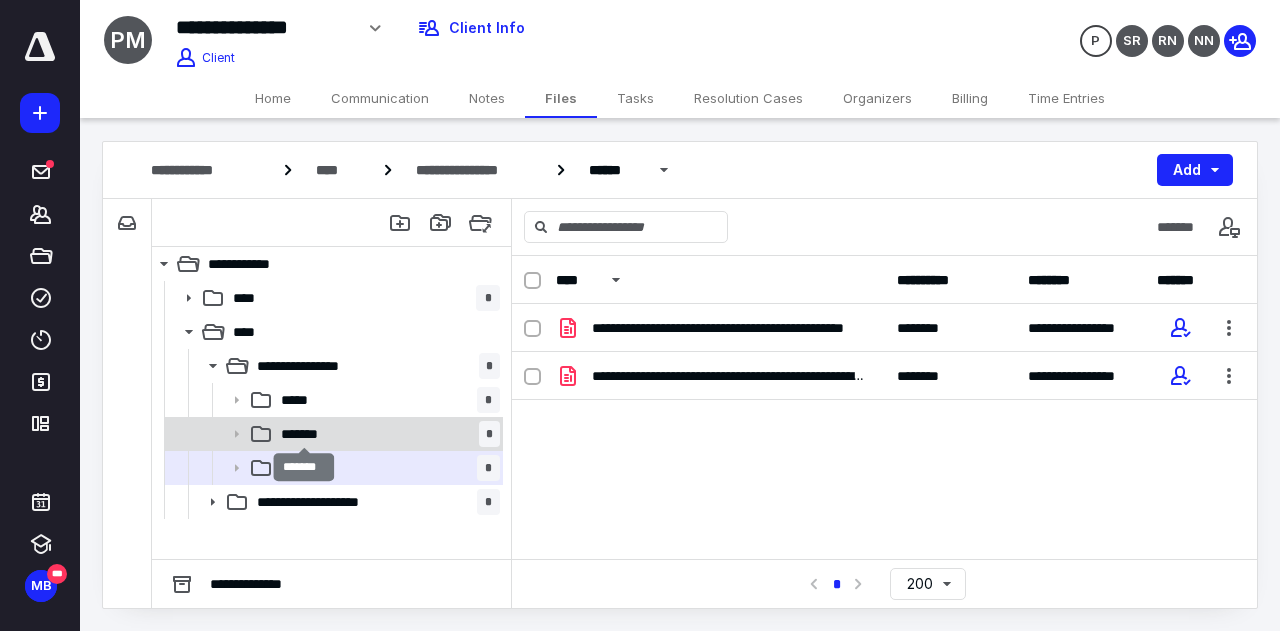 click on "*******" at bounding box center (304, 434) 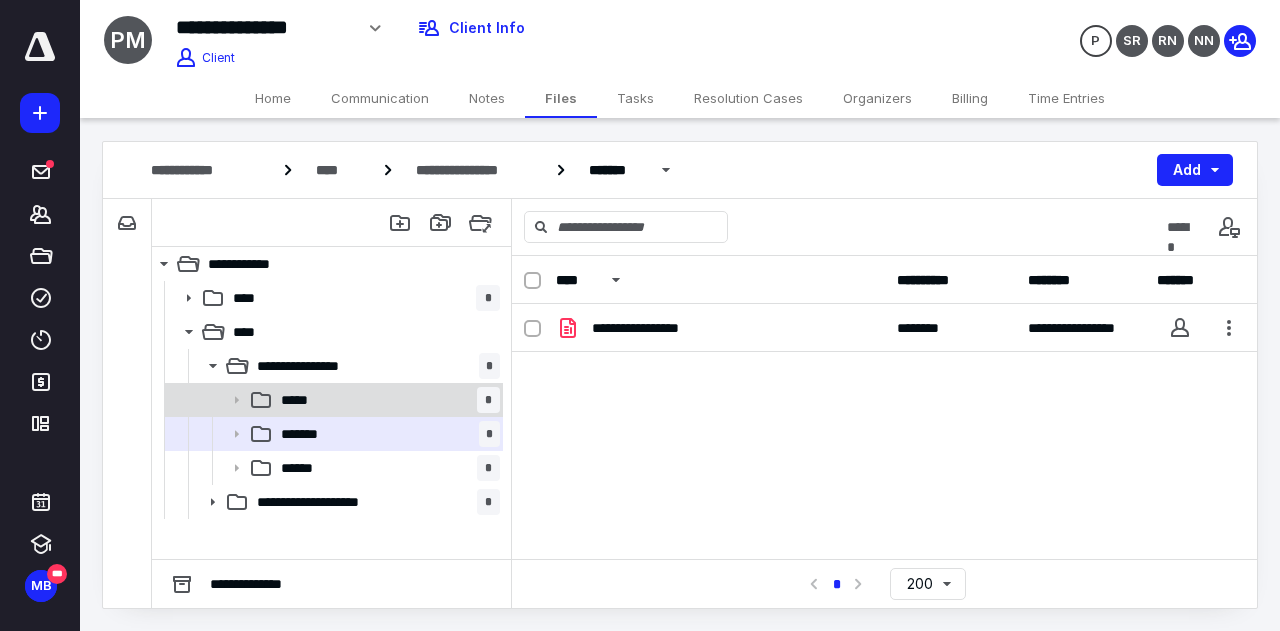 click on "*****" at bounding box center [297, 400] 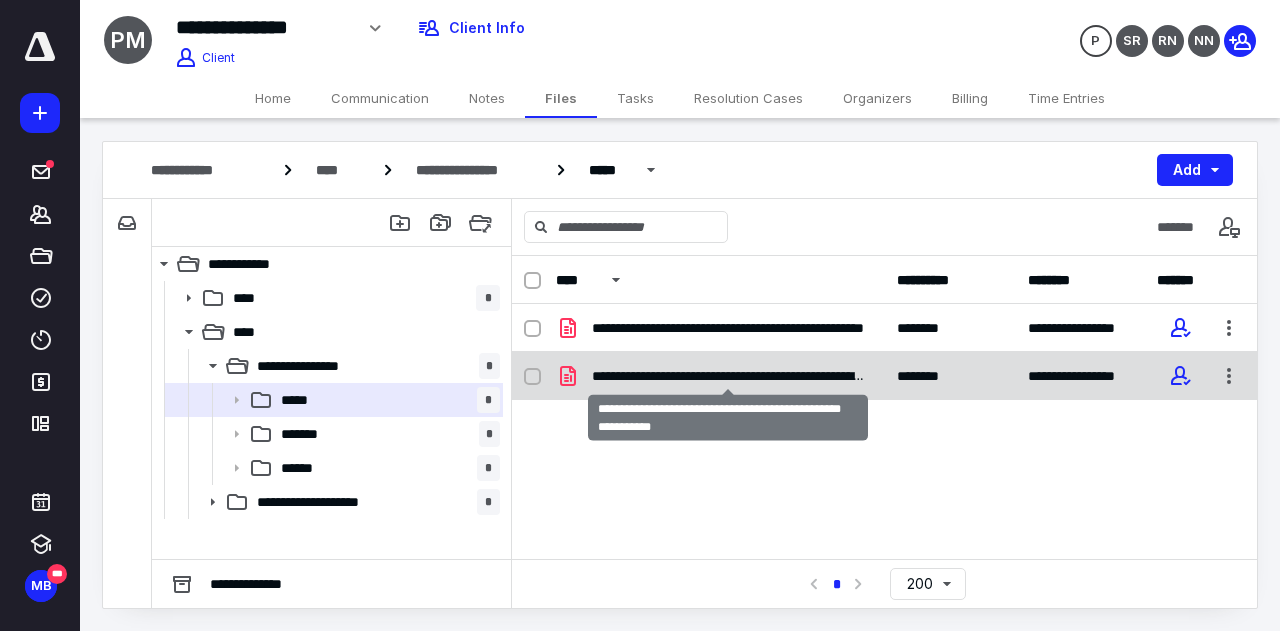 click on "**********" at bounding box center [728, 376] 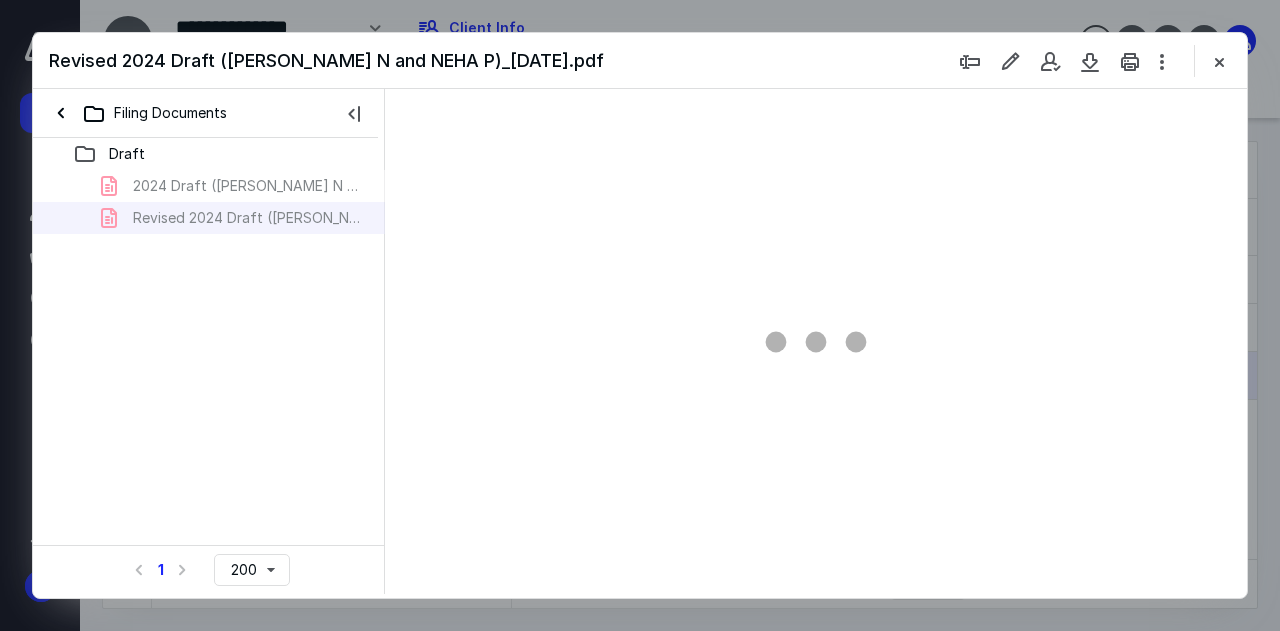 scroll, scrollTop: 0, scrollLeft: 0, axis: both 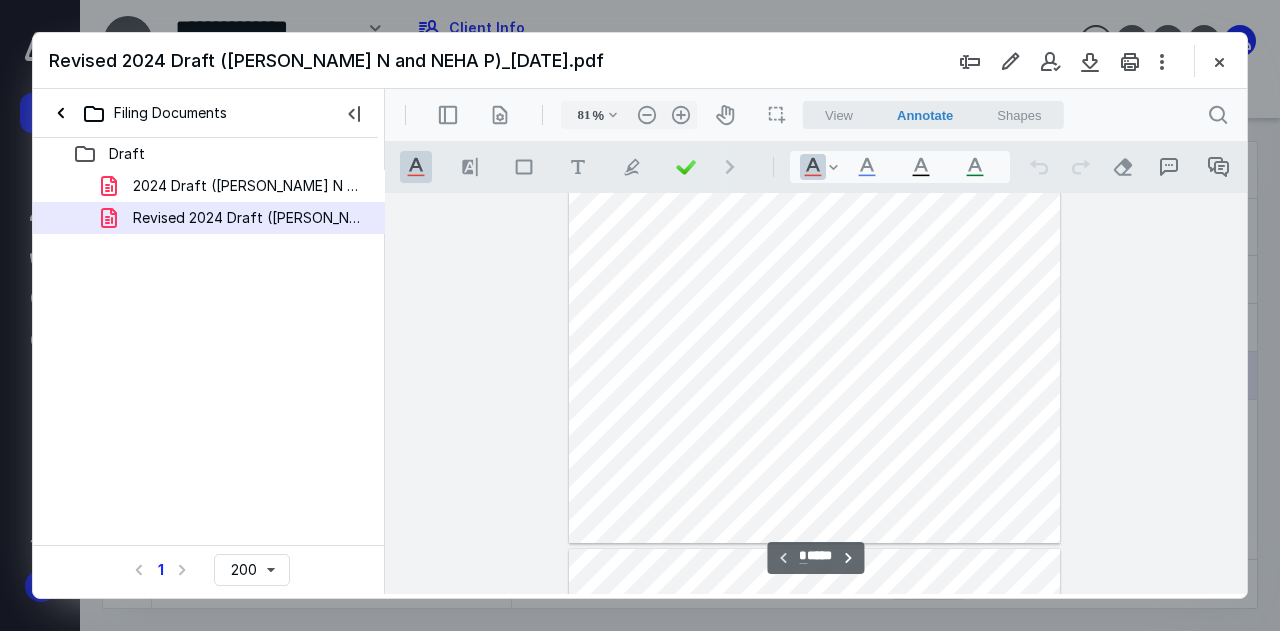 type on "106" 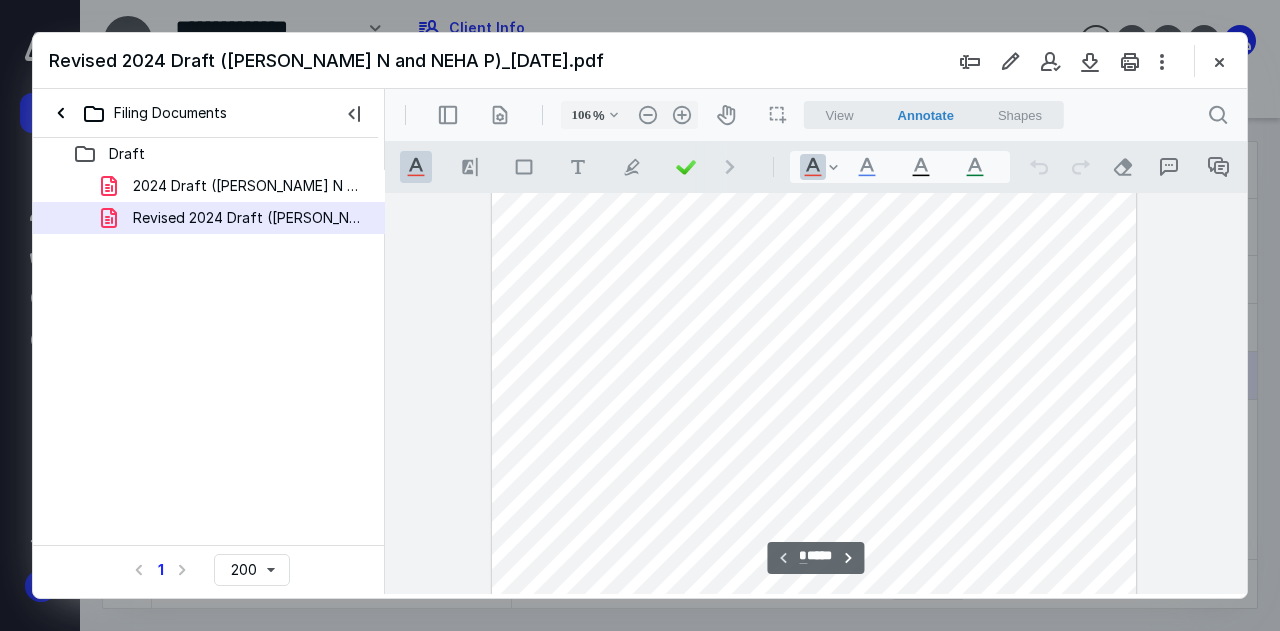 scroll, scrollTop: 440, scrollLeft: 0, axis: vertical 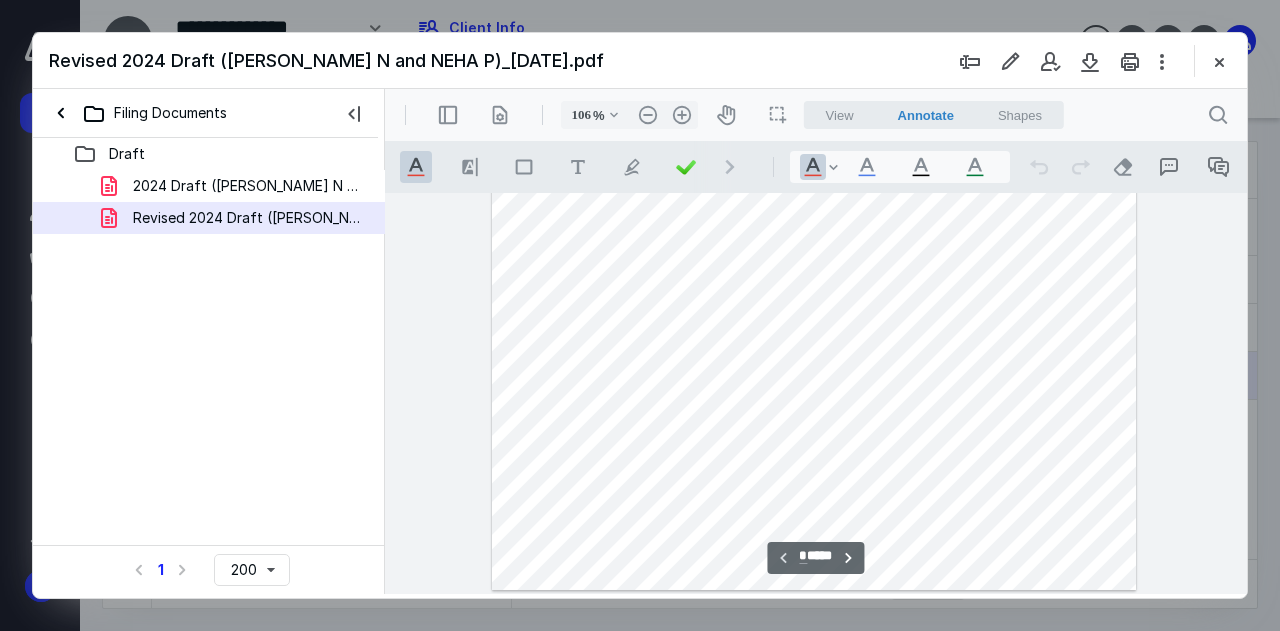 type on "*" 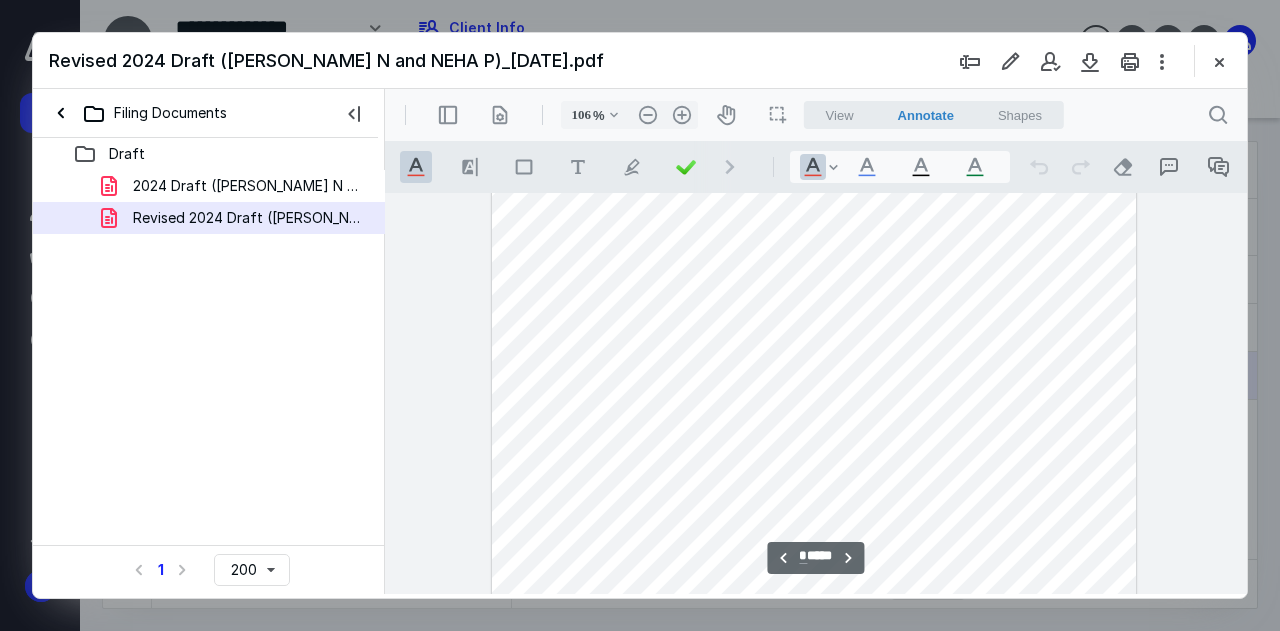 scroll, scrollTop: 773, scrollLeft: 0, axis: vertical 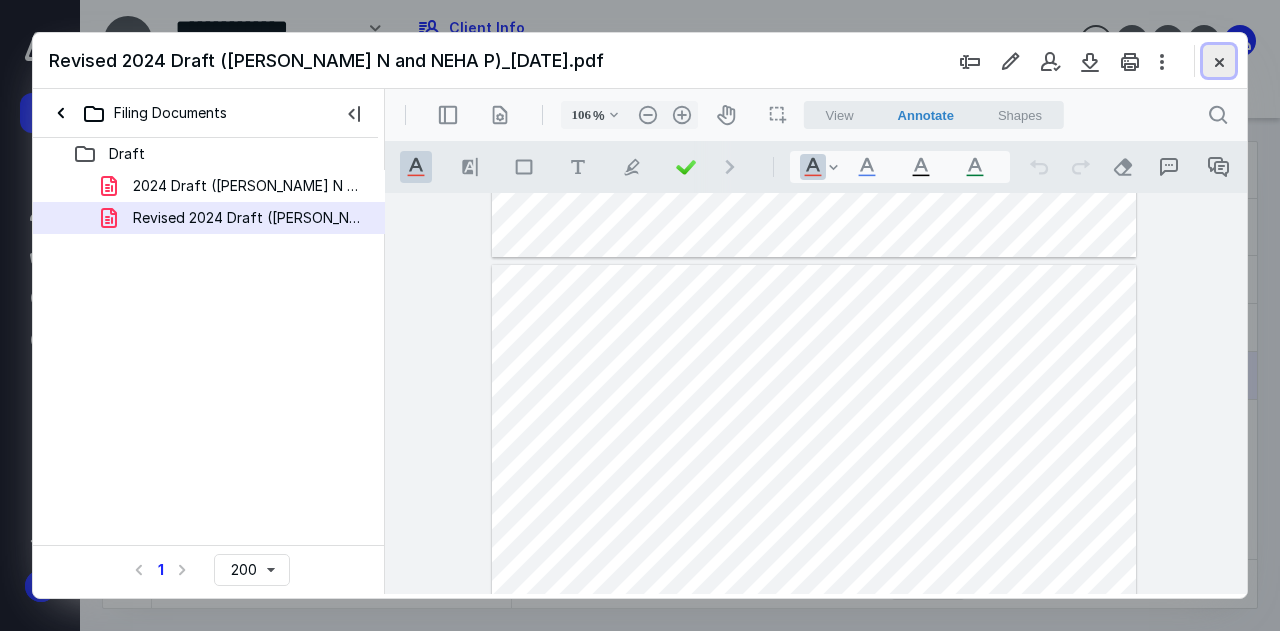 click at bounding box center (1219, 61) 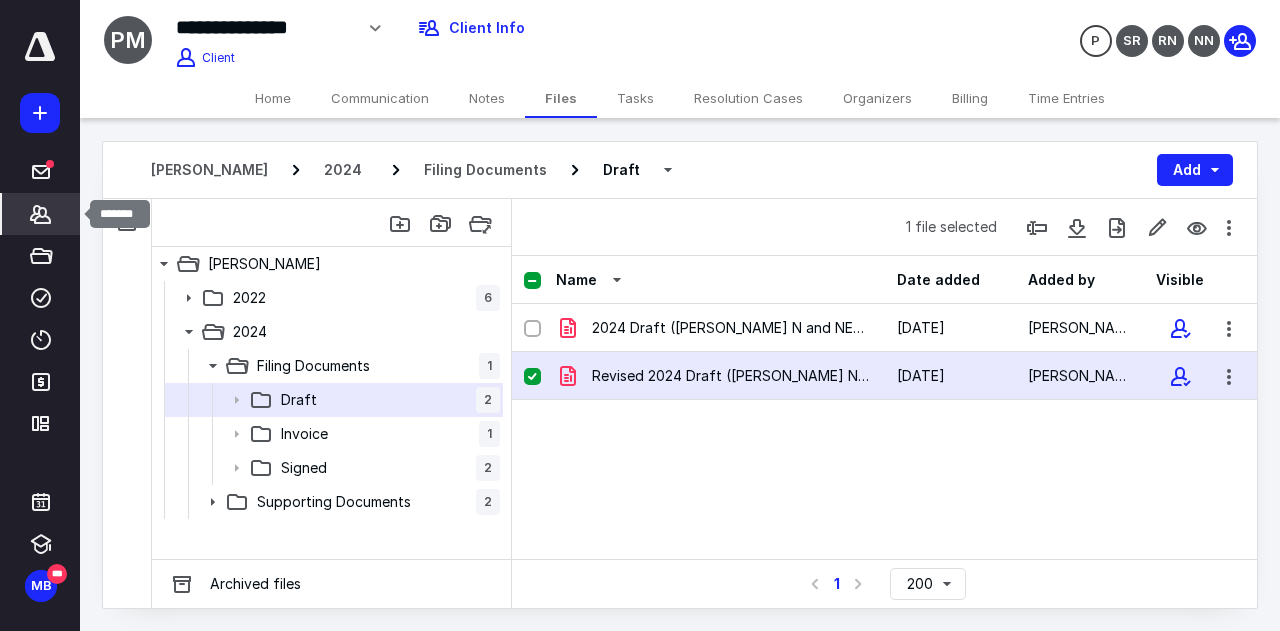 click 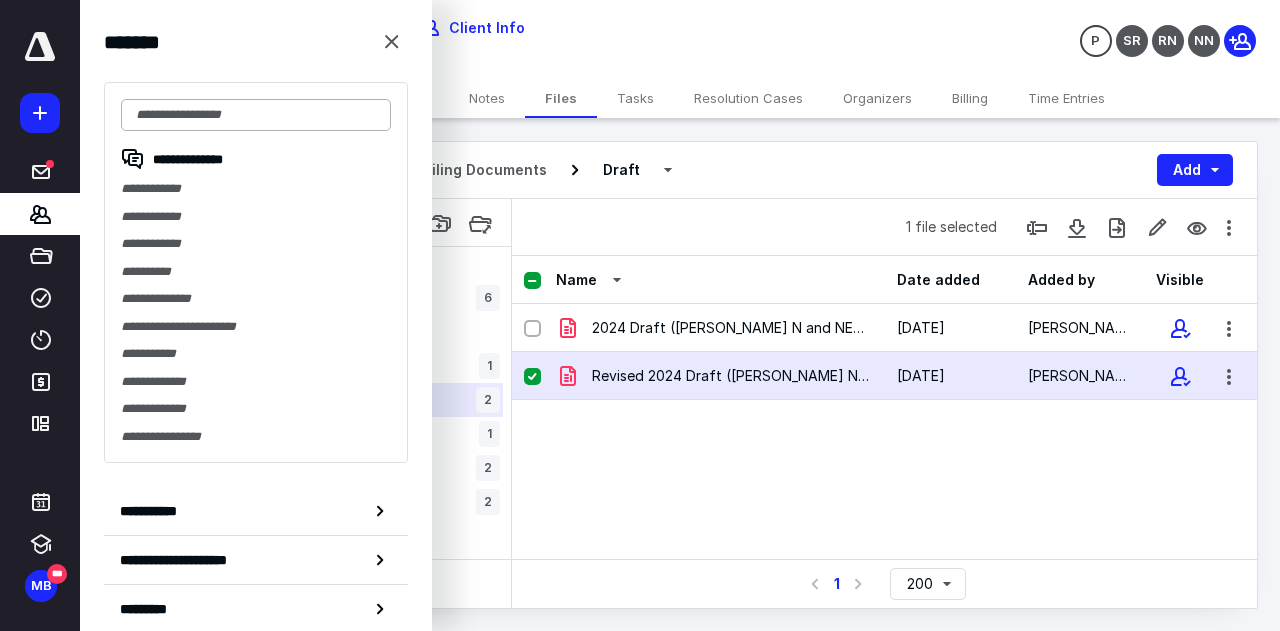 click at bounding box center [256, 115] 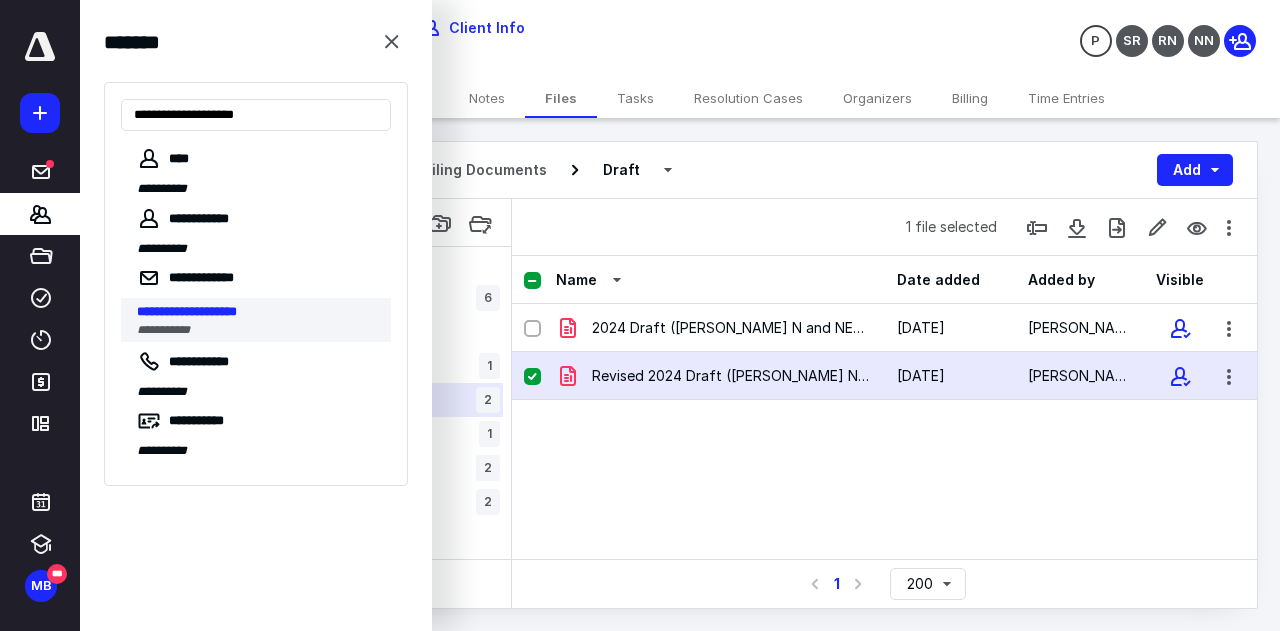 type on "**********" 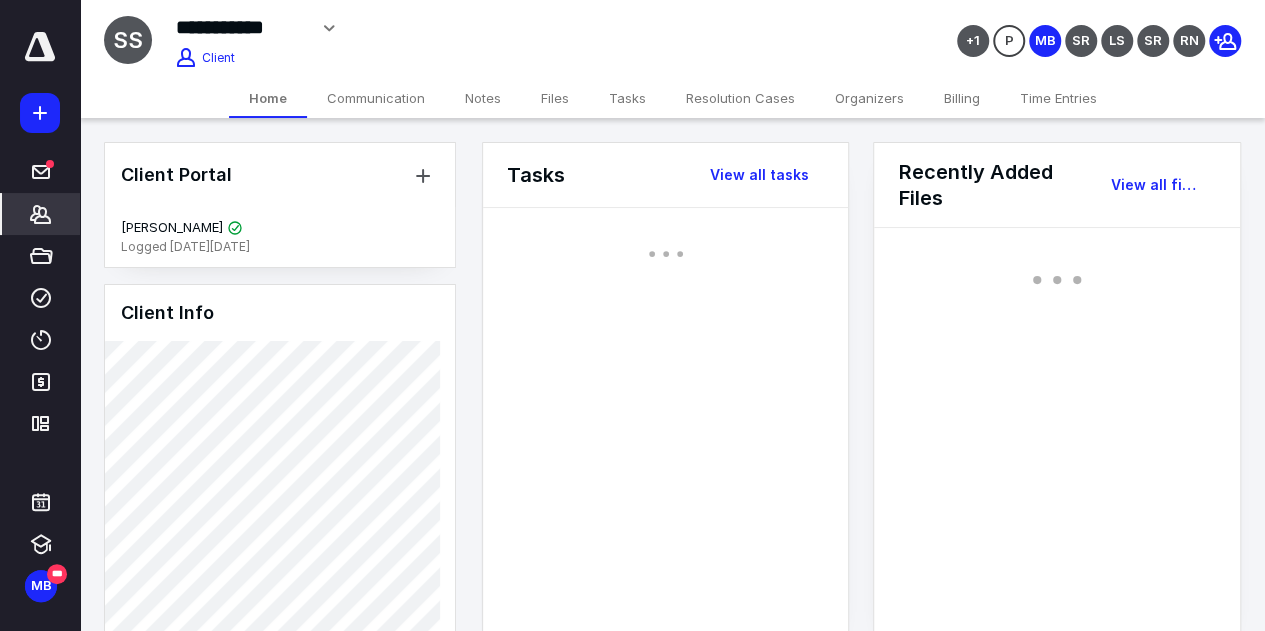 click on "Communication" at bounding box center (376, 98) 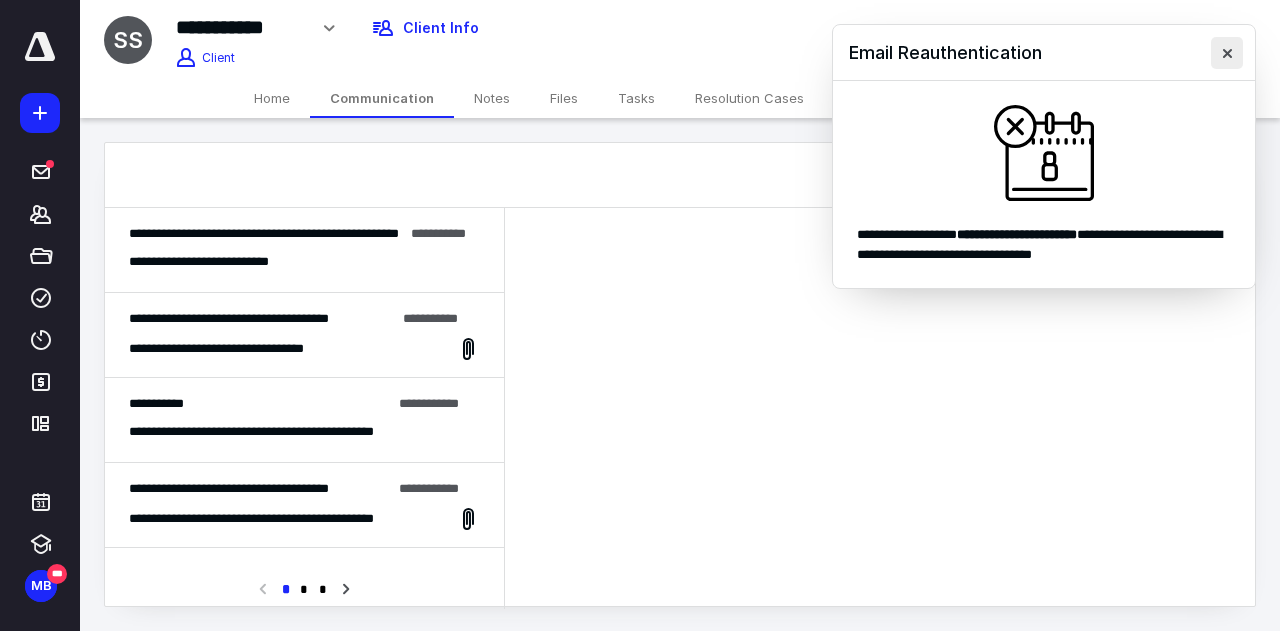 click at bounding box center [1227, 53] 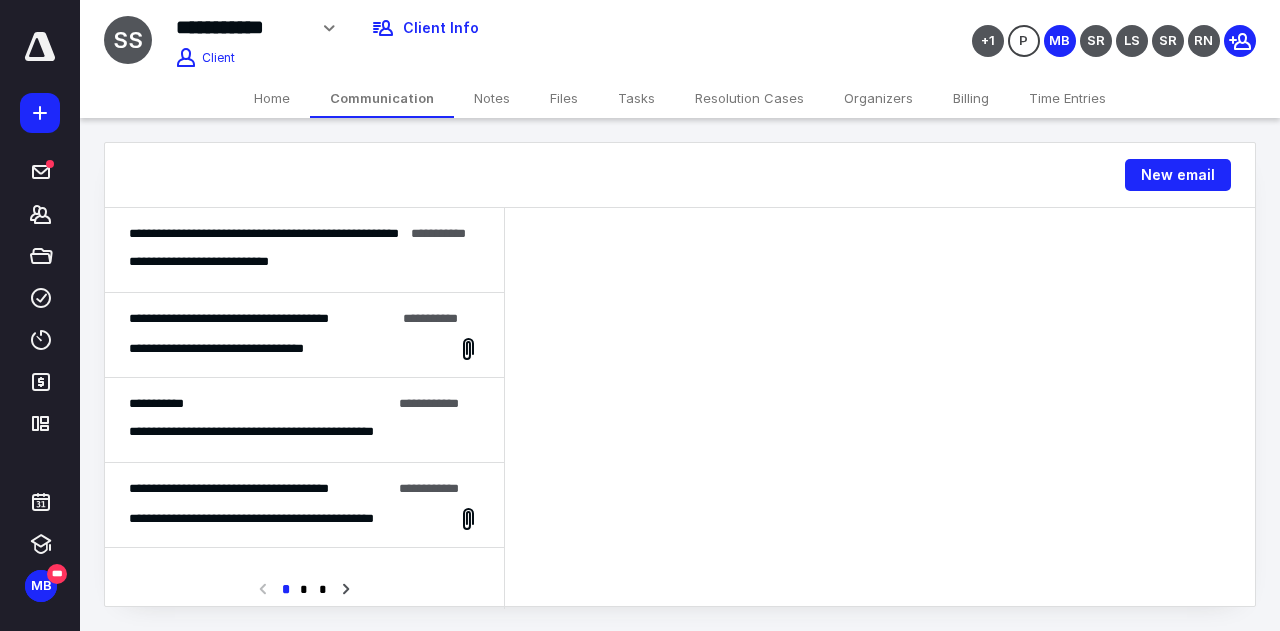 click on "**********" at bounding box center (222, 262) 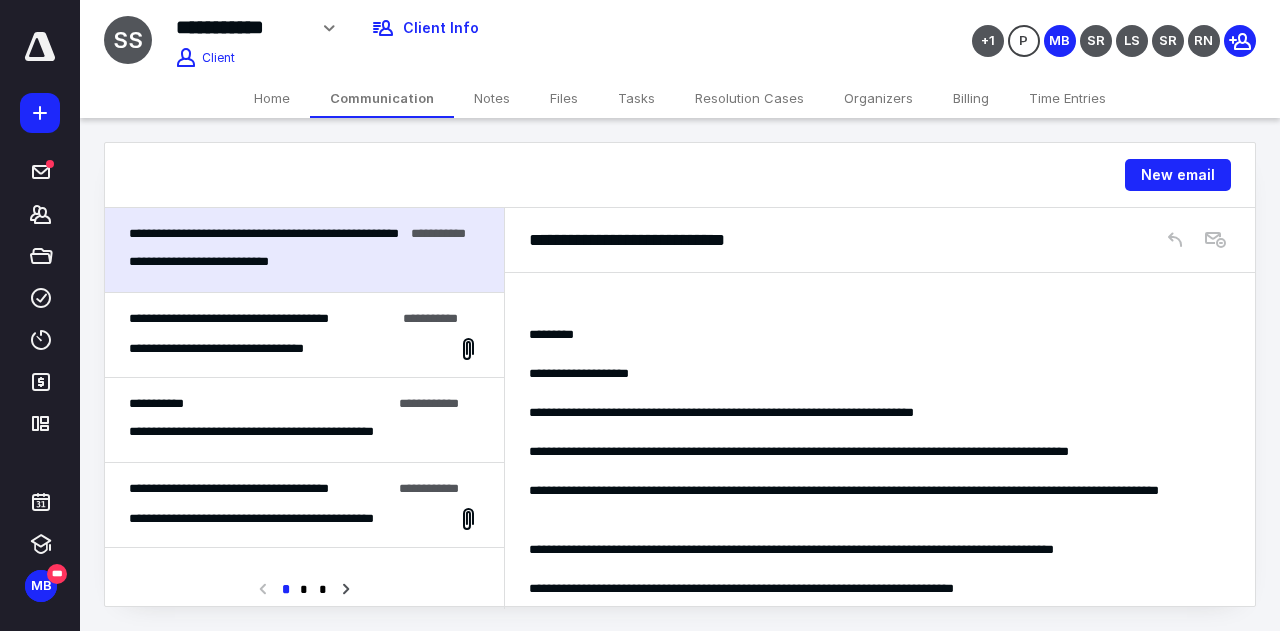 scroll, scrollTop: 0, scrollLeft: 0, axis: both 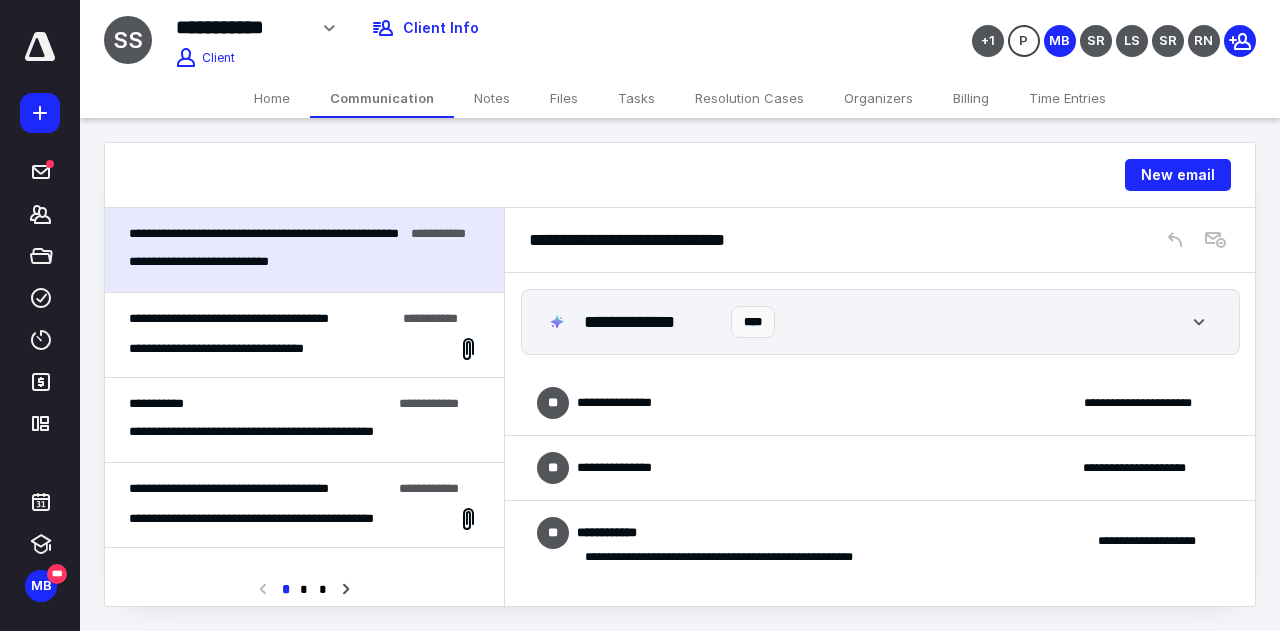 click on "**********" at bounding box center (880, 468) 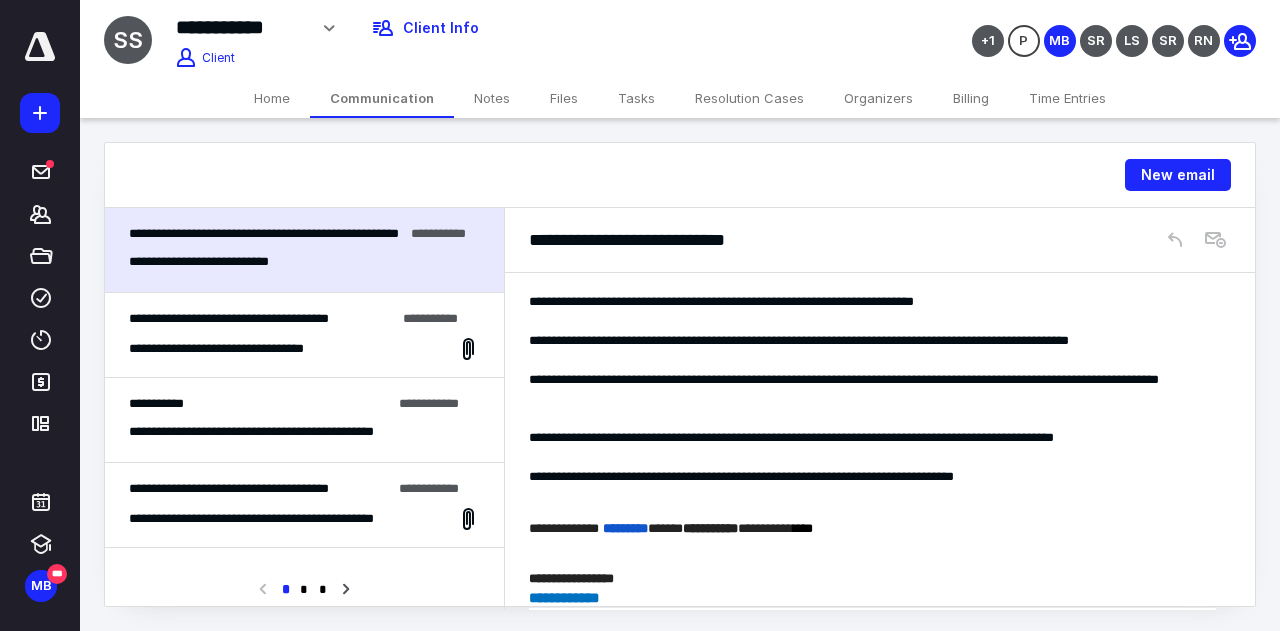 scroll, scrollTop: 844, scrollLeft: 0, axis: vertical 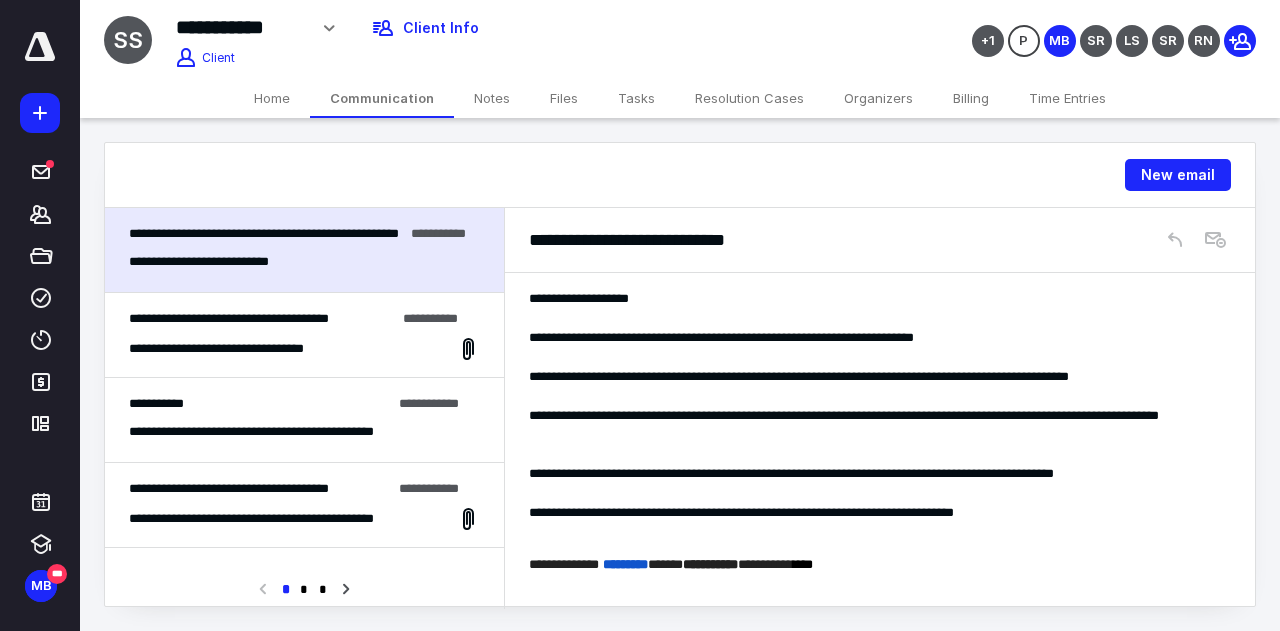 click on "Files" at bounding box center [564, 98] 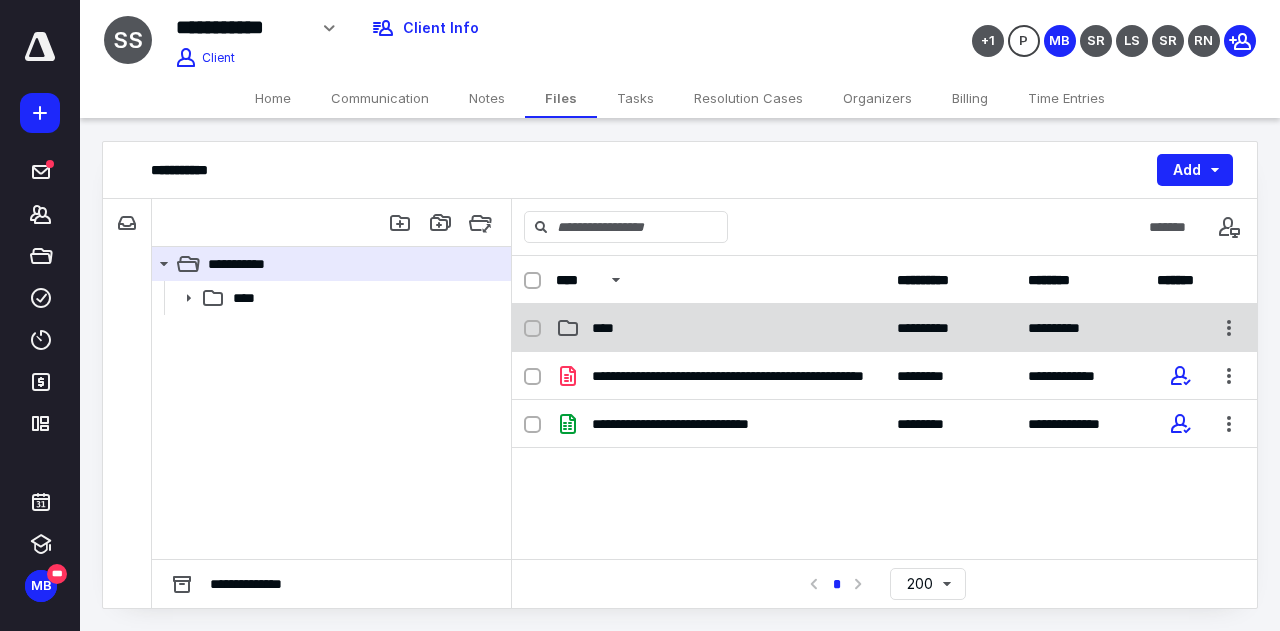 click on "****" at bounding box center (720, 328) 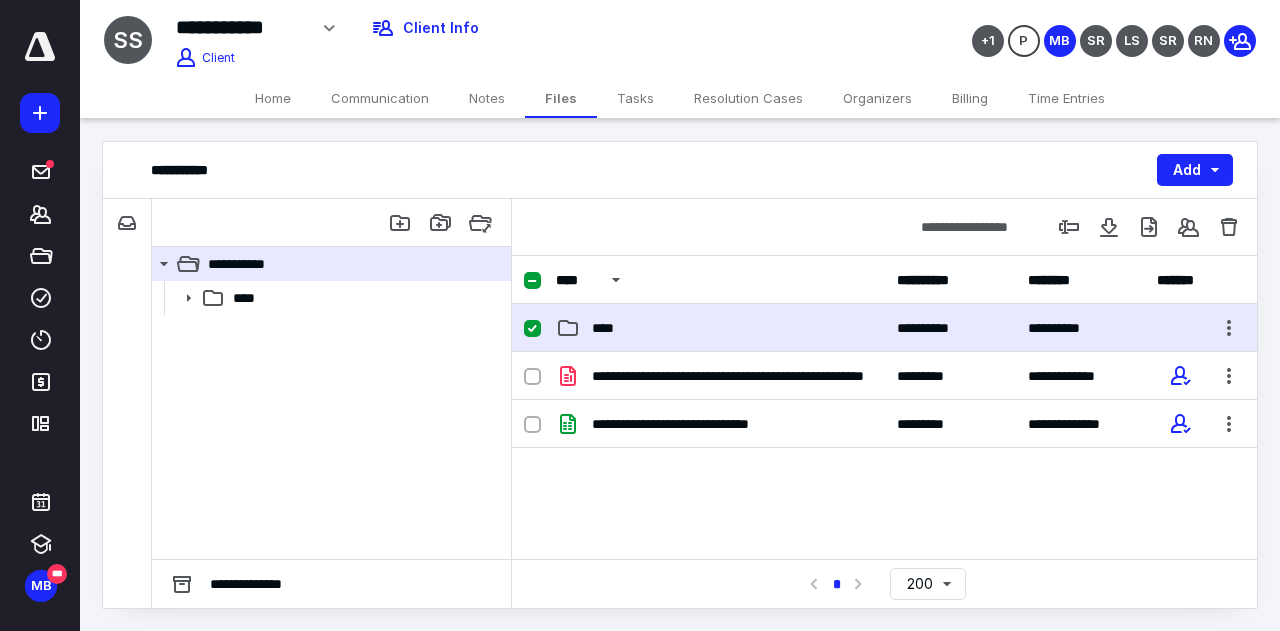 click on "****" at bounding box center [720, 328] 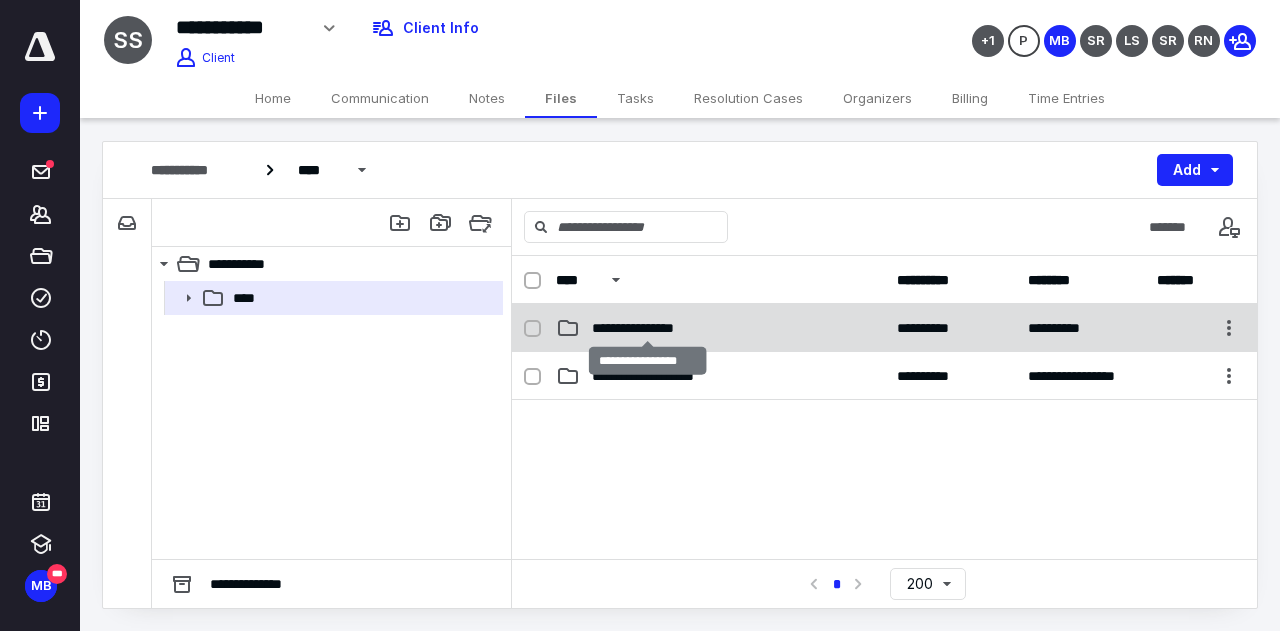 click on "**********" at bounding box center (648, 328) 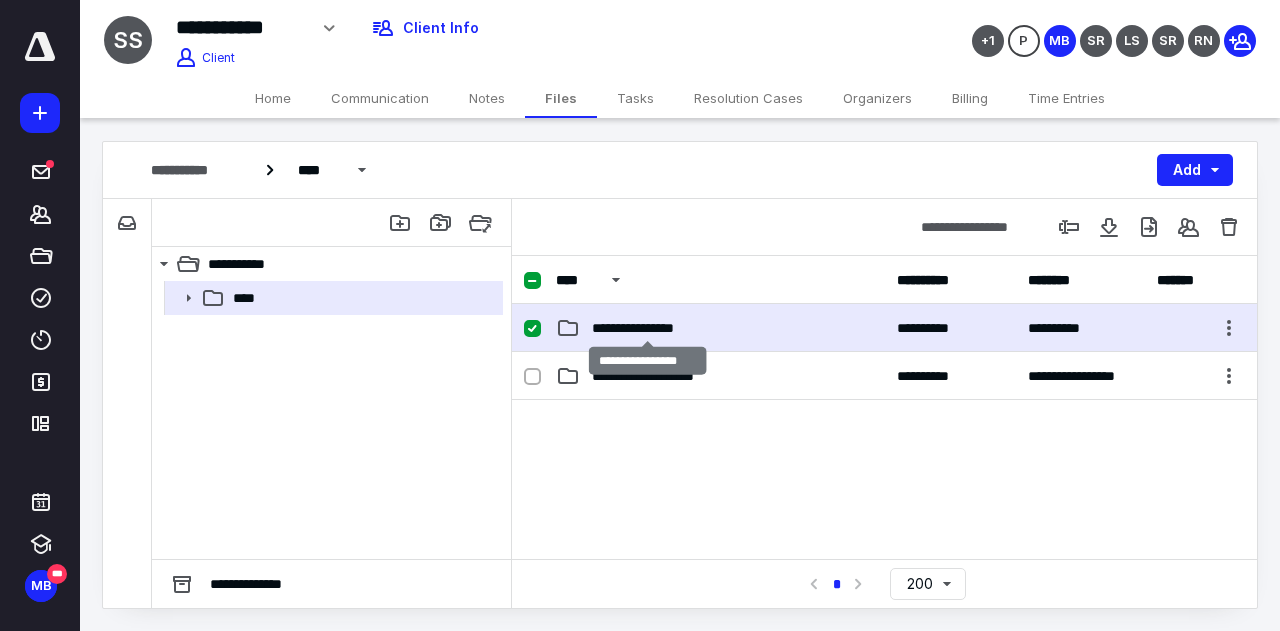 click on "**********" at bounding box center (648, 328) 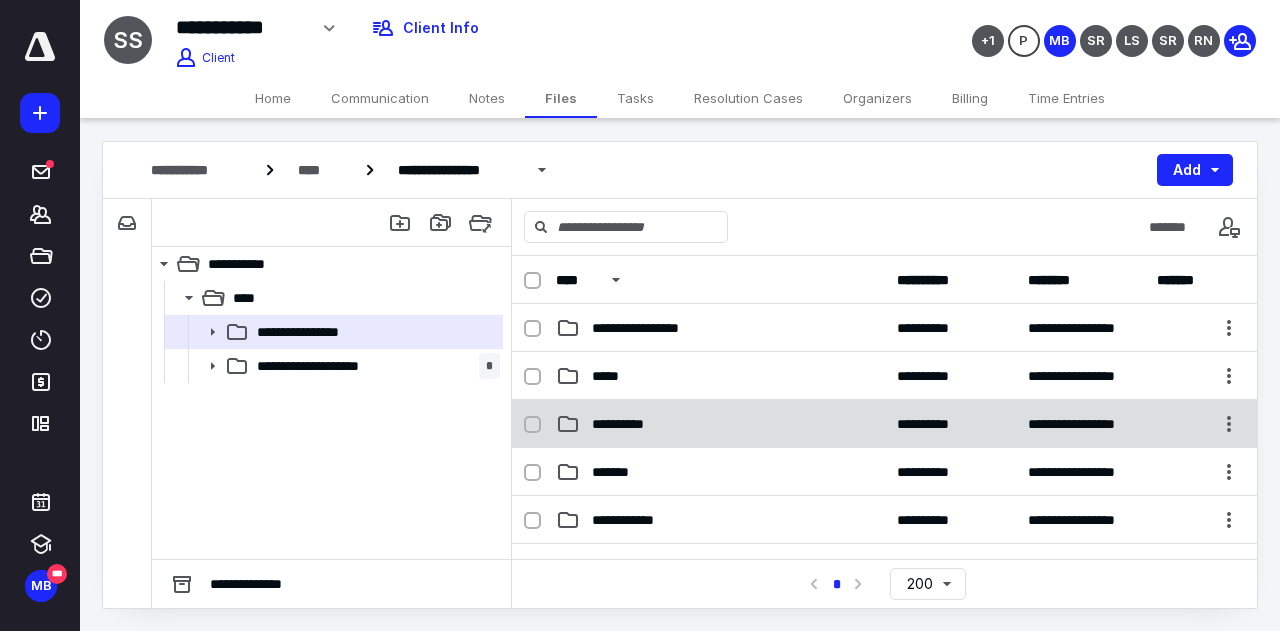 click on "**********" at bounding box center [627, 424] 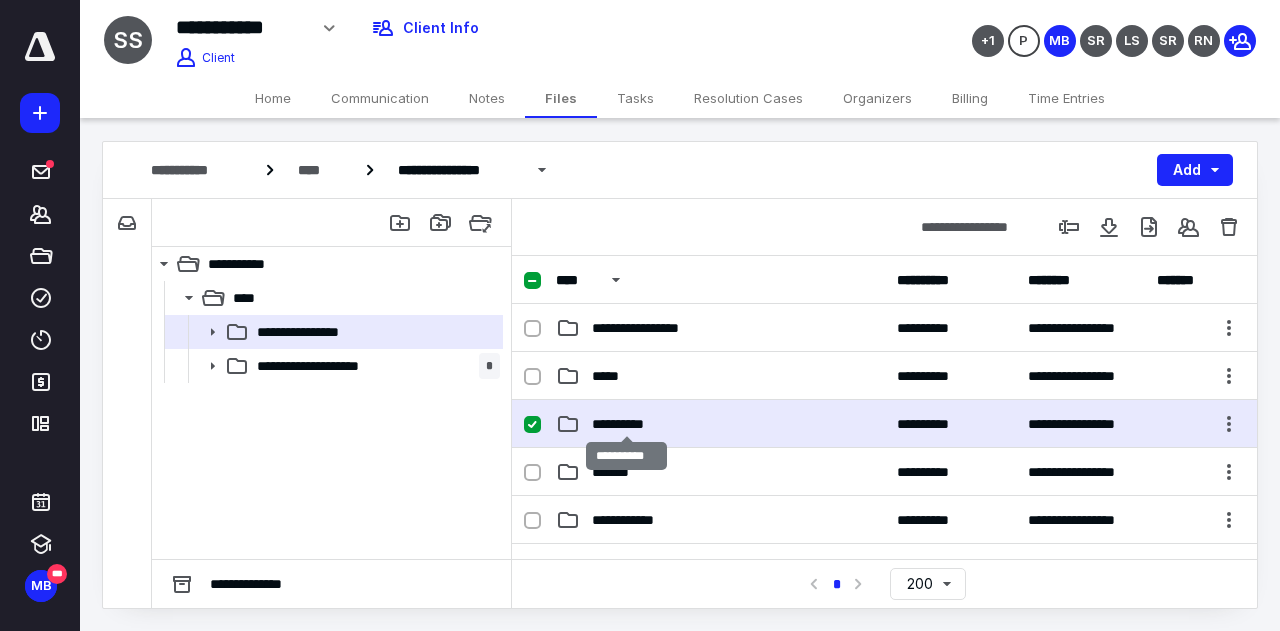 click on "**********" at bounding box center [627, 424] 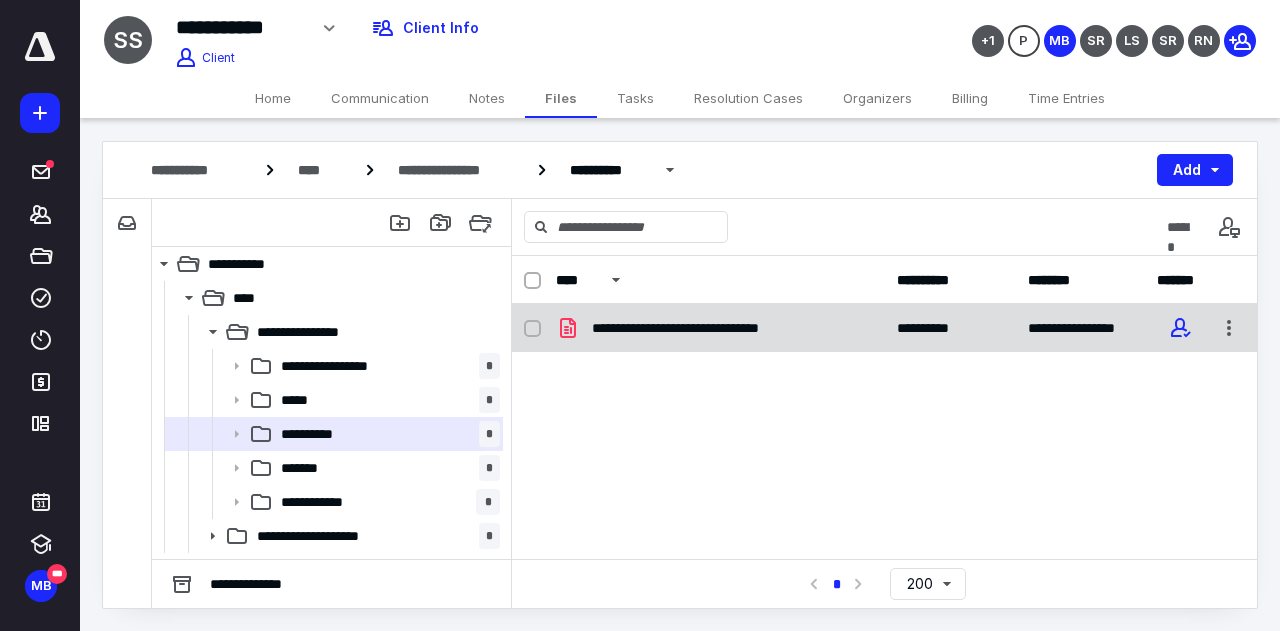 click on "**********" at bounding box center (714, 328) 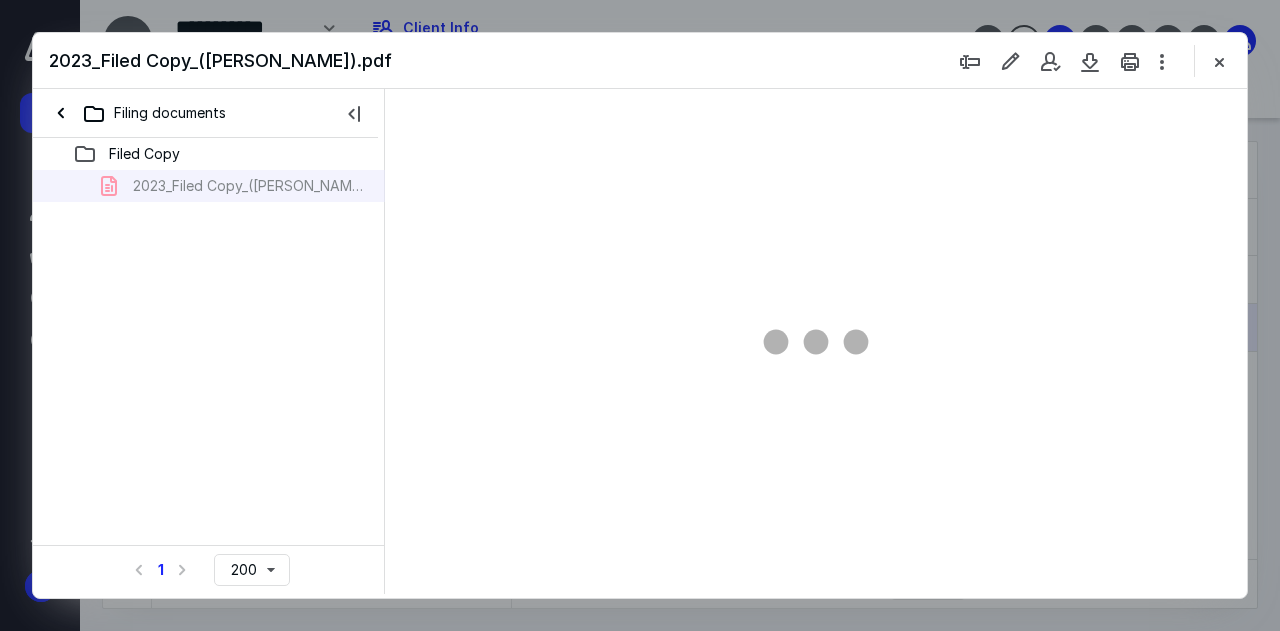 scroll, scrollTop: 0, scrollLeft: 0, axis: both 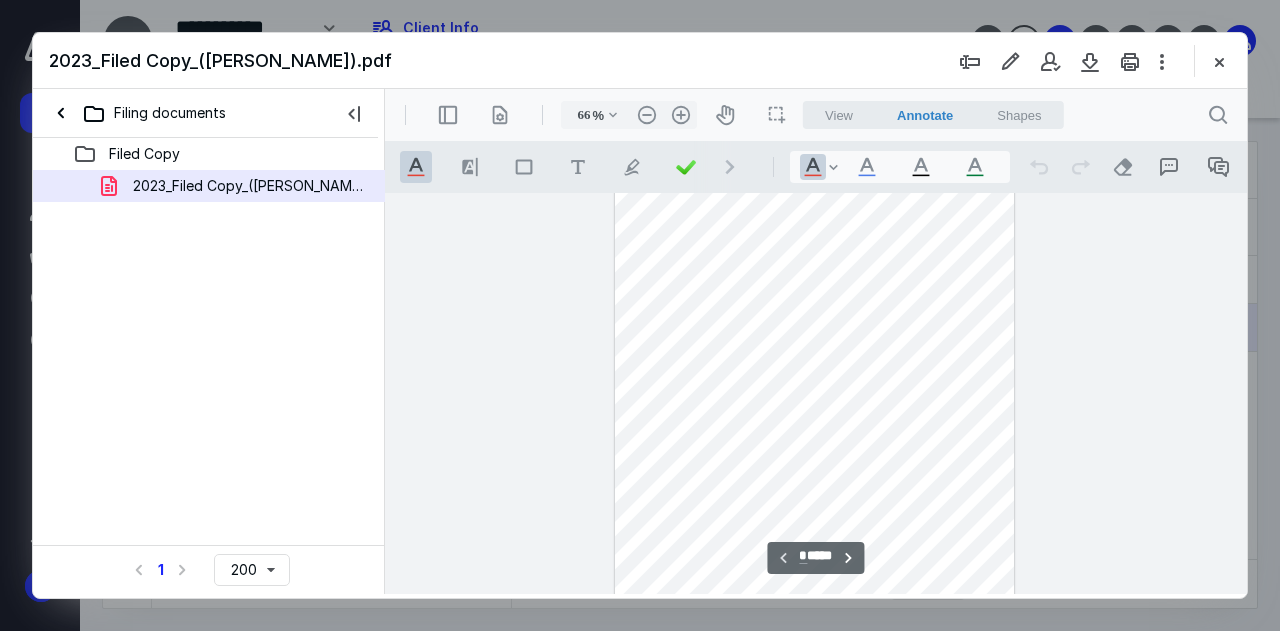 type on "73" 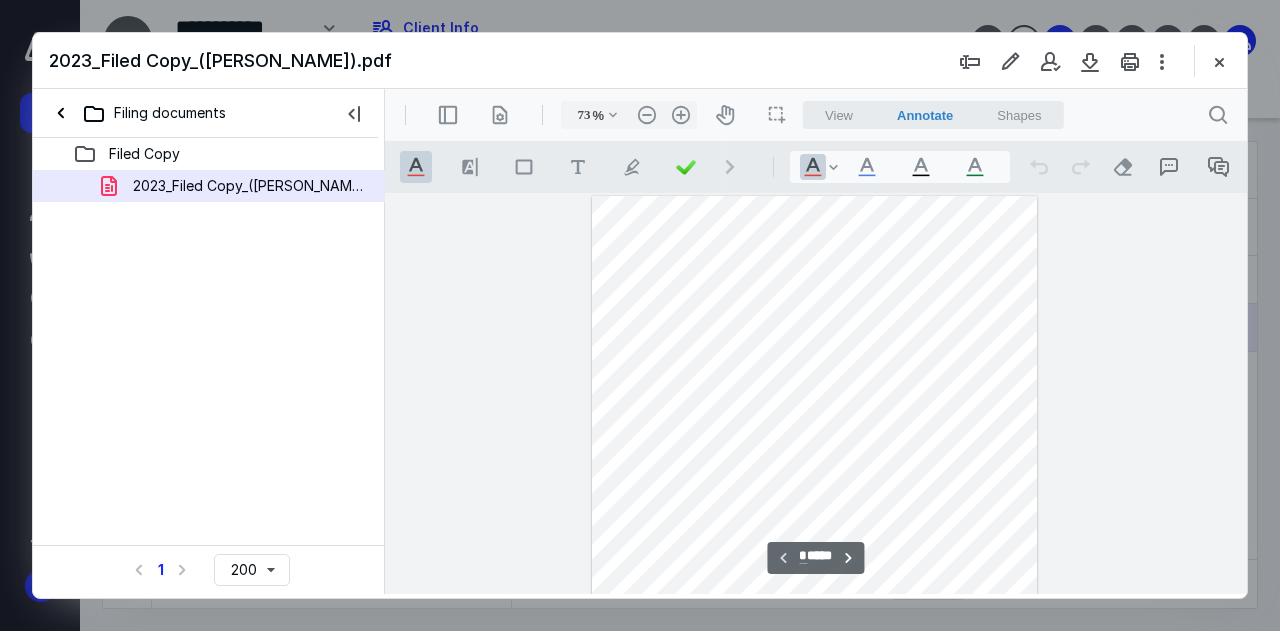 scroll, scrollTop: 333, scrollLeft: 0, axis: vertical 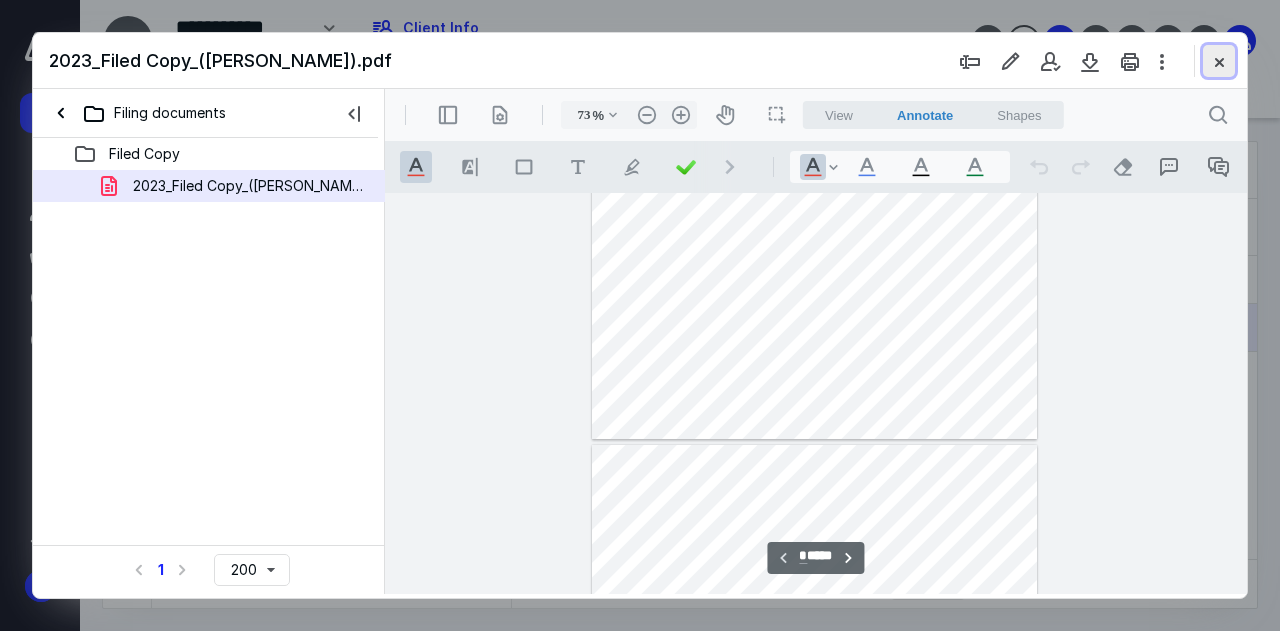click at bounding box center (1219, 61) 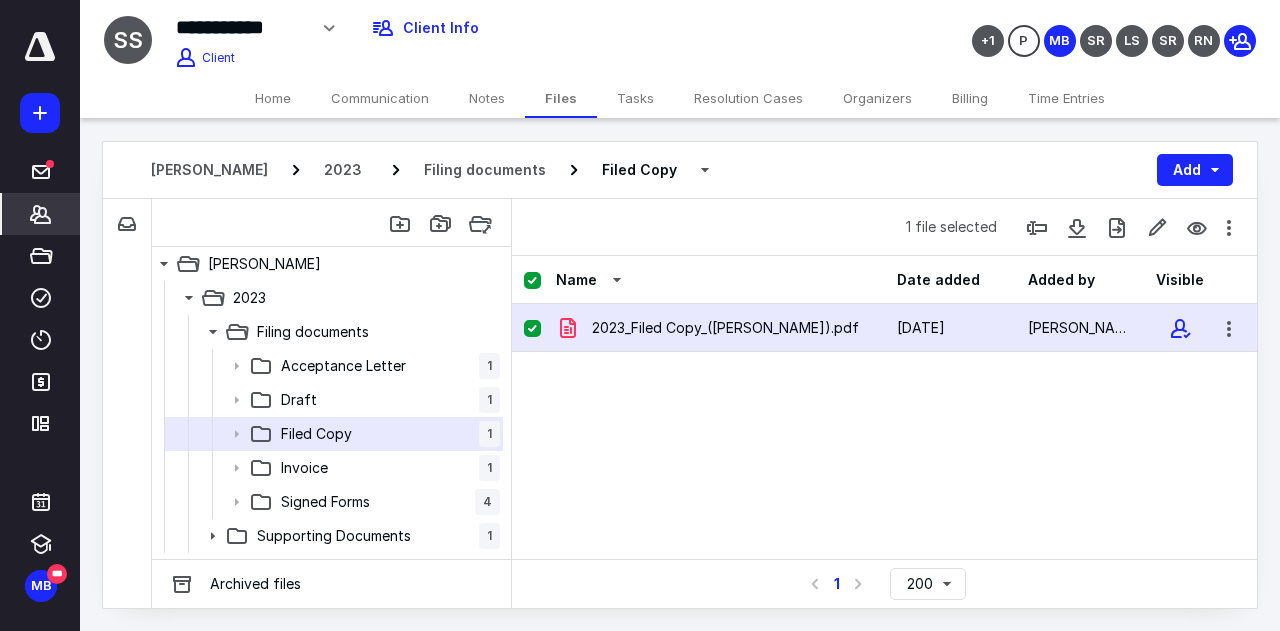 click 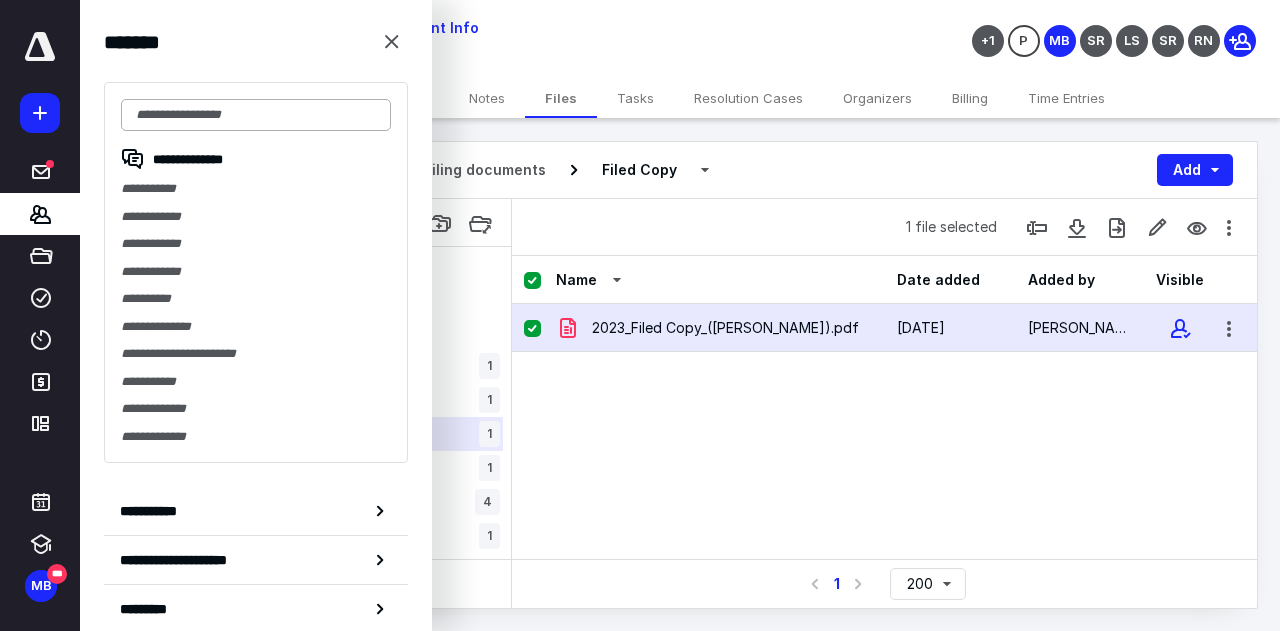 click at bounding box center [256, 115] 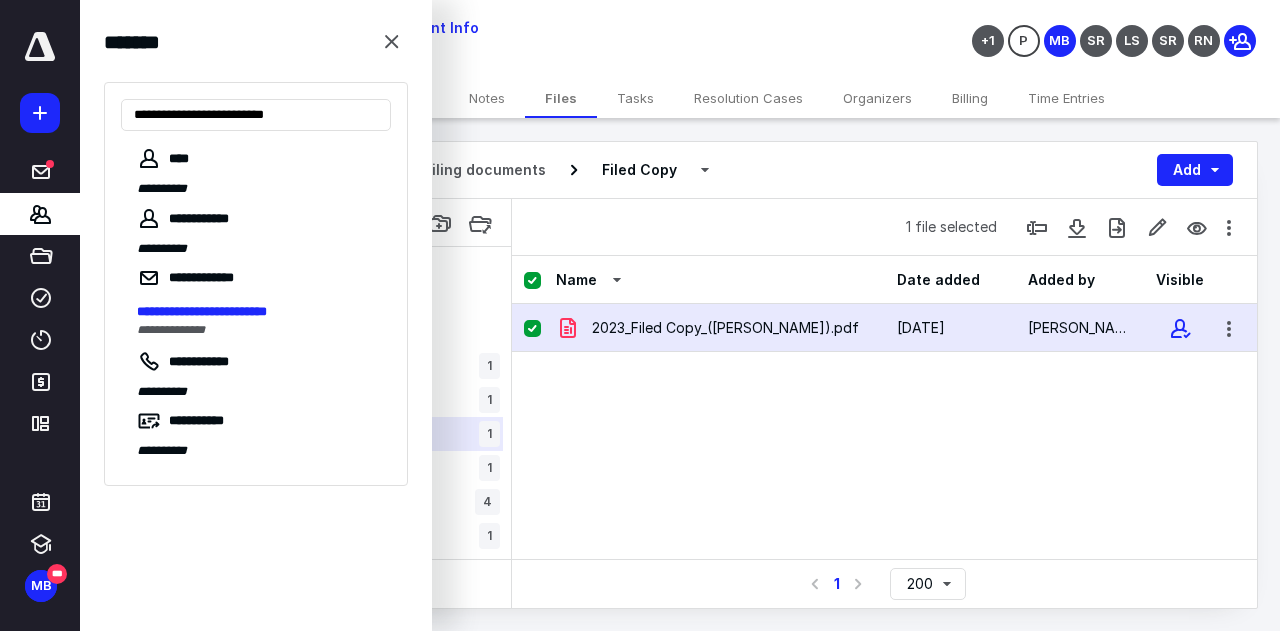 type on "**********" 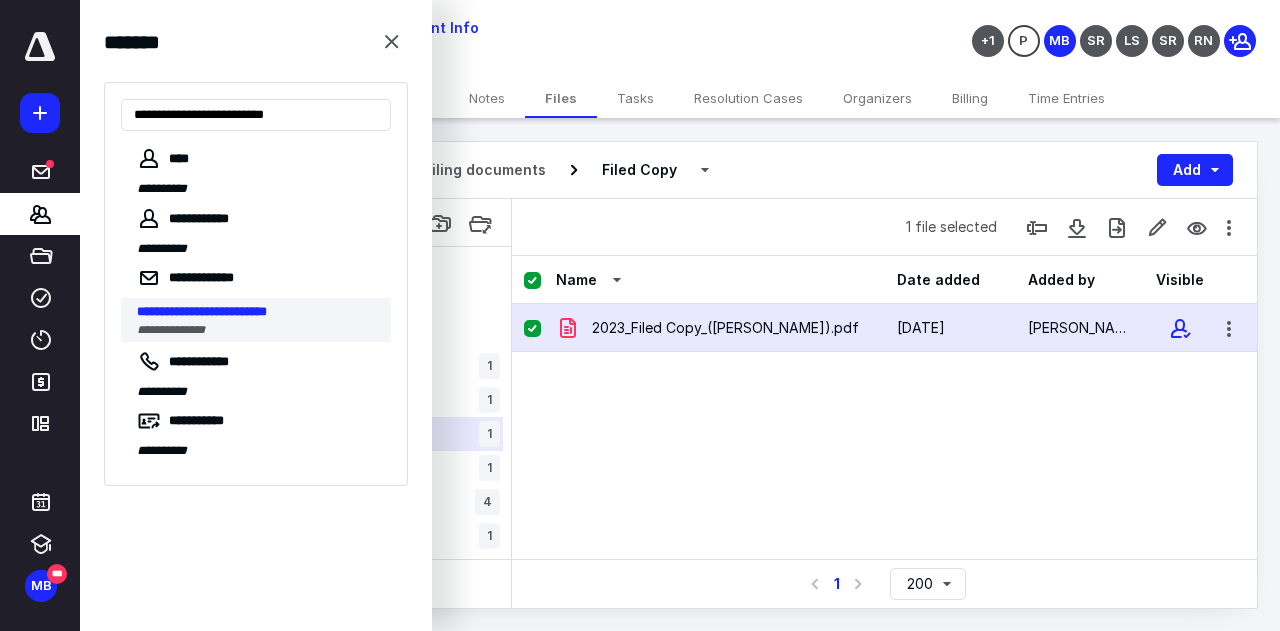 click on "**********" at bounding box center (258, 312) 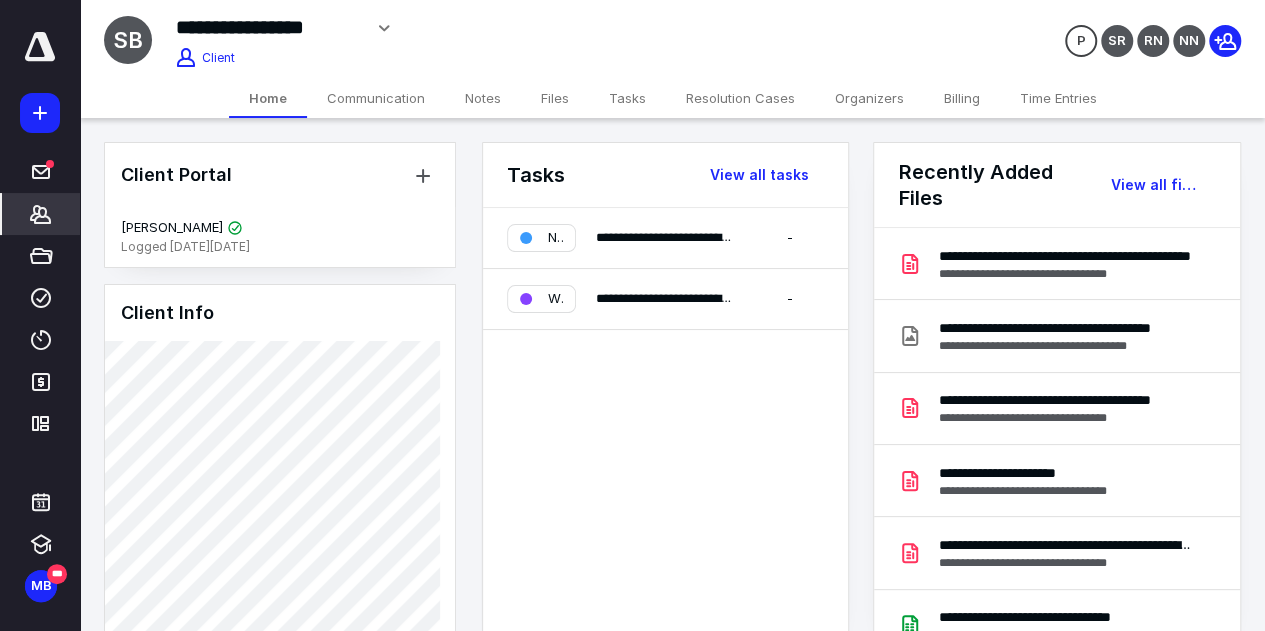 click on "Files" at bounding box center [555, 98] 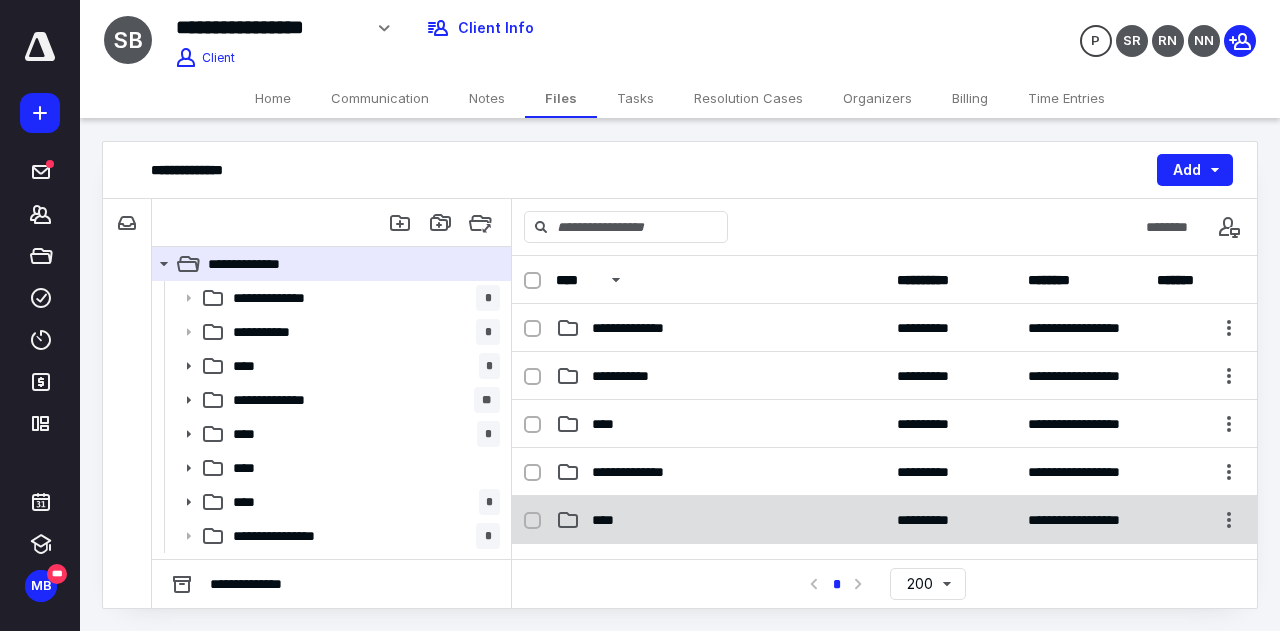 scroll, scrollTop: 333, scrollLeft: 0, axis: vertical 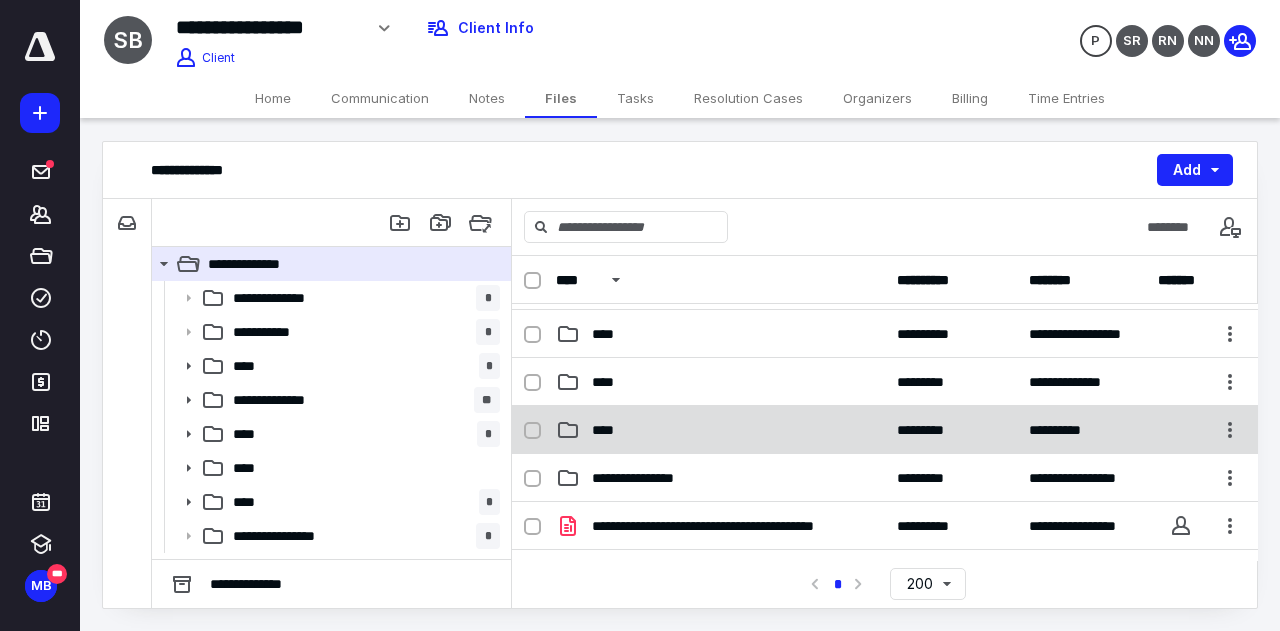 click on "****" at bounding box center (720, 430) 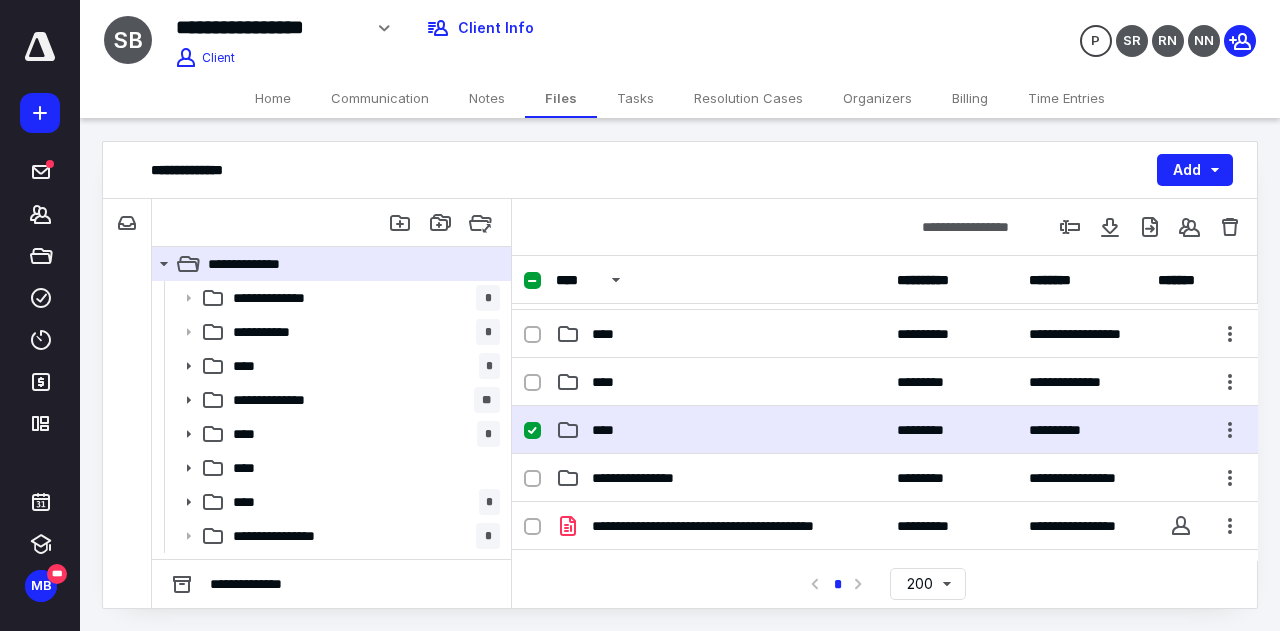 click on "****" at bounding box center (720, 430) 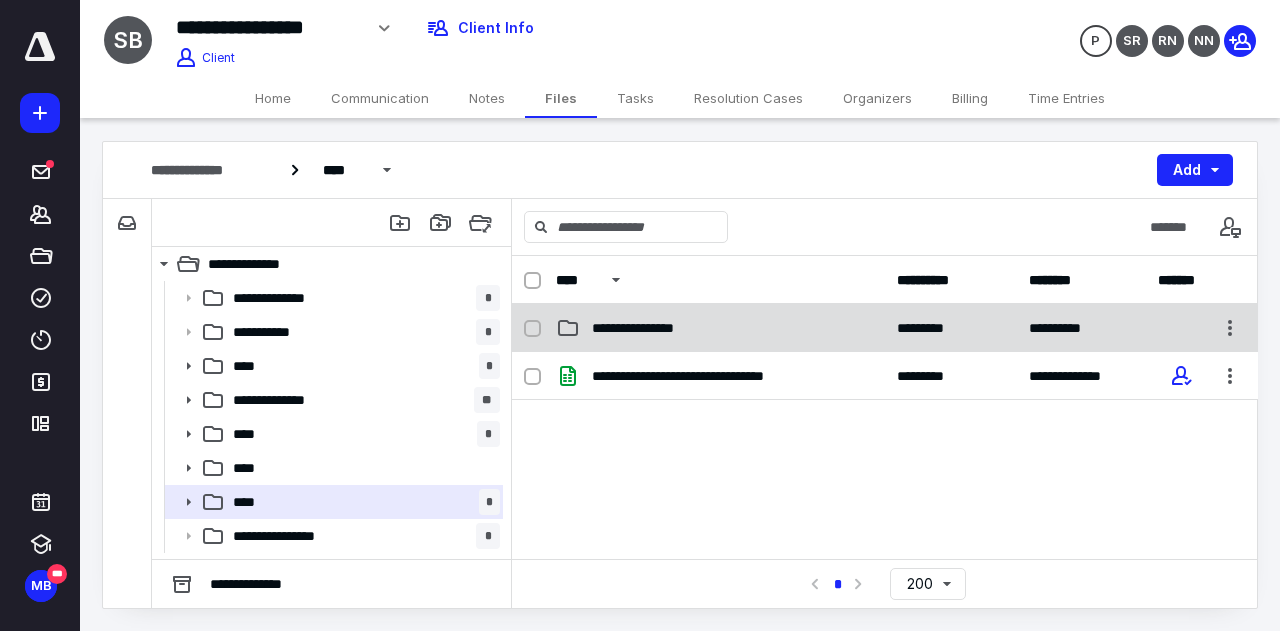 click on "**********" at bounding box center [720, 328] 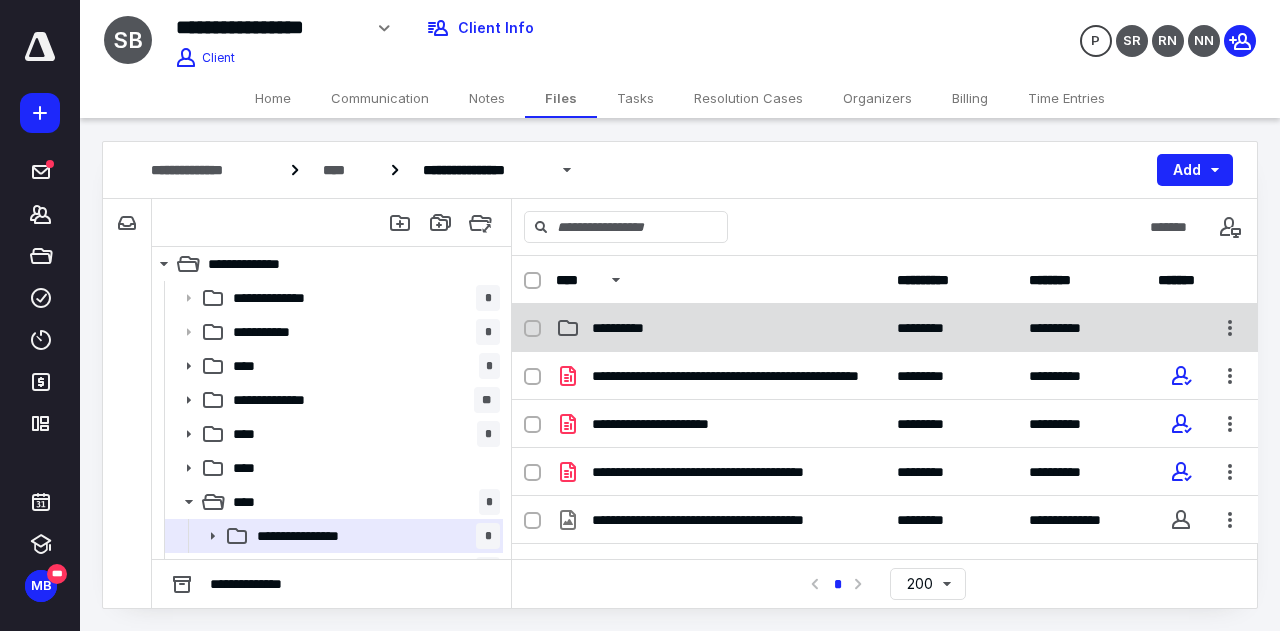 click on "**********" at bounding box center (720, 328) 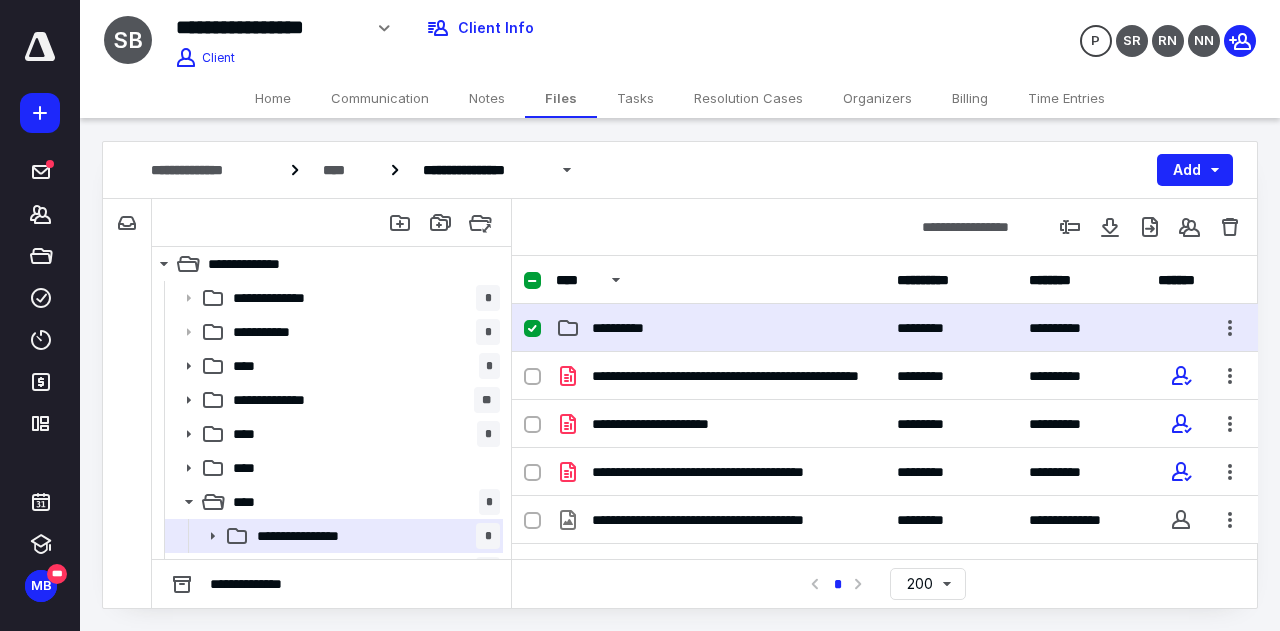 click on "**********" at bounding box center [720, 328] 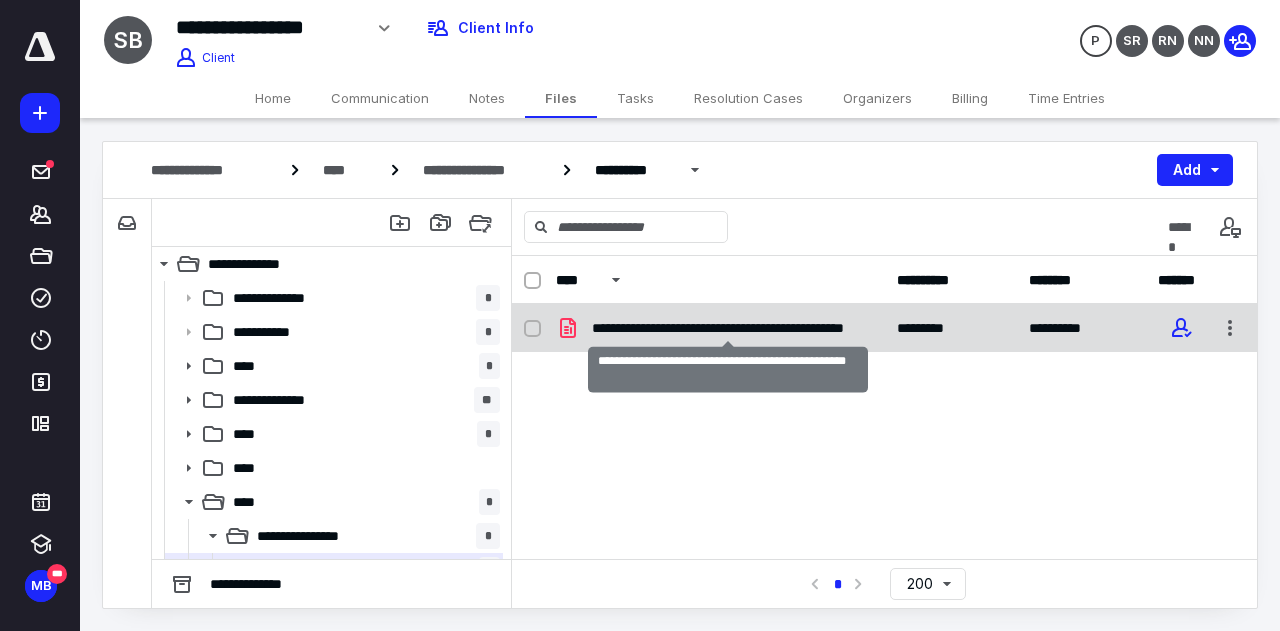 click on "**********" at bounding box center [728, 328] 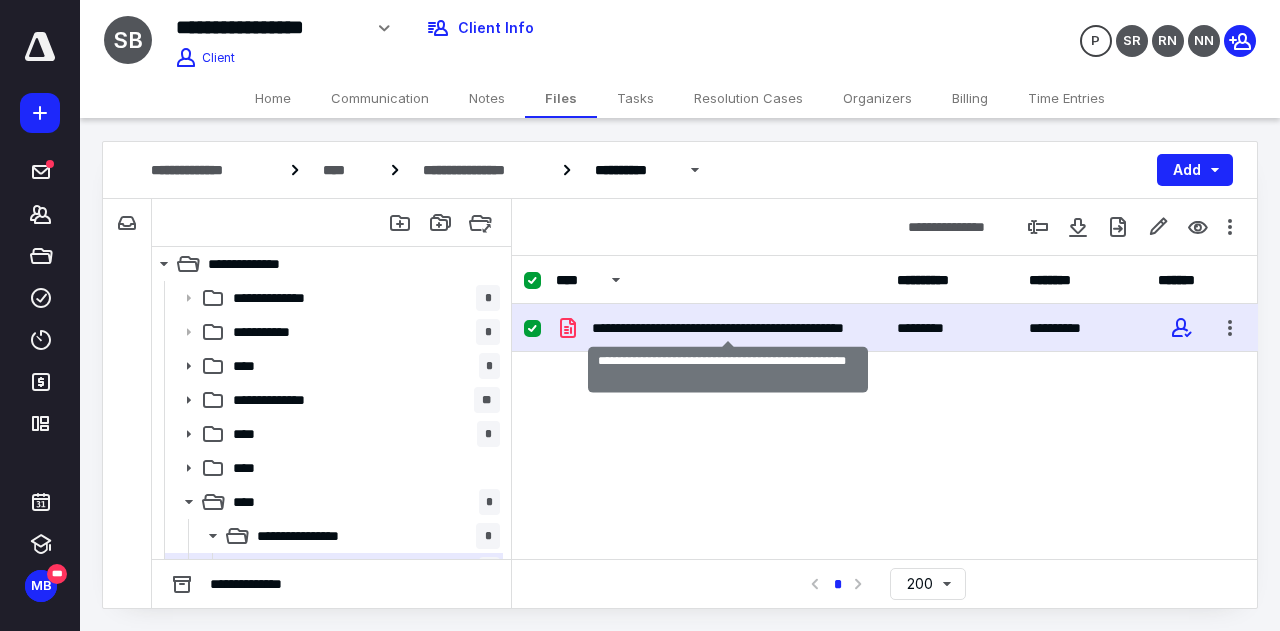 click on "**********" at bounding box center [728, 328] 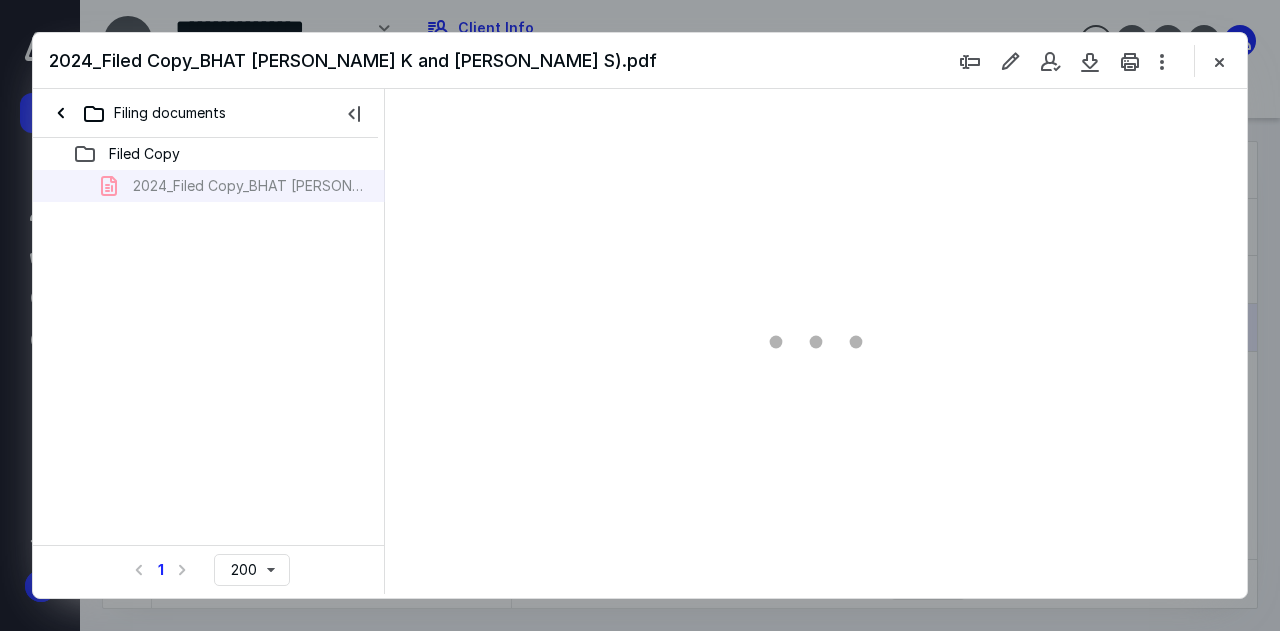 scroll, scrollTop: 0, scrollLeft: 0, axis: both 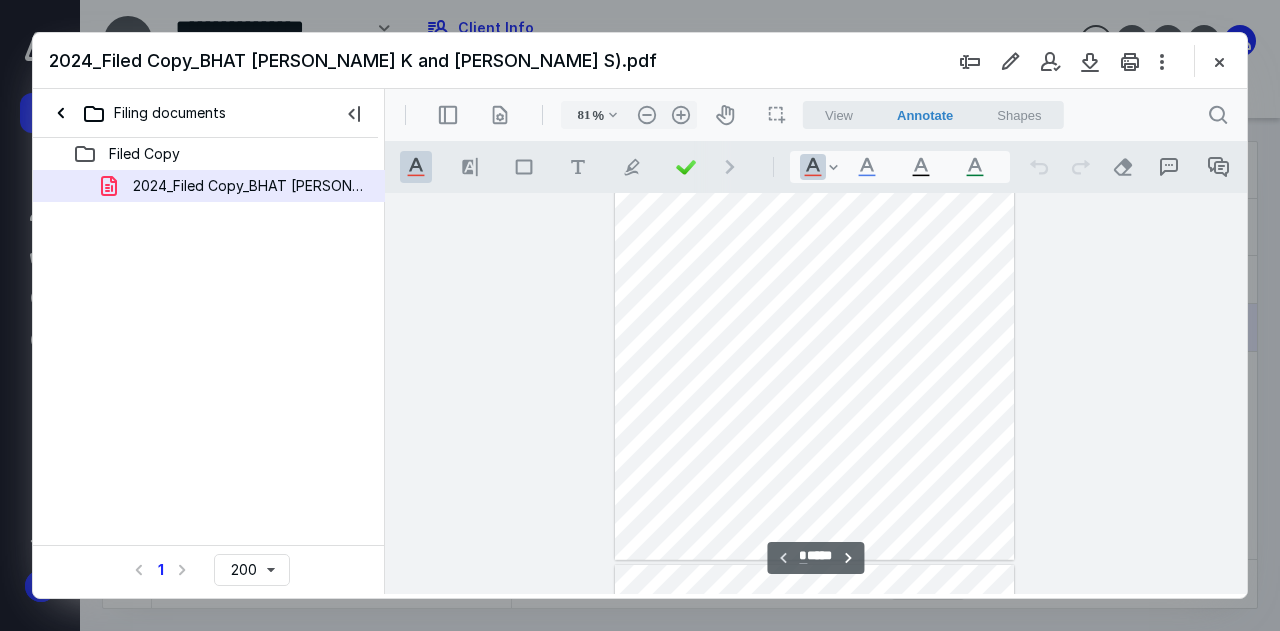 type on "106" 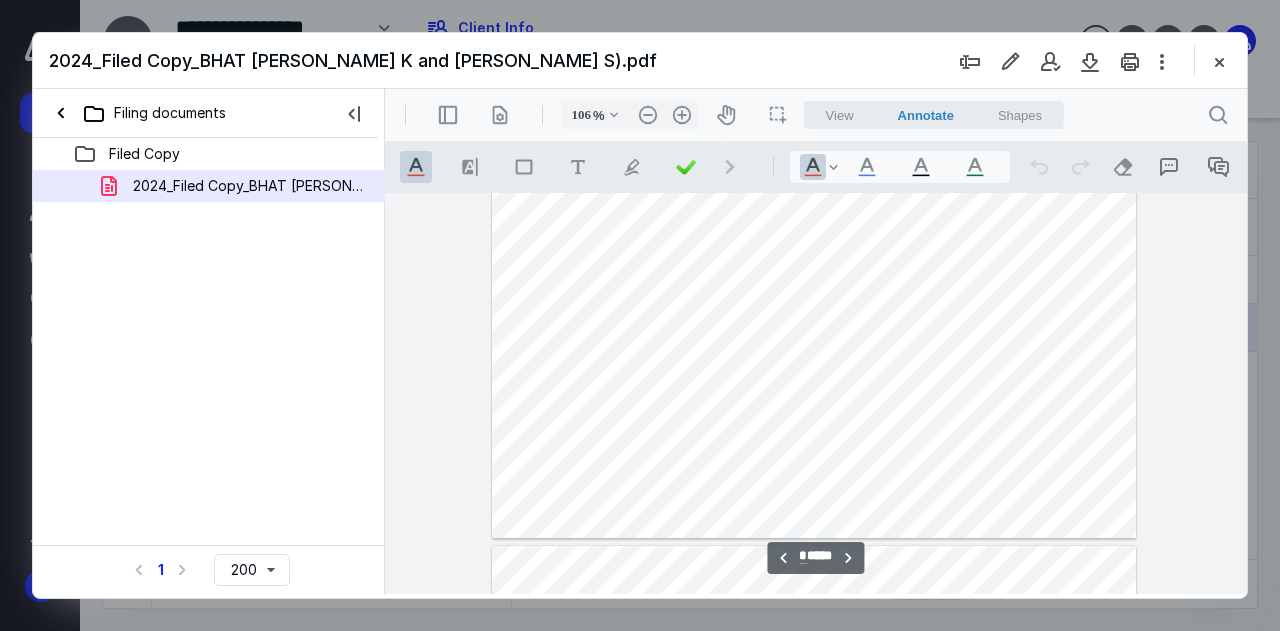 scroll, scrollTop: 1000, scrollLeft: 0, axis: vertical 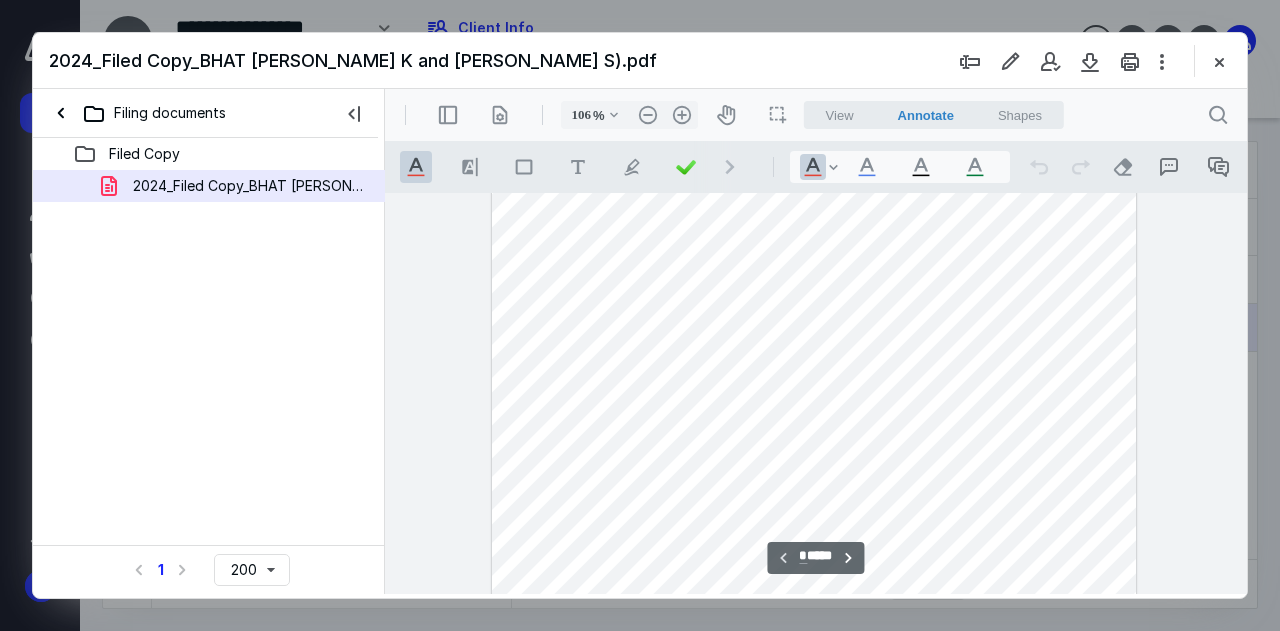type on "*" 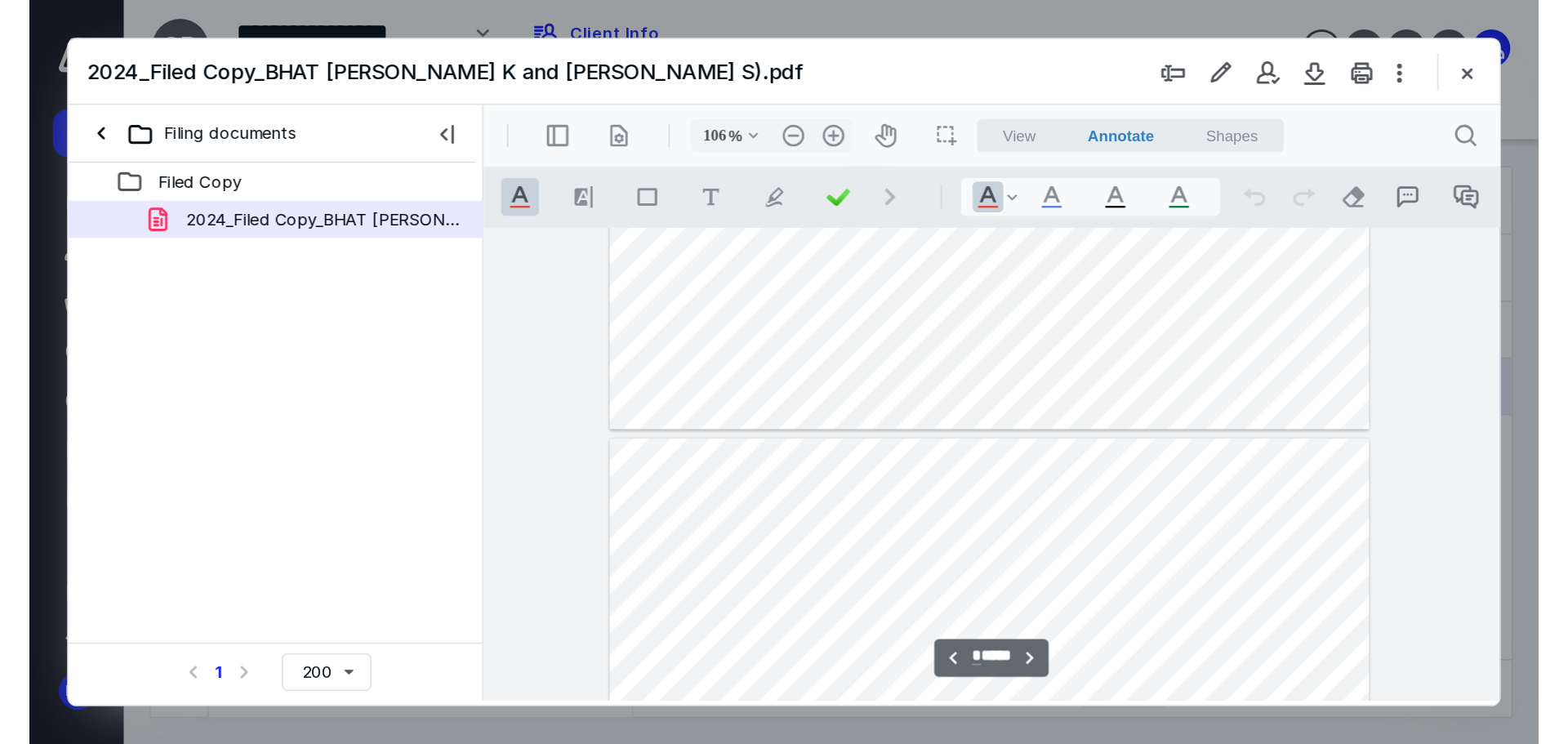 scroll, scrollTop: 817, scrollLeft: 0, axis: vertical 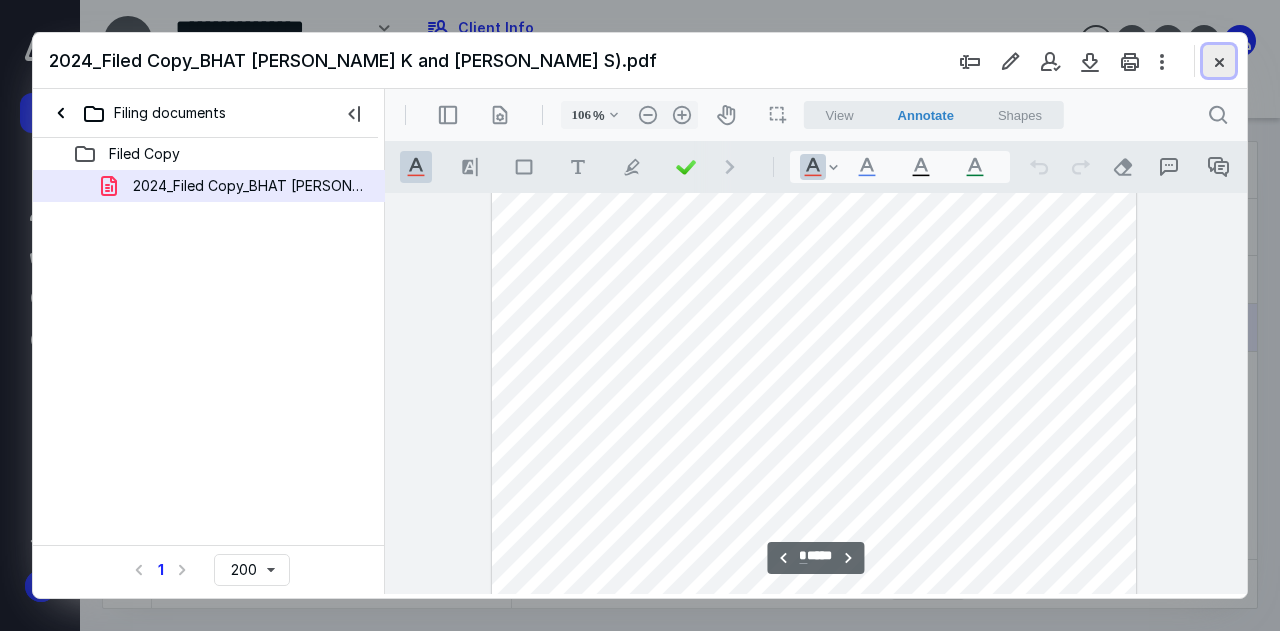 click at bounding box center [1219, 61] 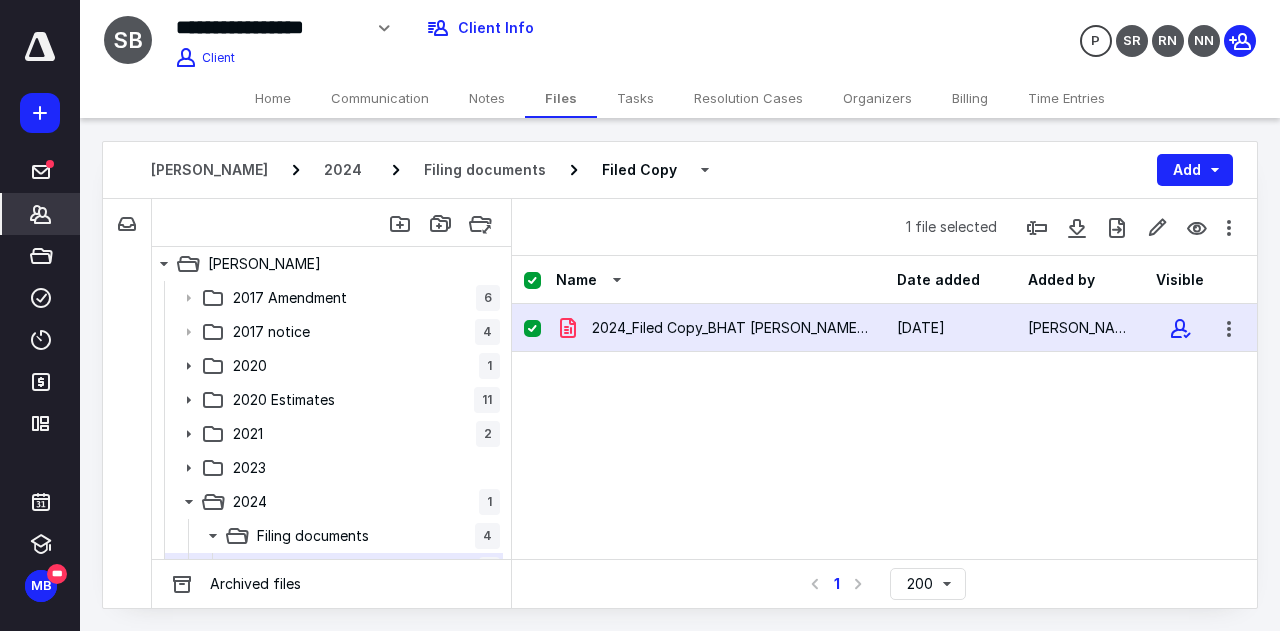 click 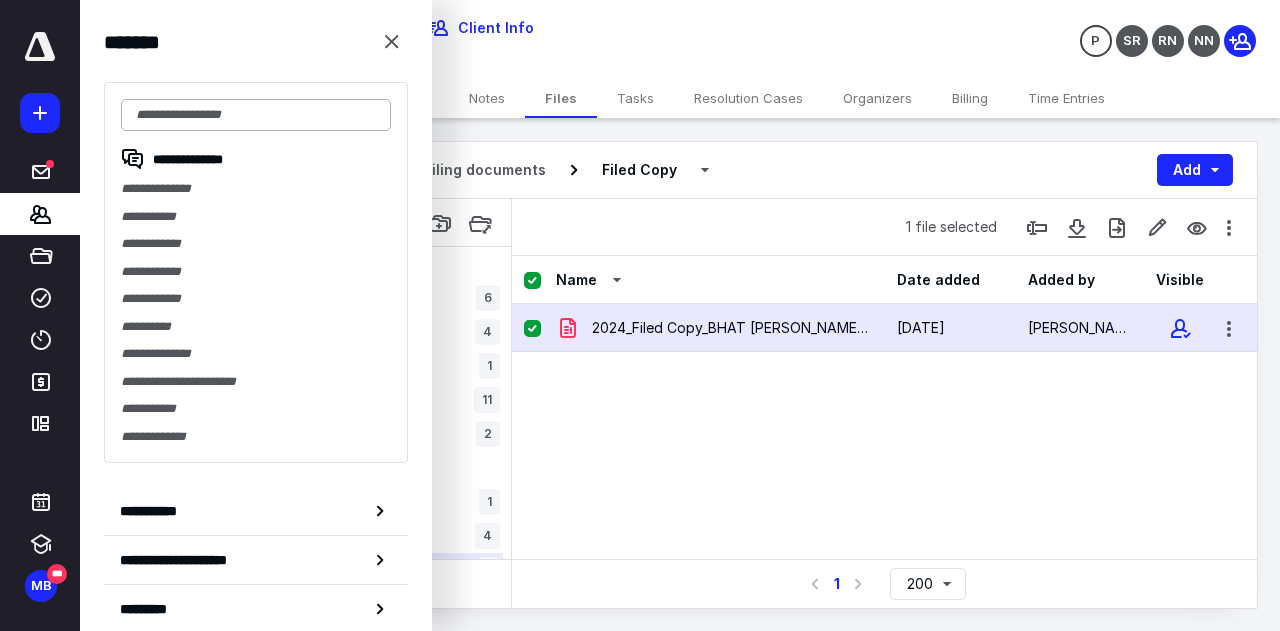 click at bounding box center (256, 115) 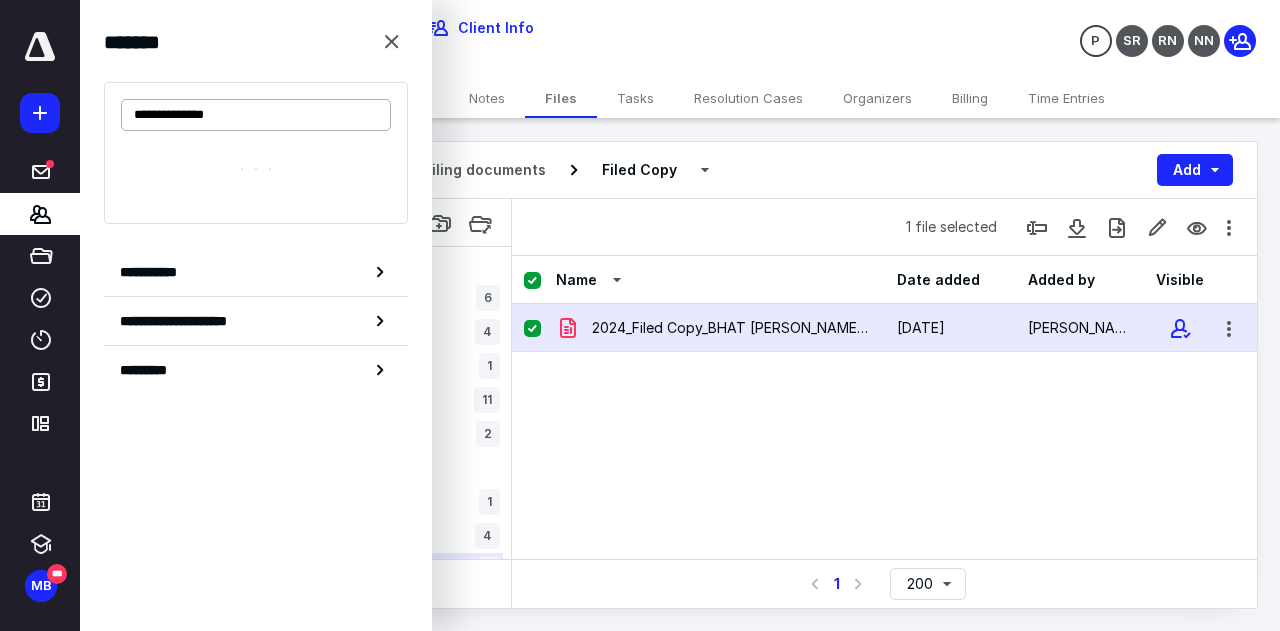 type on "**********" 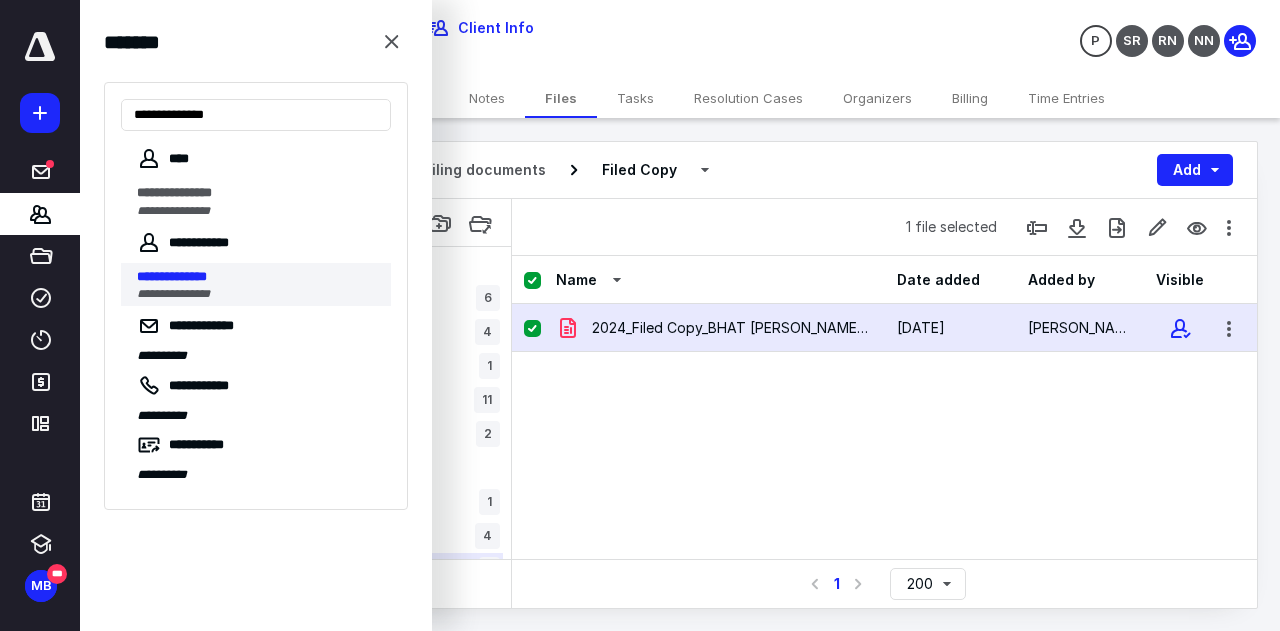 drag, startPoint x: 231, startPoint y: 295, endPoint x: 300, endPoint y: 260, distance: 77.36925 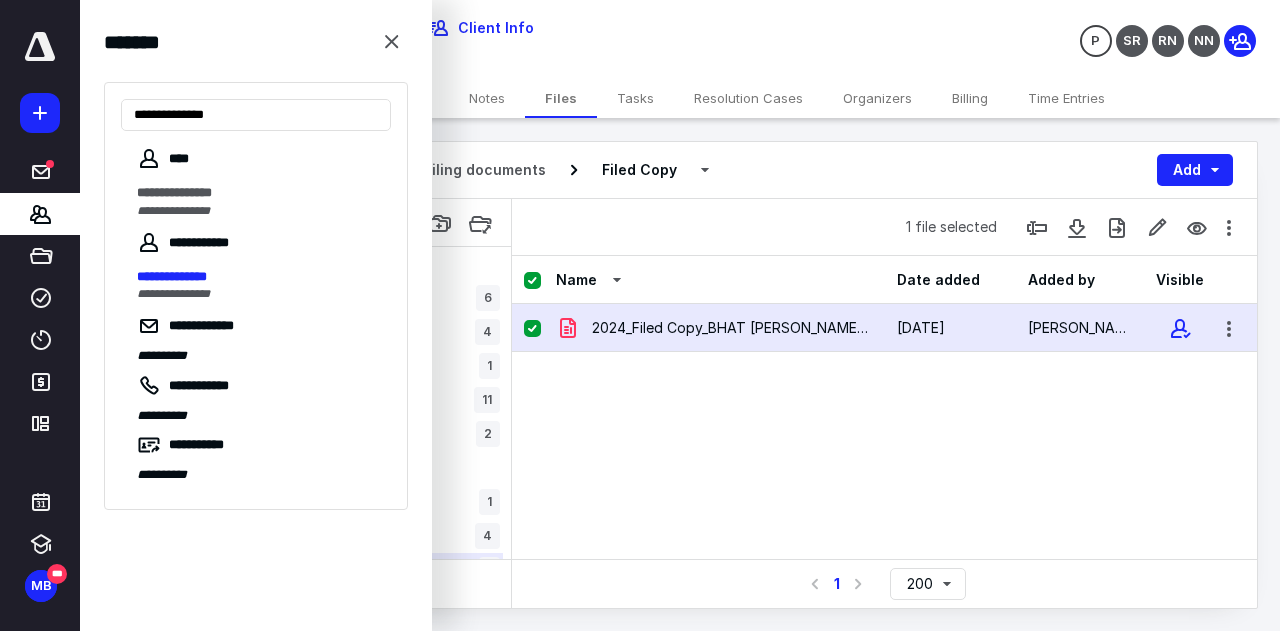 click on "**********" at bounding box center [173, 294] 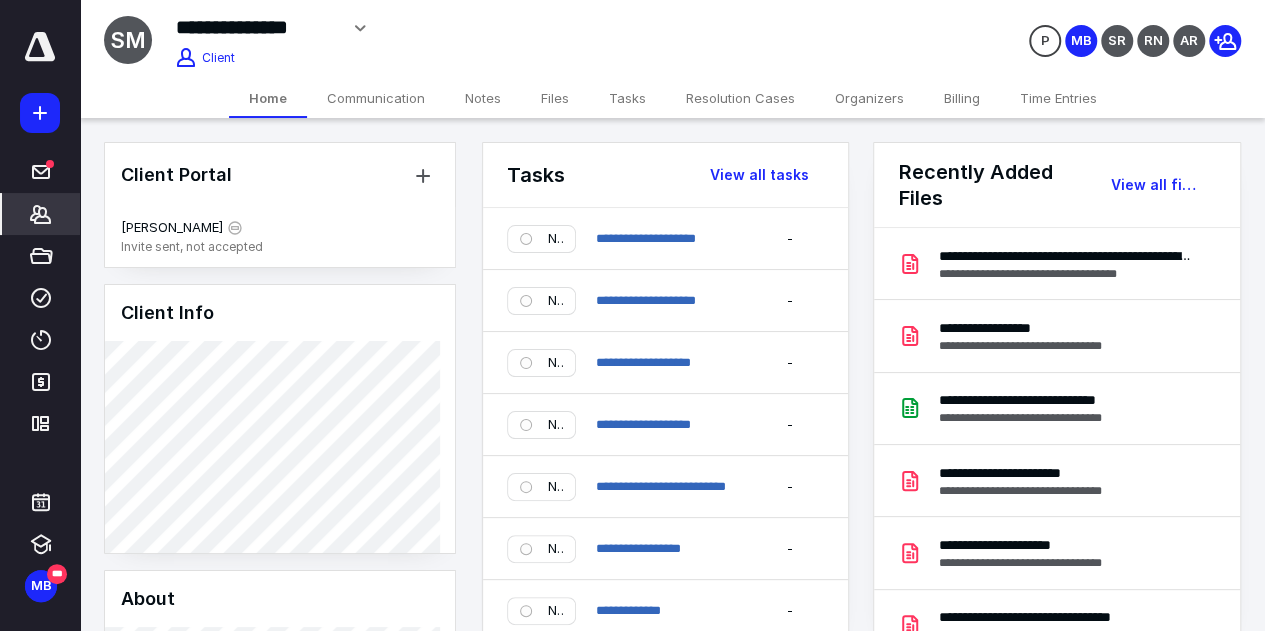 click on "Billing" at bounding box center [962, 98] 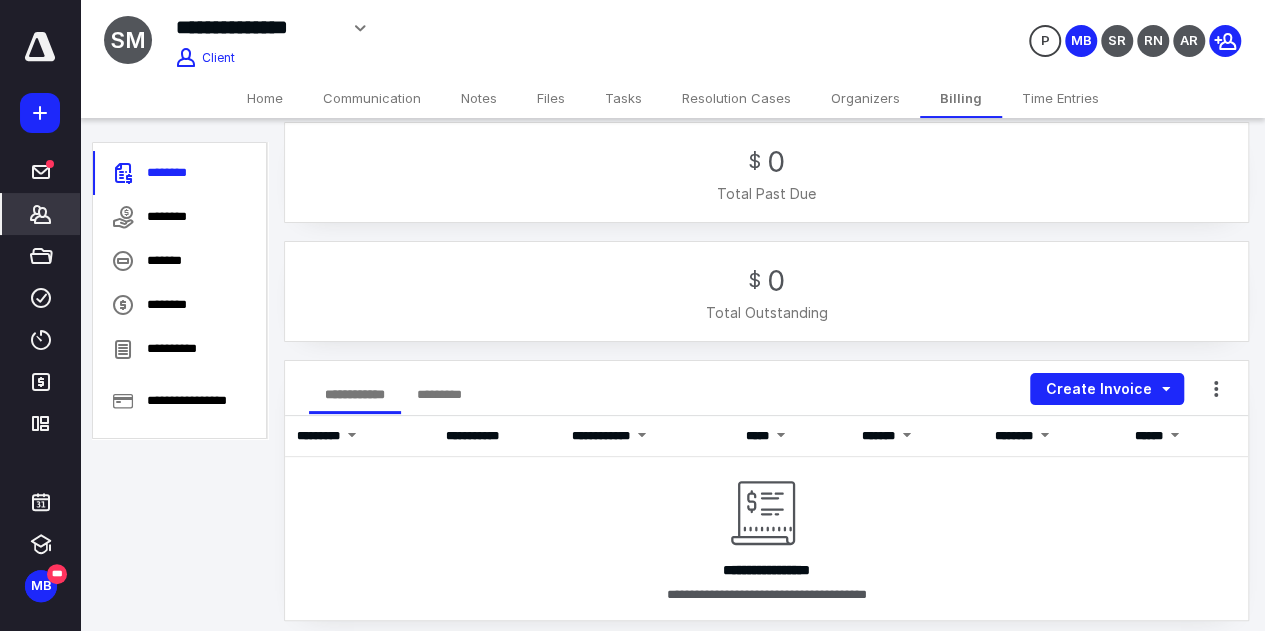 scroll, scrollTop: 30, scrollLeft: 0, axis: vertical 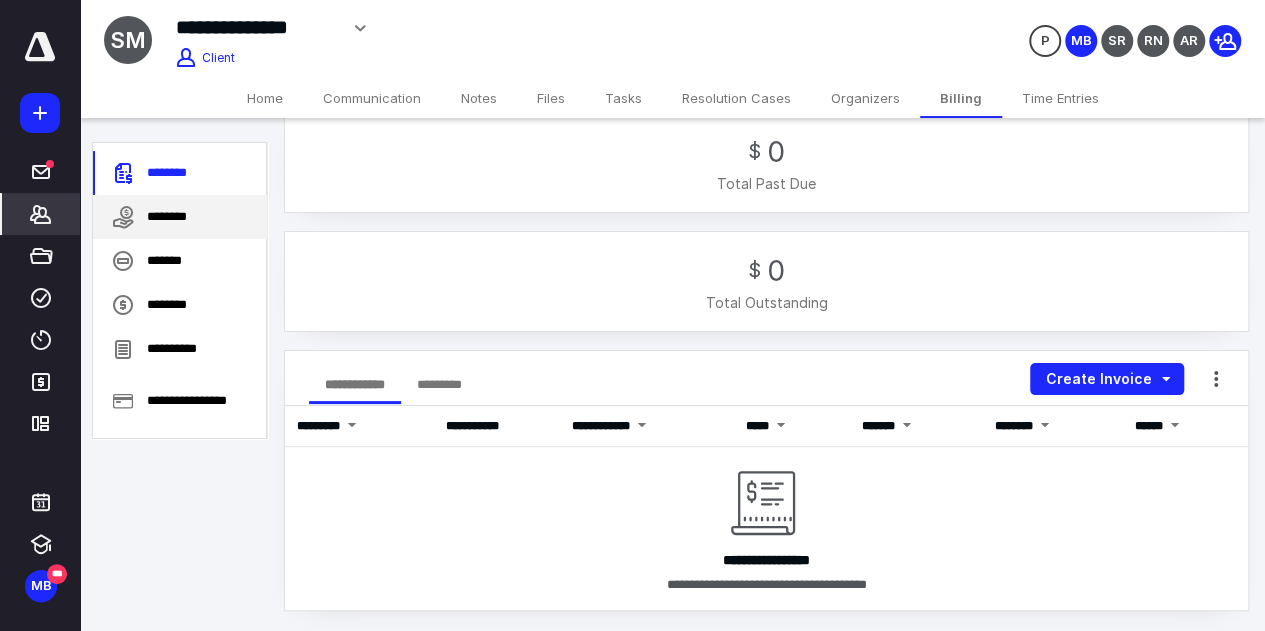 click on "********" at bounding box center [180, 217] 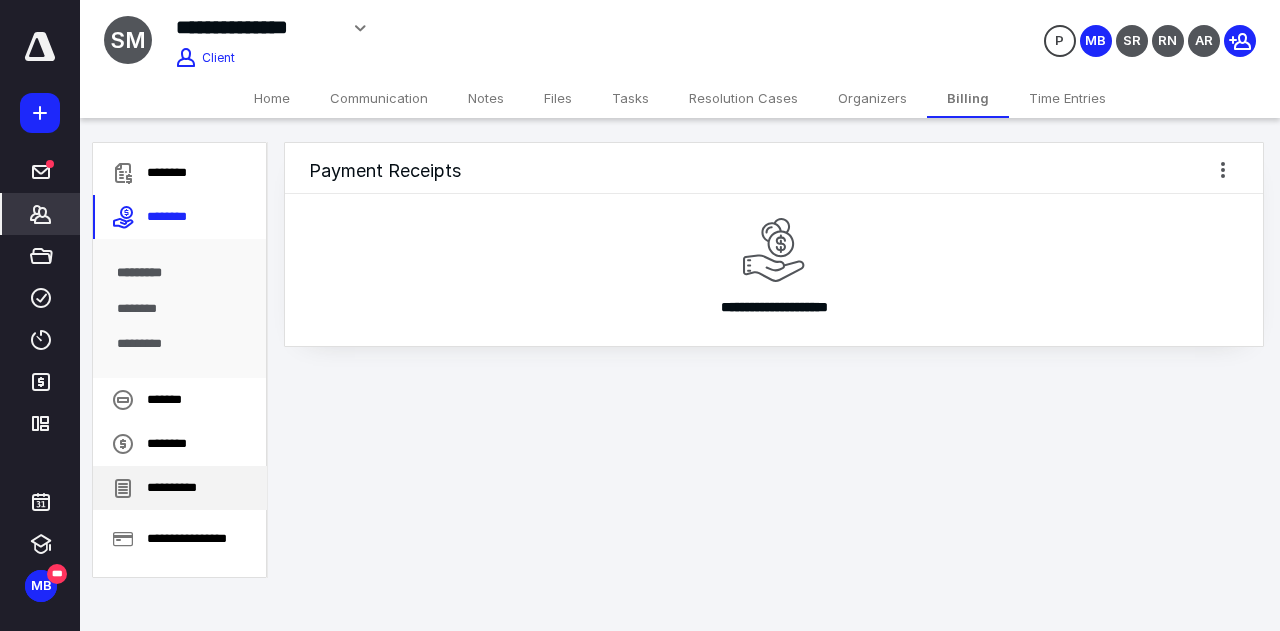 click on "**********" at bounding box center (180, 488) 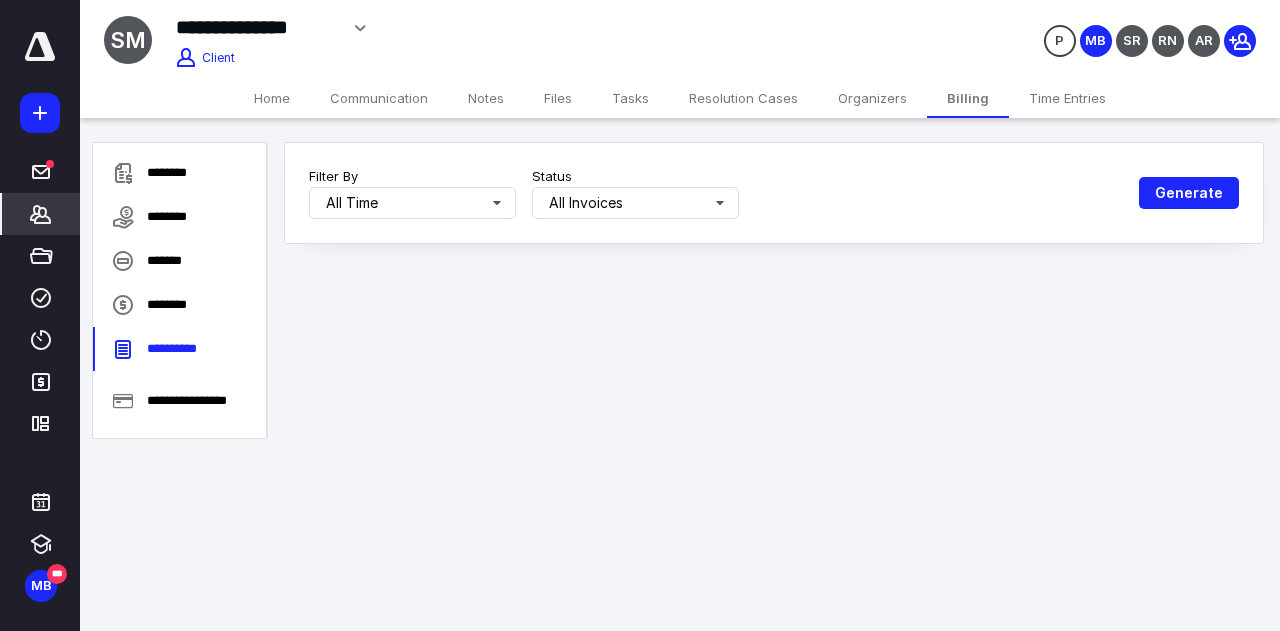 click on "Filter By All Time Status All Invoices   Generate" at bounding box center [774, 193] 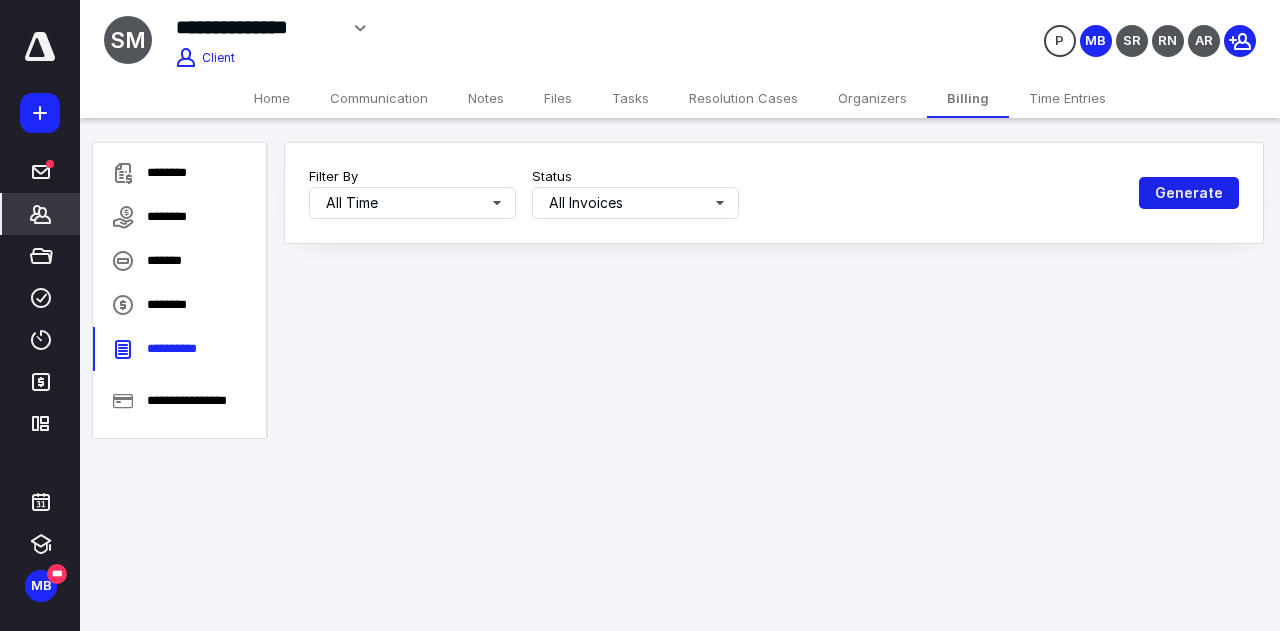 click on "Generate" at bounding box center (1189, 193) 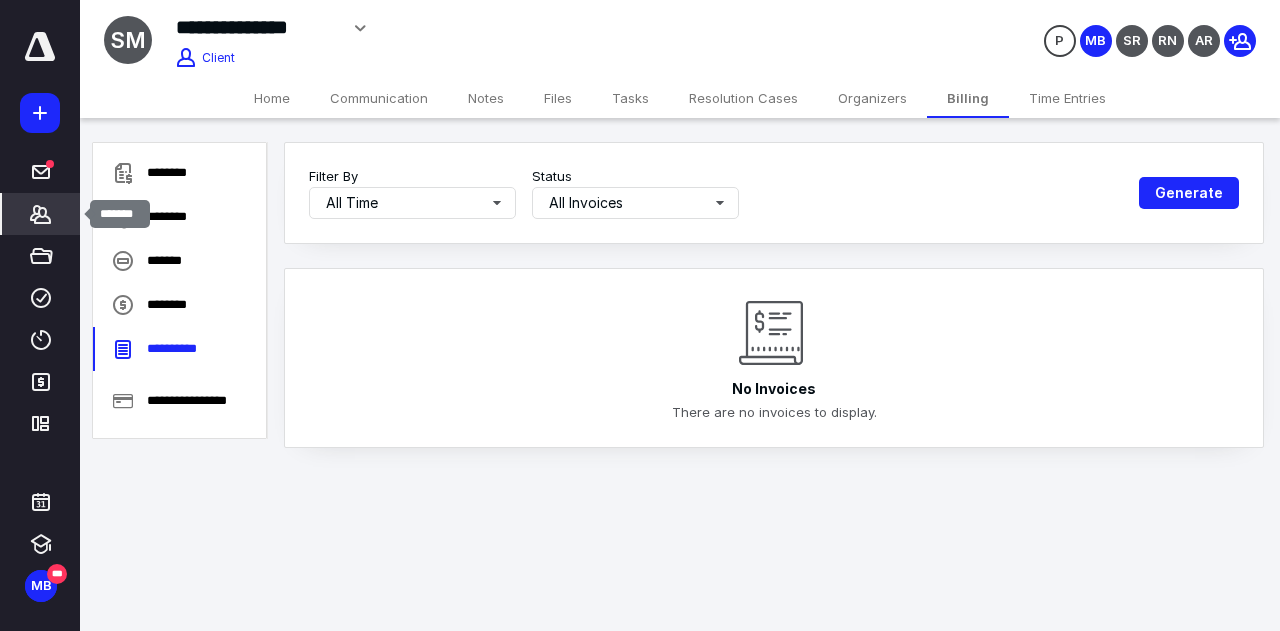 click on "*******" at bounding box center [41, 214] 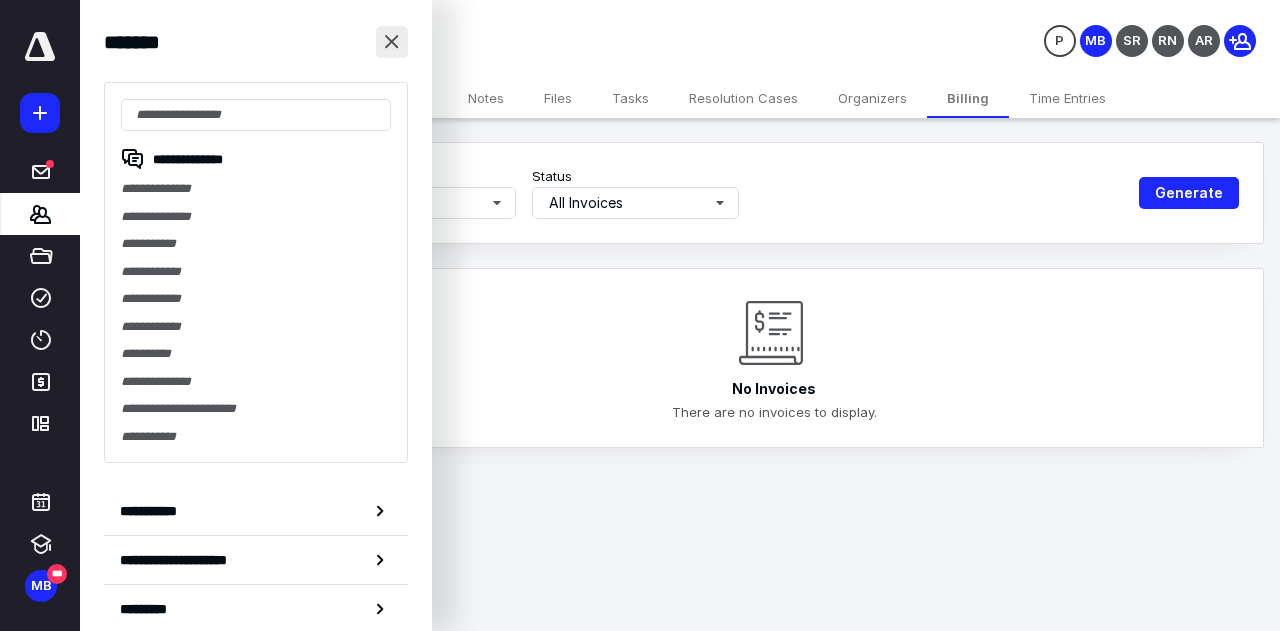 click at bounding box center [392, 42] 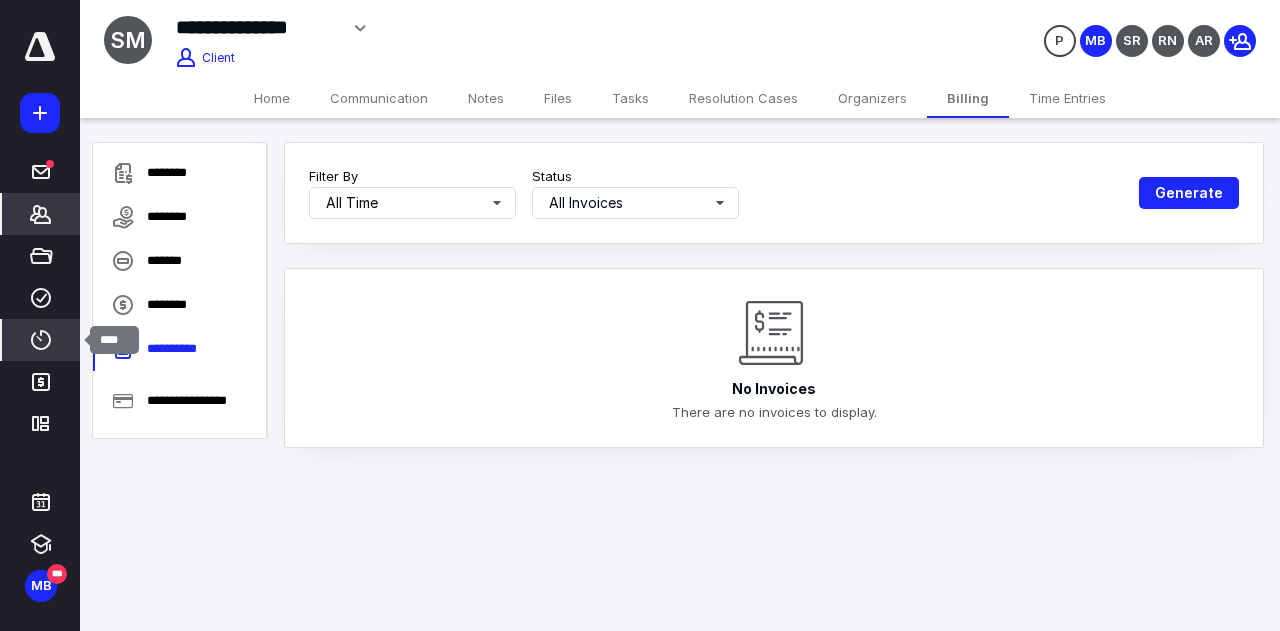 click 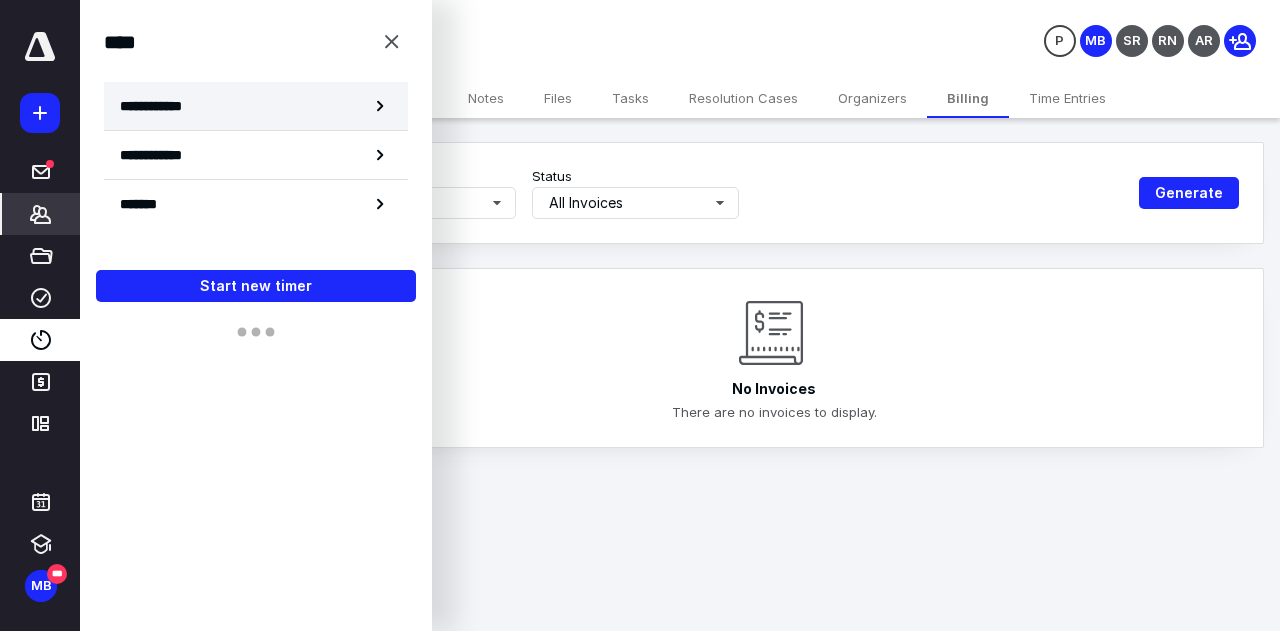 click on "**********" at bounding box center (162, 106) 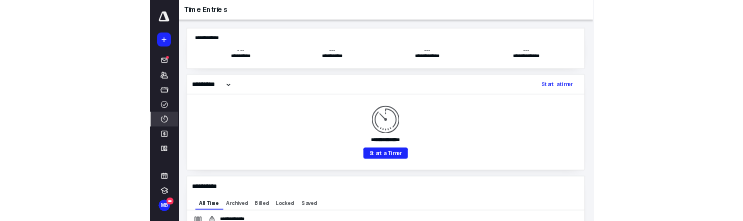 scroll, scrollTop: 333, scrollLeft: 0, axis: vertical 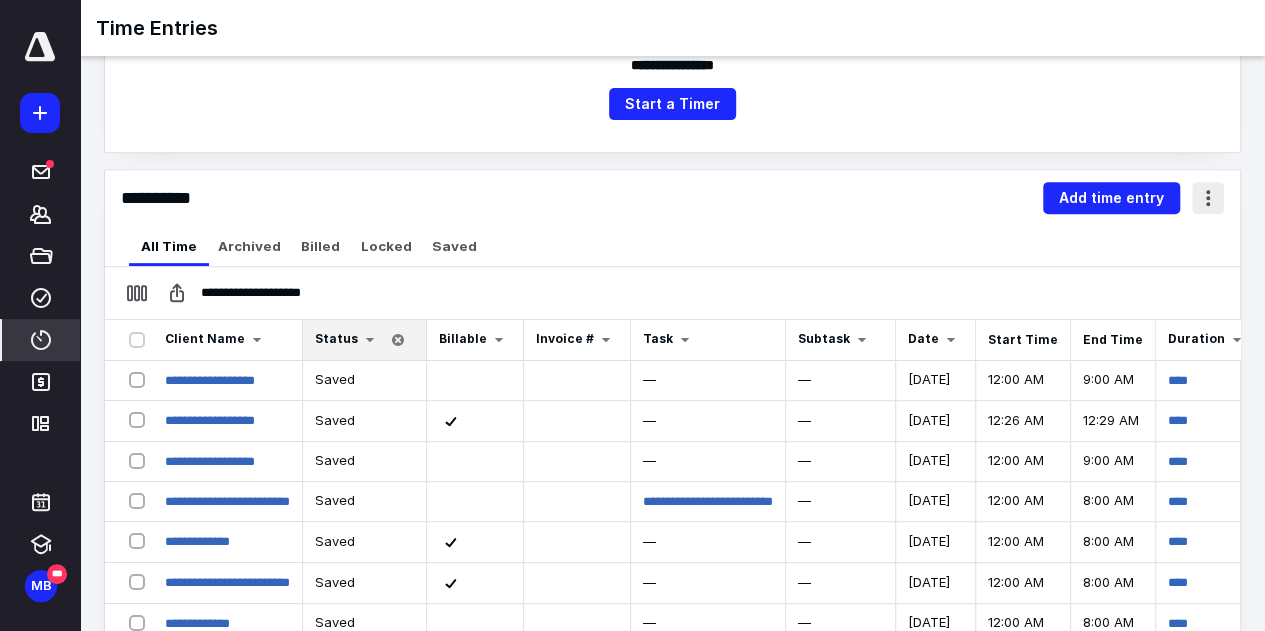 click at bounding box center (1208, 198) 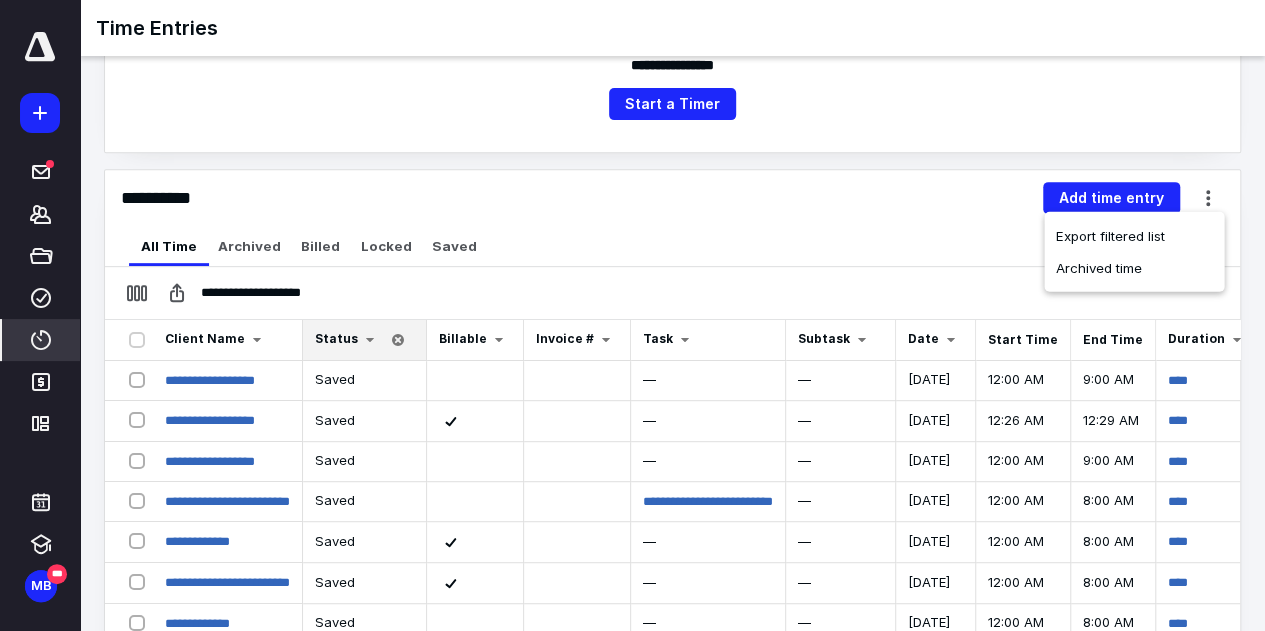 click on "All Time Archived Billed Locked Saved" at bounding box center (672, 246) 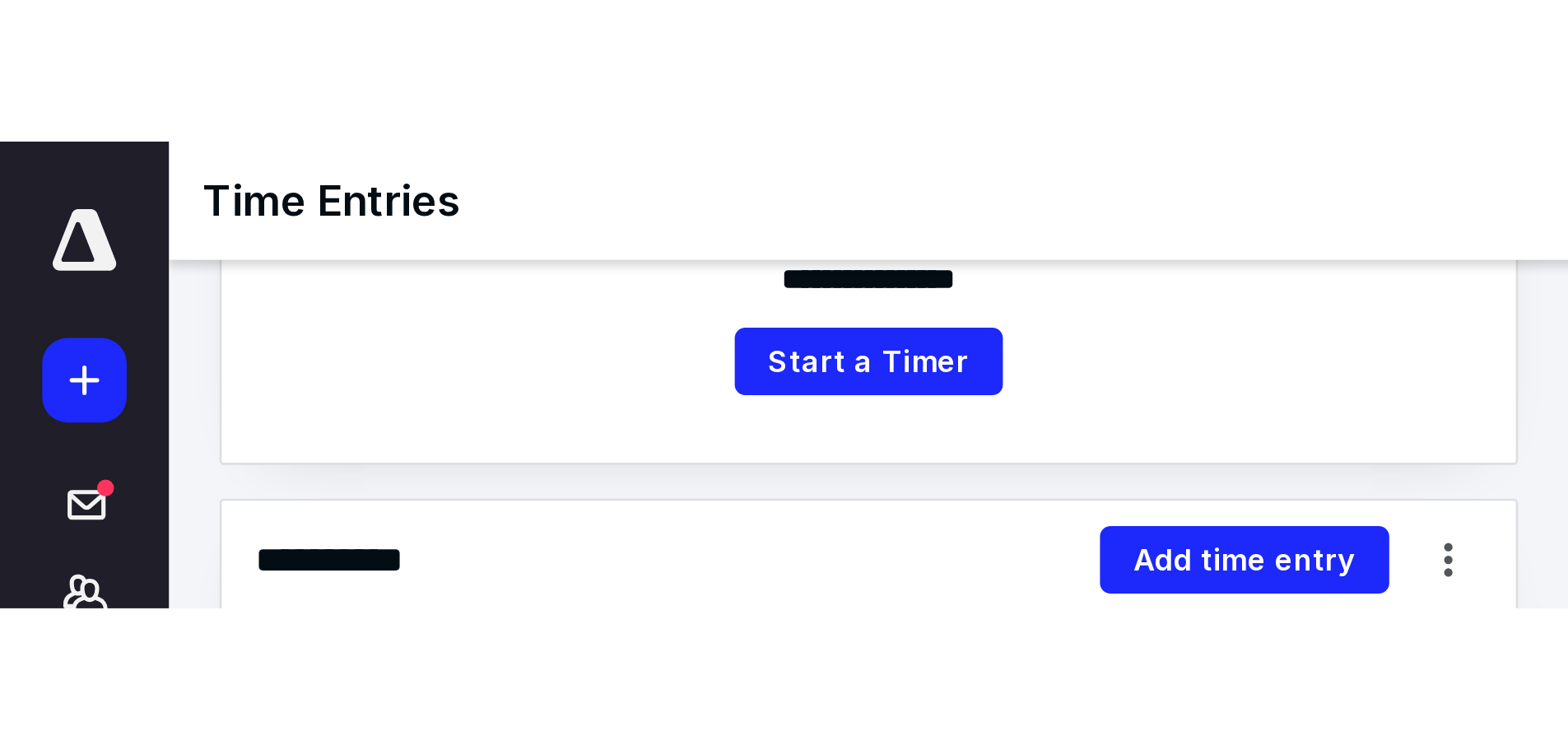 scroll, scrollTop: 274, scrollLeft: 0, axis: vertical 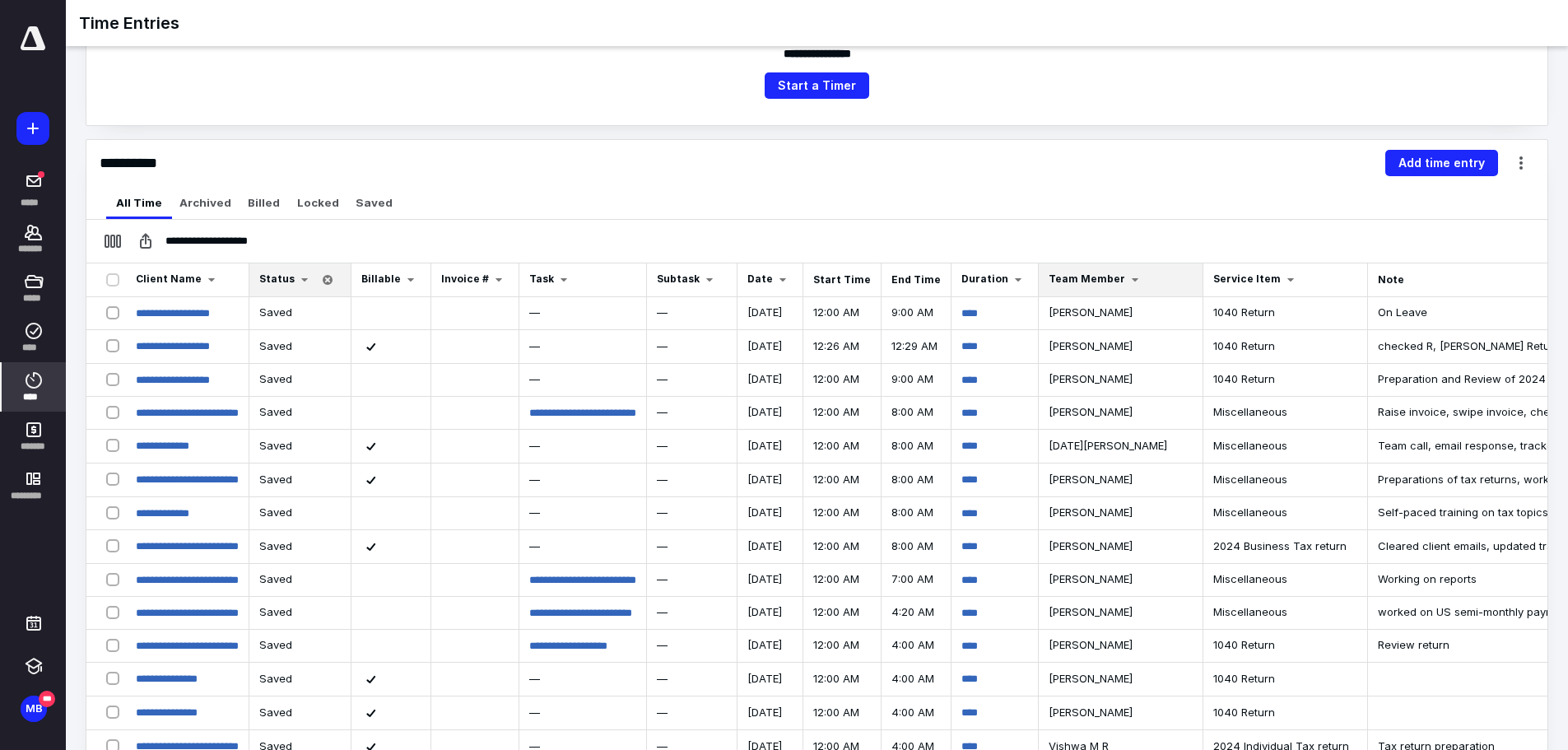 click at bounding box center [1135, 280] 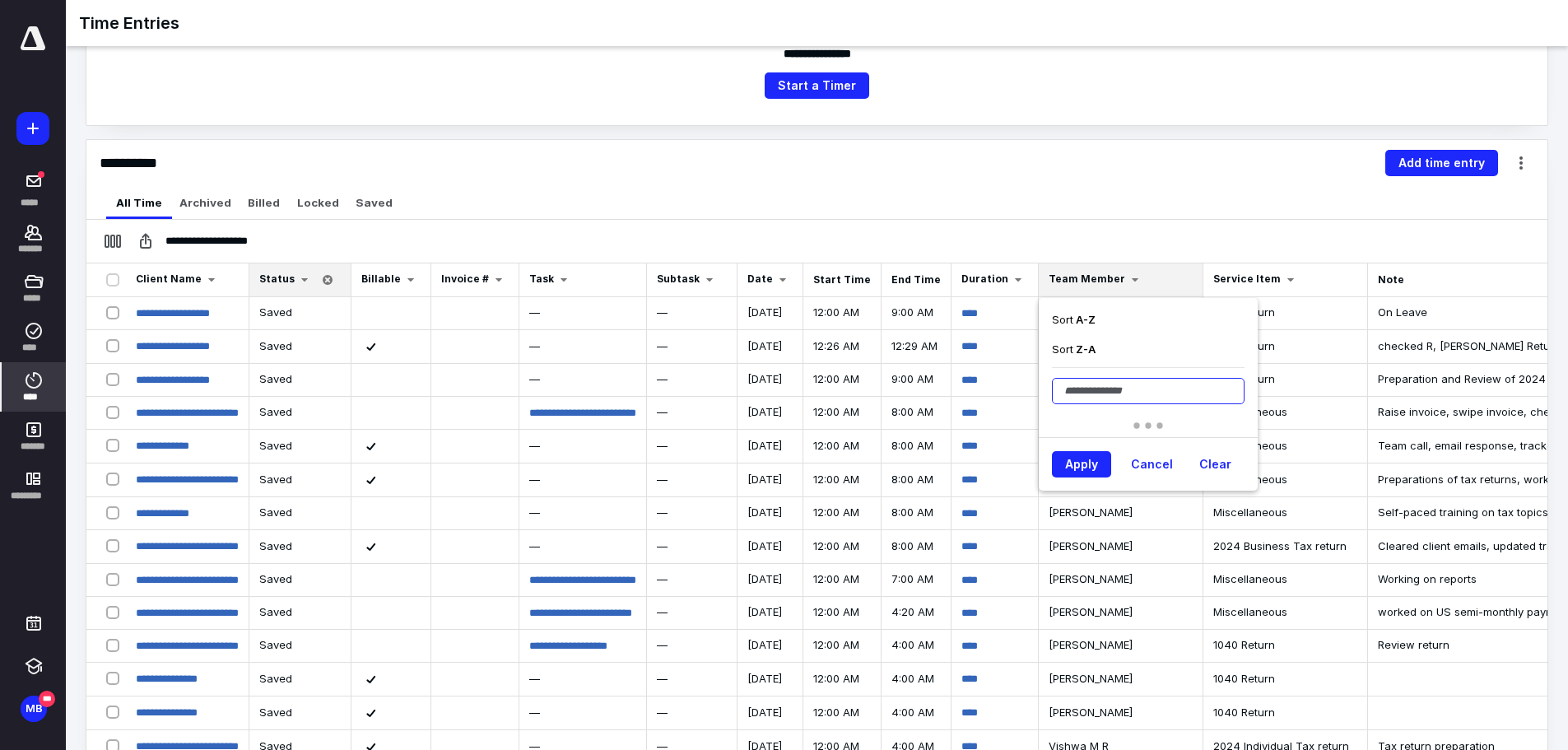 click at bounding box center (1148, 391) 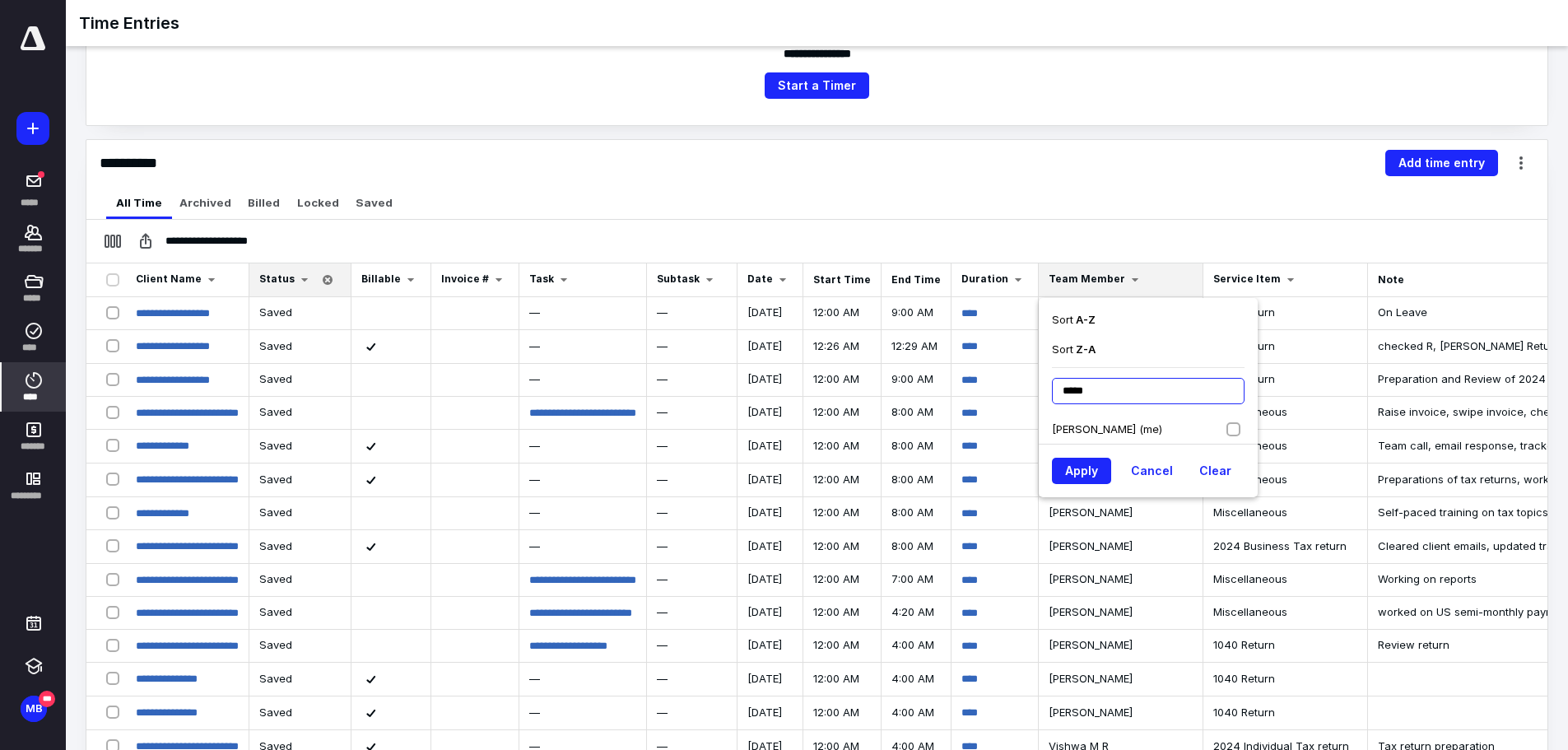 type on "*****" 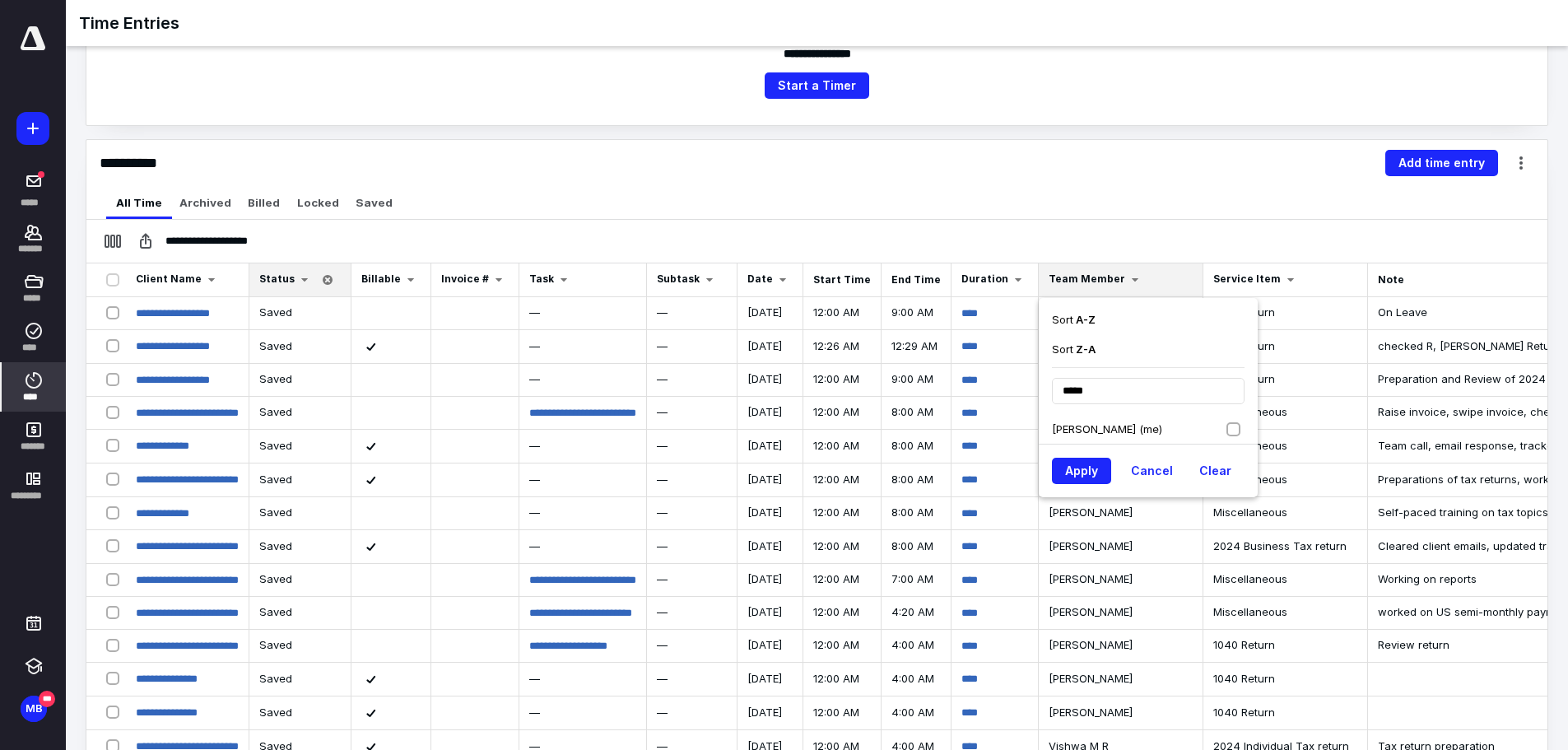 click on "[PERSON_NAME] (me)" at bounding box center (1107, 429) 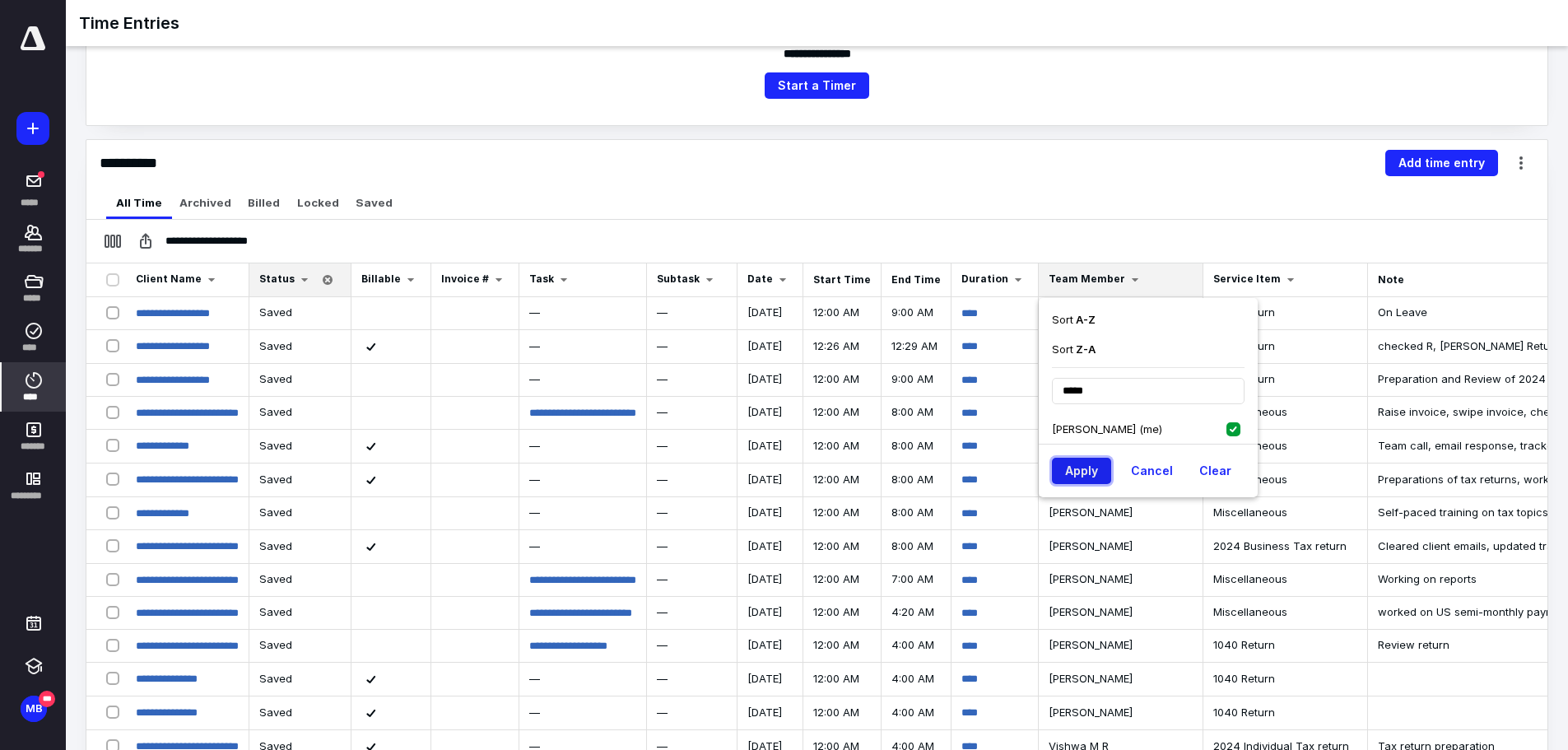 click on "Apply" at bounding box center [1082, 471] 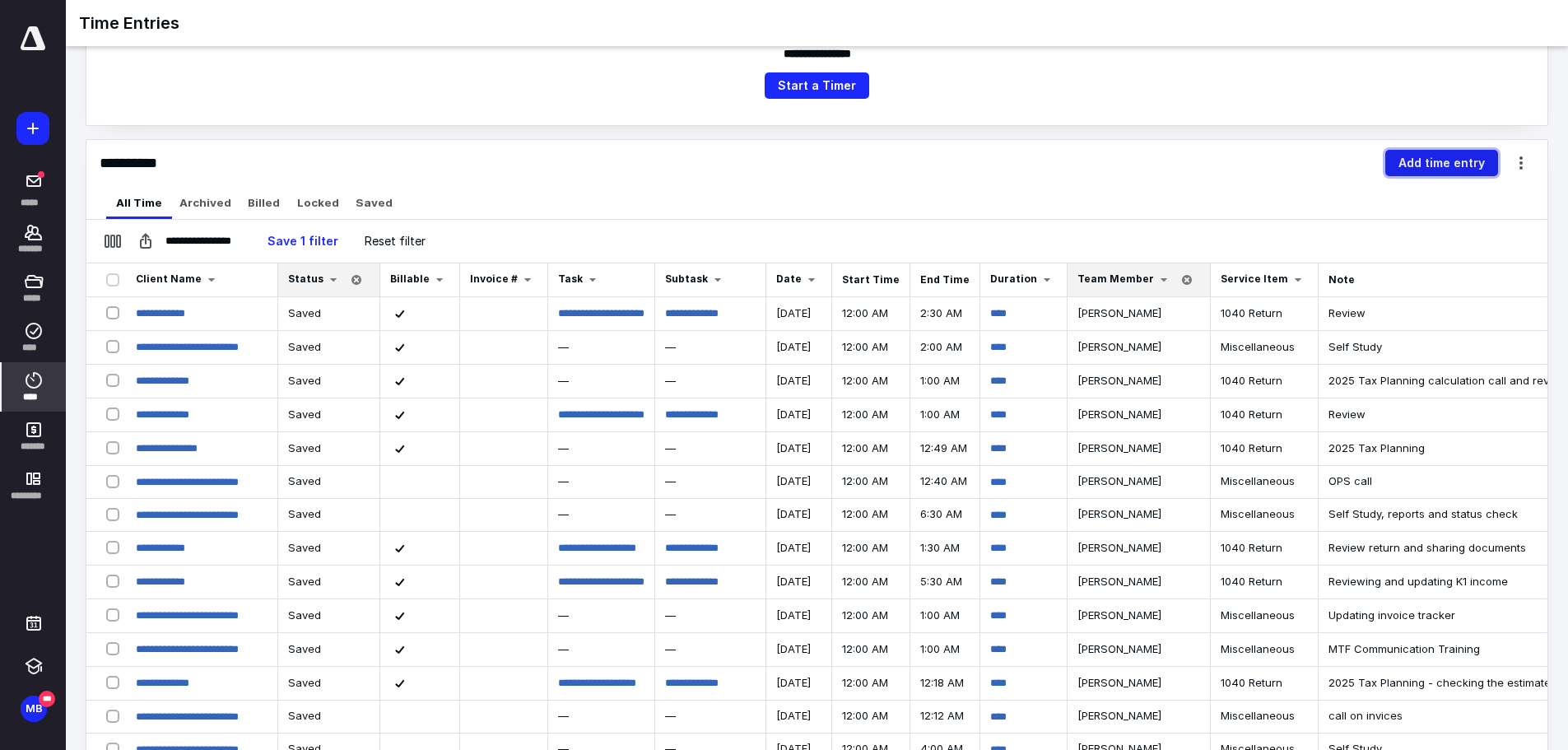 click on "Add time entry" at bounding box center (1441, 163) 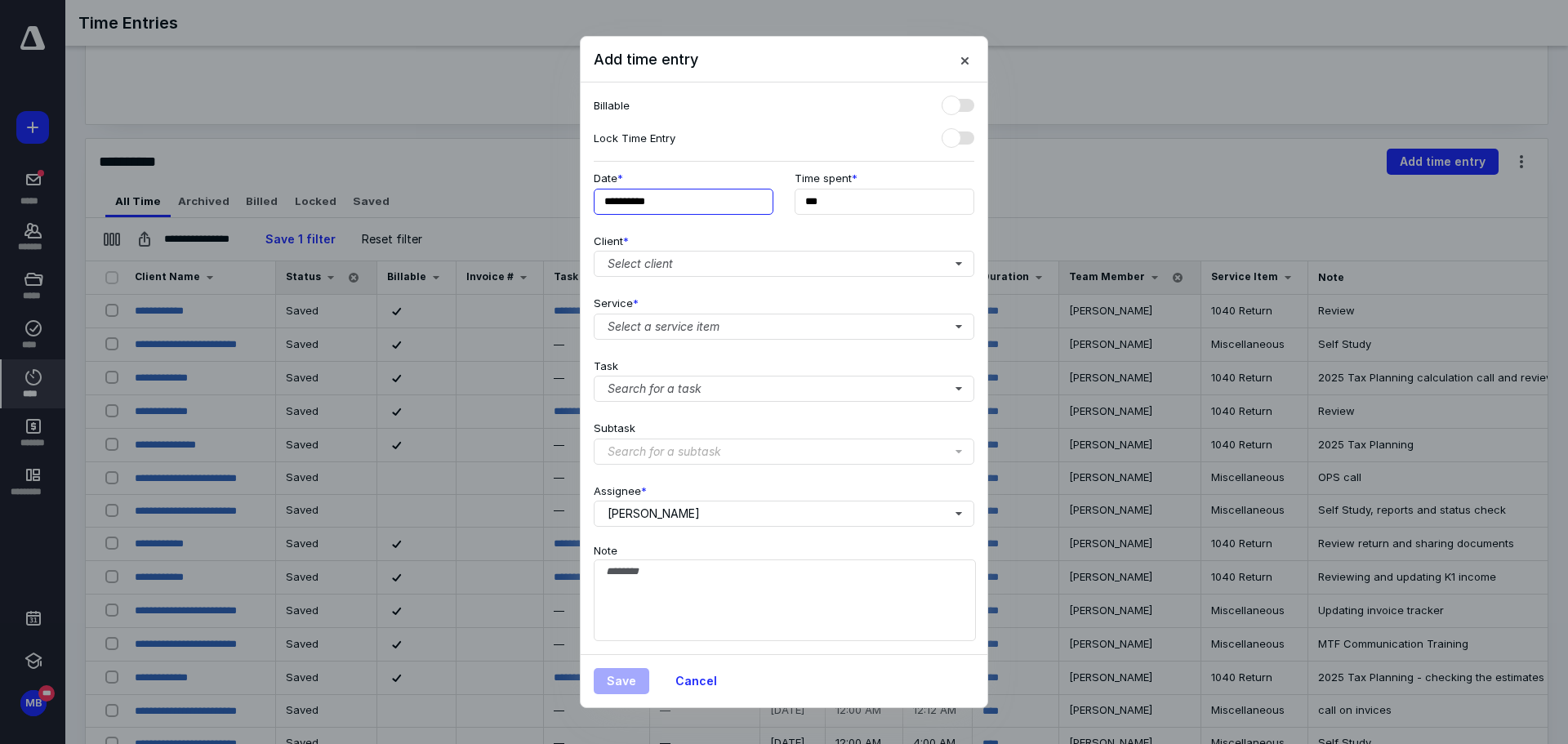 click on "**********" at bounding box center [684, 202] 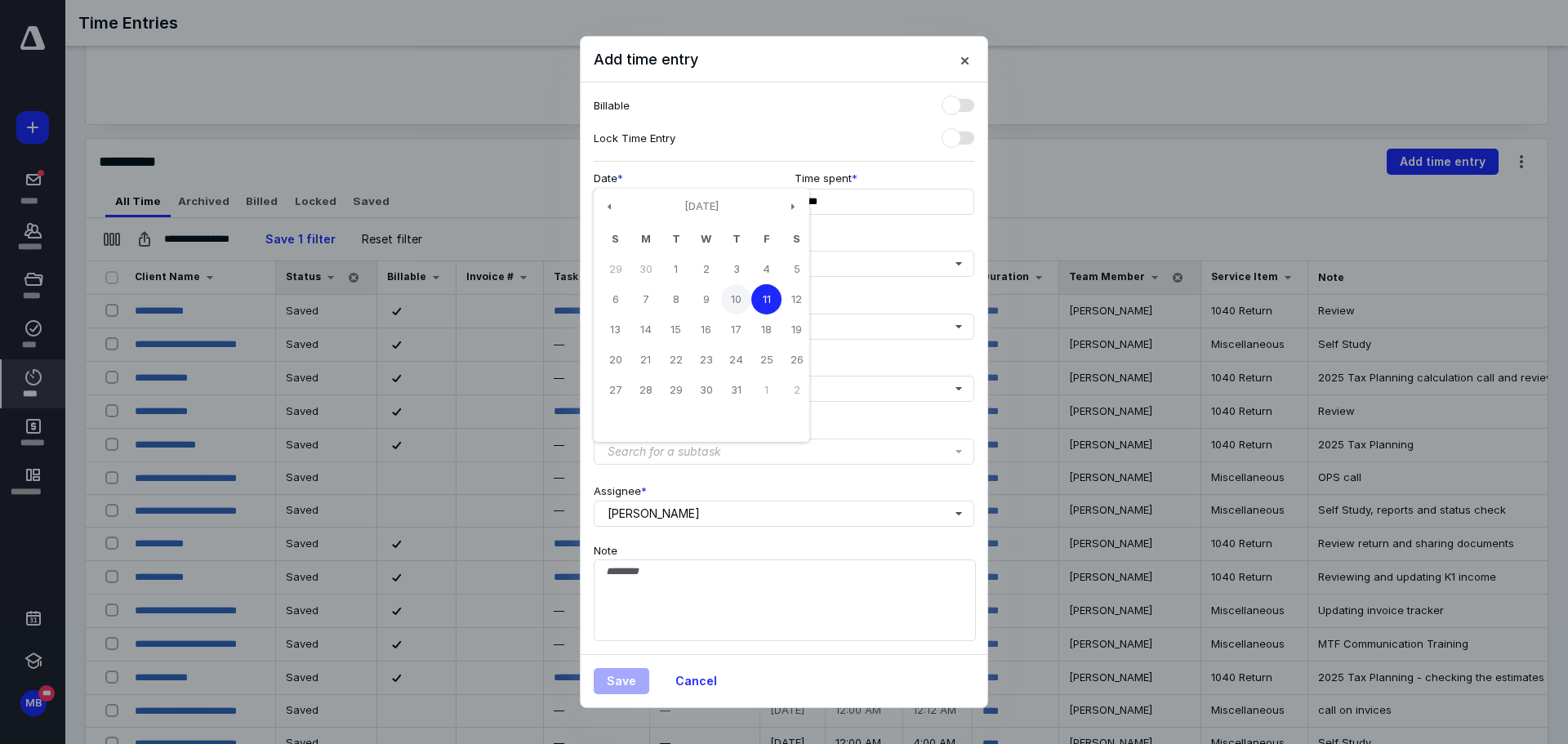 click on "10" at bounding box center [736, 299] 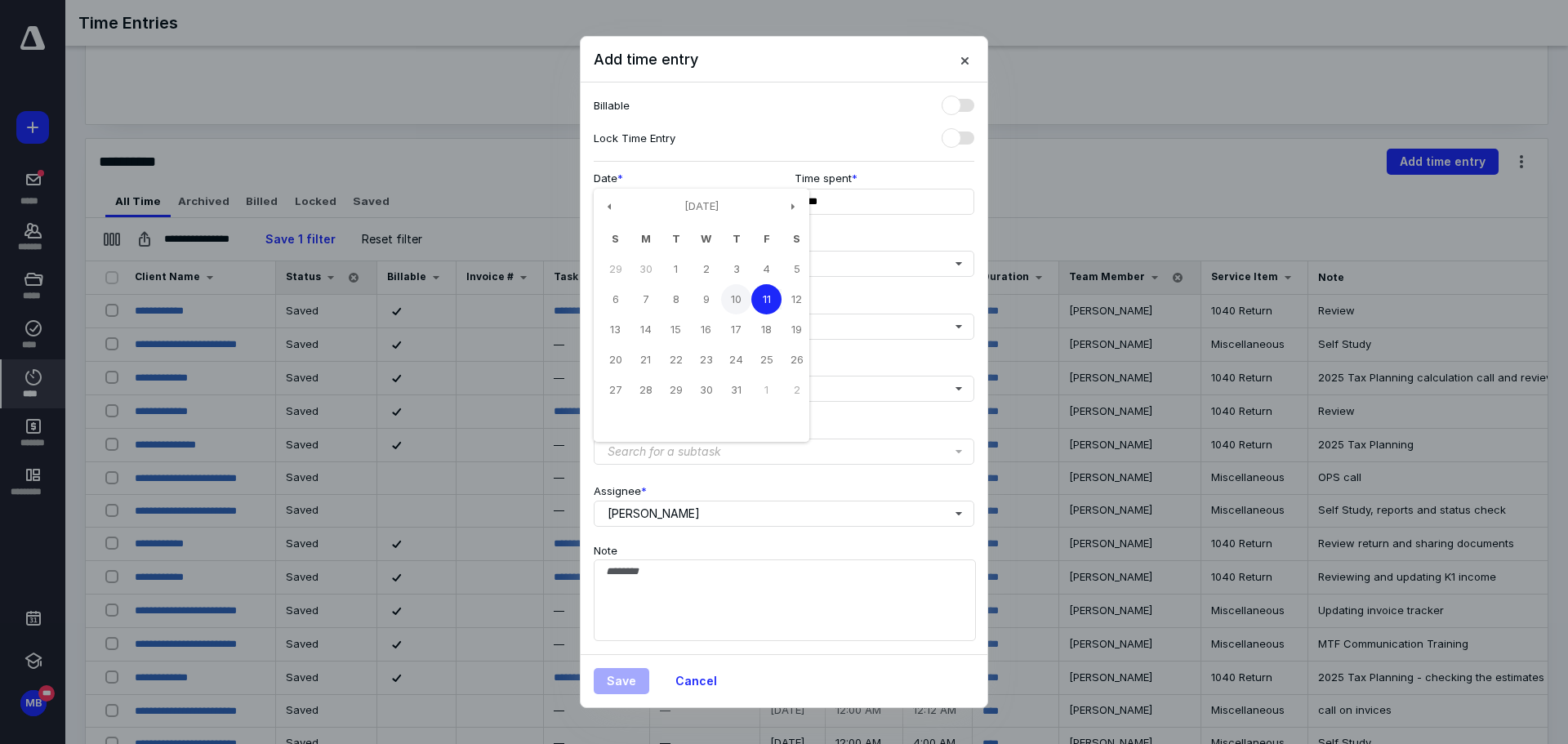 type on "**********" 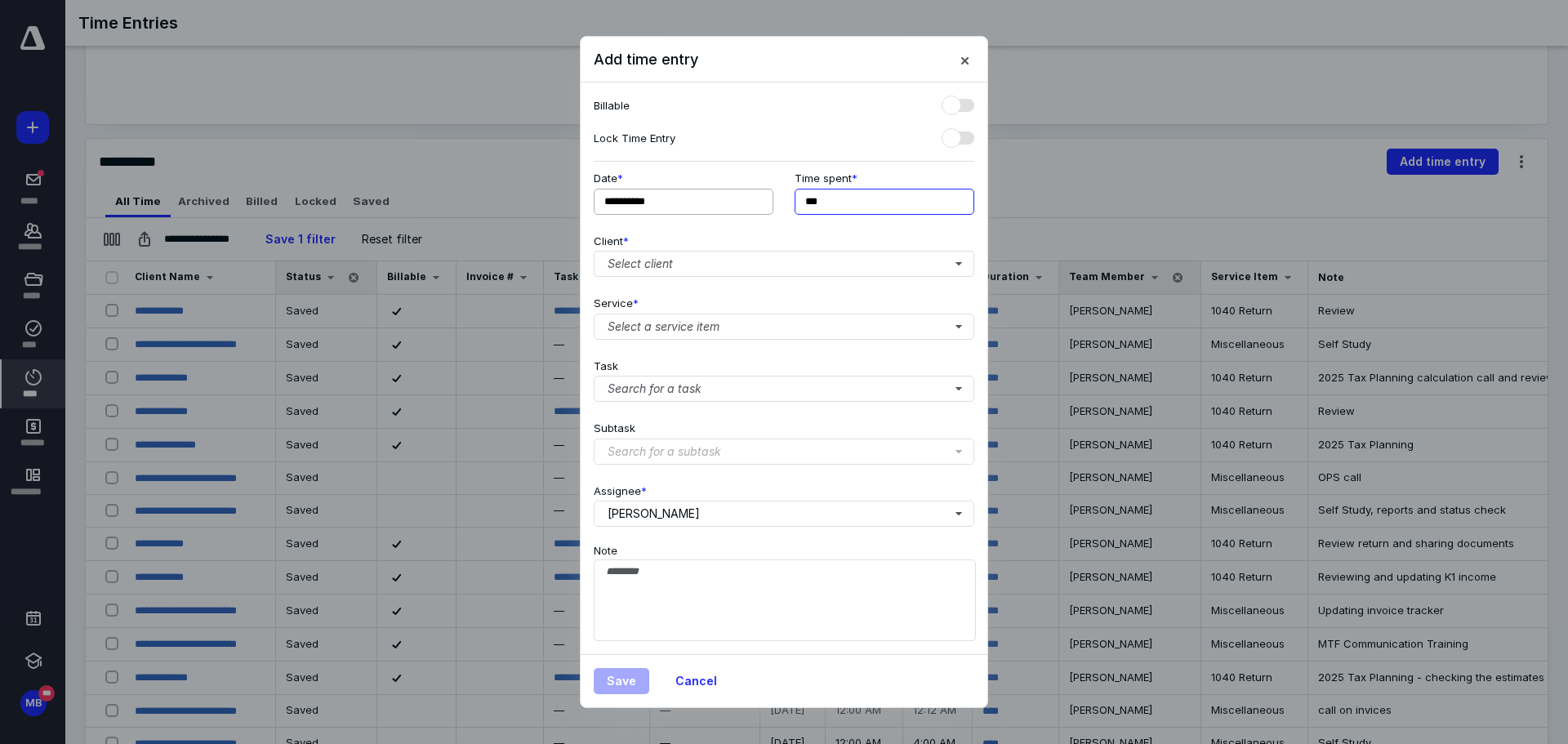 drag, startPoint x: 843, startPoint y: 194, endPoint x: 732, endPoint y: 194, distance: 111 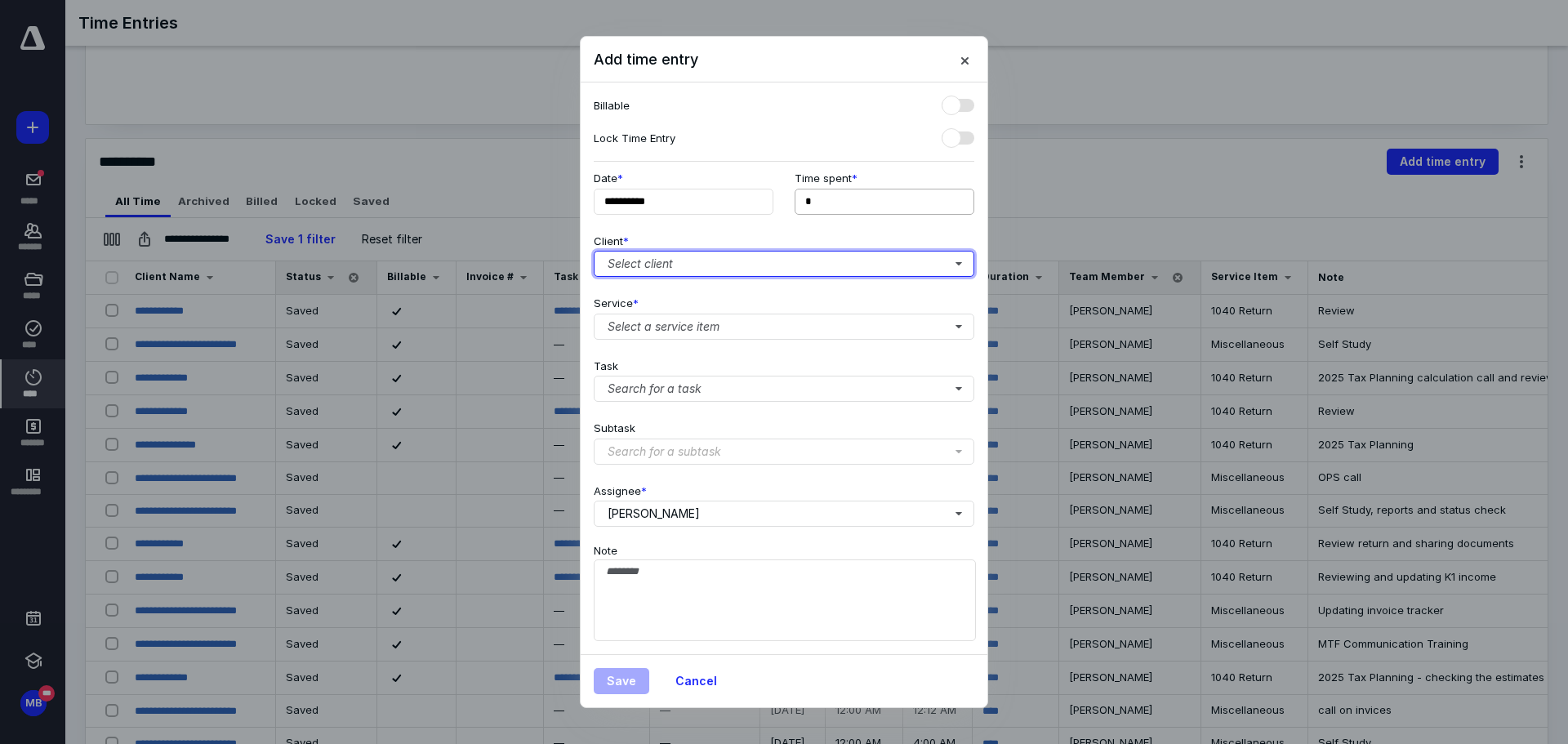 type on "**" 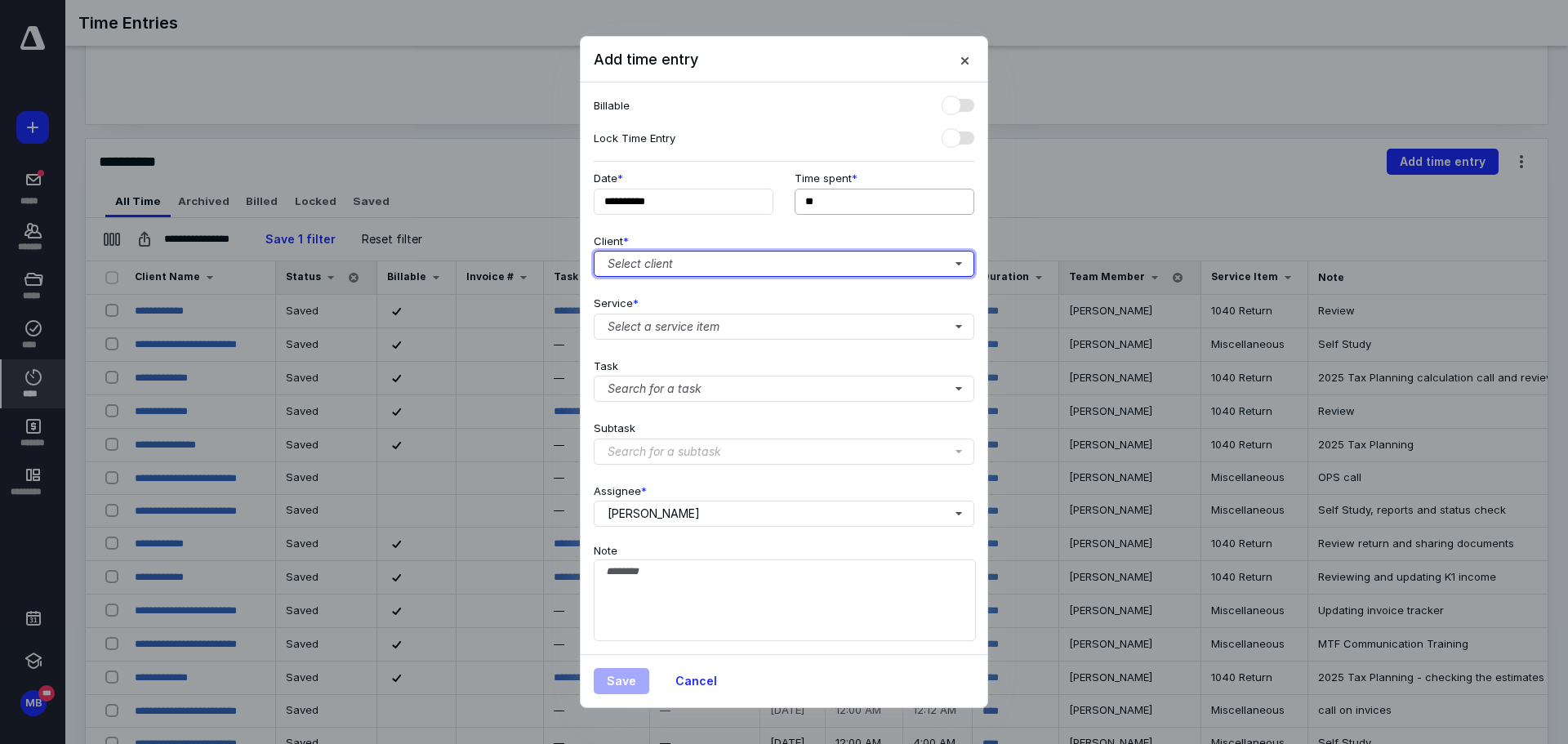 type 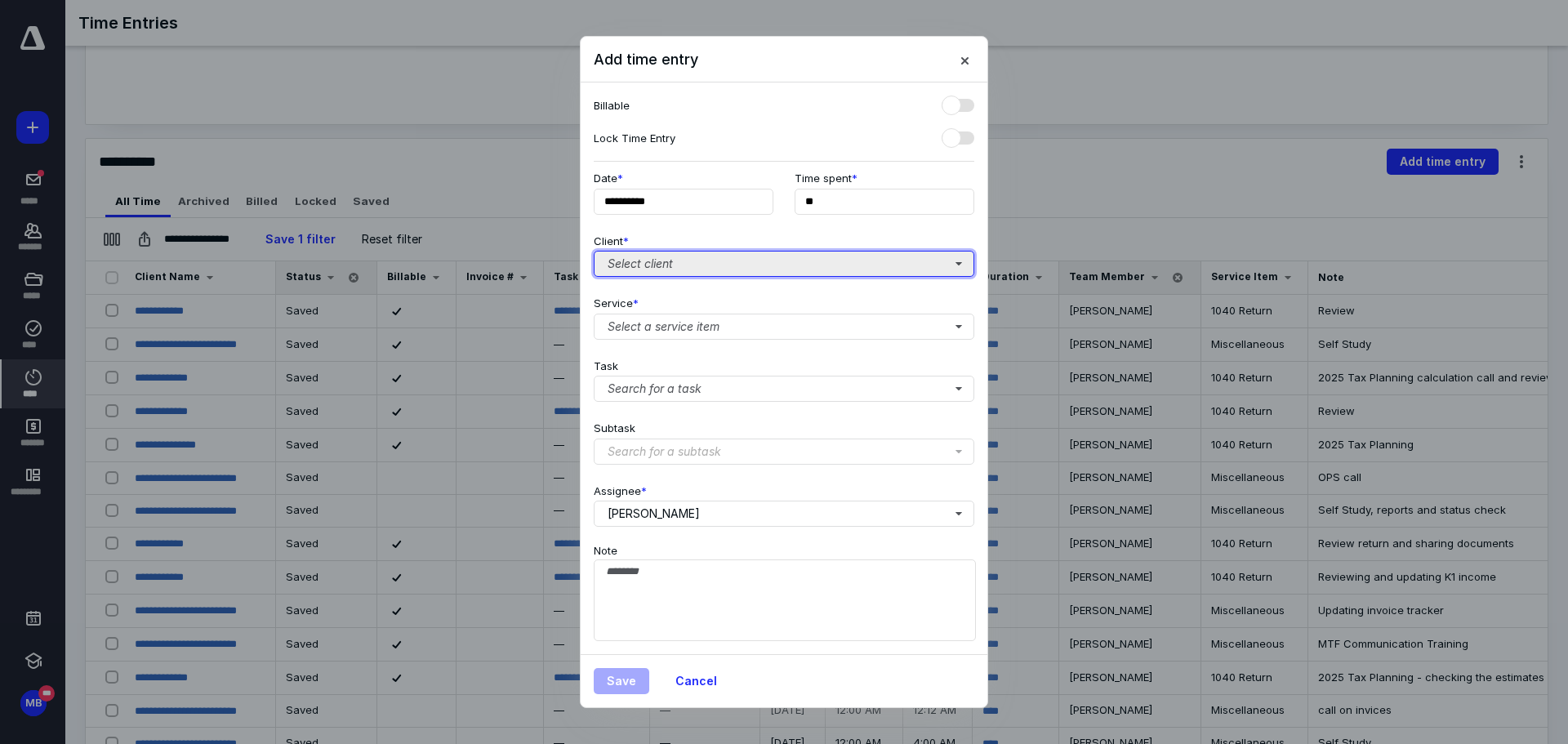click on "Select client" at bounding box center [784, 264] 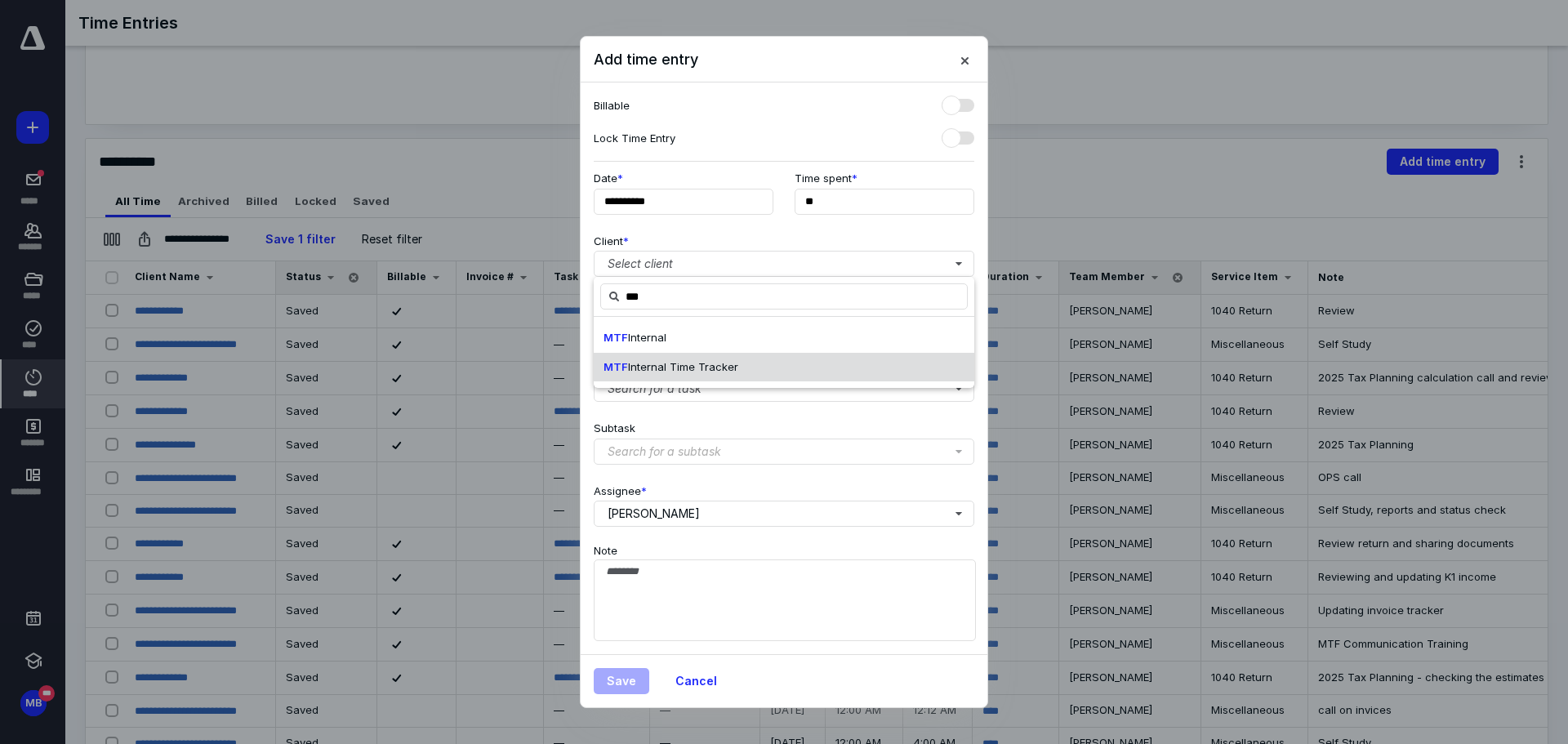 click on "Internal Time Tracker" at bounding box center [683, 367] 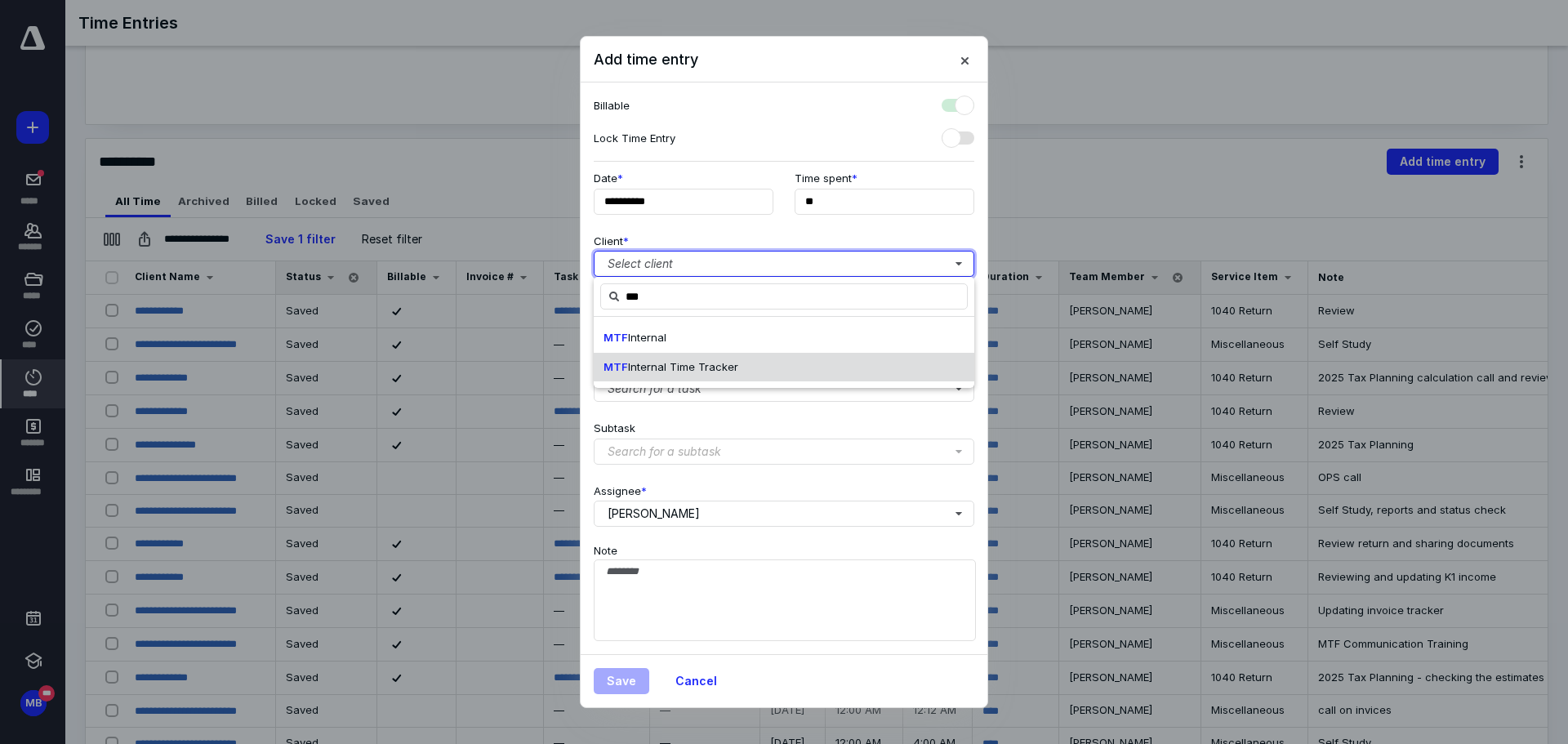 checkbox on "true" 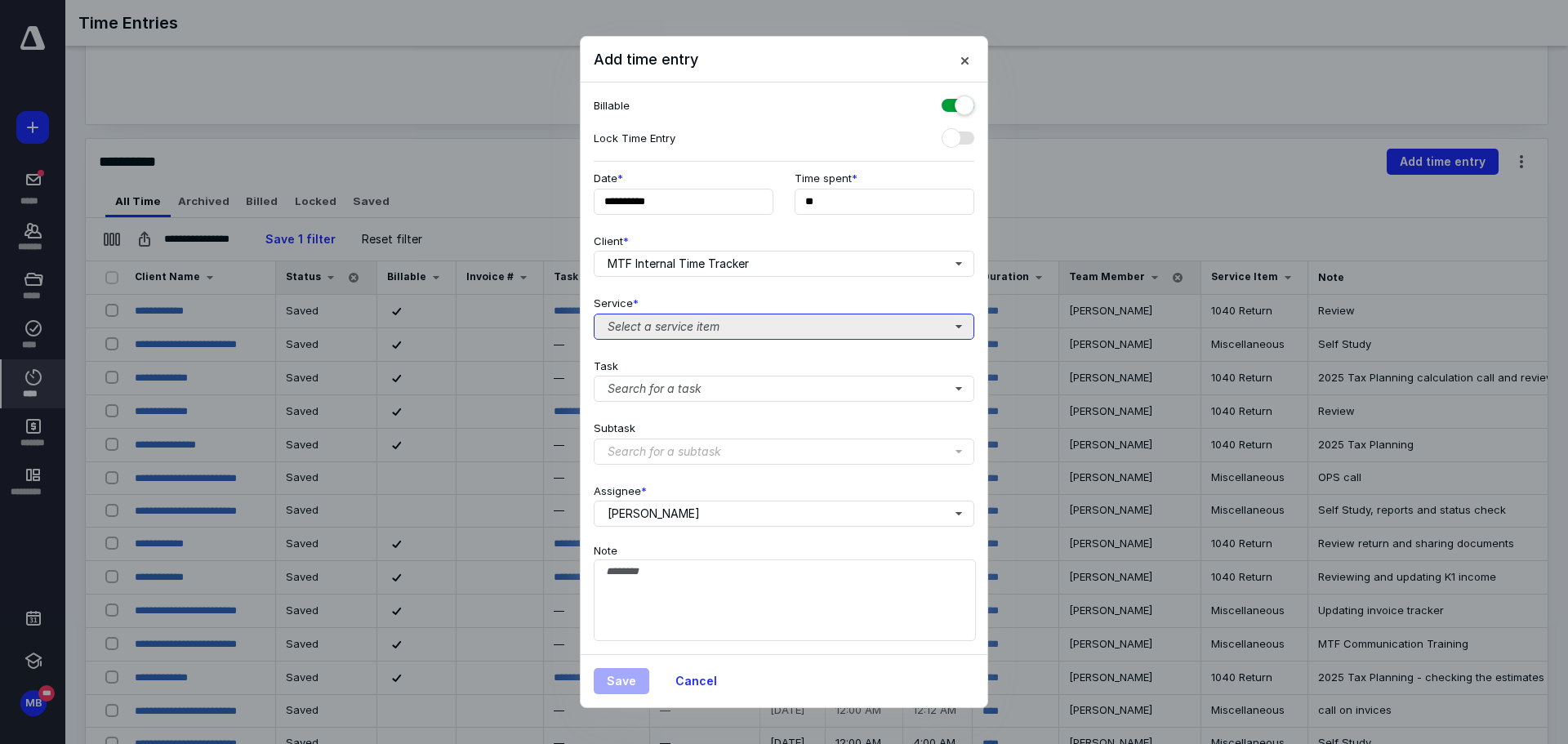 click on "Select a service item" at bounding box center (784, 327) 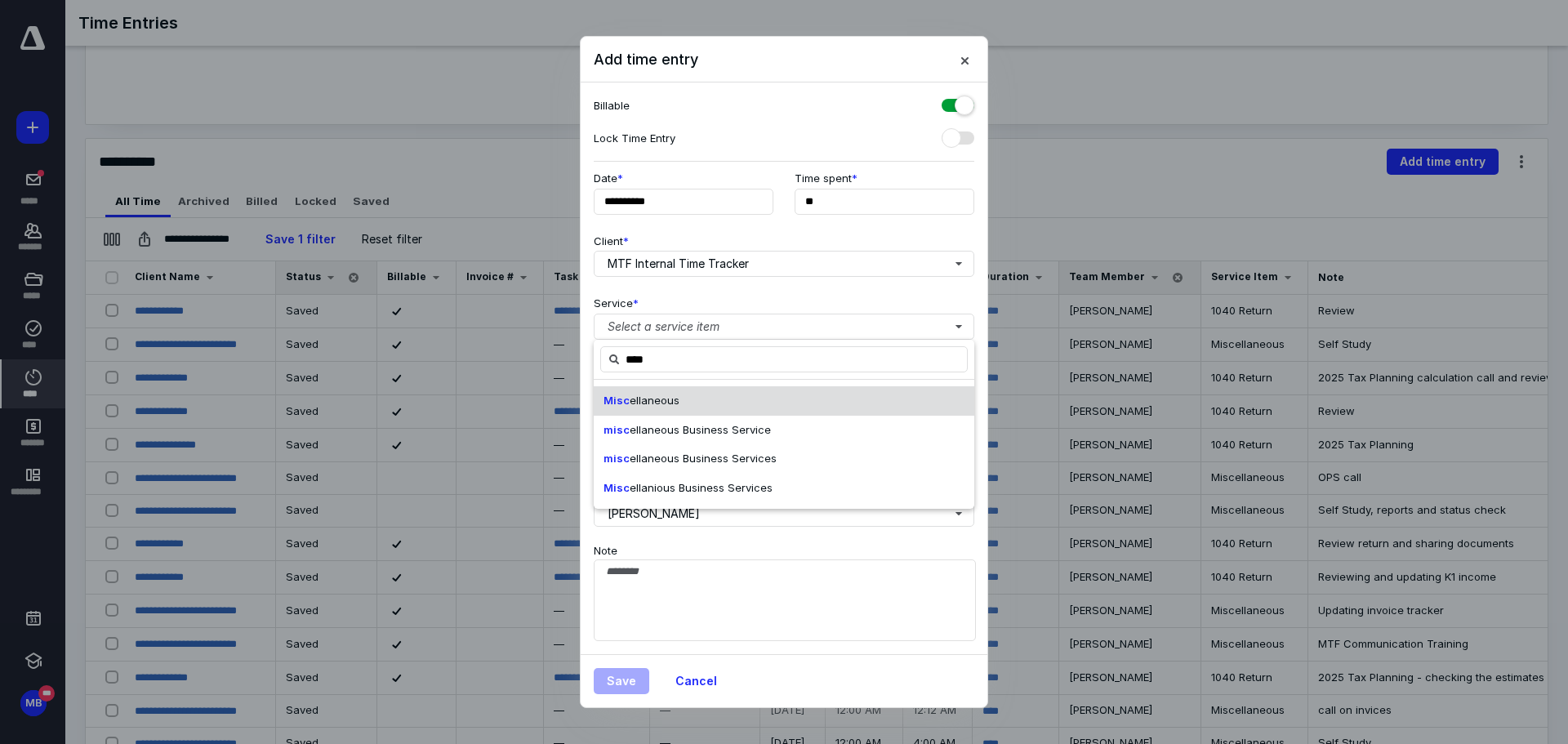 click on "Misc ellaneous" at bounding box center [641, 401] 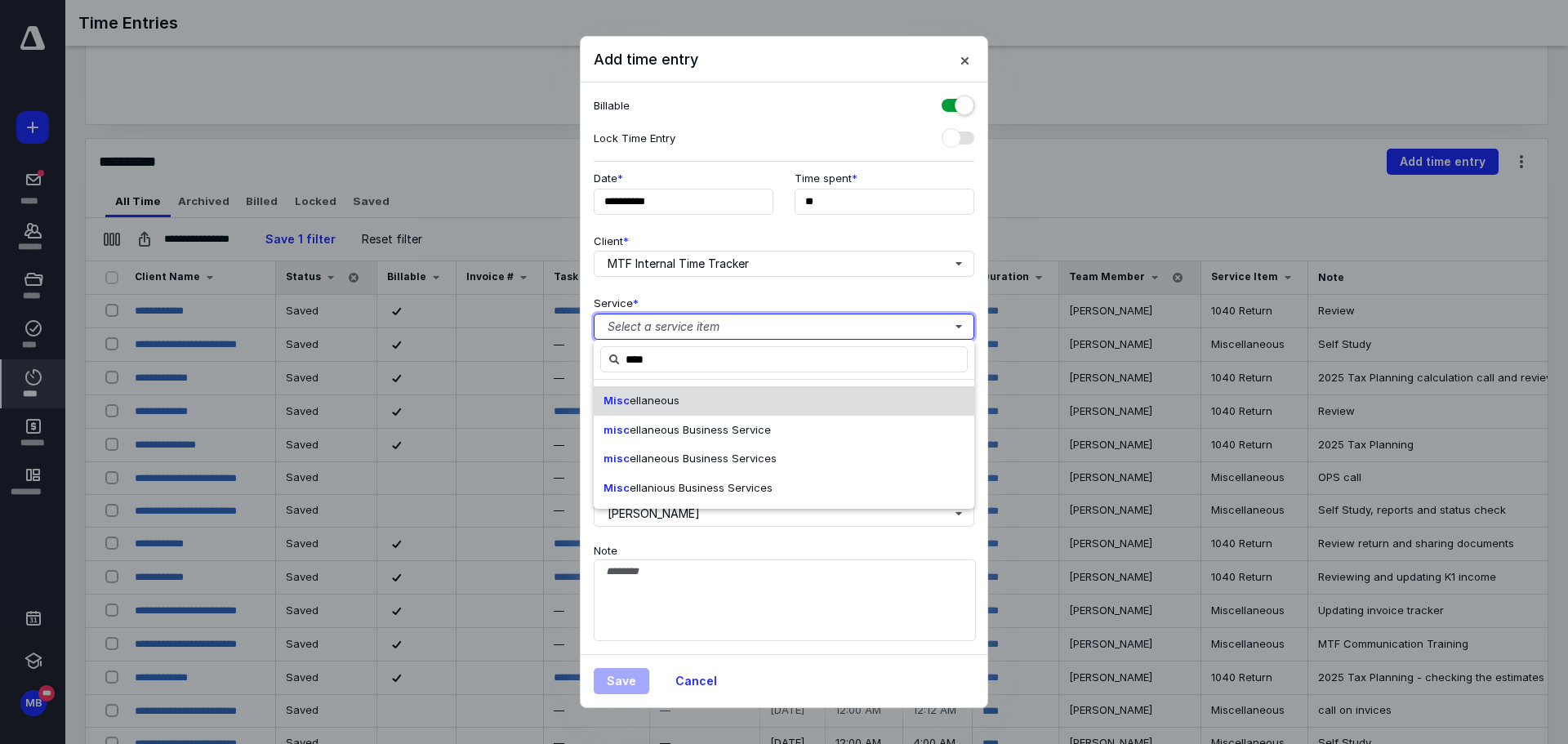 type 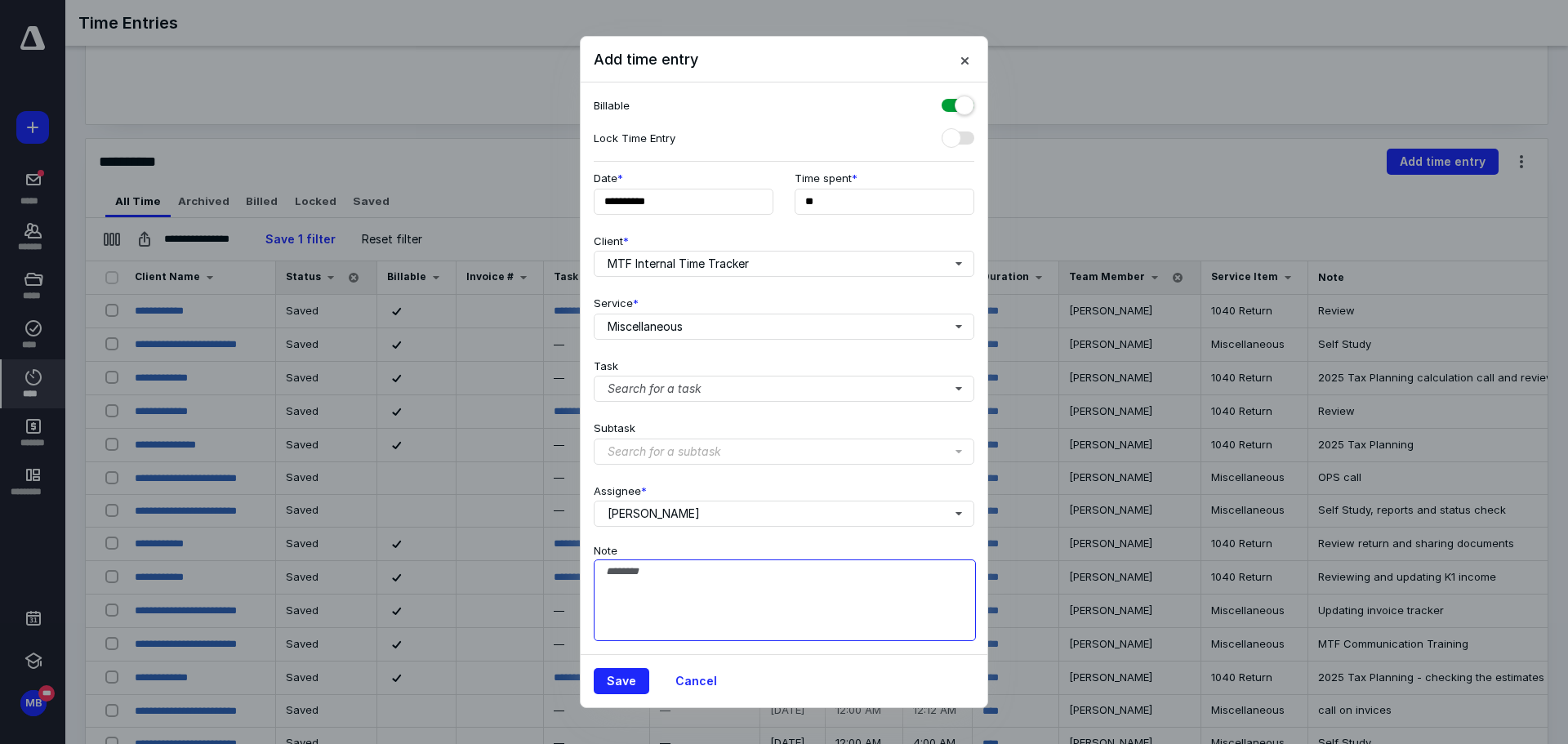 click on "Note" at bounding box center [785, 600] 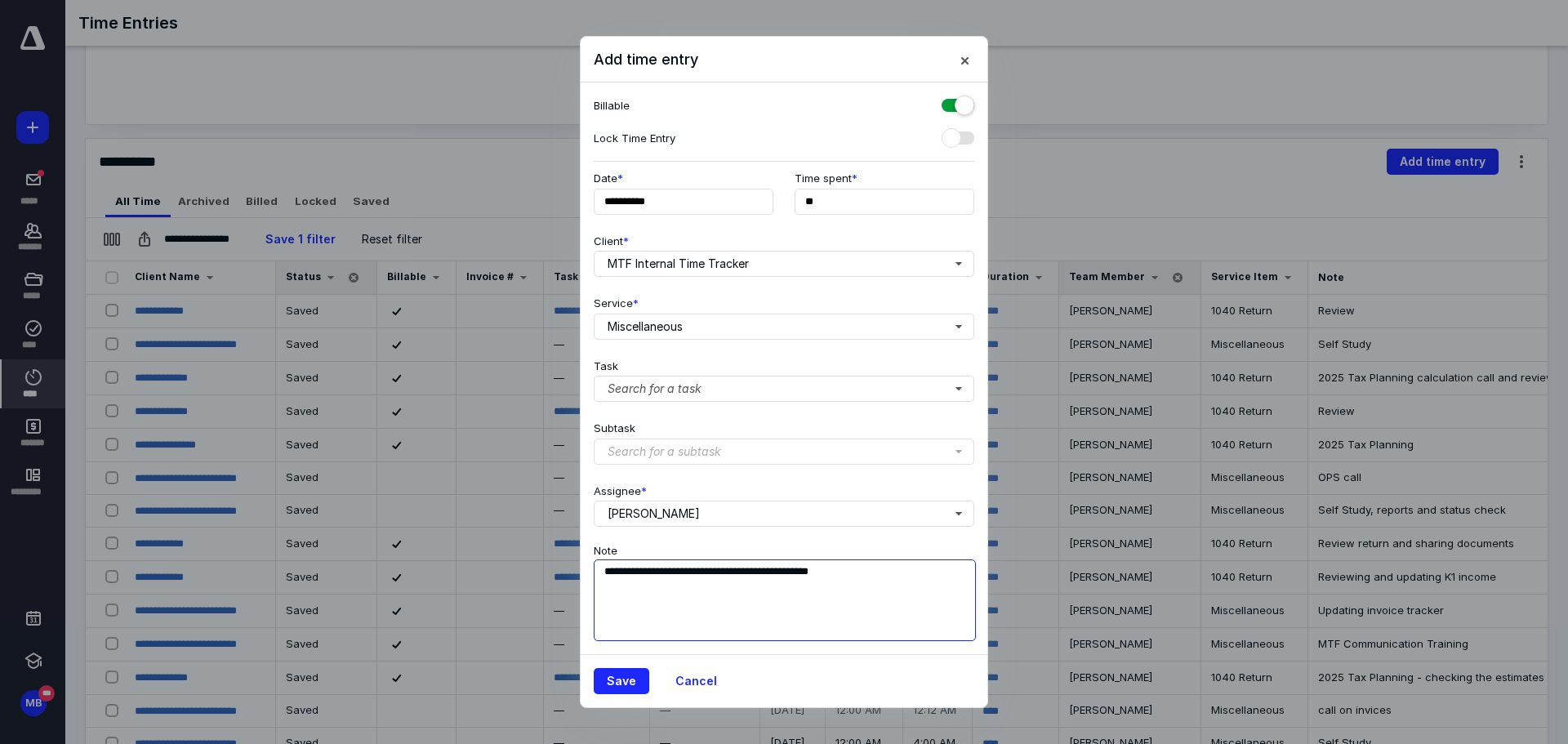 type on "**********" 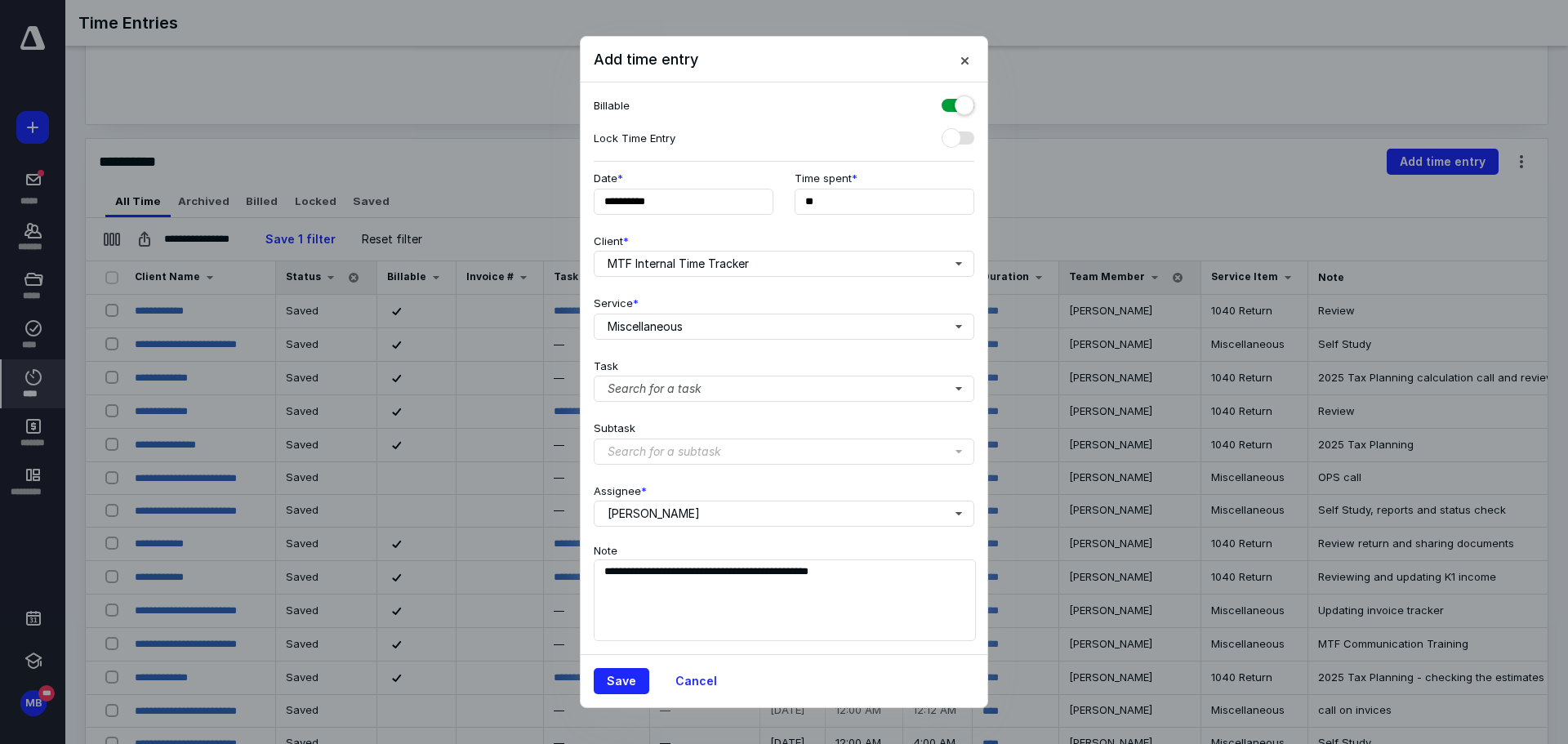 click at bounding box center (958, 102) 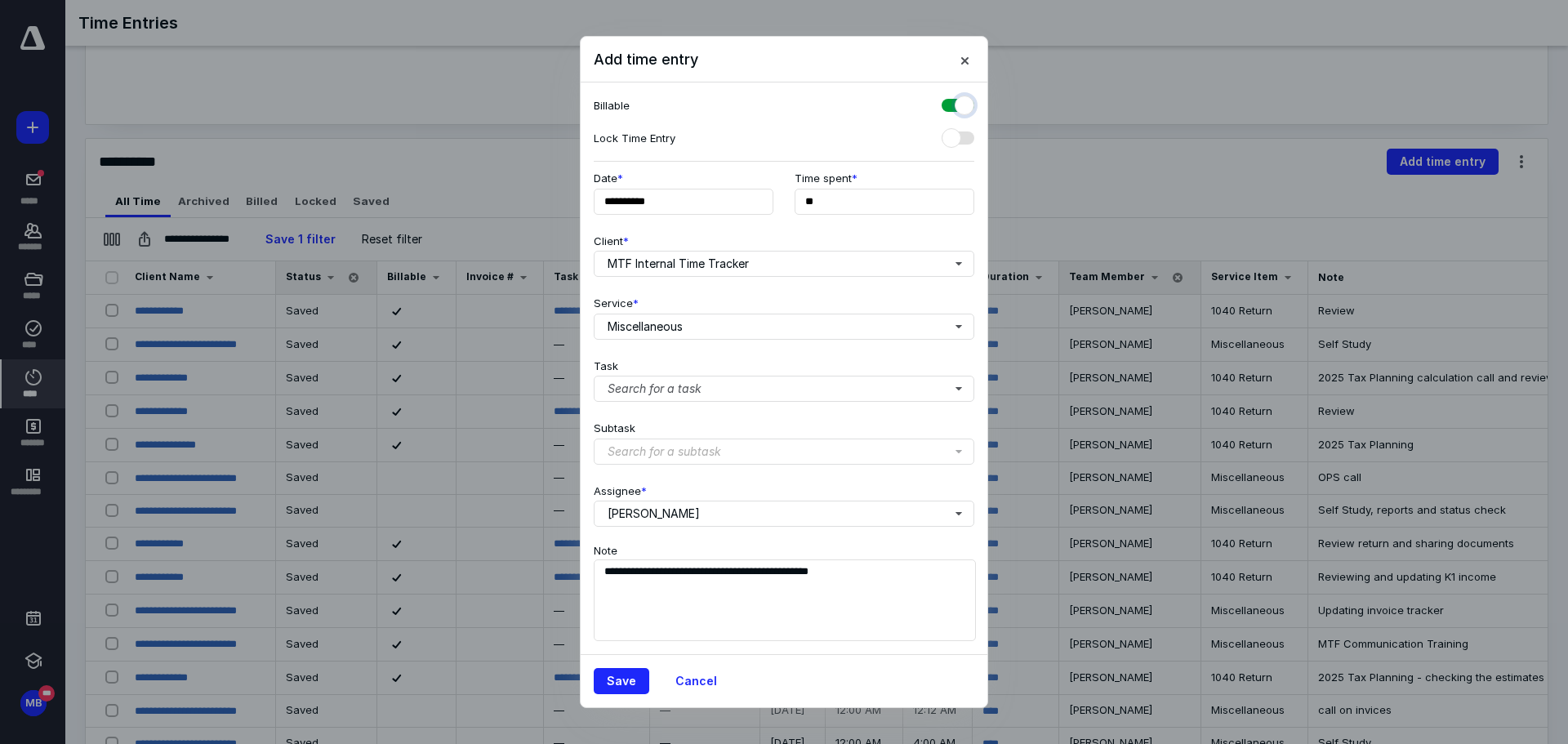 click at bounding box center [950, 103] 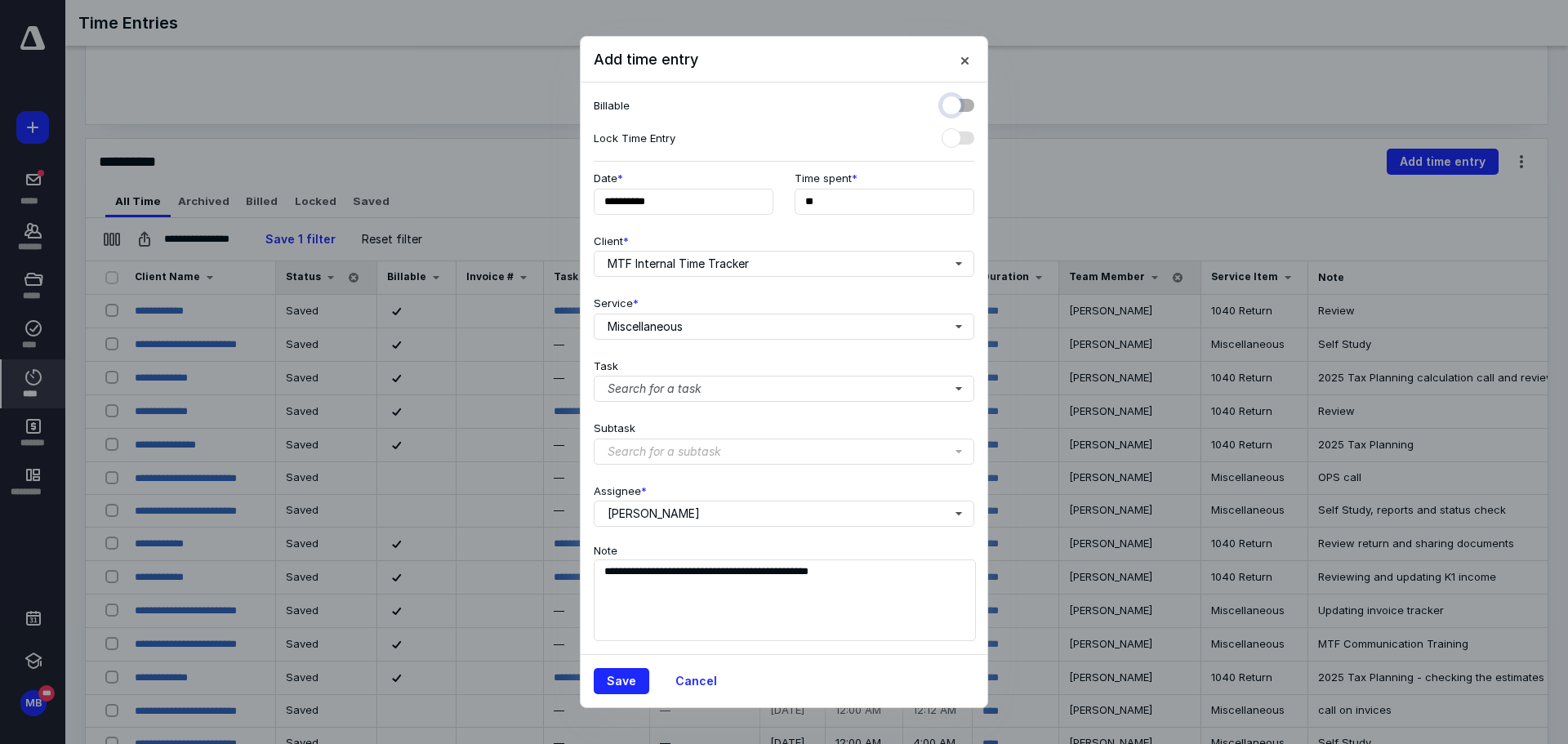 checkbox on "false" 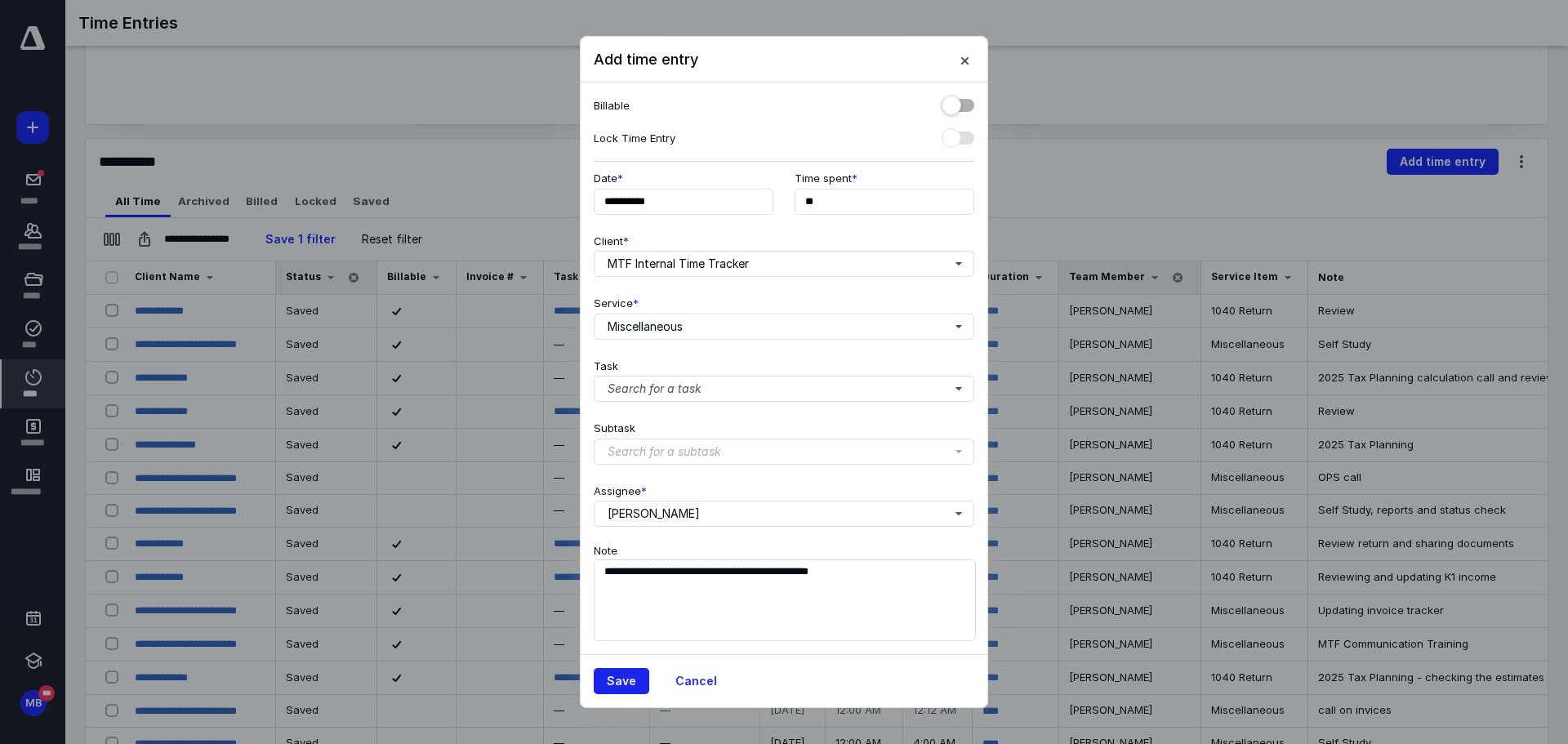 click on "Save" at bounding box center (621, 681) 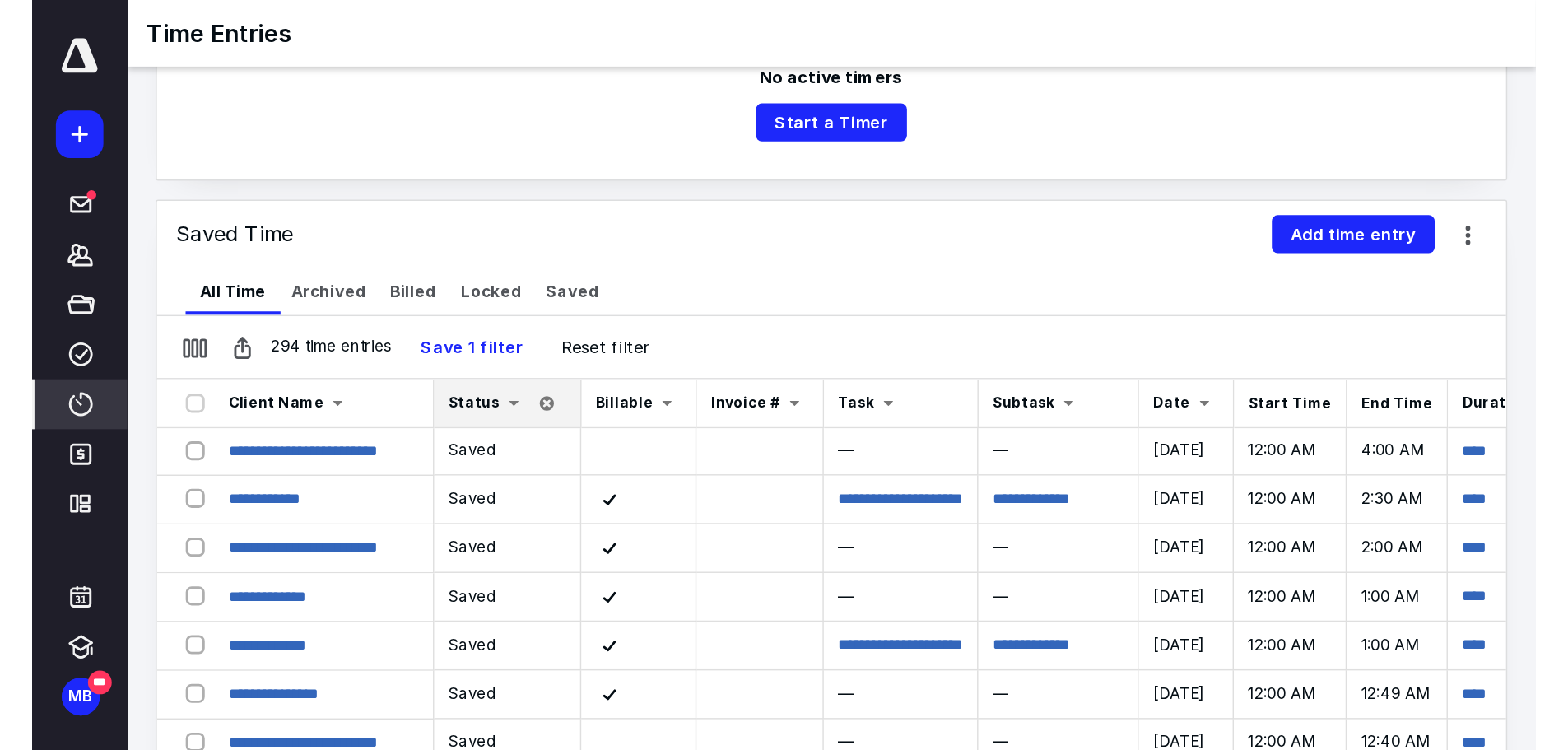 scroll, scrollTop: 274, scrollLeft: 0, axis: vertical 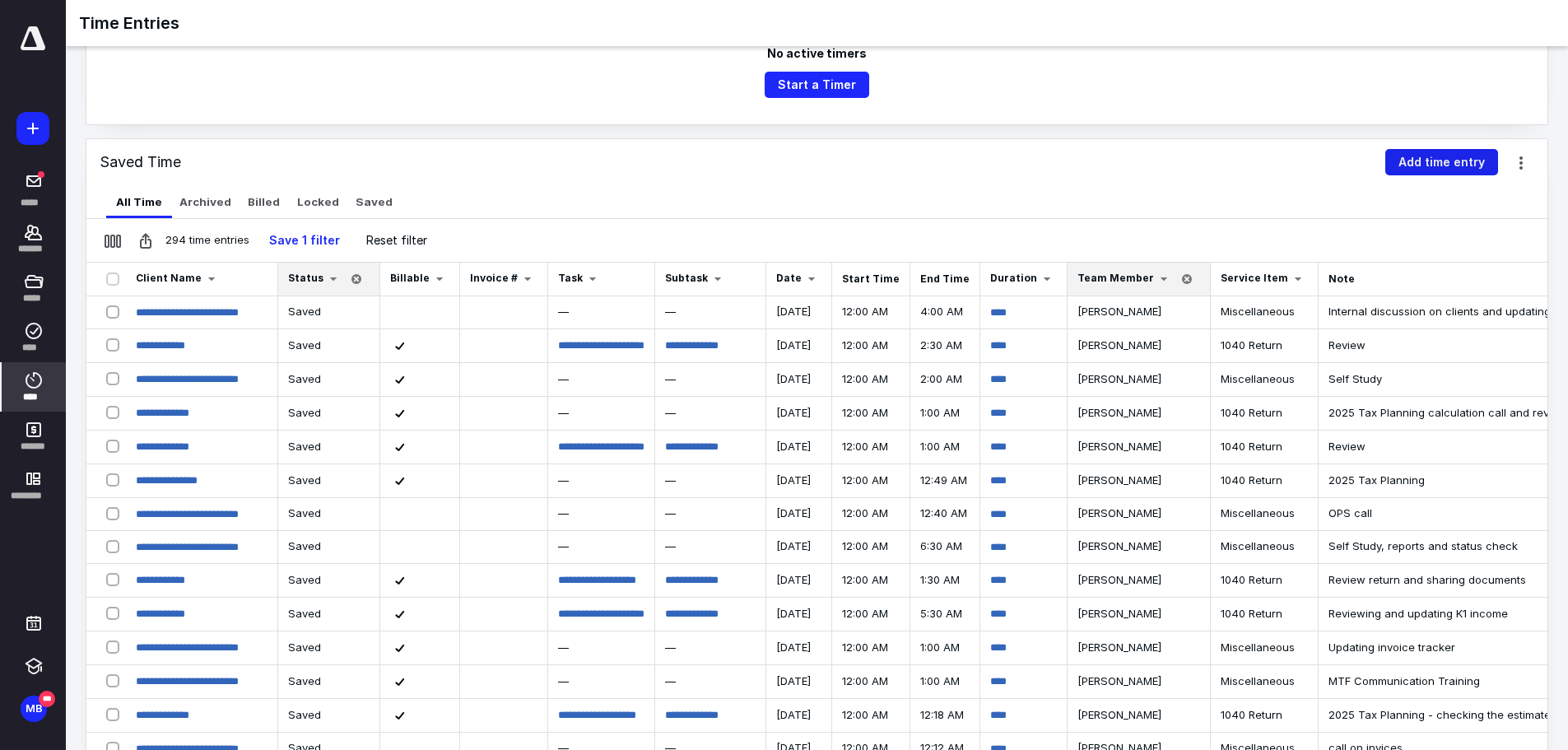 click on "Add time entry" at bounding box center [1441, 162] 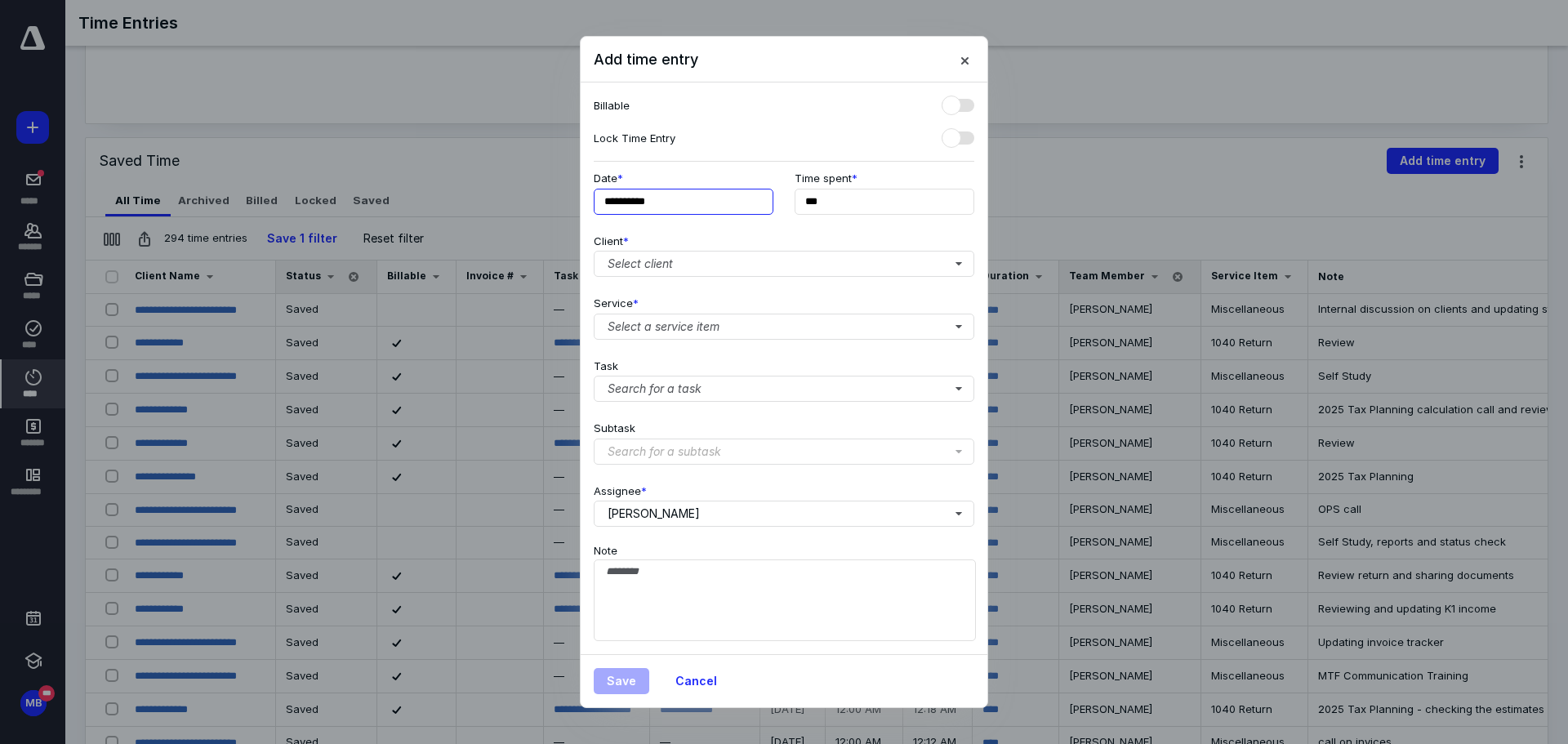click on "**********" at bounding box center [684, 202] 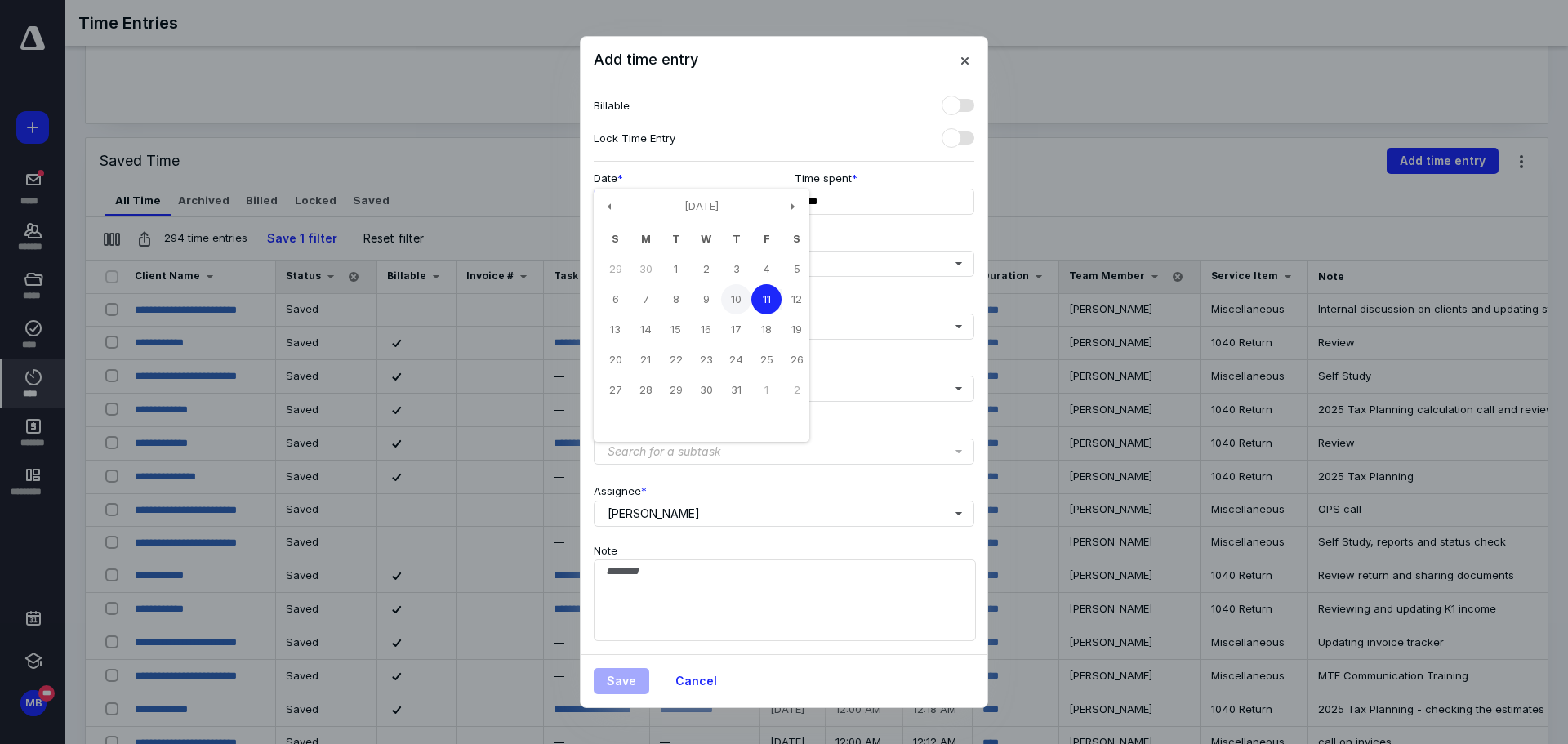 click on "10" at bounding box center [736, 299] 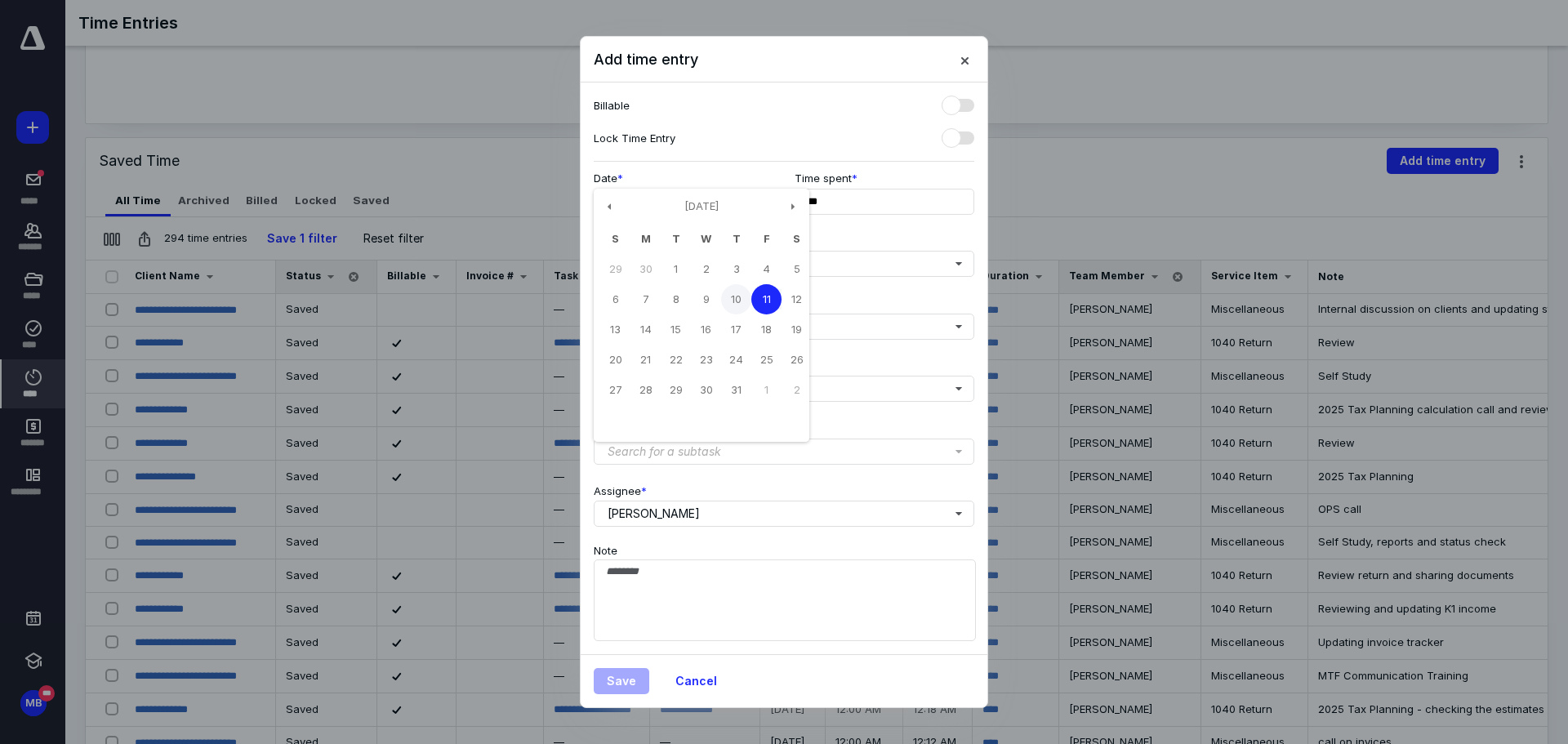 type on "**********" 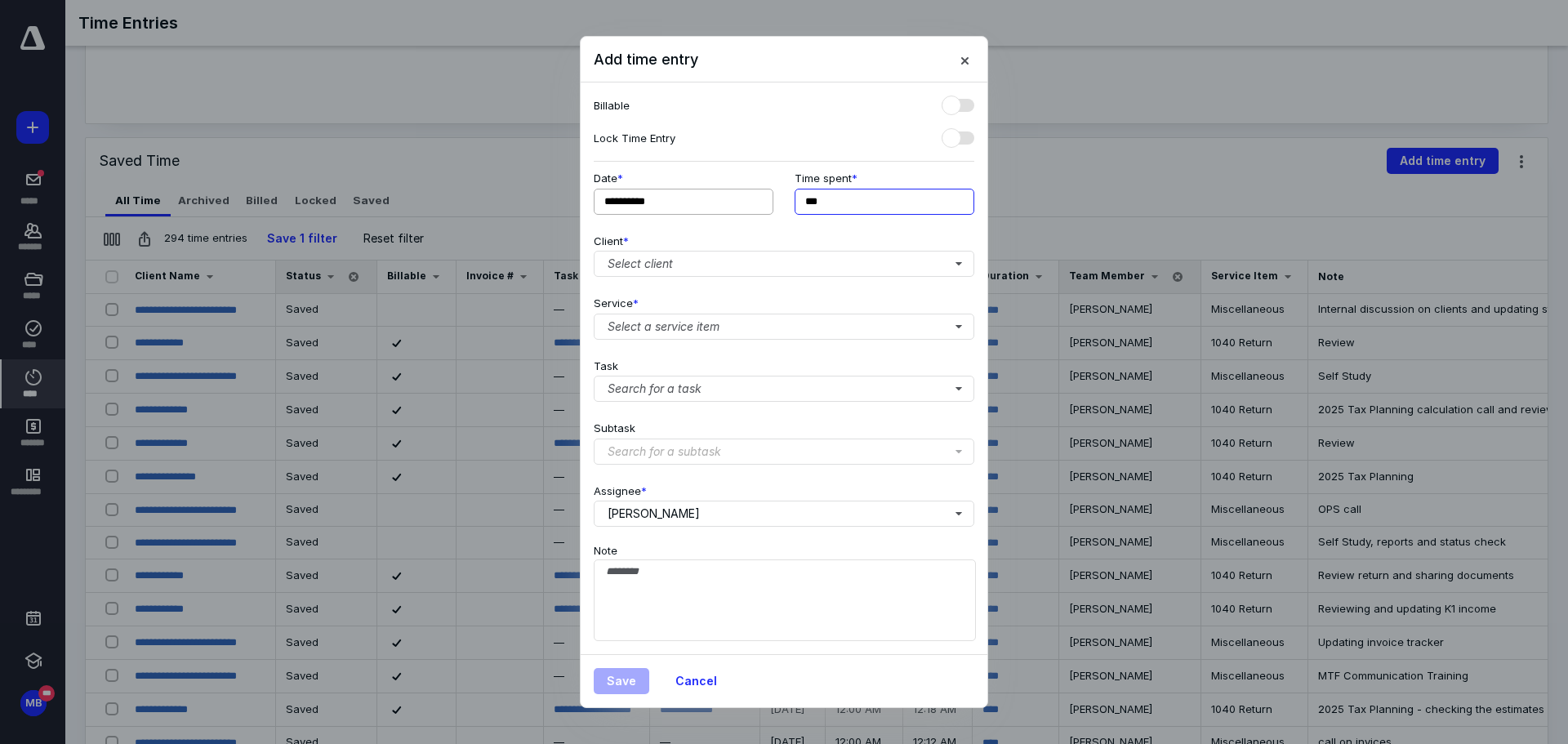 drag, startPoint x: 830, startPoint y: 199, endPoint x: 716, endPoint y: 188, distance: 114.52947 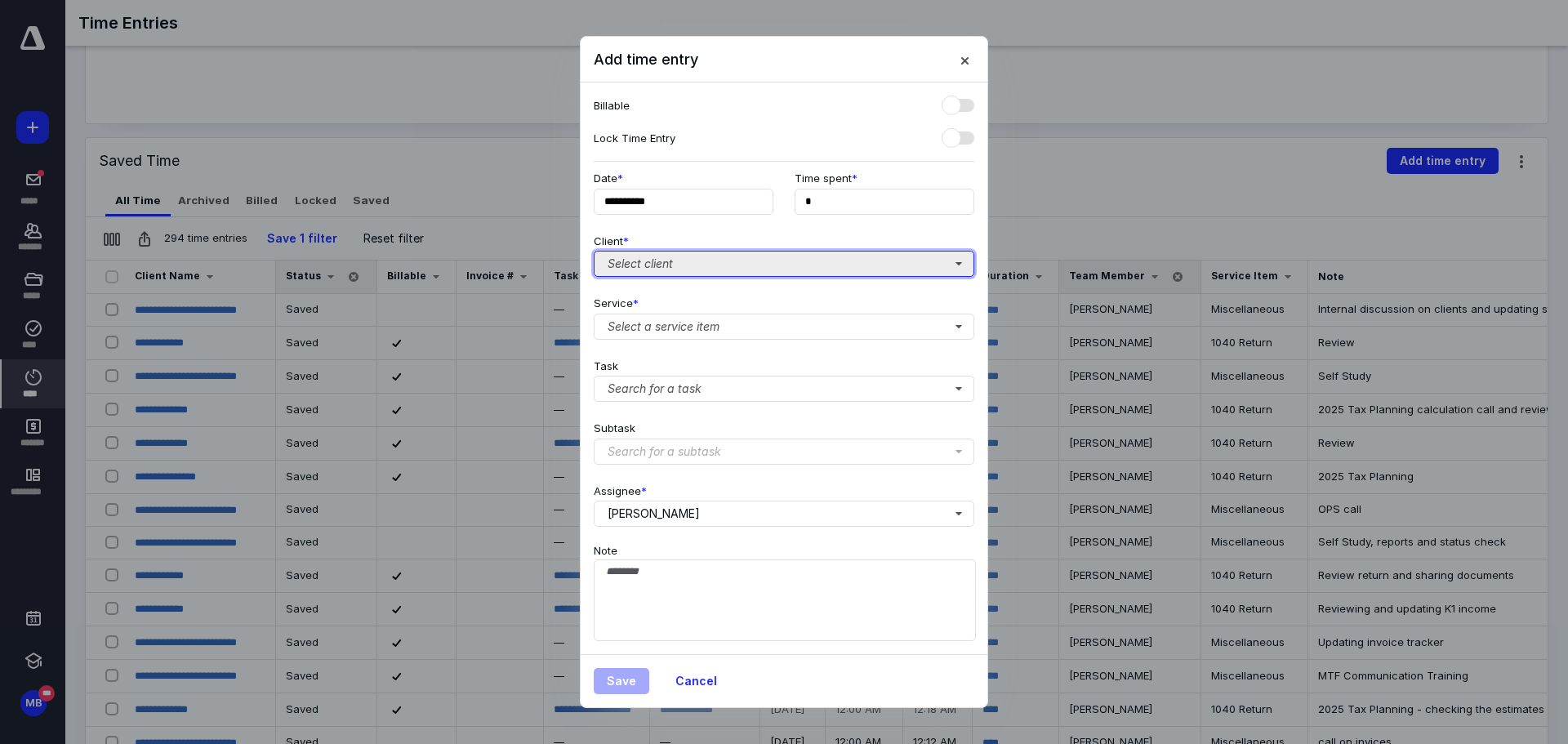 type on "**" 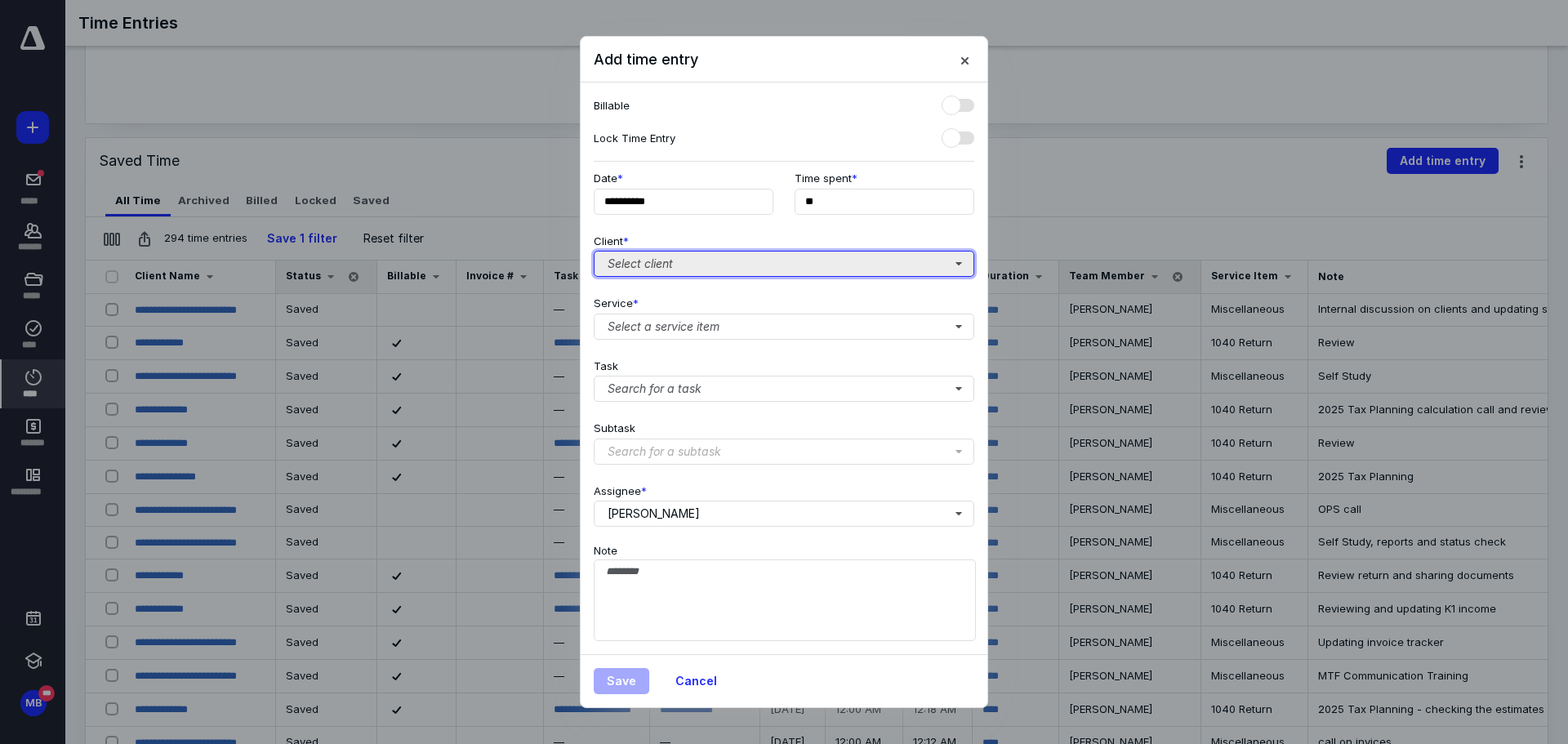 type 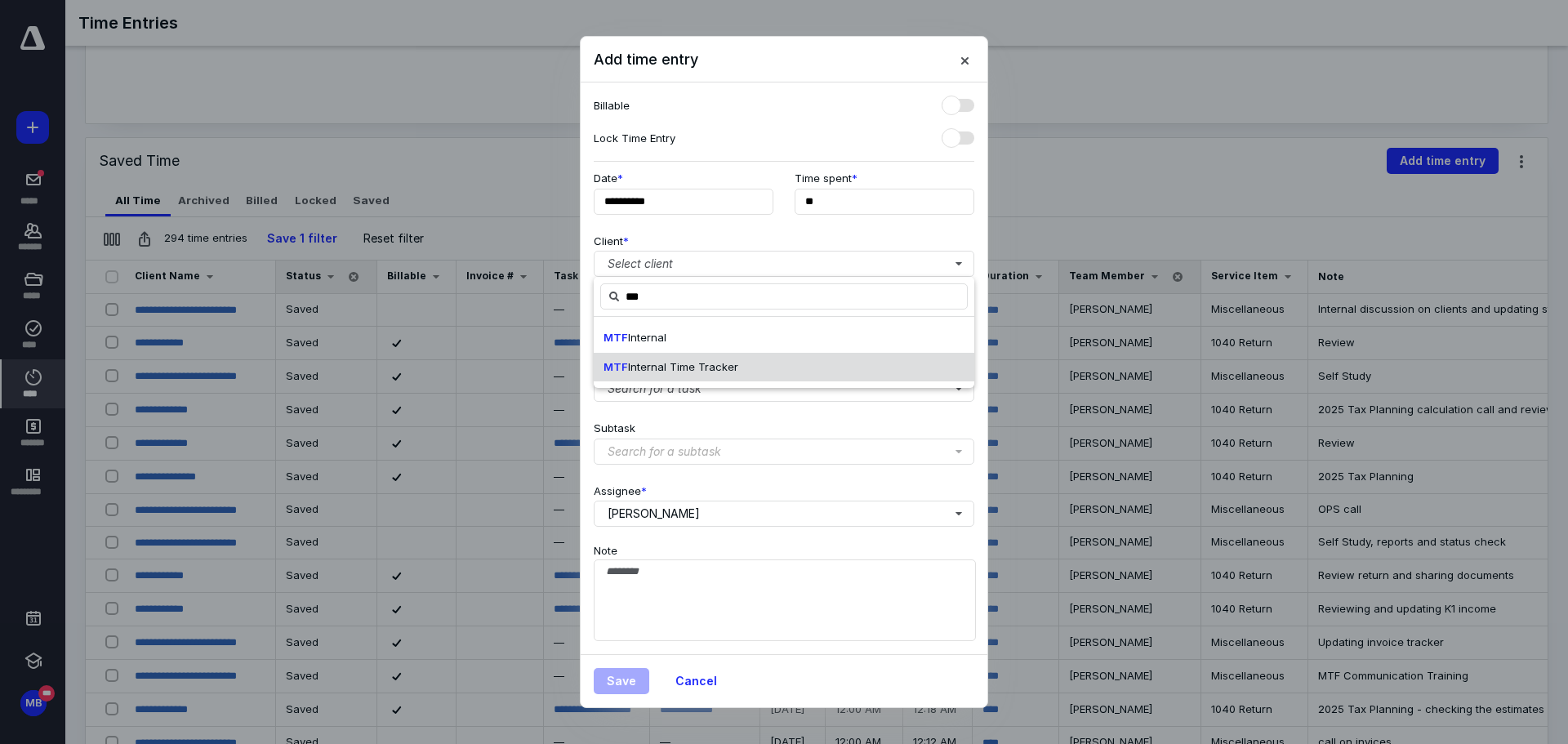 click on "Internal Time Tracker" at bounding box center [683, 367] 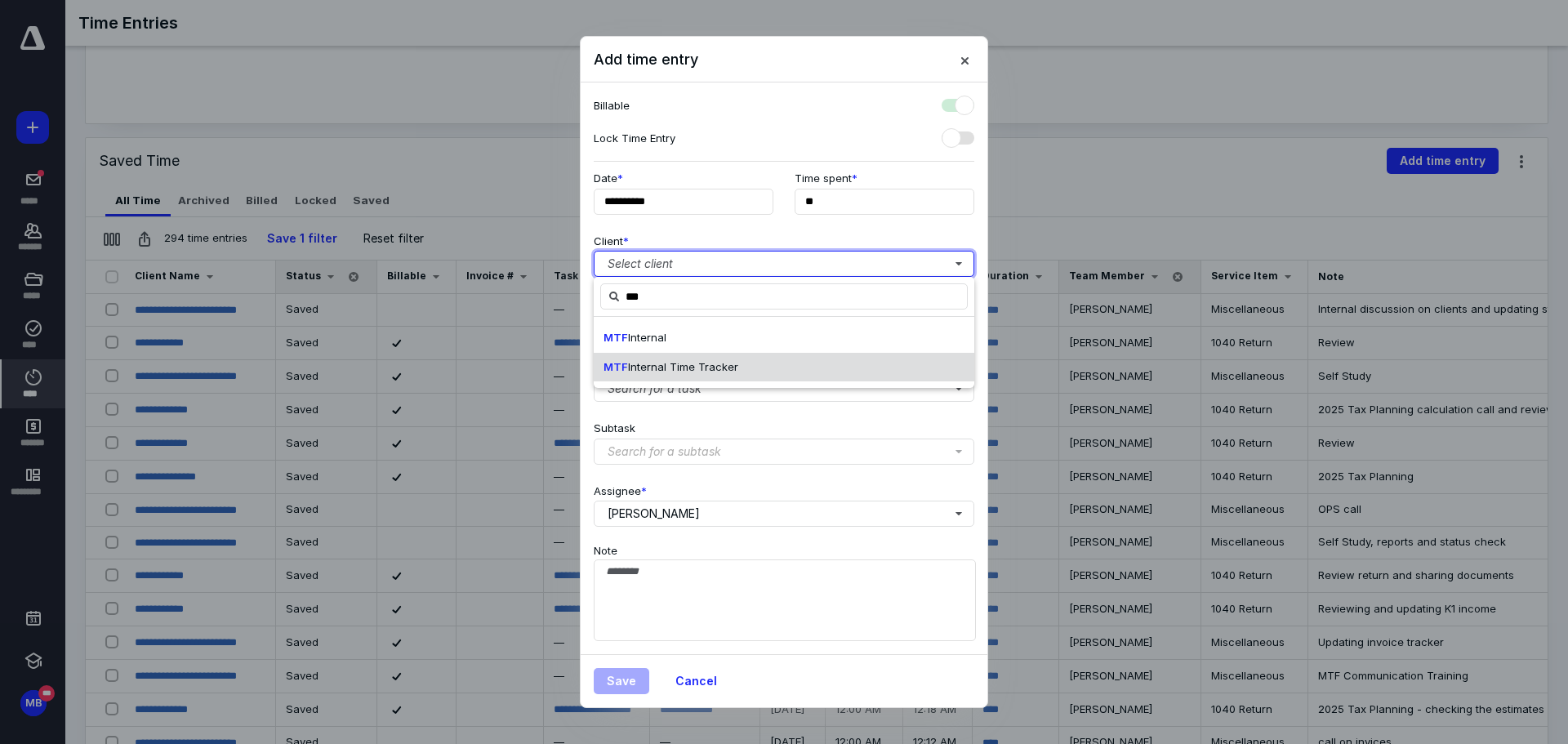 checkbox on "true" 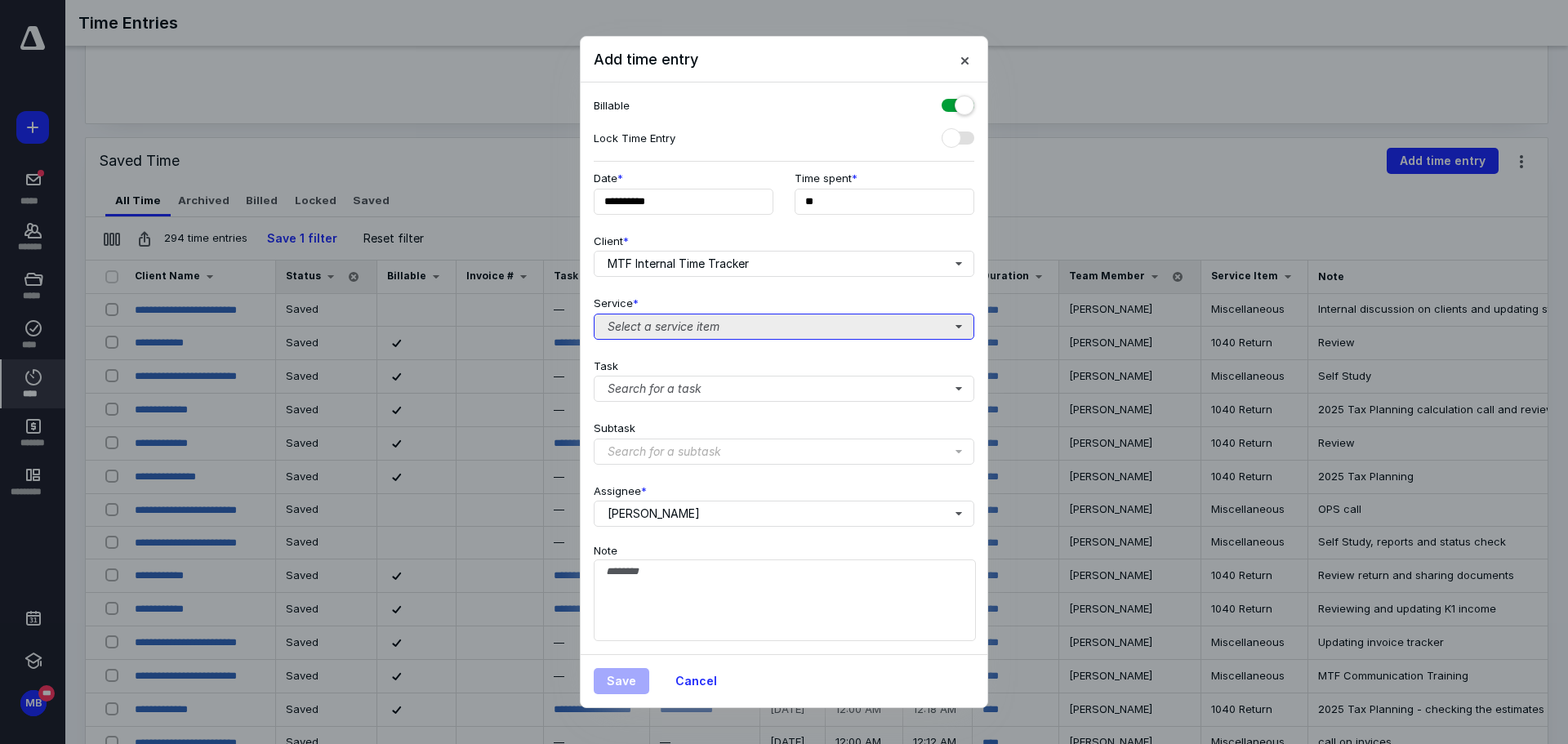 click on "Select a service item" at bounding box center (784, 327) 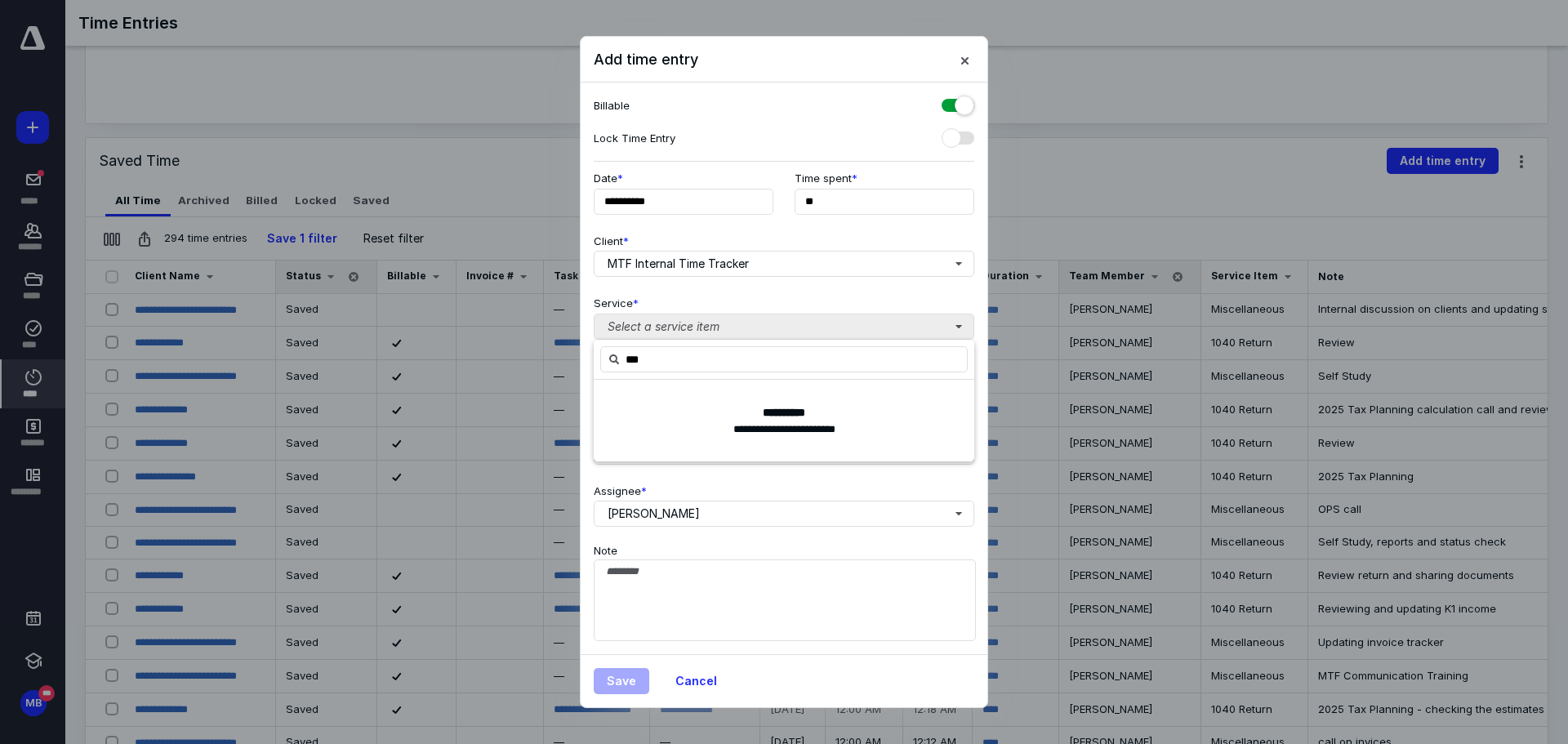 type on "*" 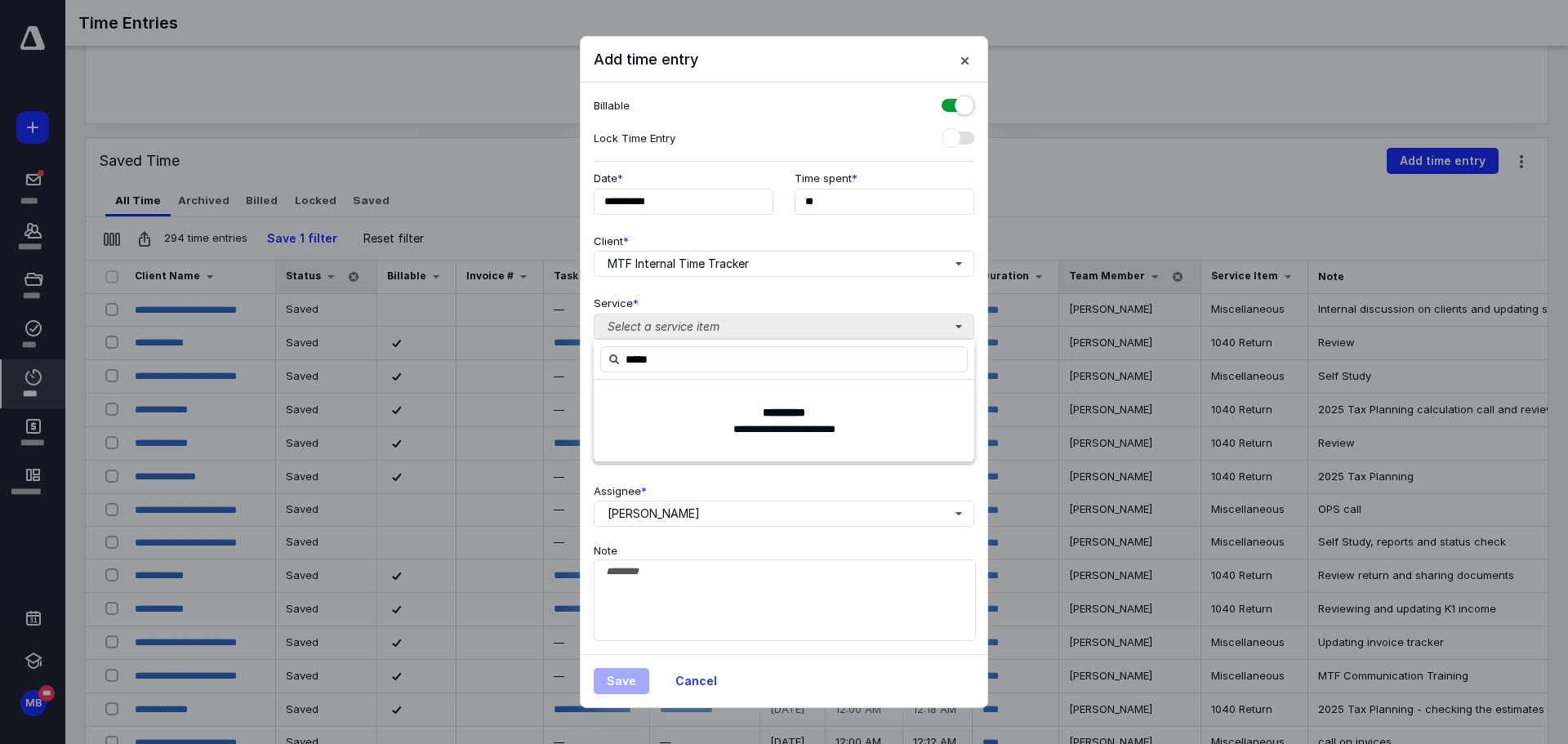 type on "****" 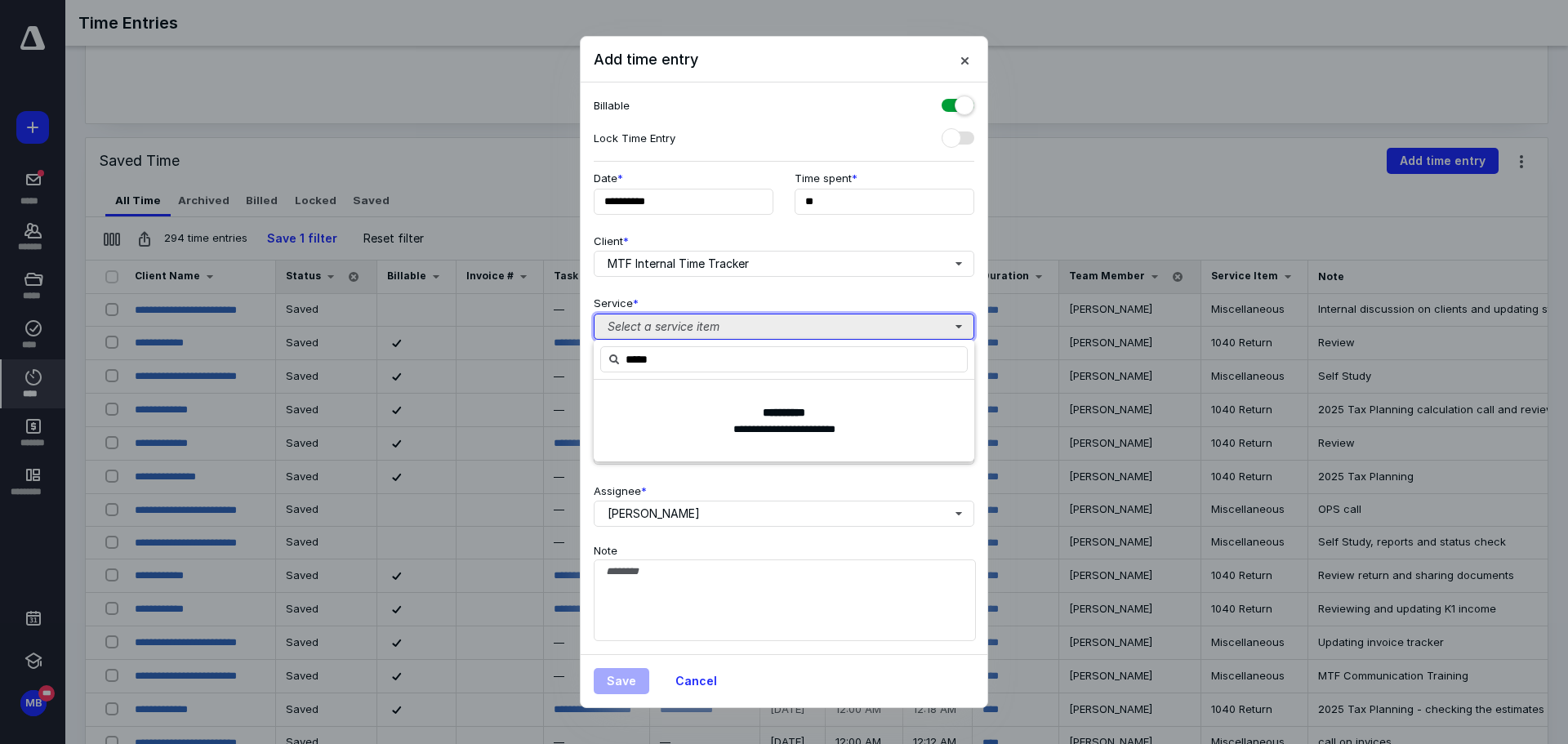 click on "Select a service item" at bounding box center [784, 327] 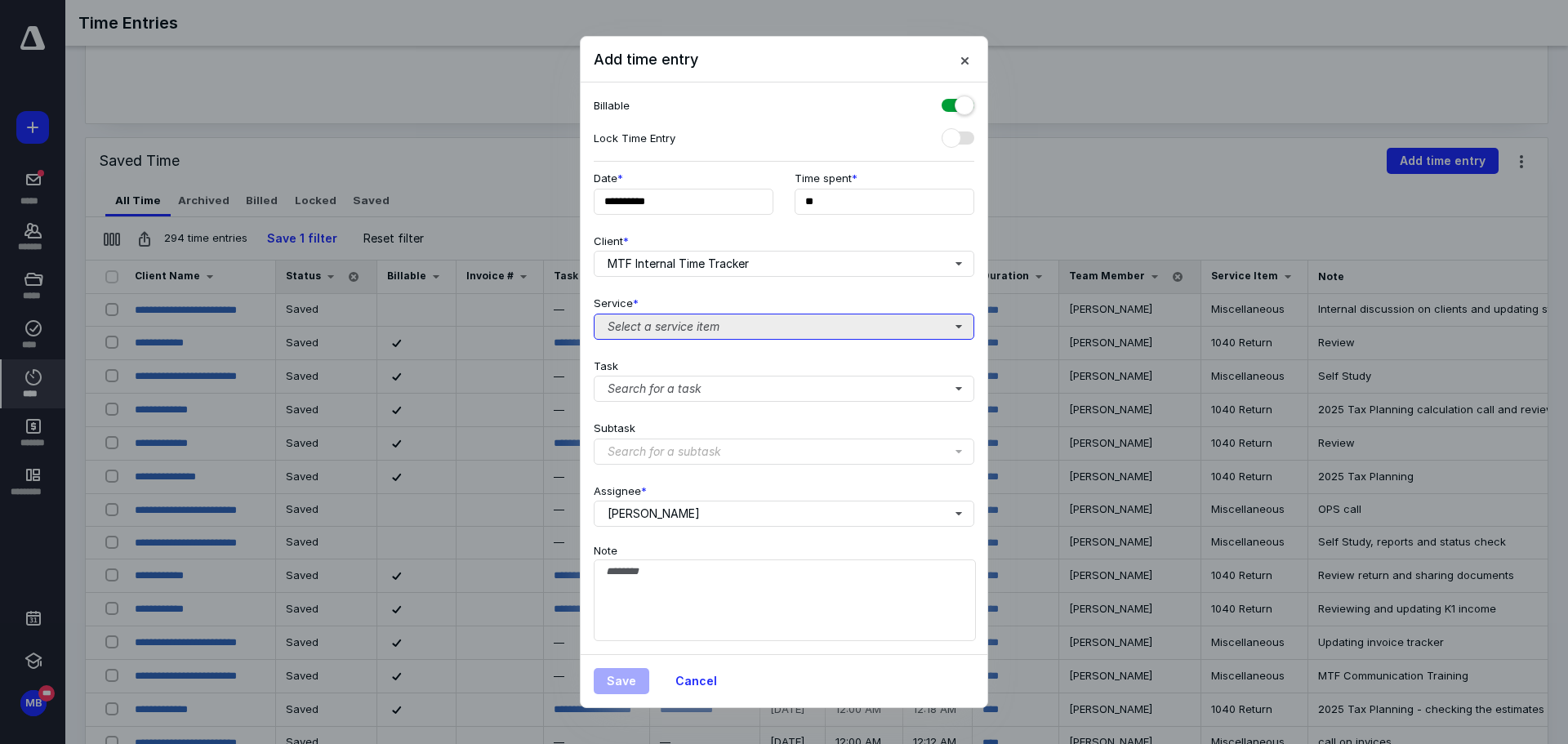 click on "Select a service item" at bounding box center [784, 327] 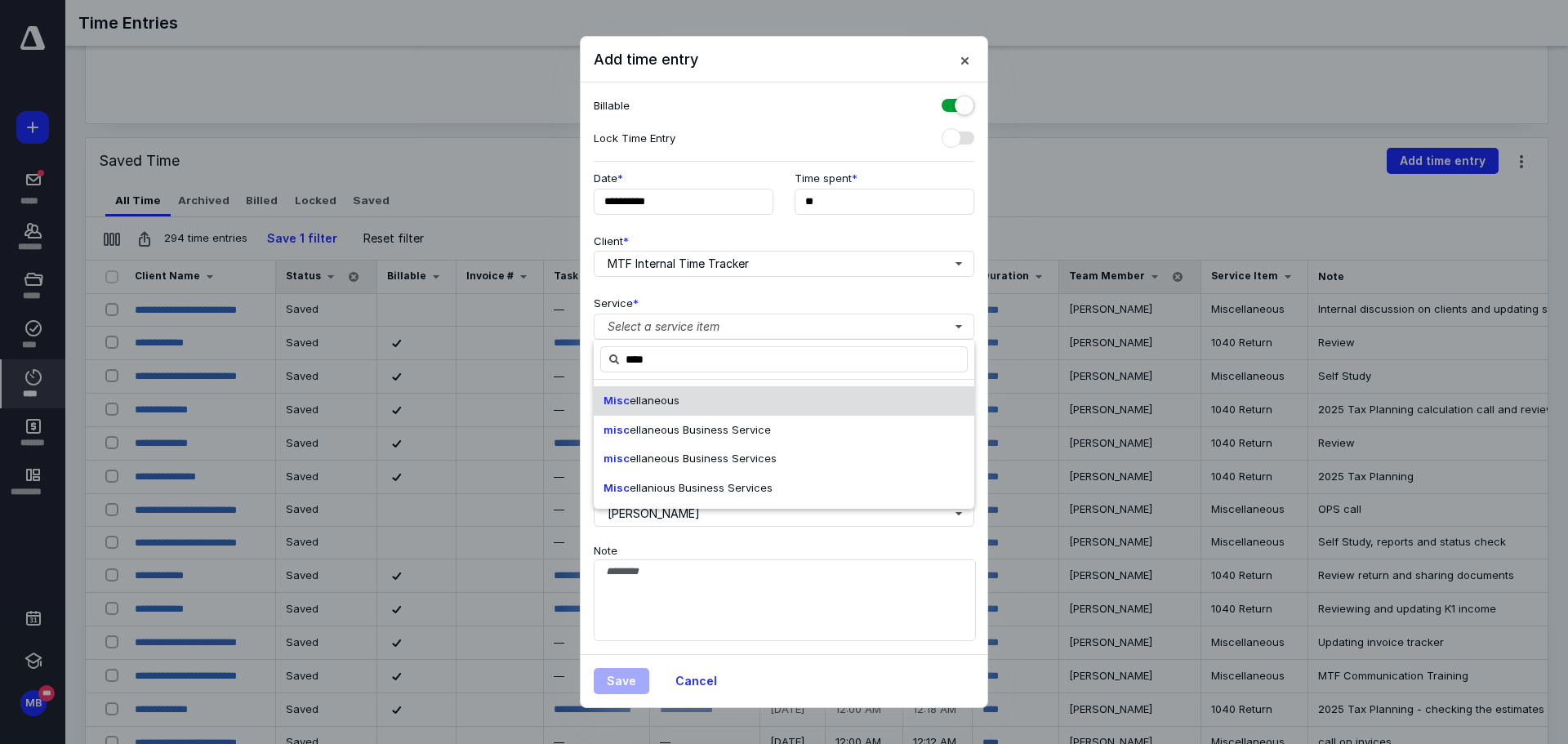 click on "ellaneous" at bounding box center (654, 400) 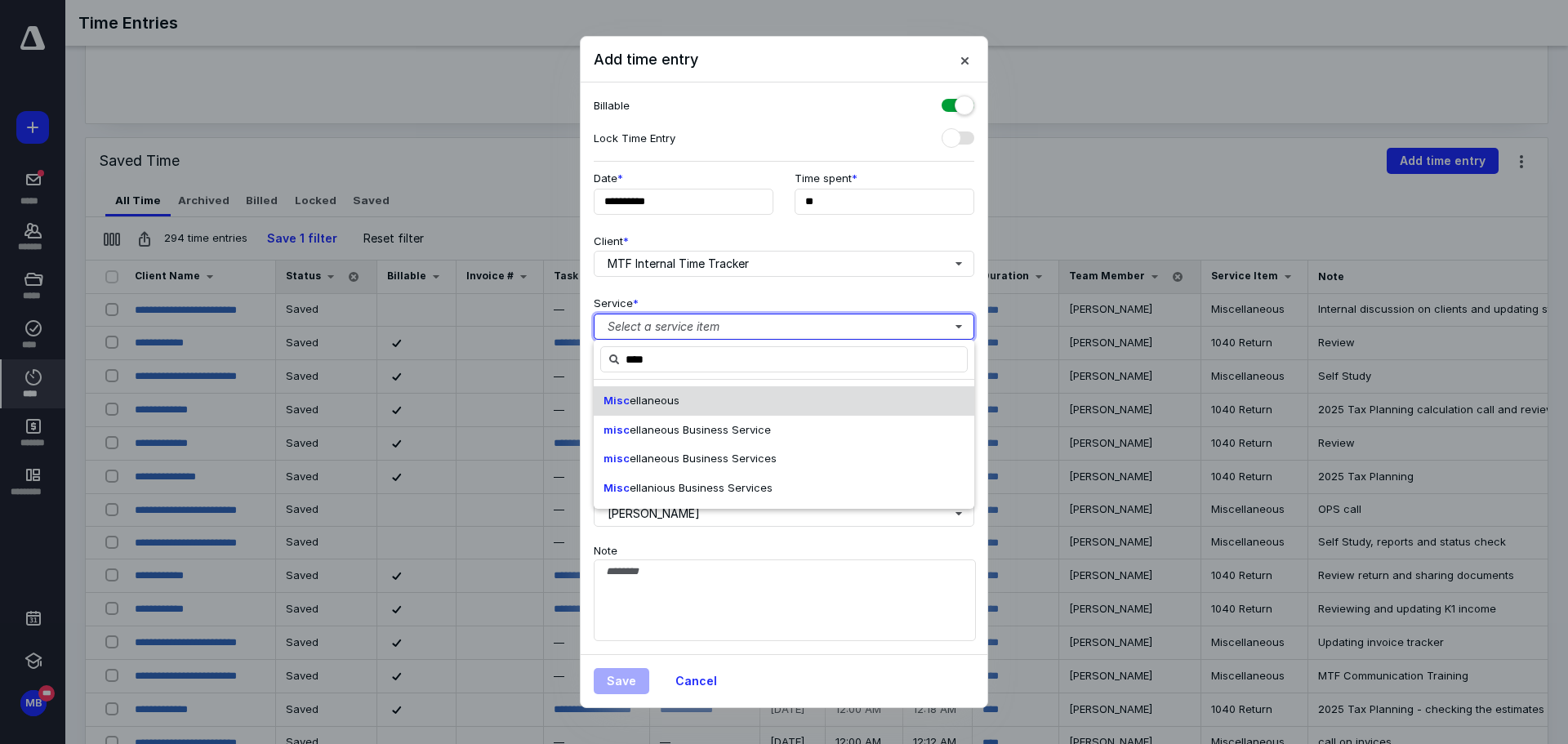 type 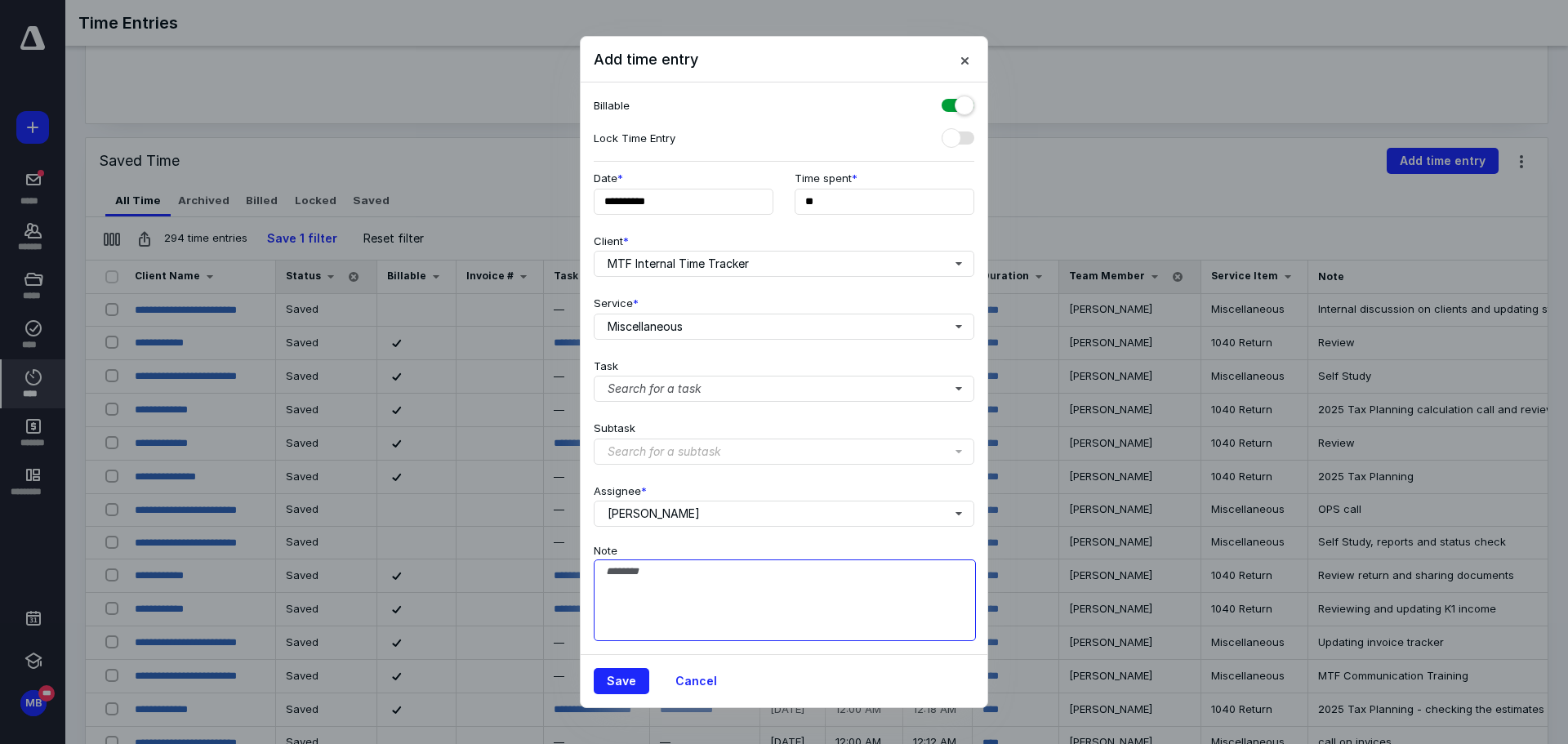 click on "Note" at bounding box center [785, 600] 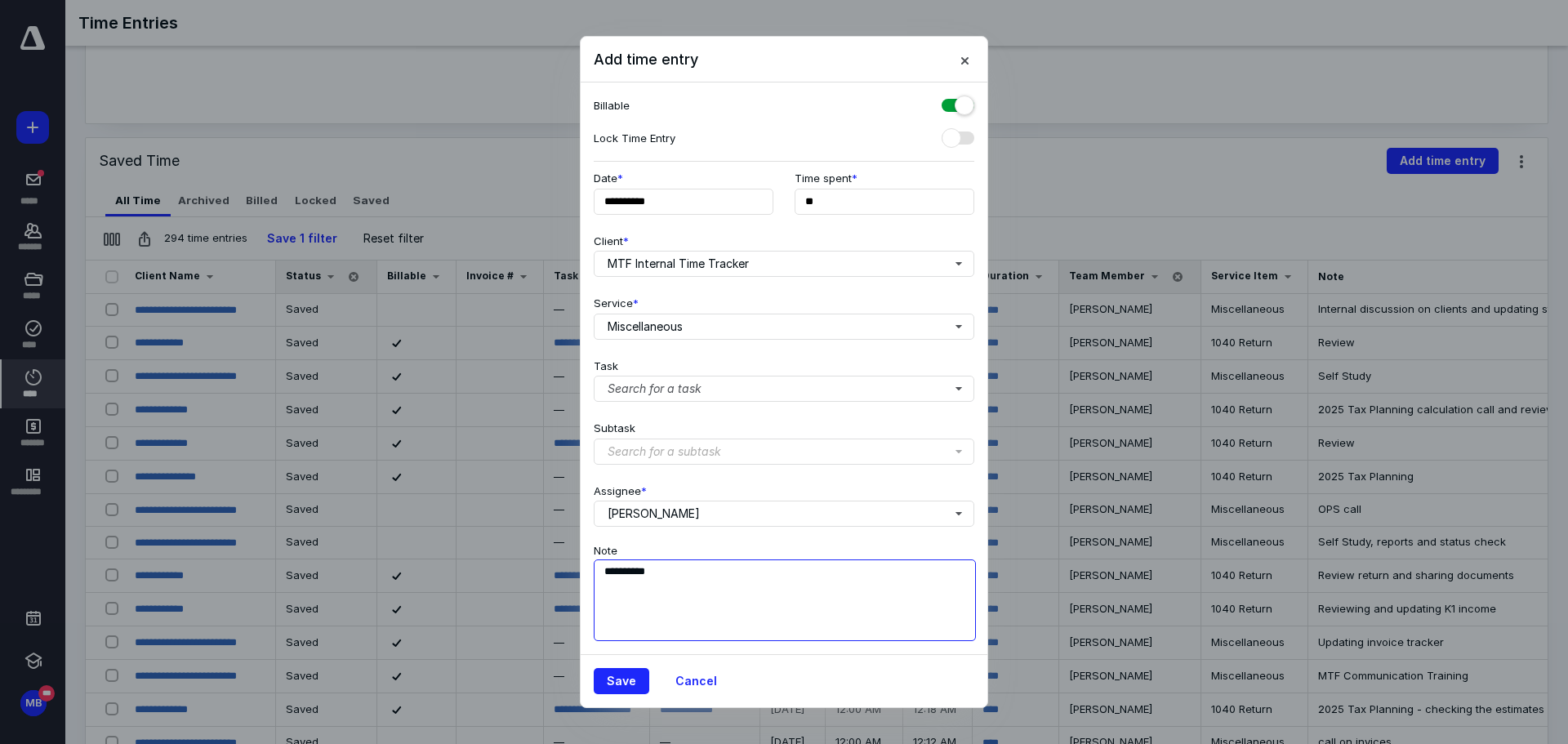 type on "**********" 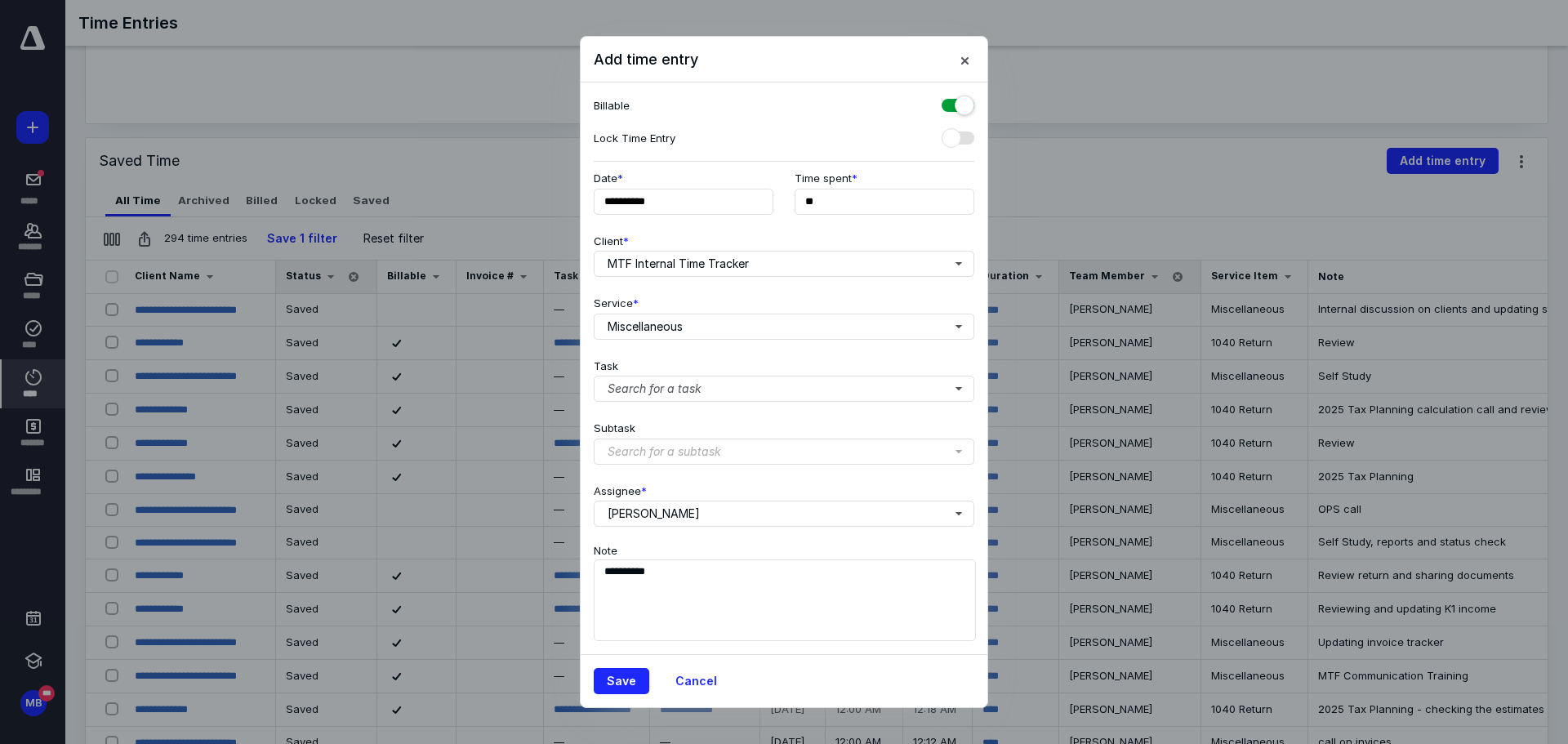 click at bounding box center (958, 102) 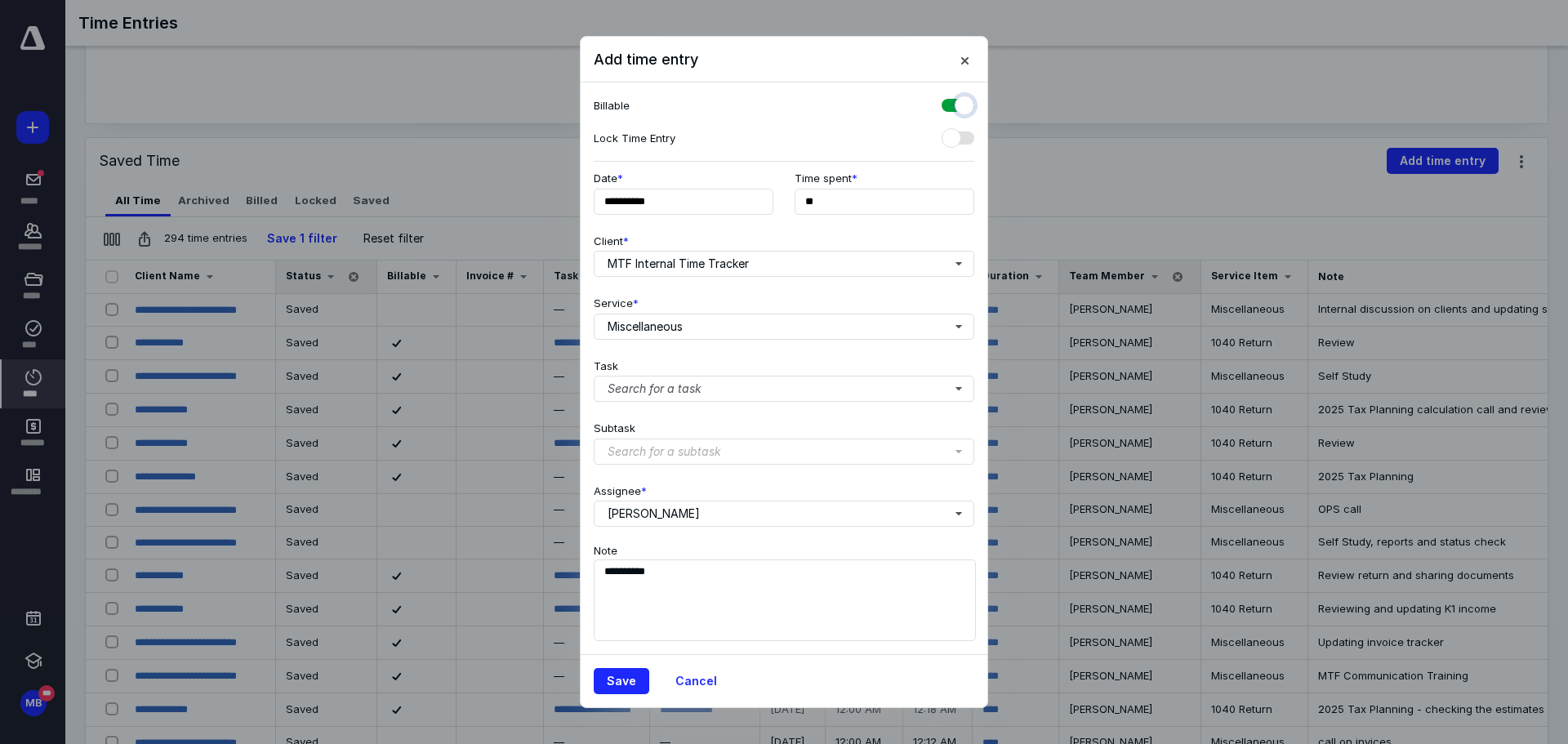 click at bounding box center (950, 103) 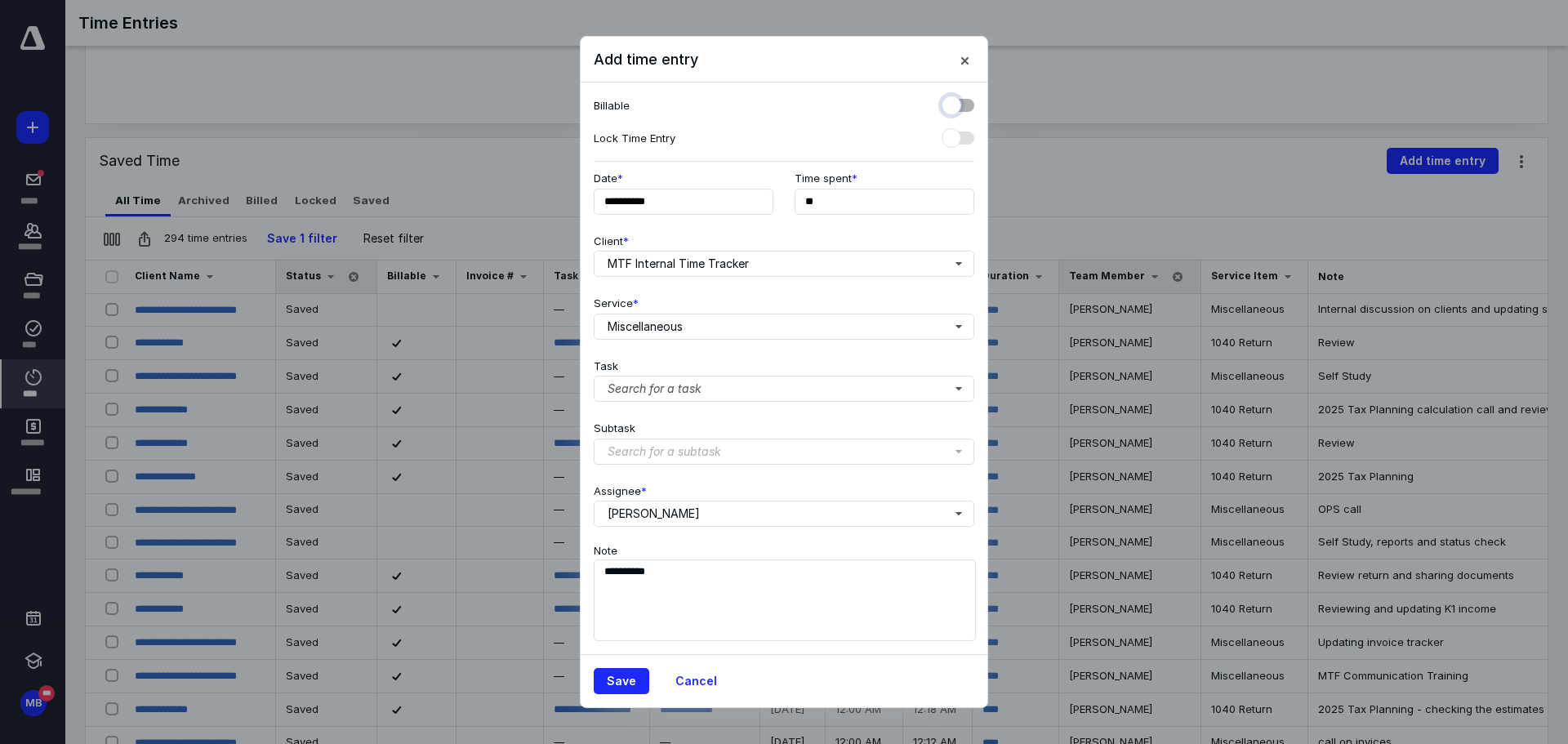 checkbox on "false" 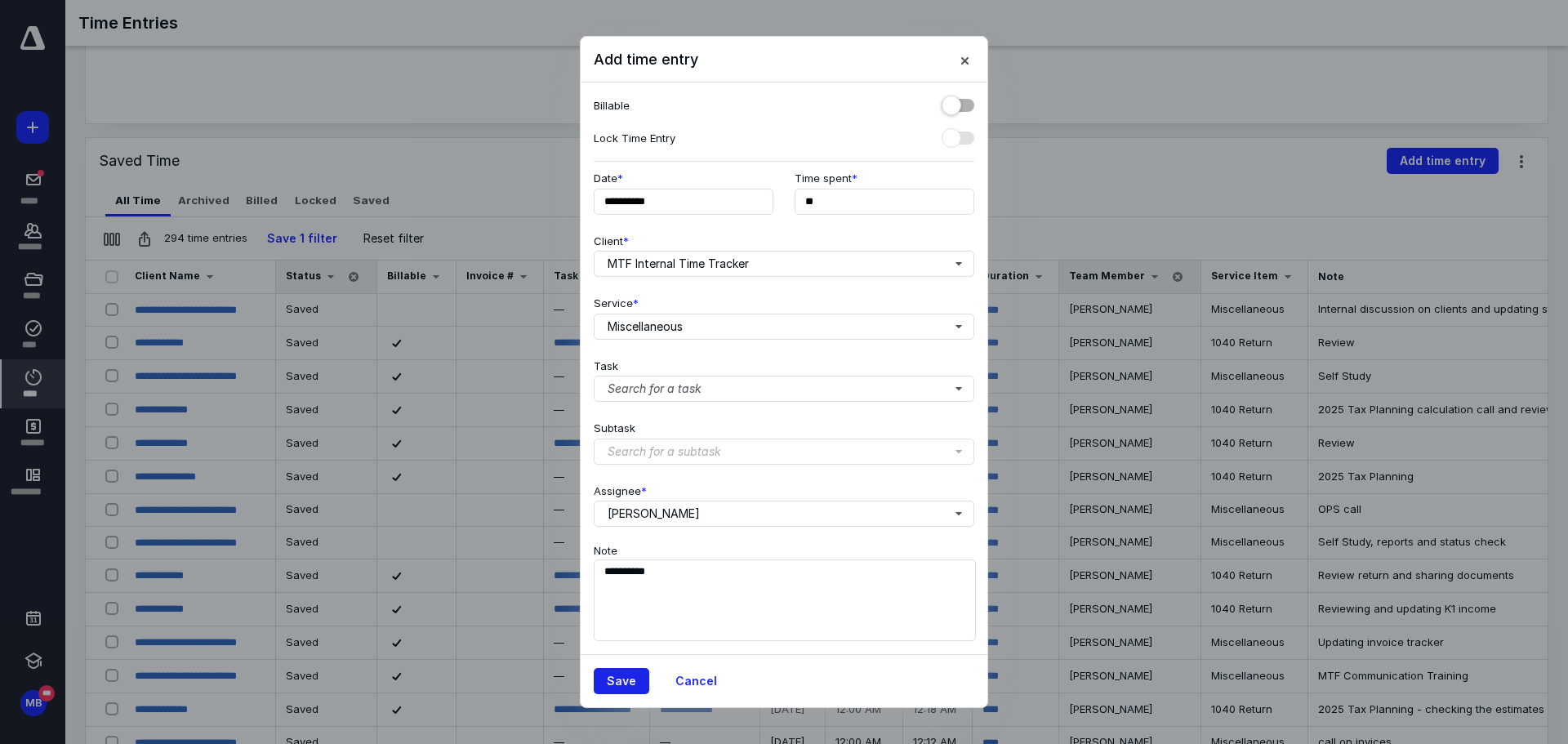 click on "Save" at bounding box center [621, 681] 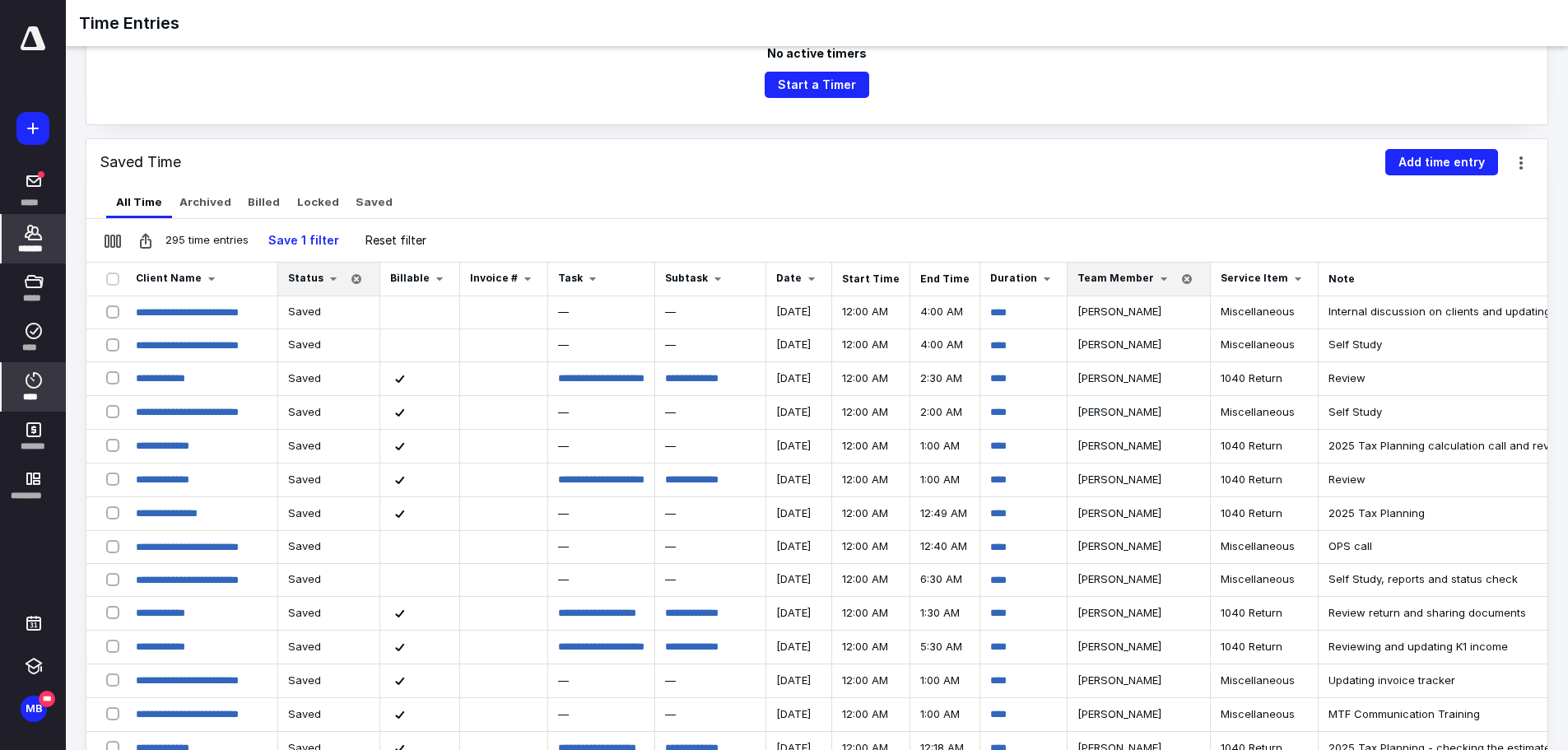 click on "*******" at bounding box center [34, 249] 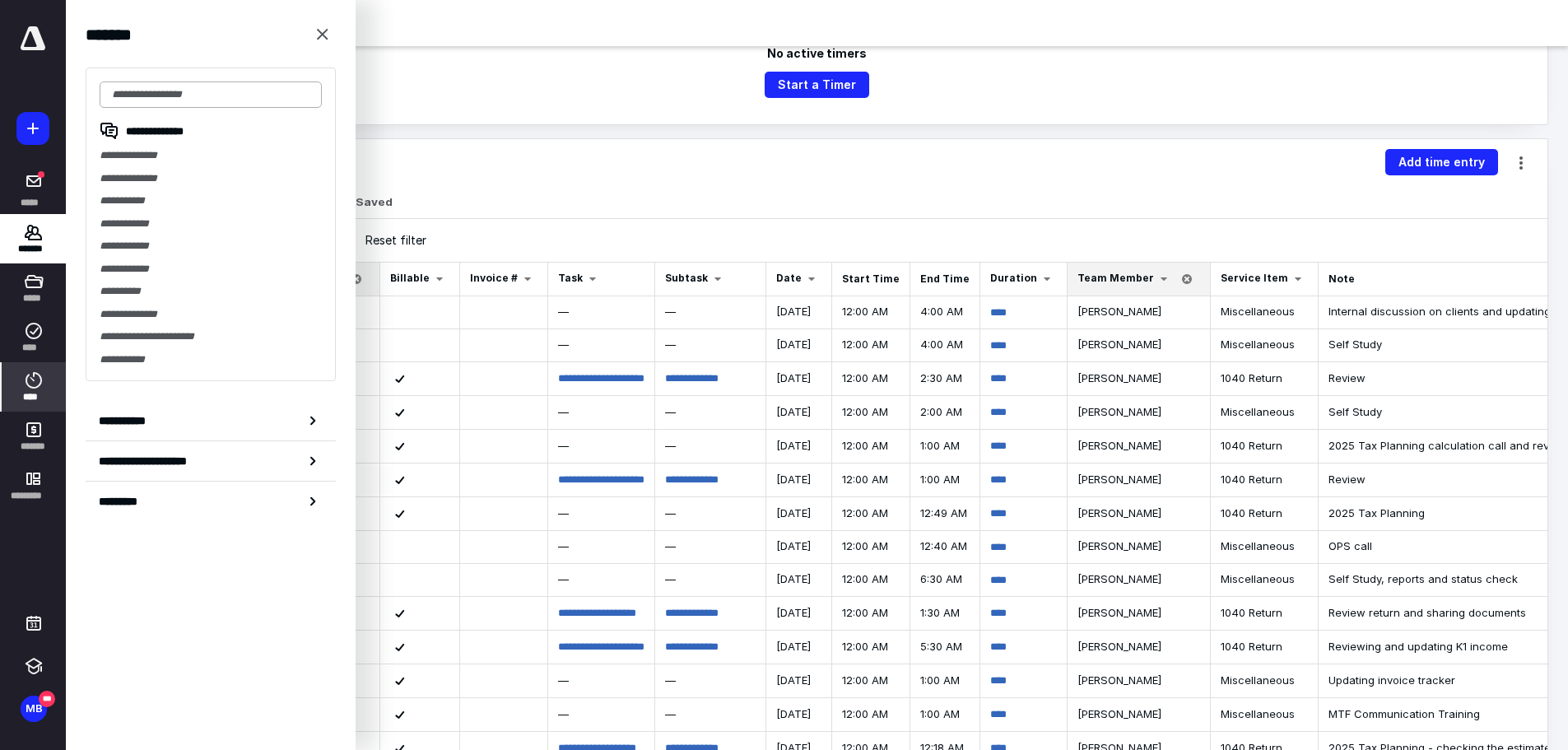 click at bounding box center (211, 95) 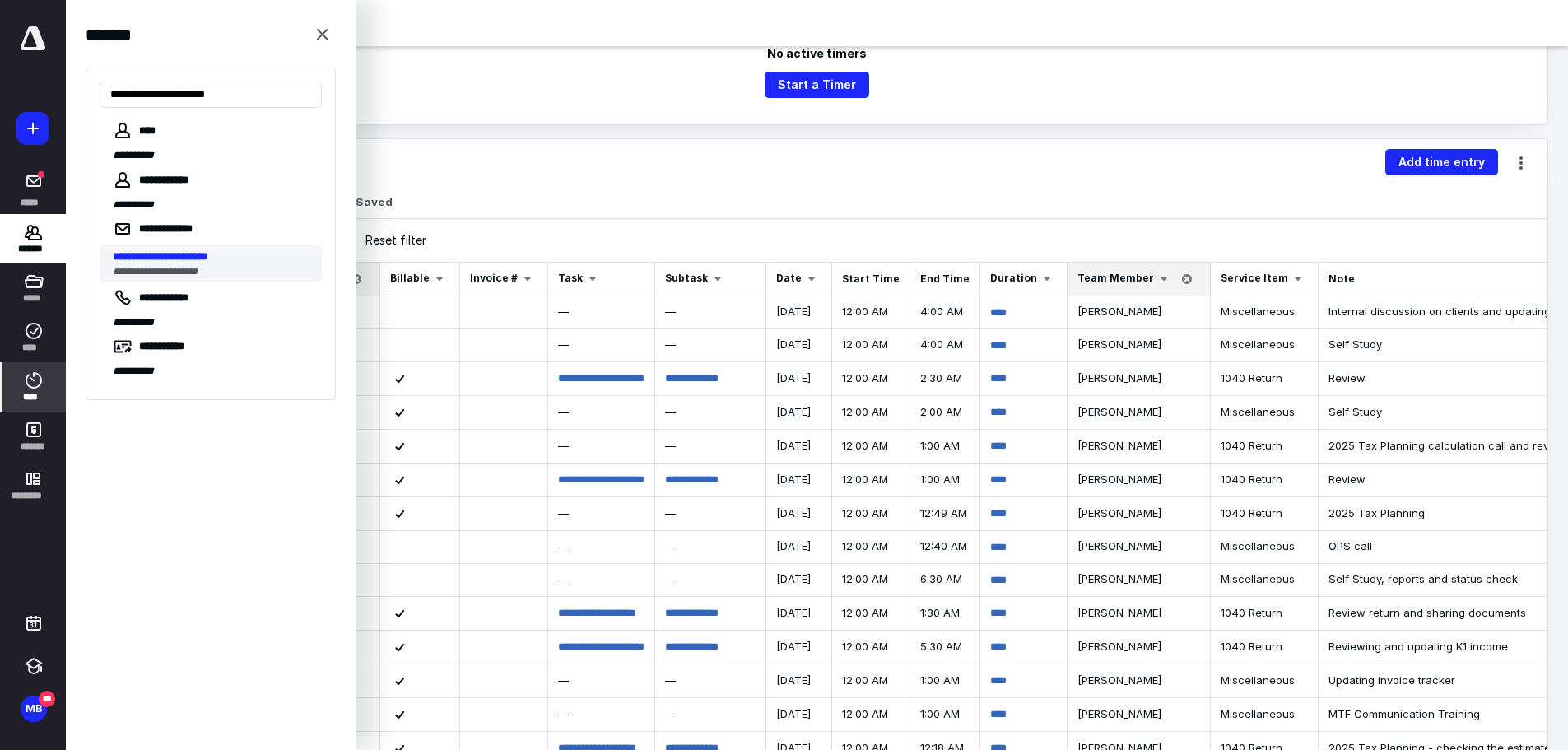 type on "**********" 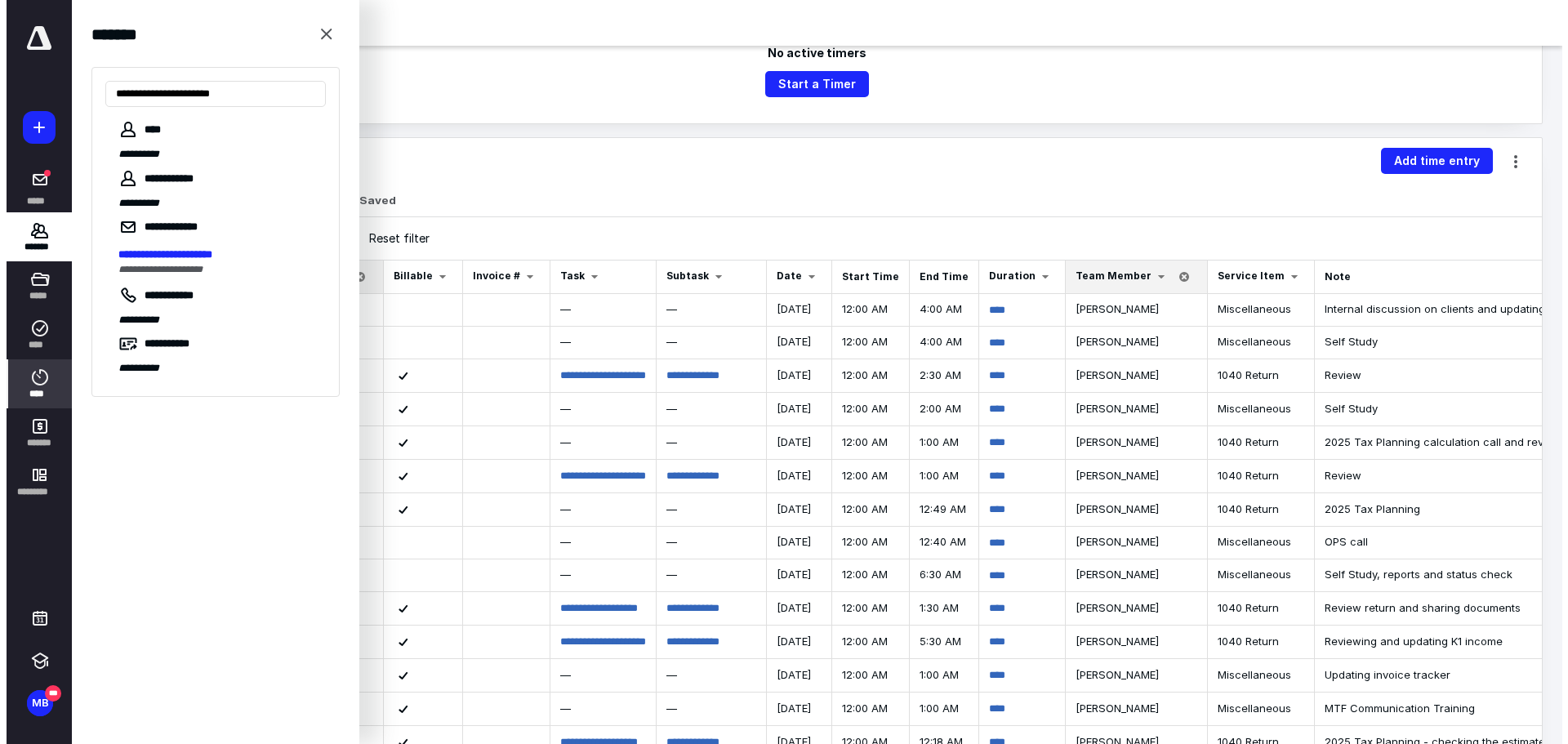 scroll, scrollTop: 0, scrollLeft: 0, axis: both 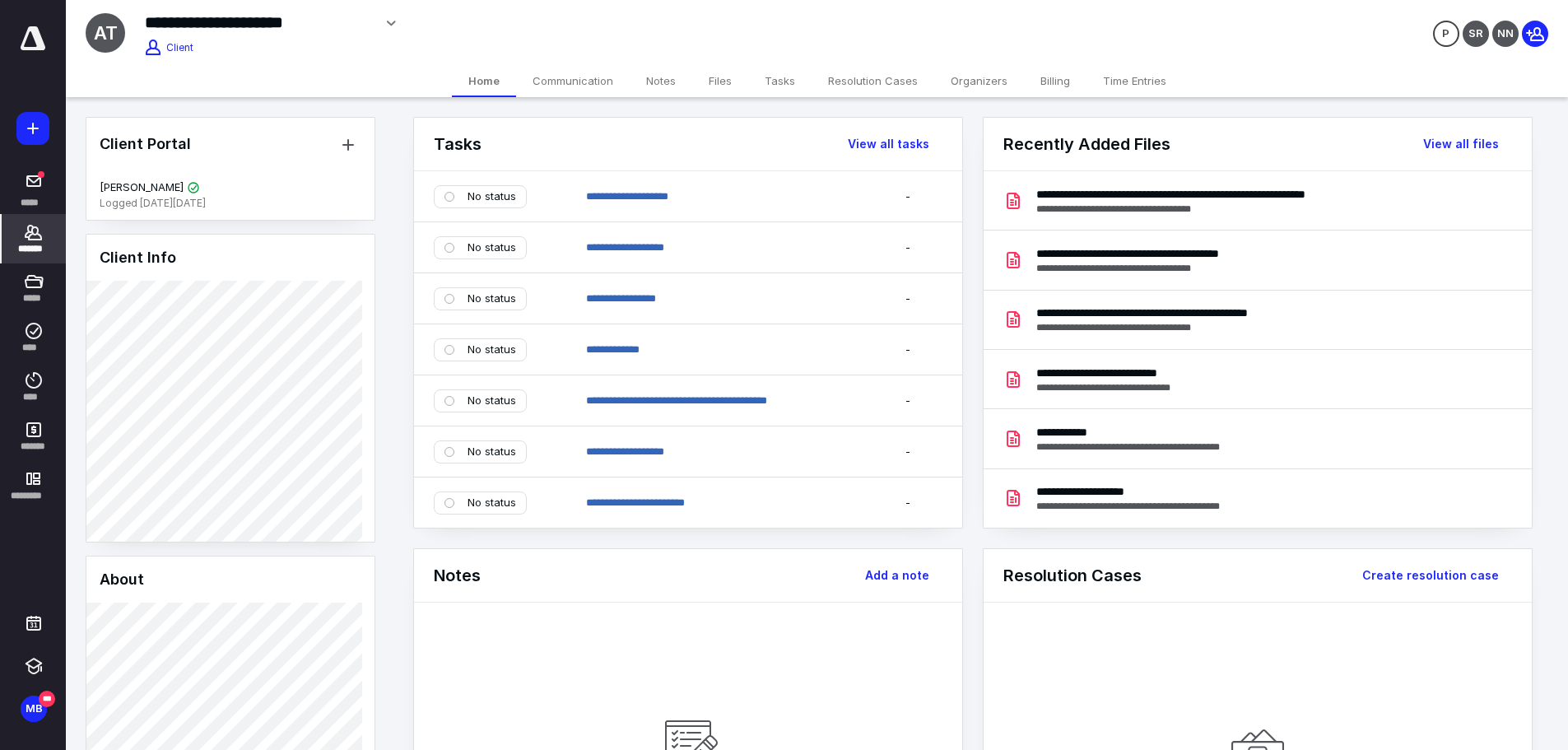 click on "Files" at bounding box center (720, 81) 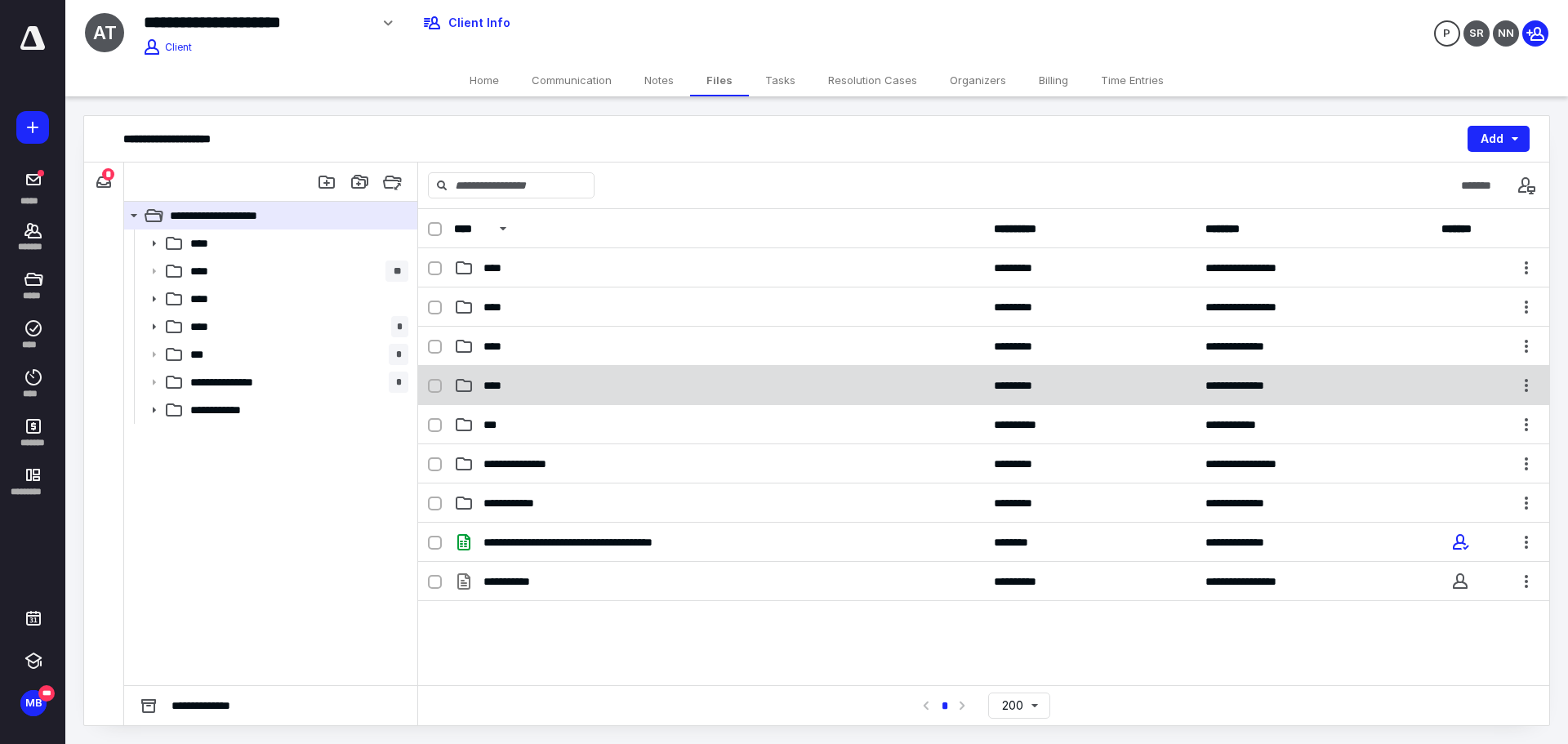 click on "****" at bounding box center [719, 385] 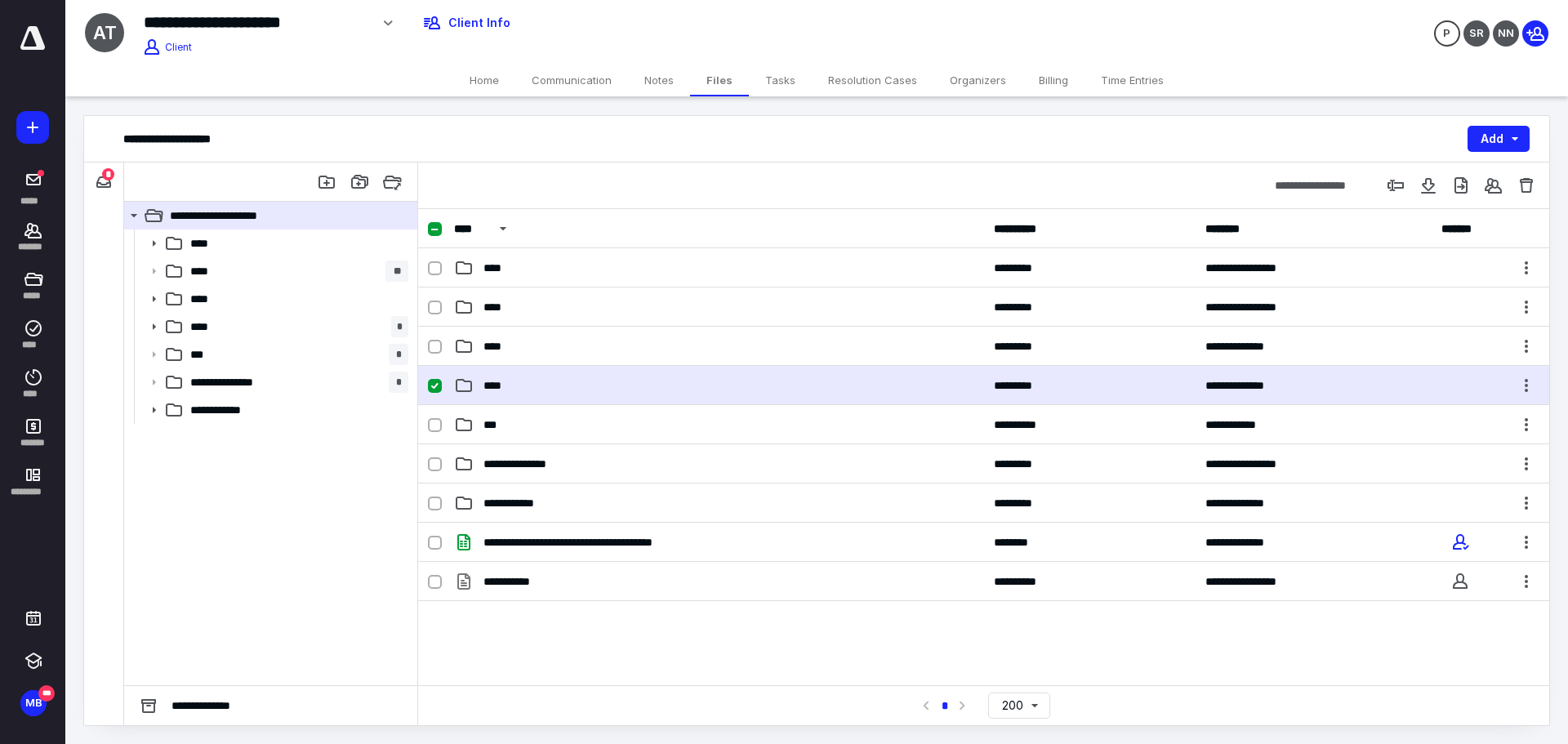 click on "****" at bounding box center [719, 385] 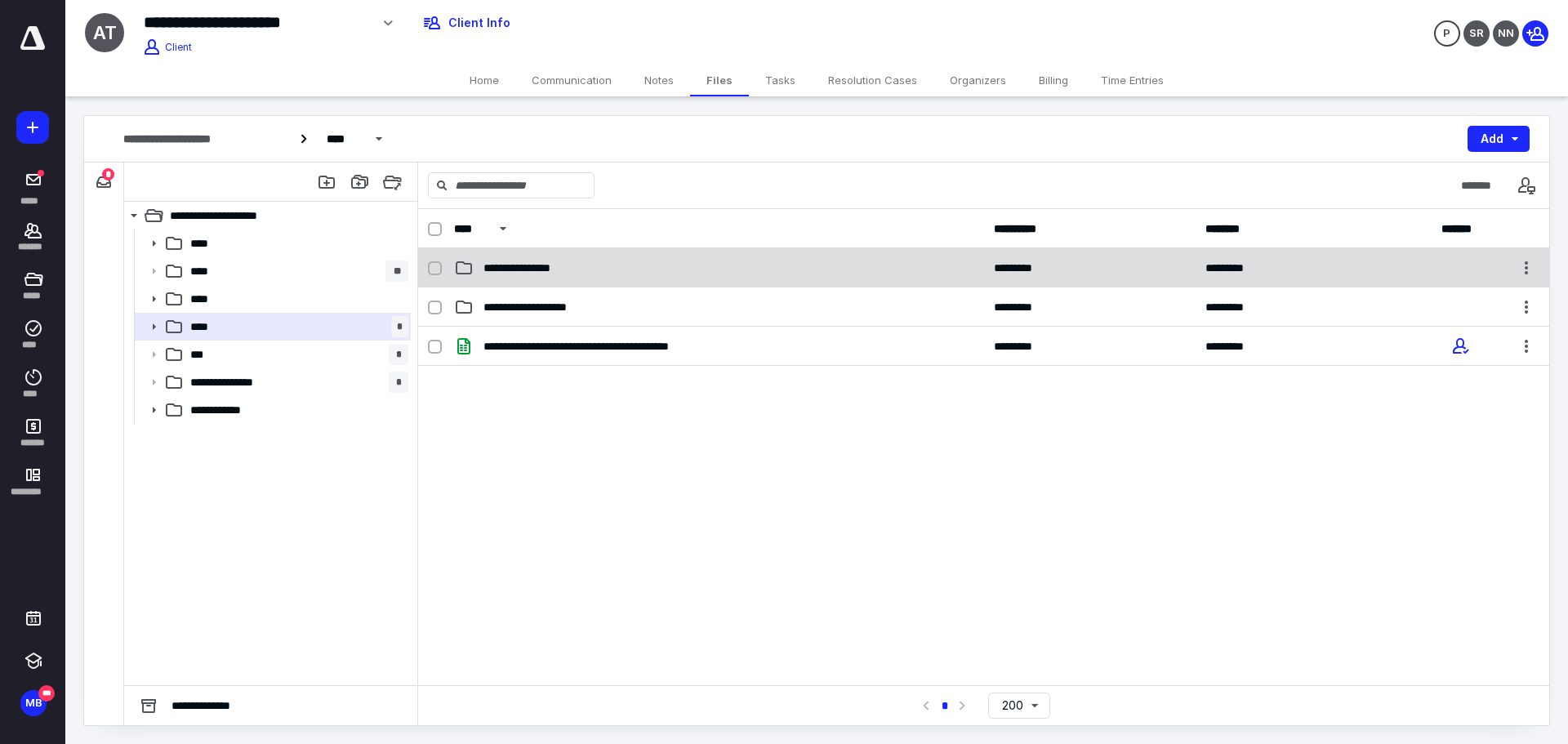 click on "**********" at bounding box center [983, 268] 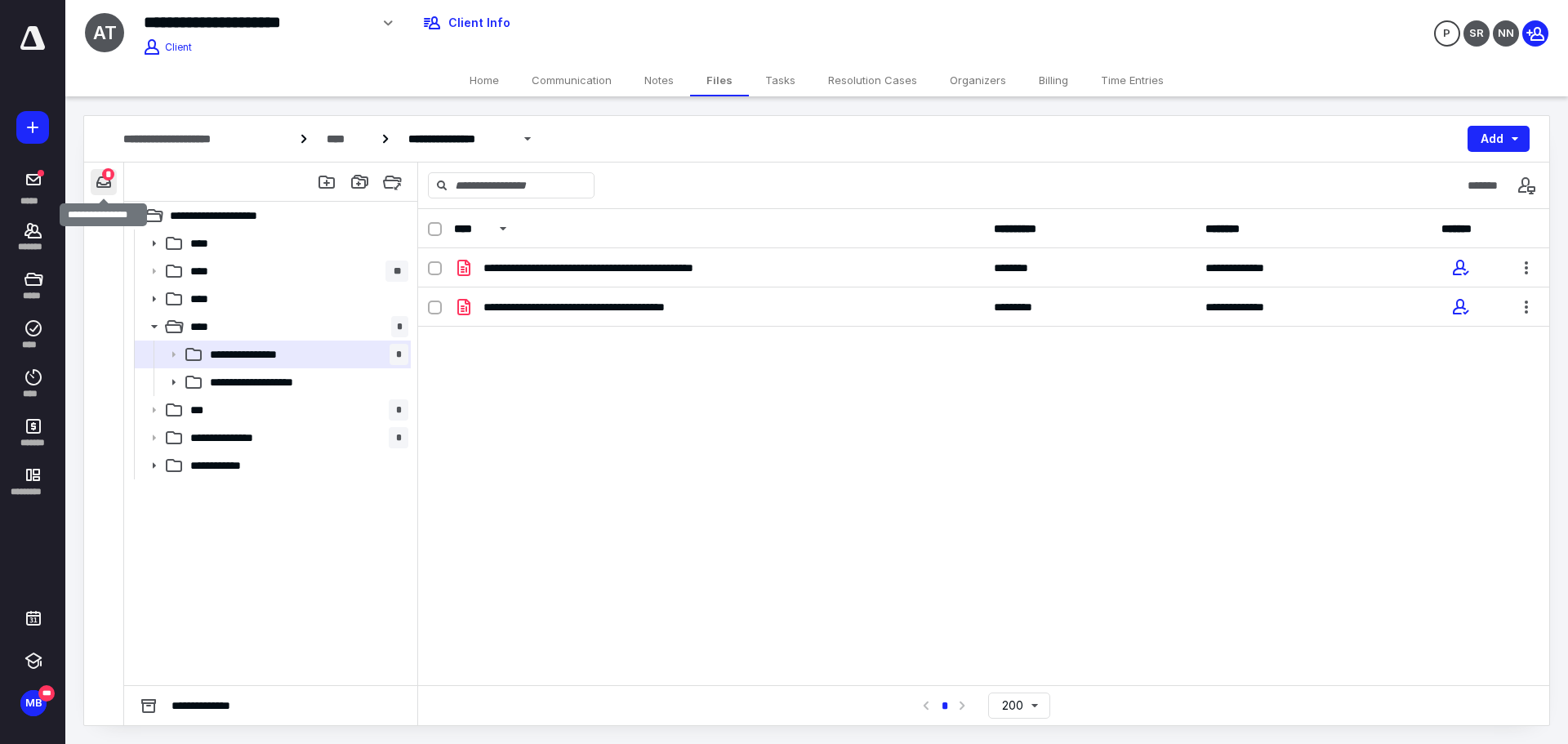click at bounding box center (104, 182) 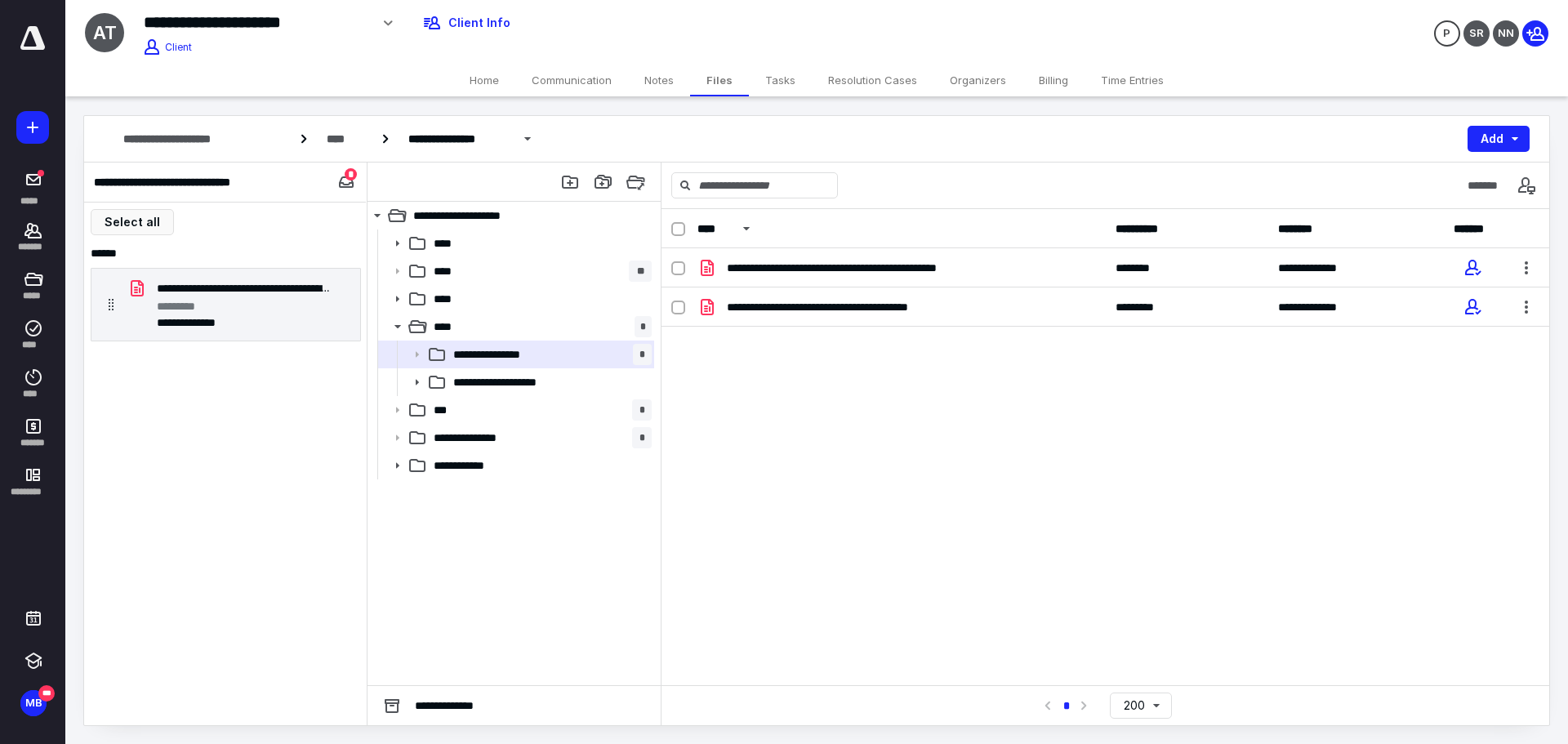 click on "**********" at bounding box center [1105, 371] 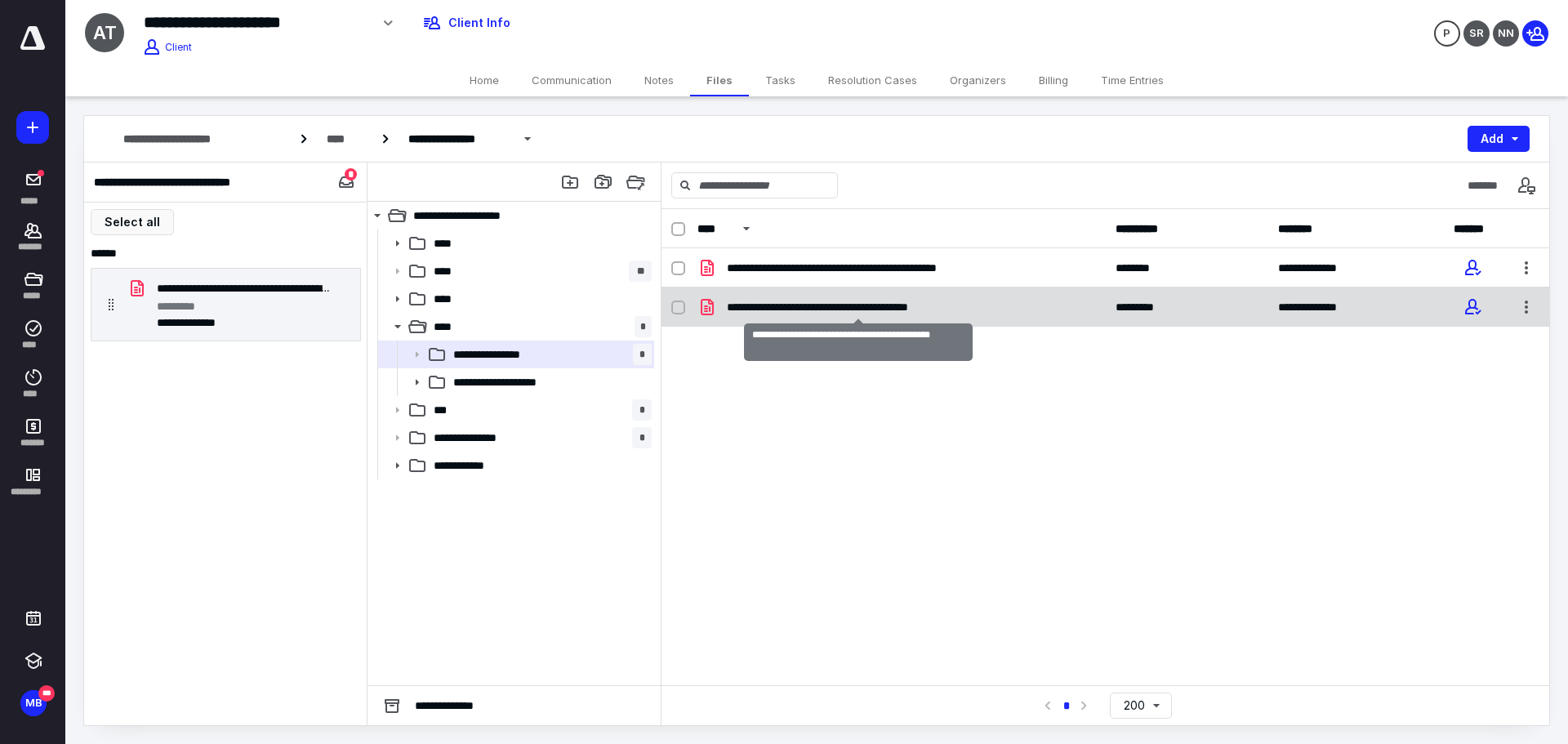 click on "**********" at bounding box center [858, 307] 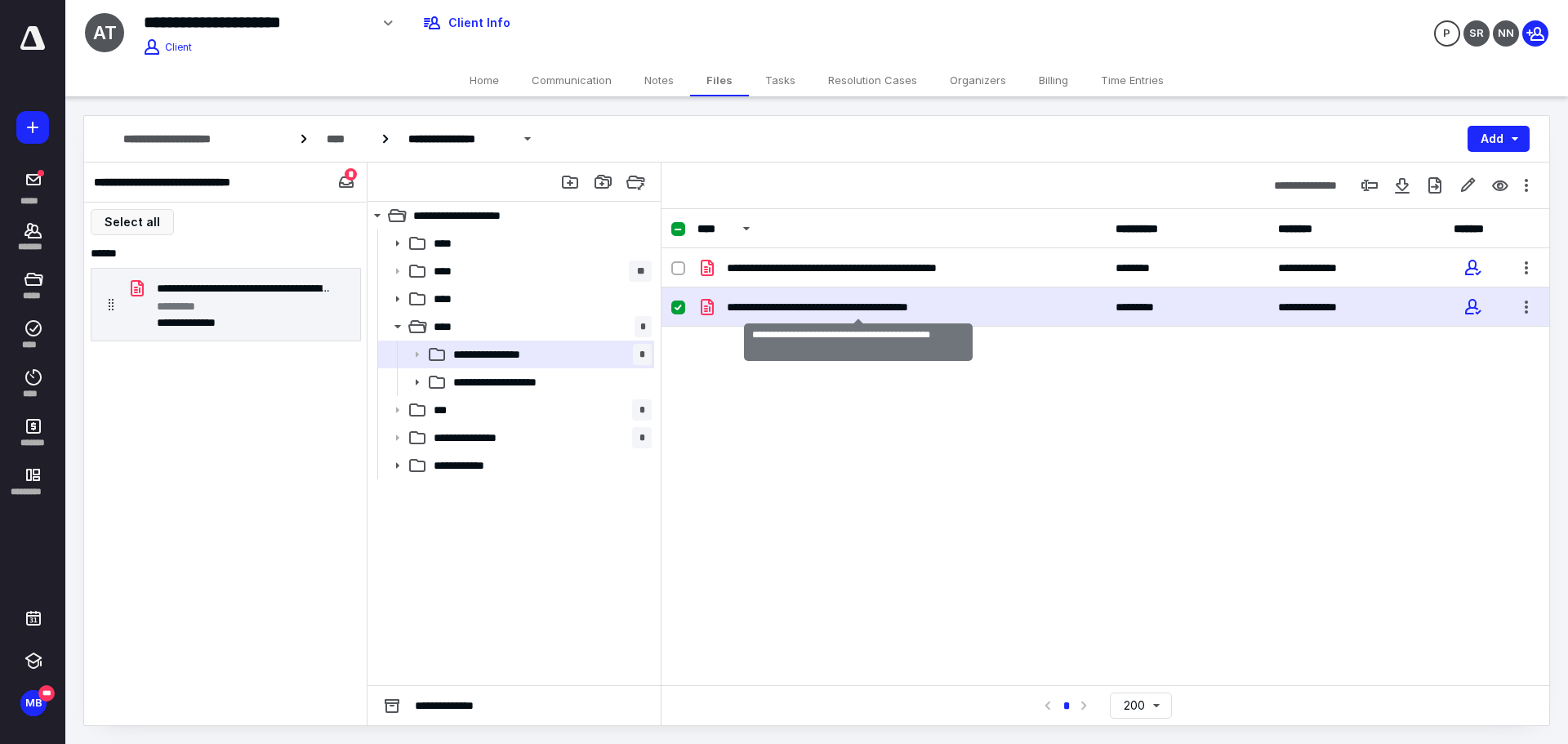 click on "**********" at bounding box center [858, 307] 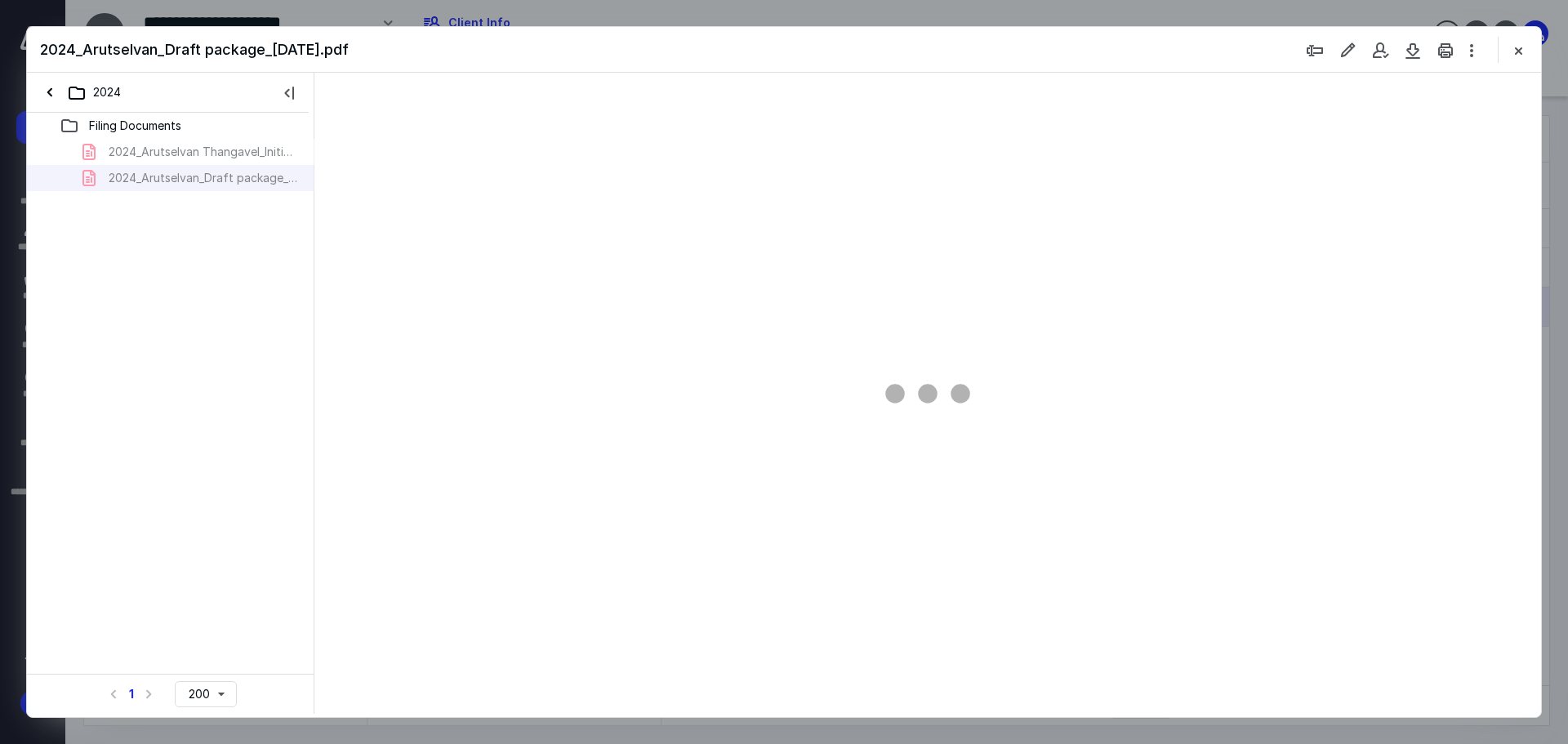 scroll, scrollTop: 0, scrollLeft: 0, axis: both 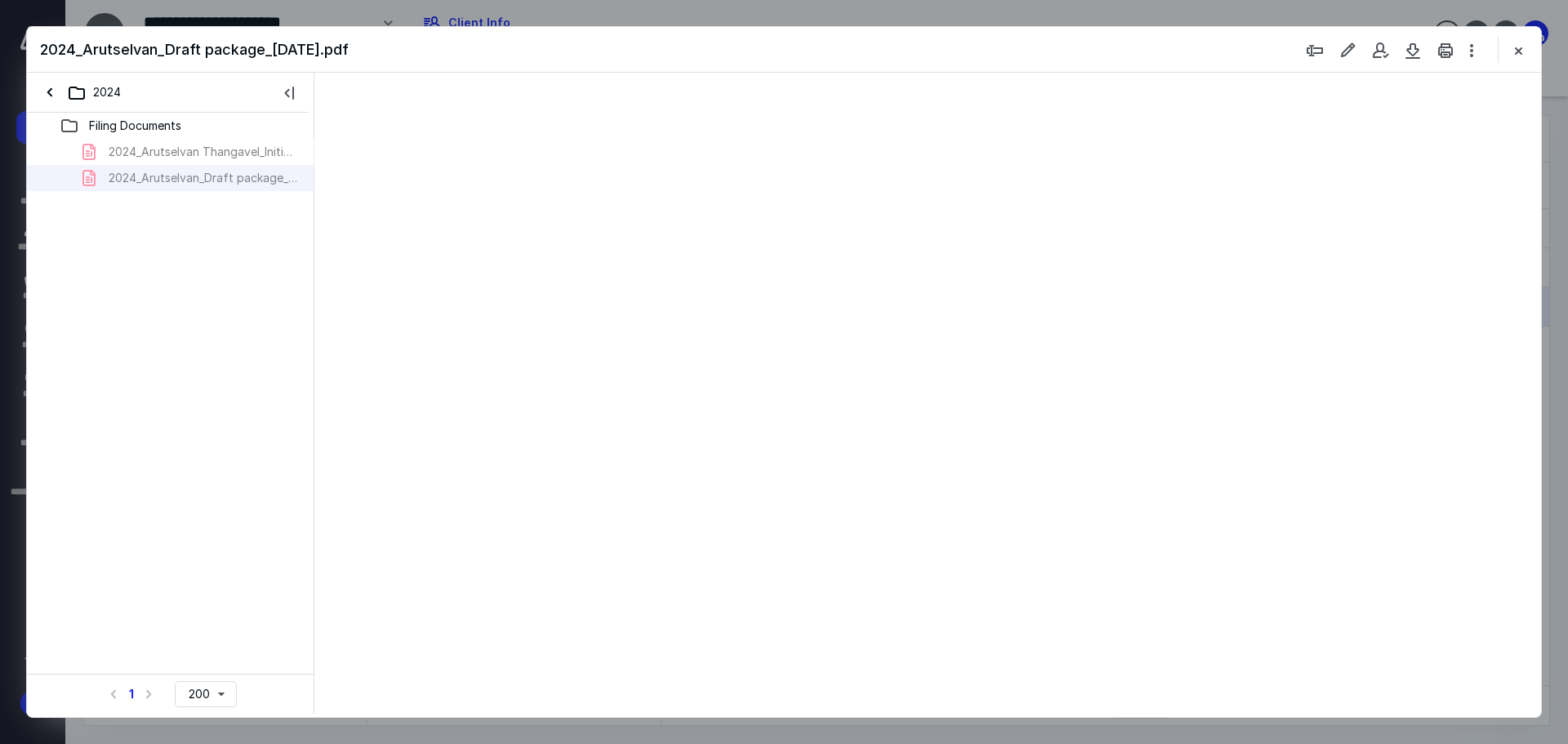 type on "89" 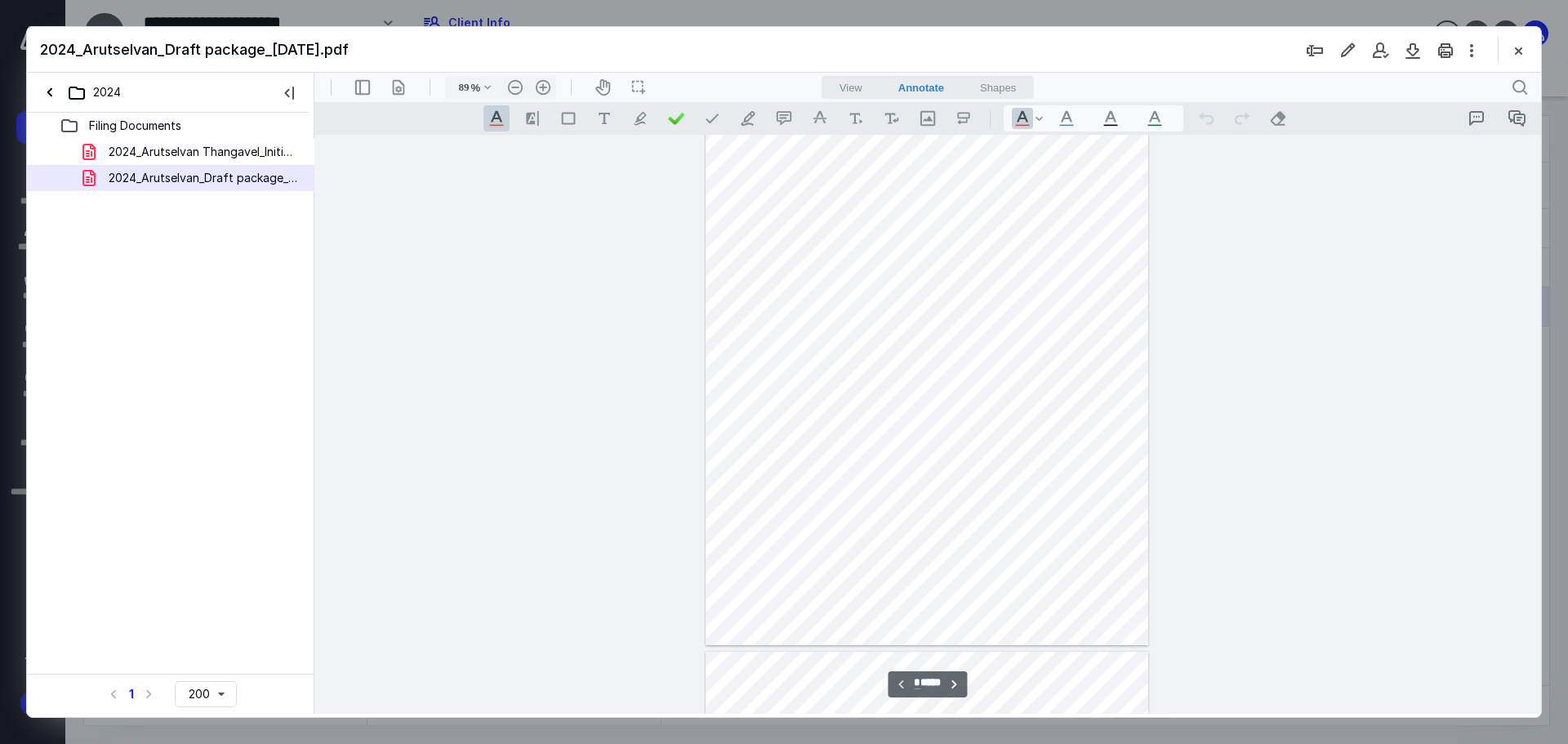 scroll, scrollTop: 0, scrollLeft: 0, axis: both 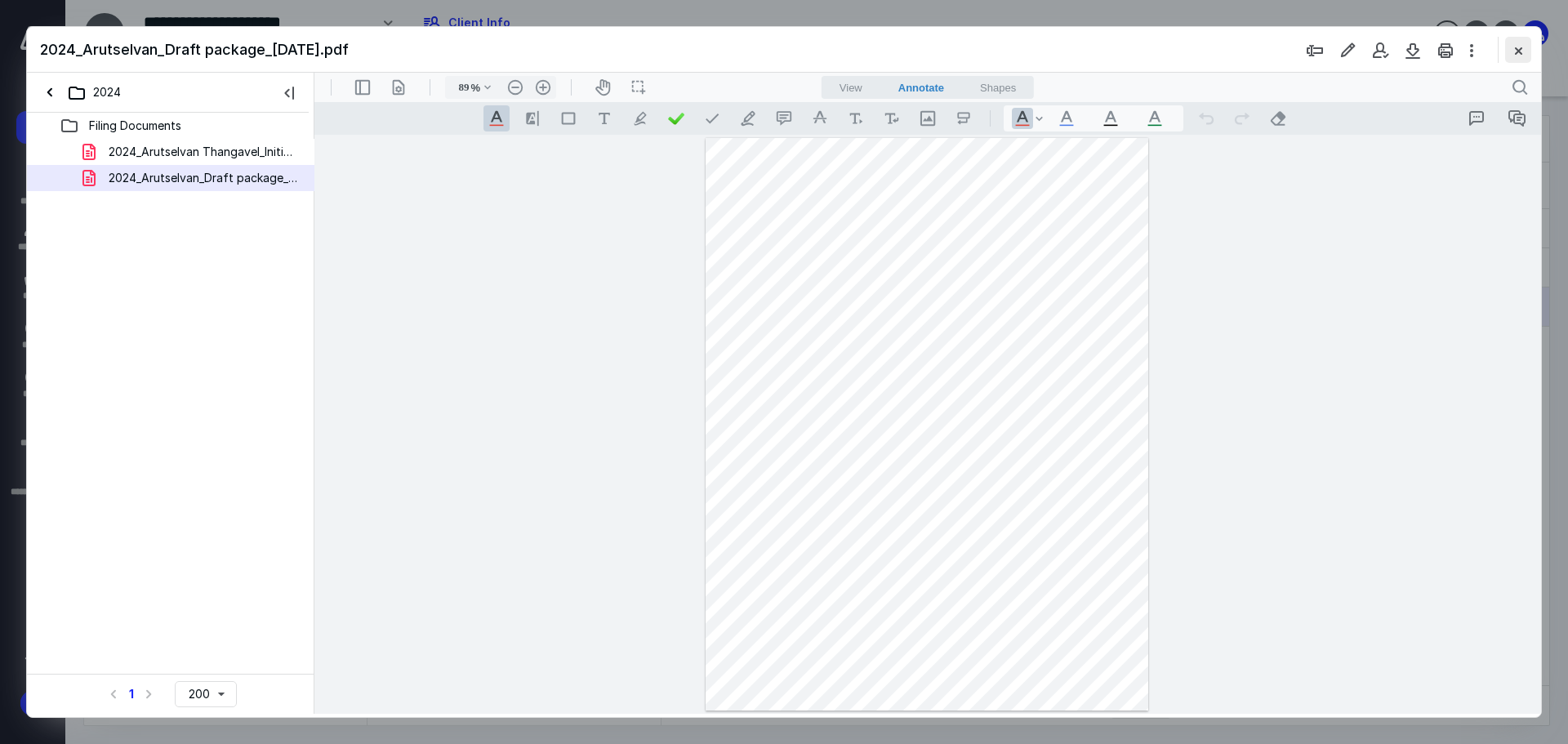 click at bounding box center (1518, 50) 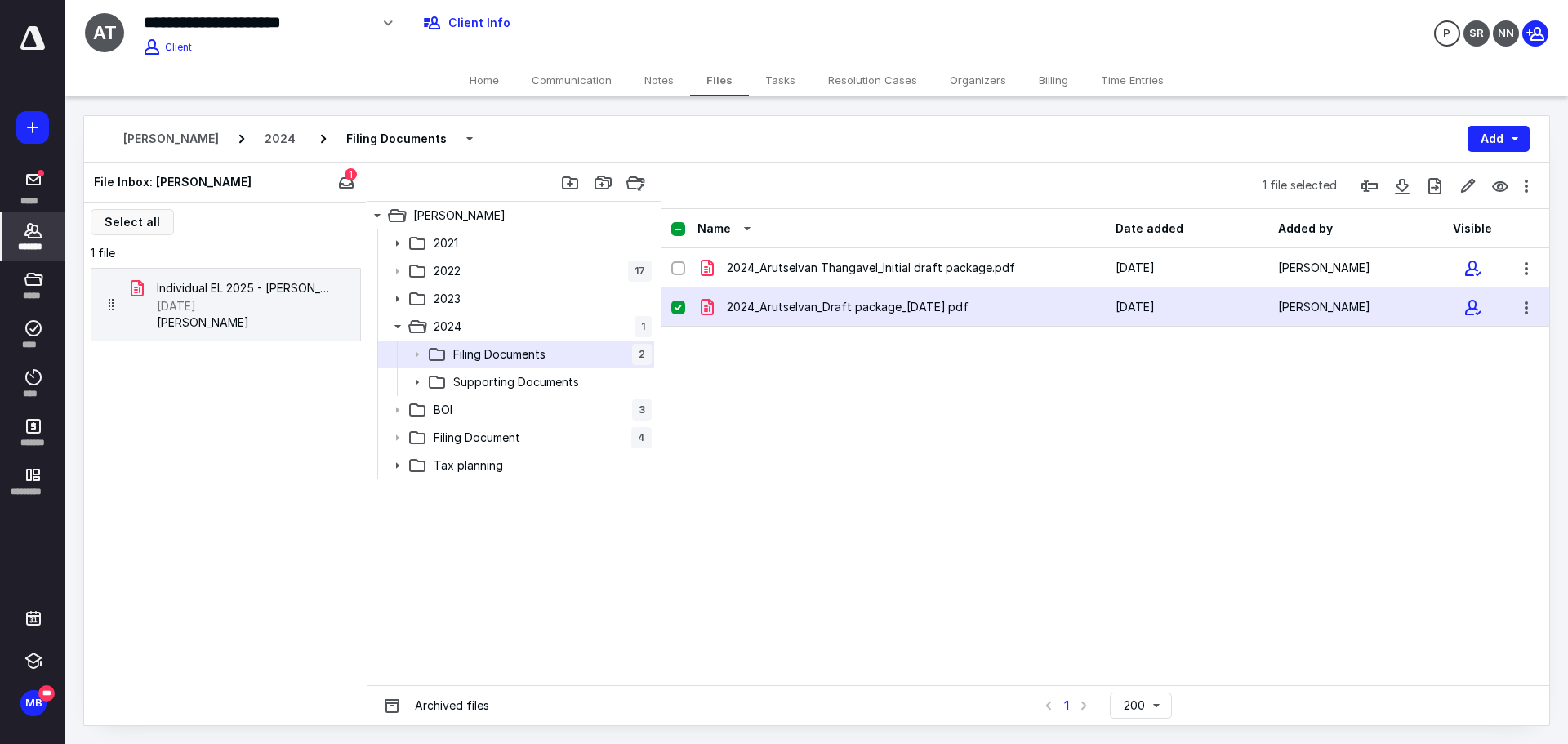 click on "*******" at bounding box center [33, 247] 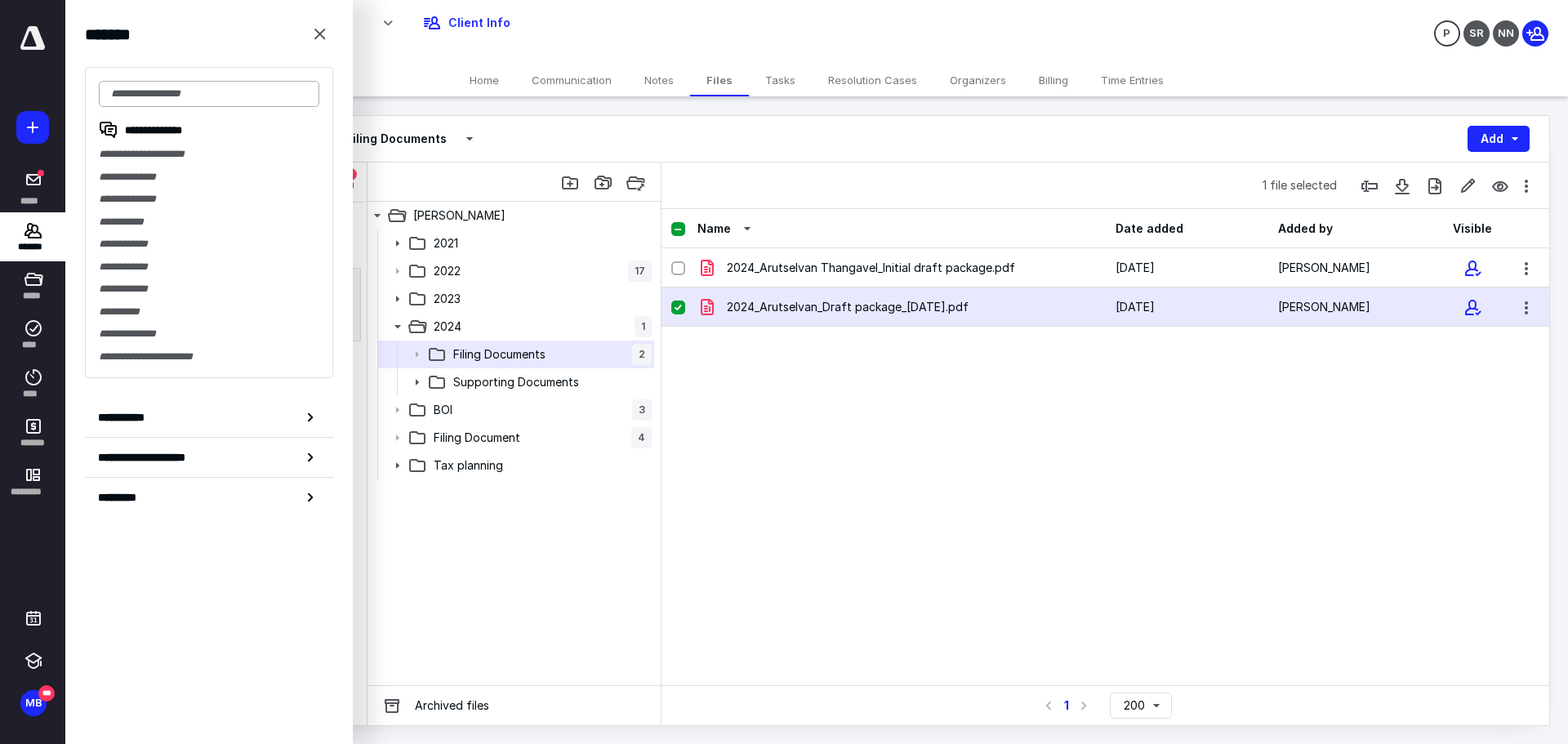click at bounding box center (209, 94) 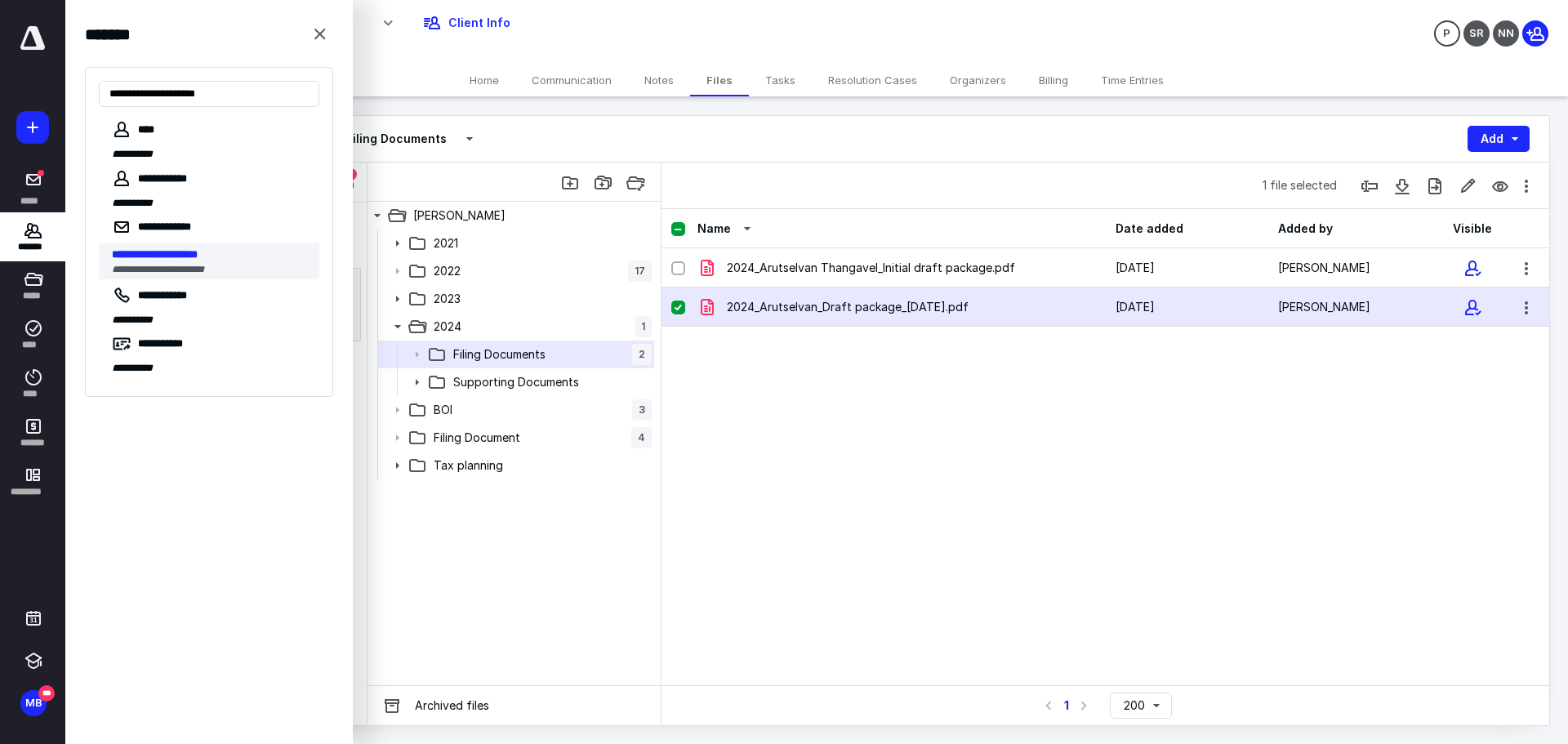 type on "**********" 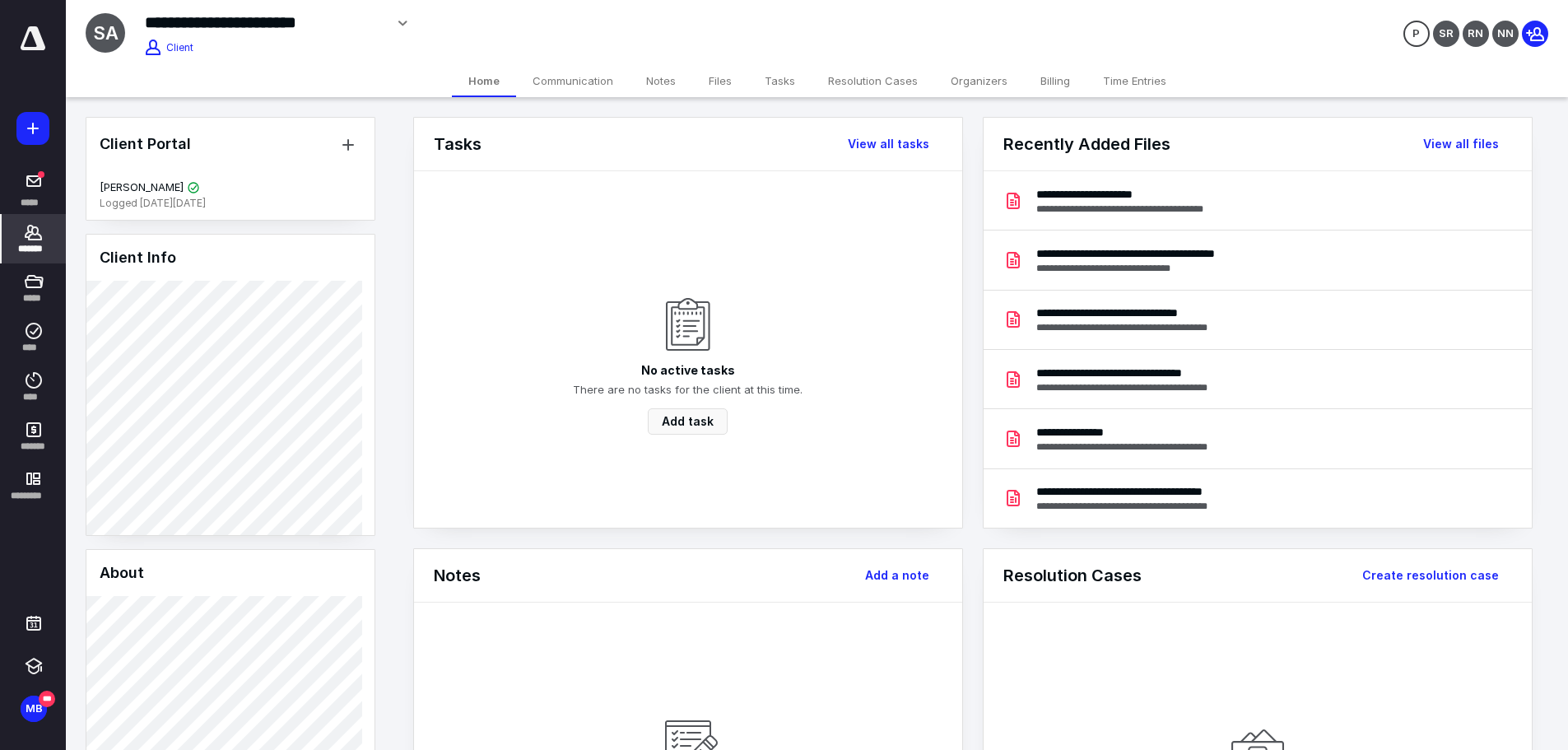 click on "Notes" at bounding box center (661, 81) 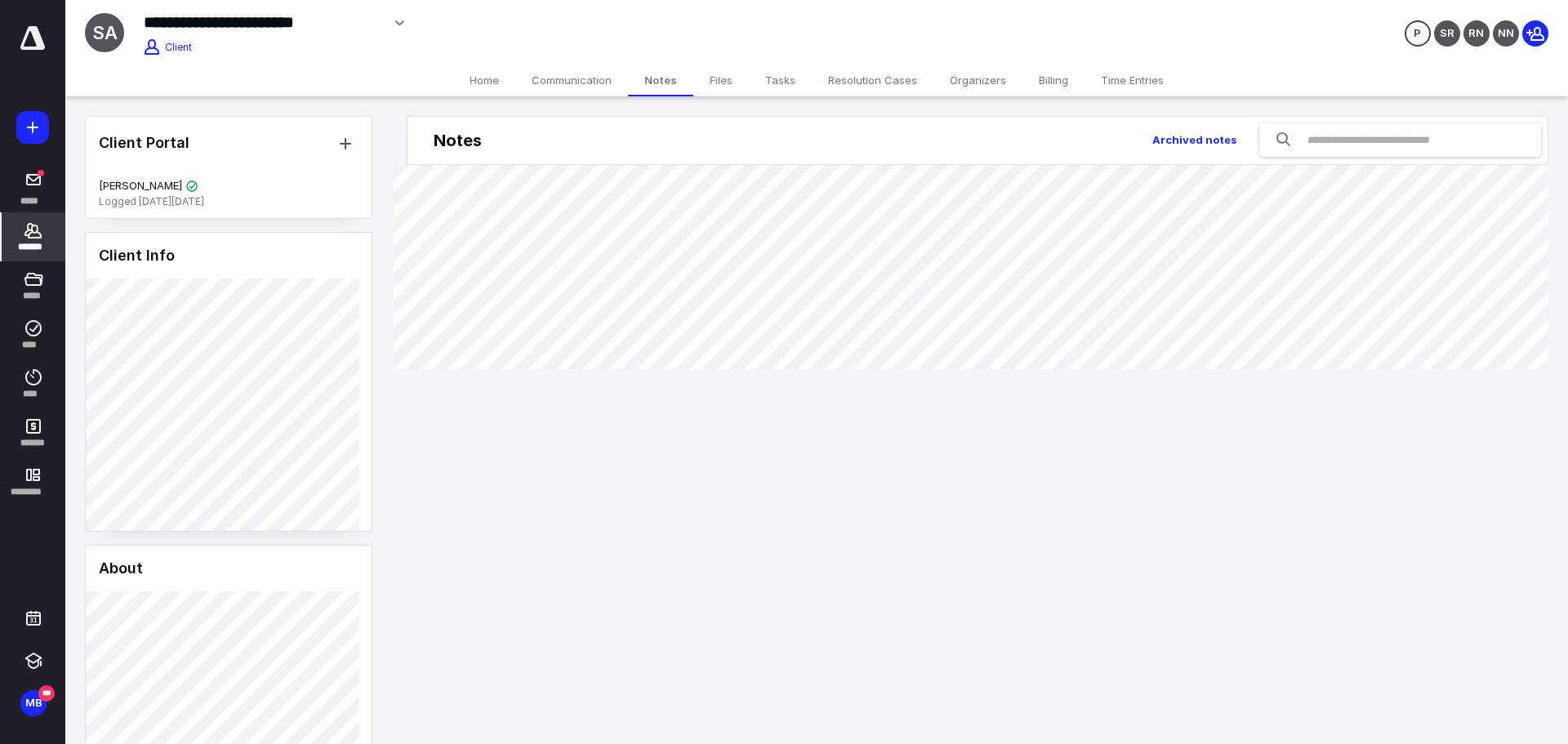 click on "Files" at bounding box center (721, 80) 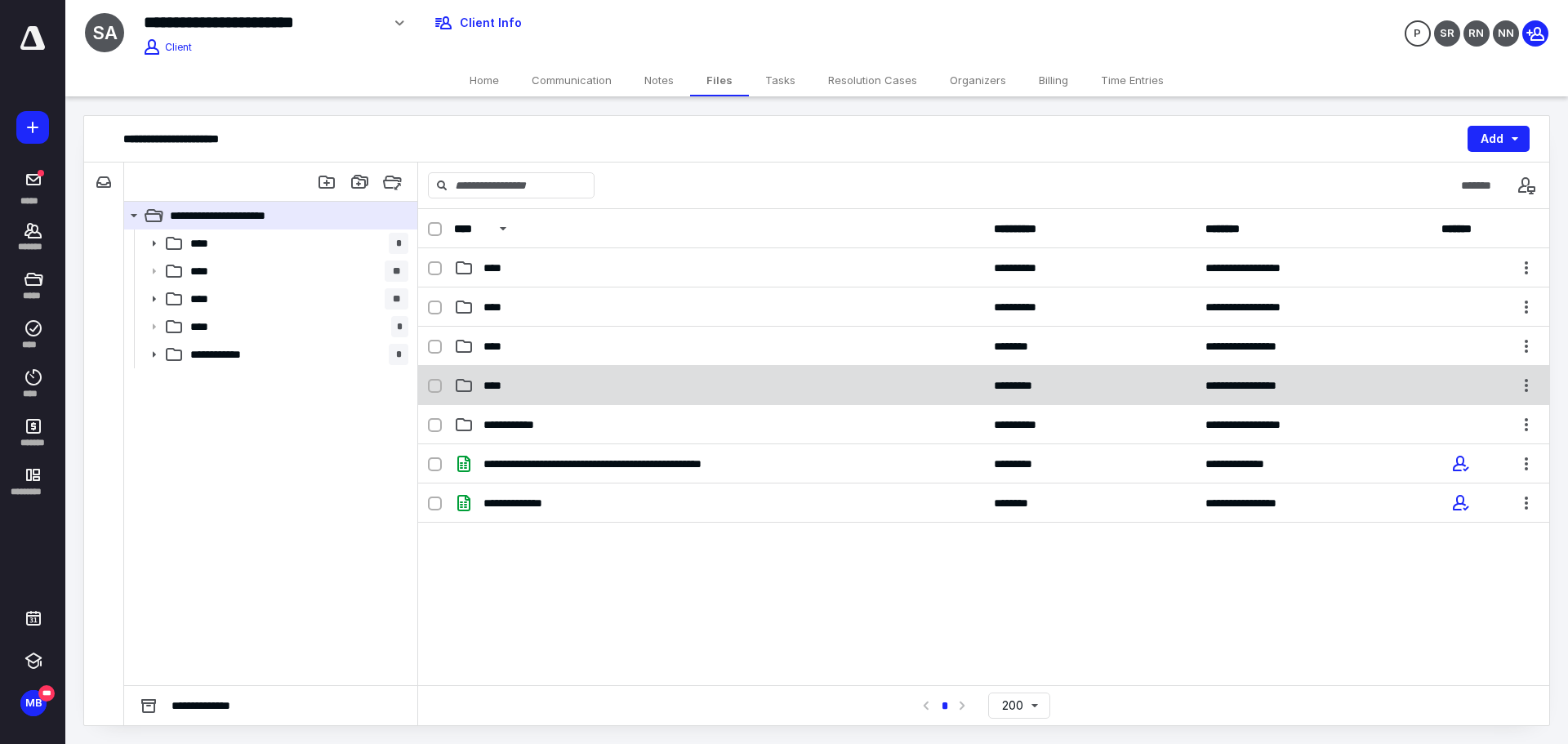 click on "**********" at bounding box center [983, 385] 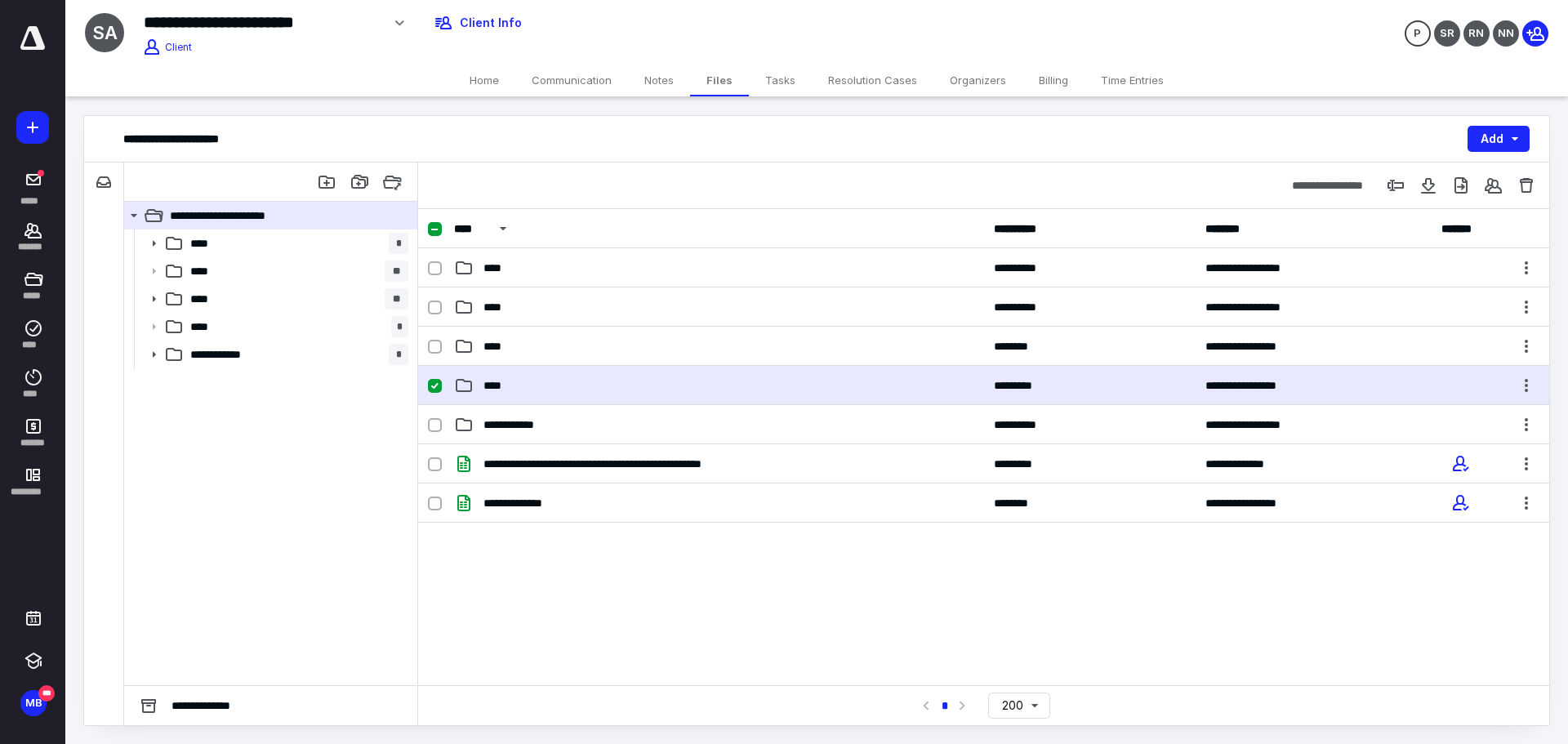 click on "**********" at bounding box center (983, 385) 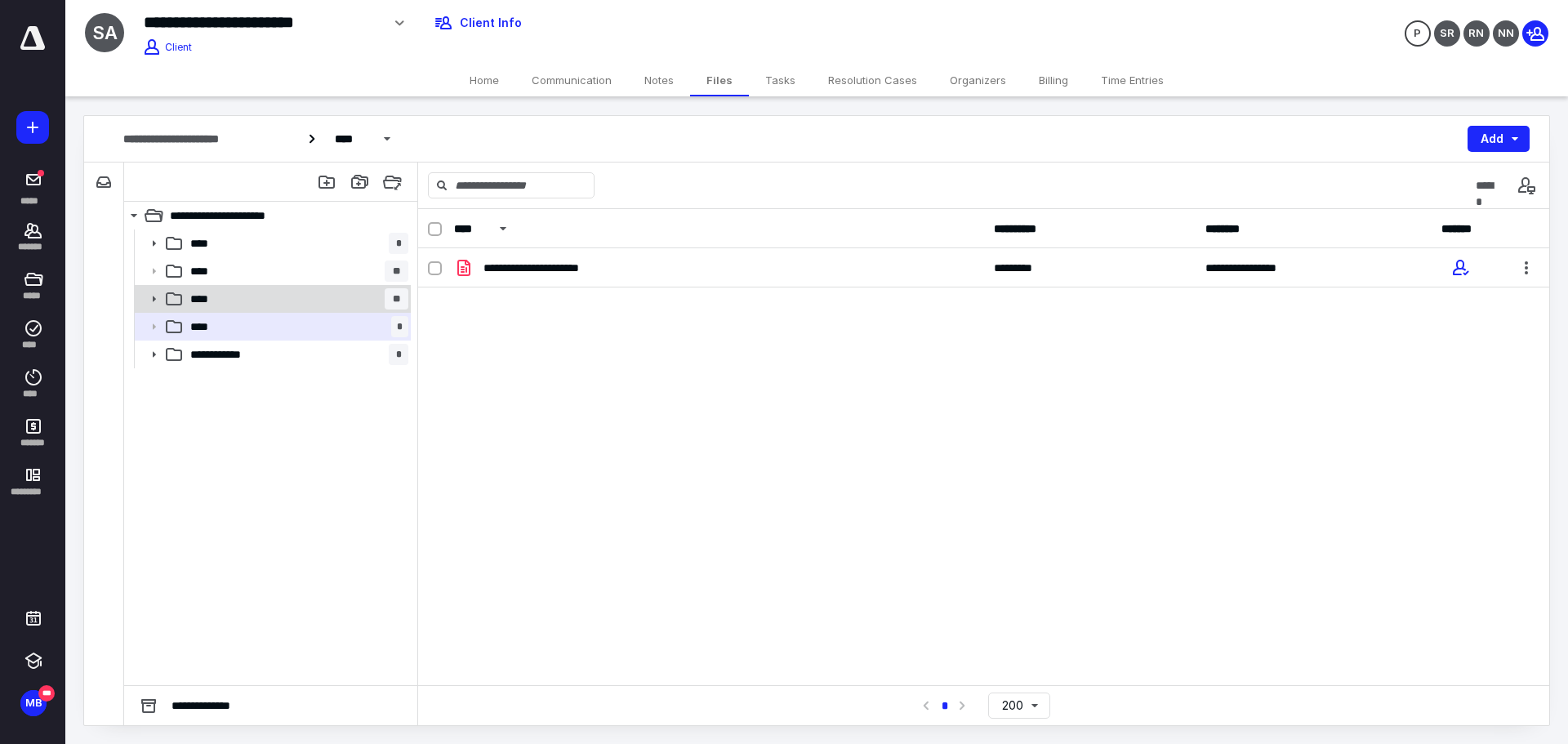 click on "**** **" at bounding box center [296, 299] 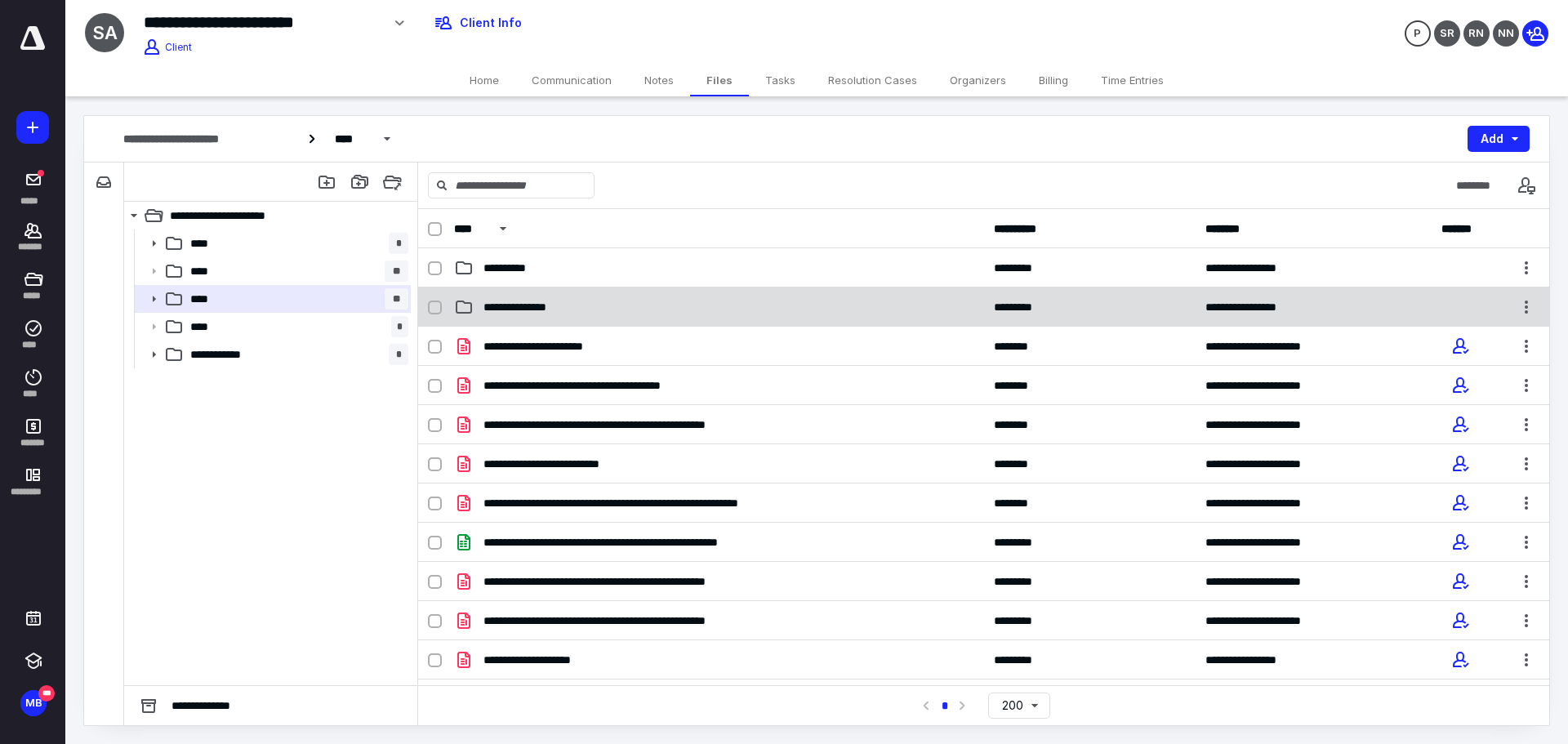 click on "**********" at bounding box center [719, 307] 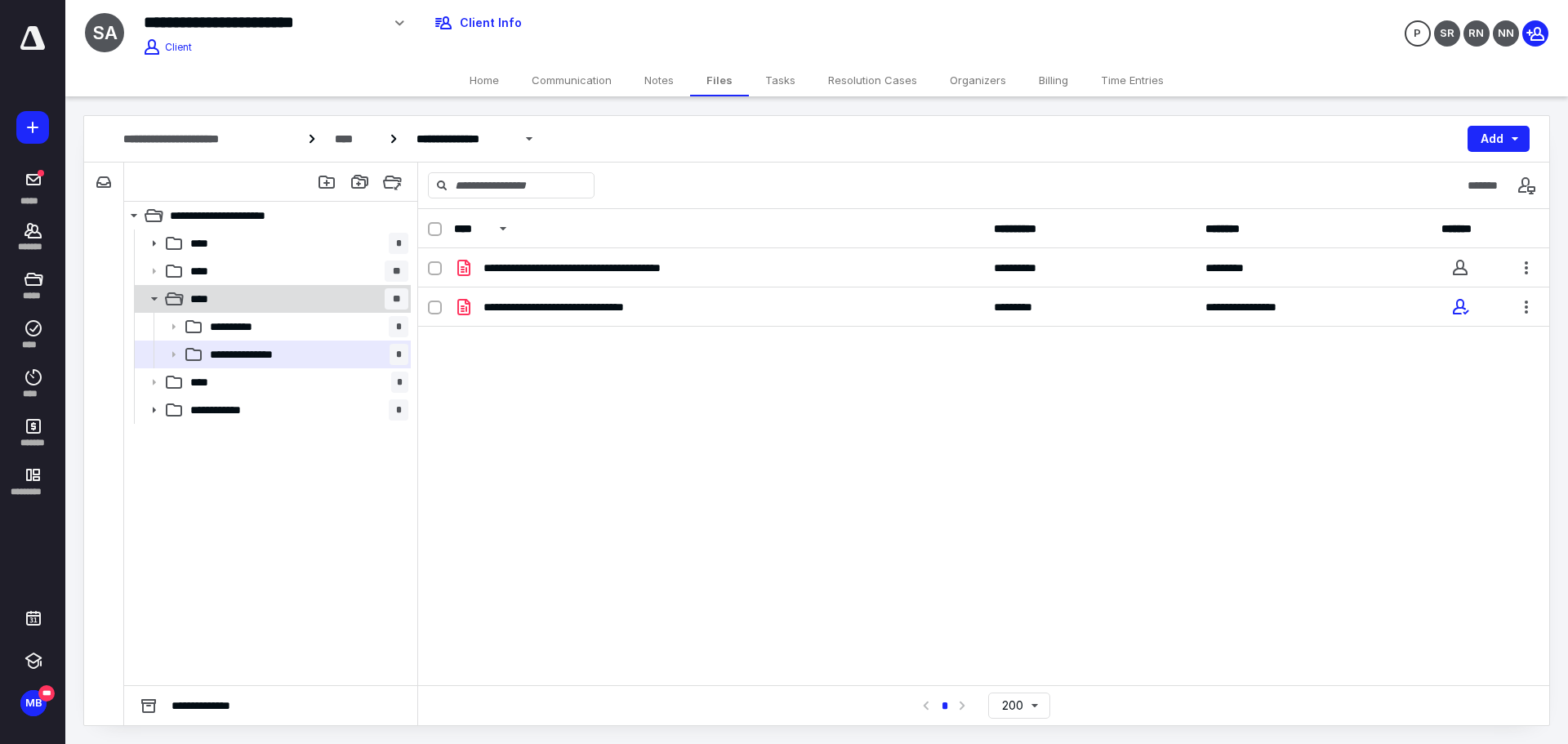click 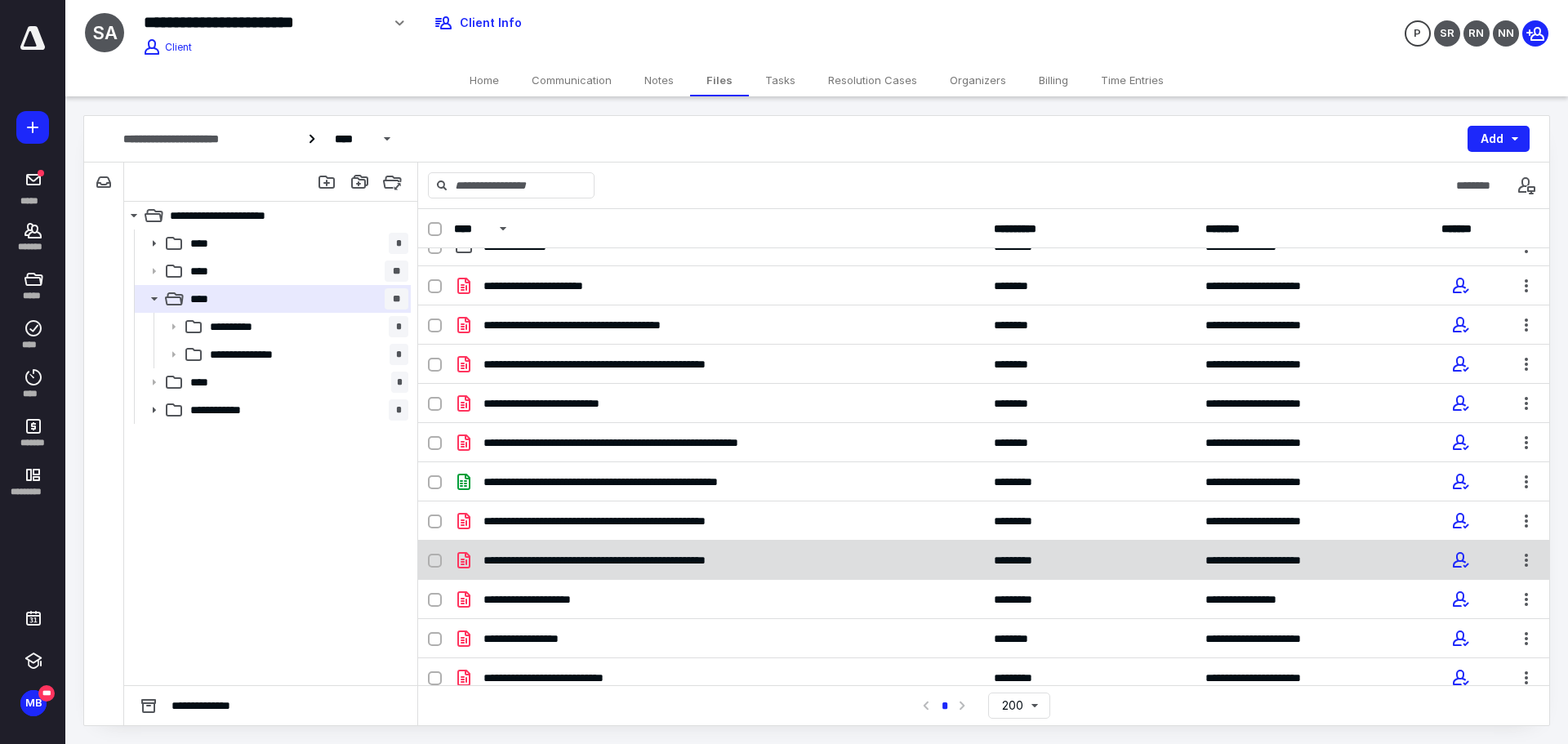 scroll, scrollTop: 0, scrollLeft: 0, axis: both 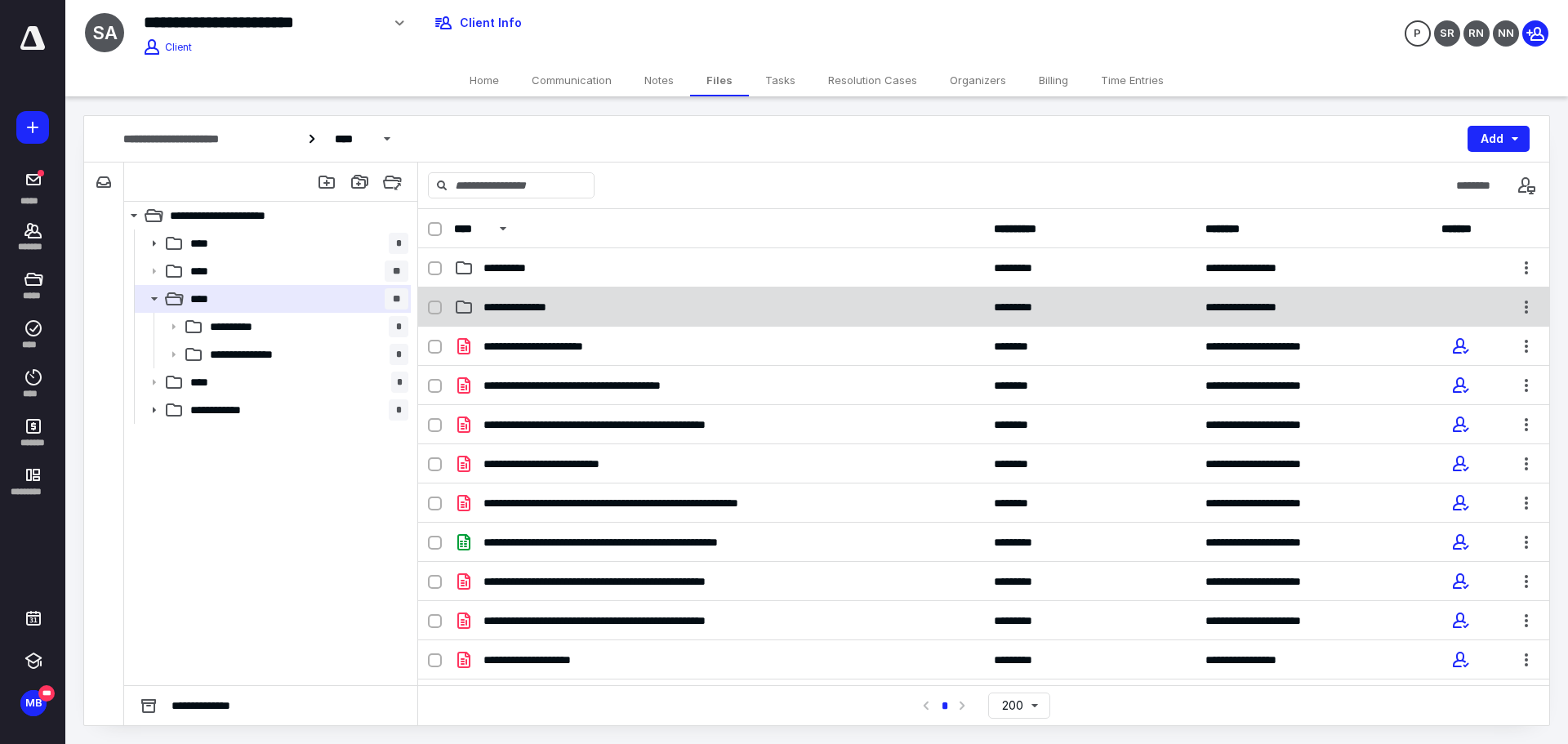 click on "**********" at bounding box center [983, 307] 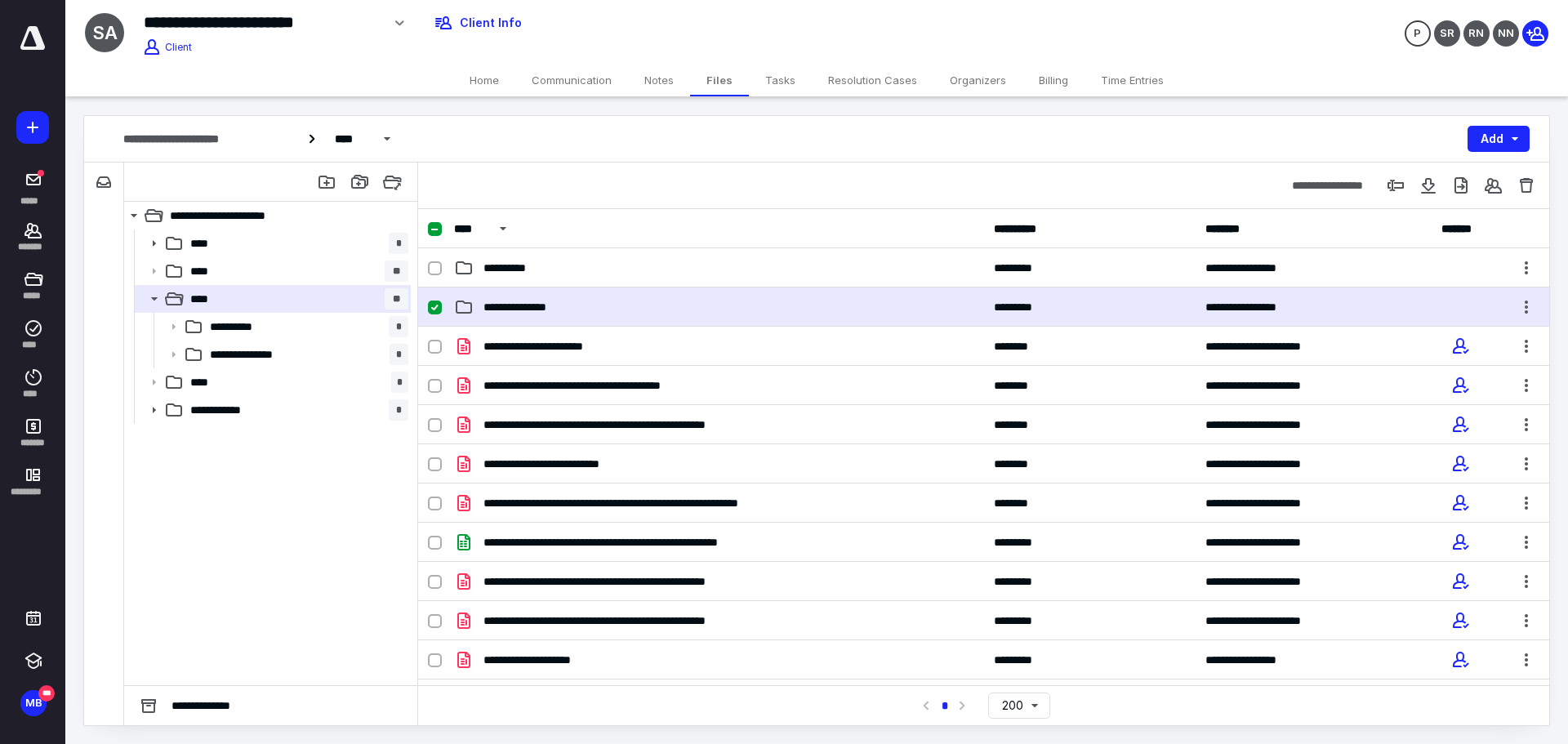 click on "**********" at bounding box center (983, 307) 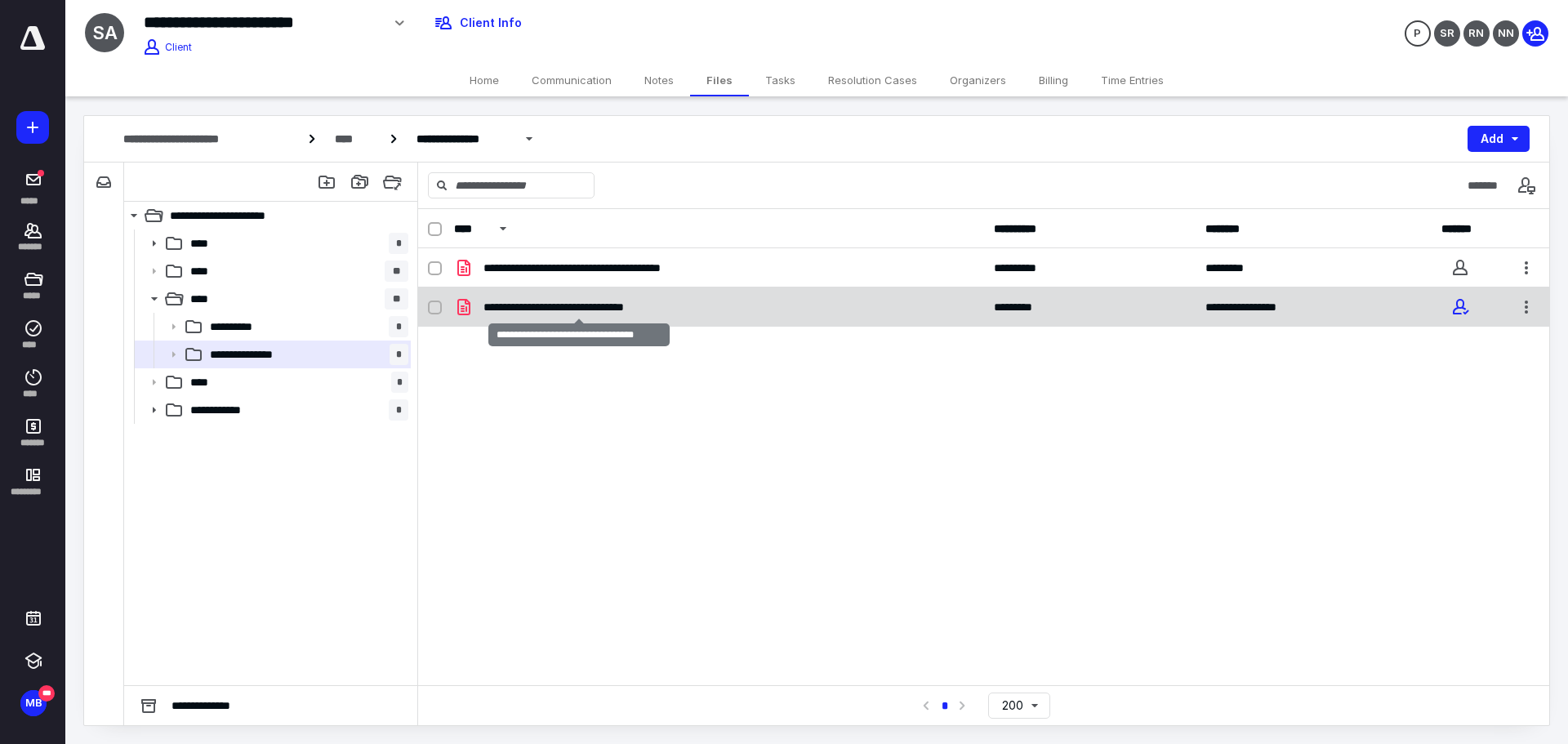 click on "**********" at bounding box center (579, 307) 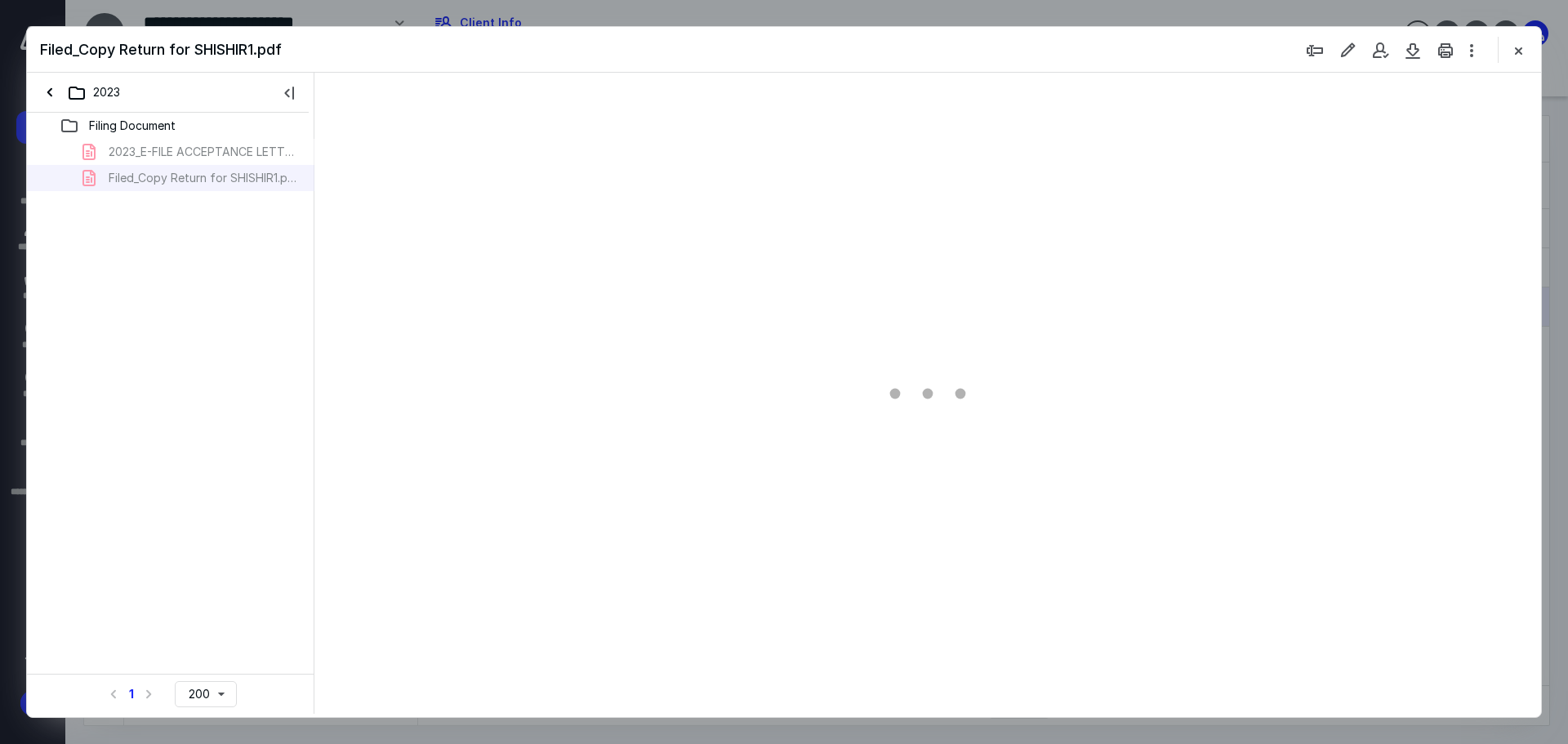 scroll, scrollTop: 0, scrollLeft: 0, axis: both 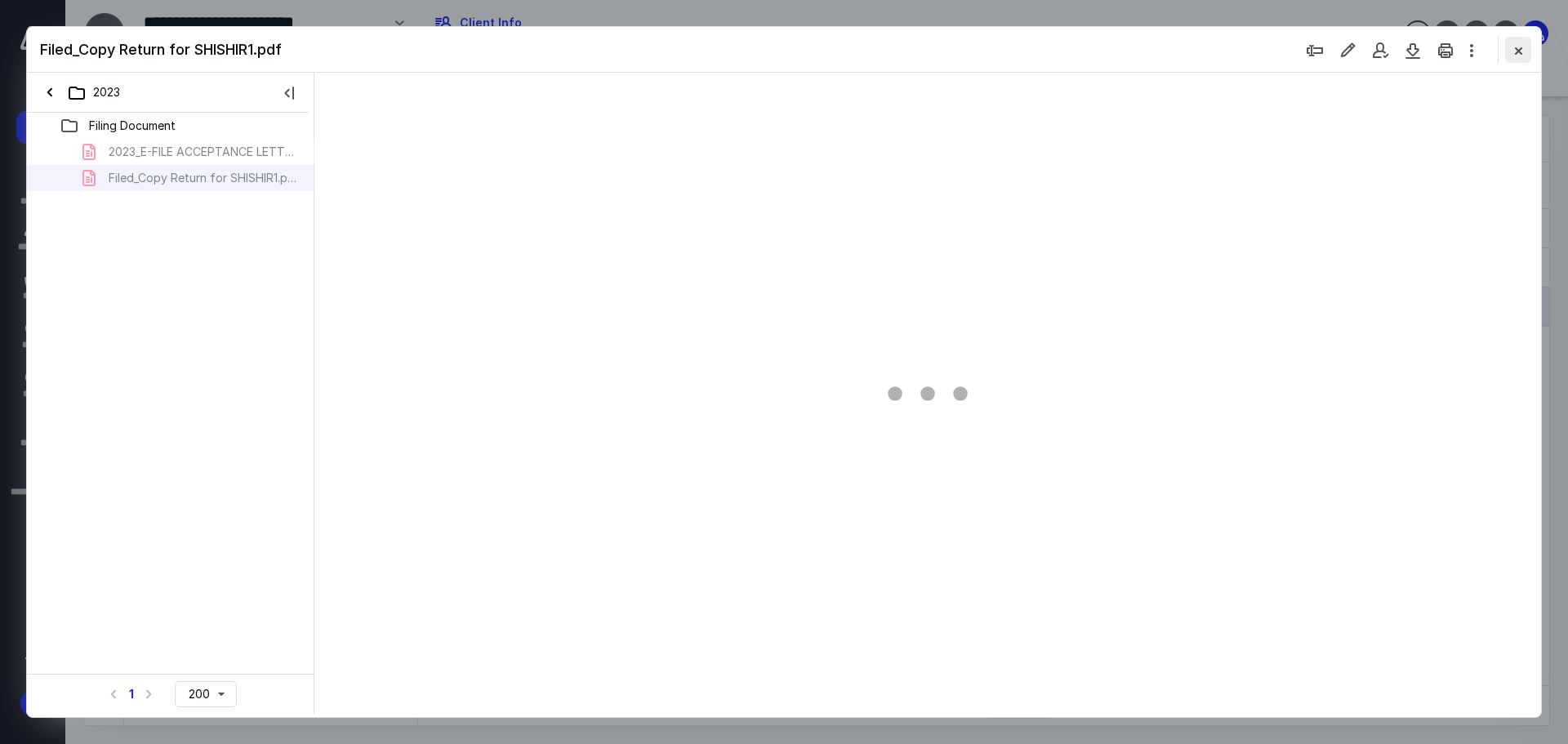 click at bounding box center [1518, 50] 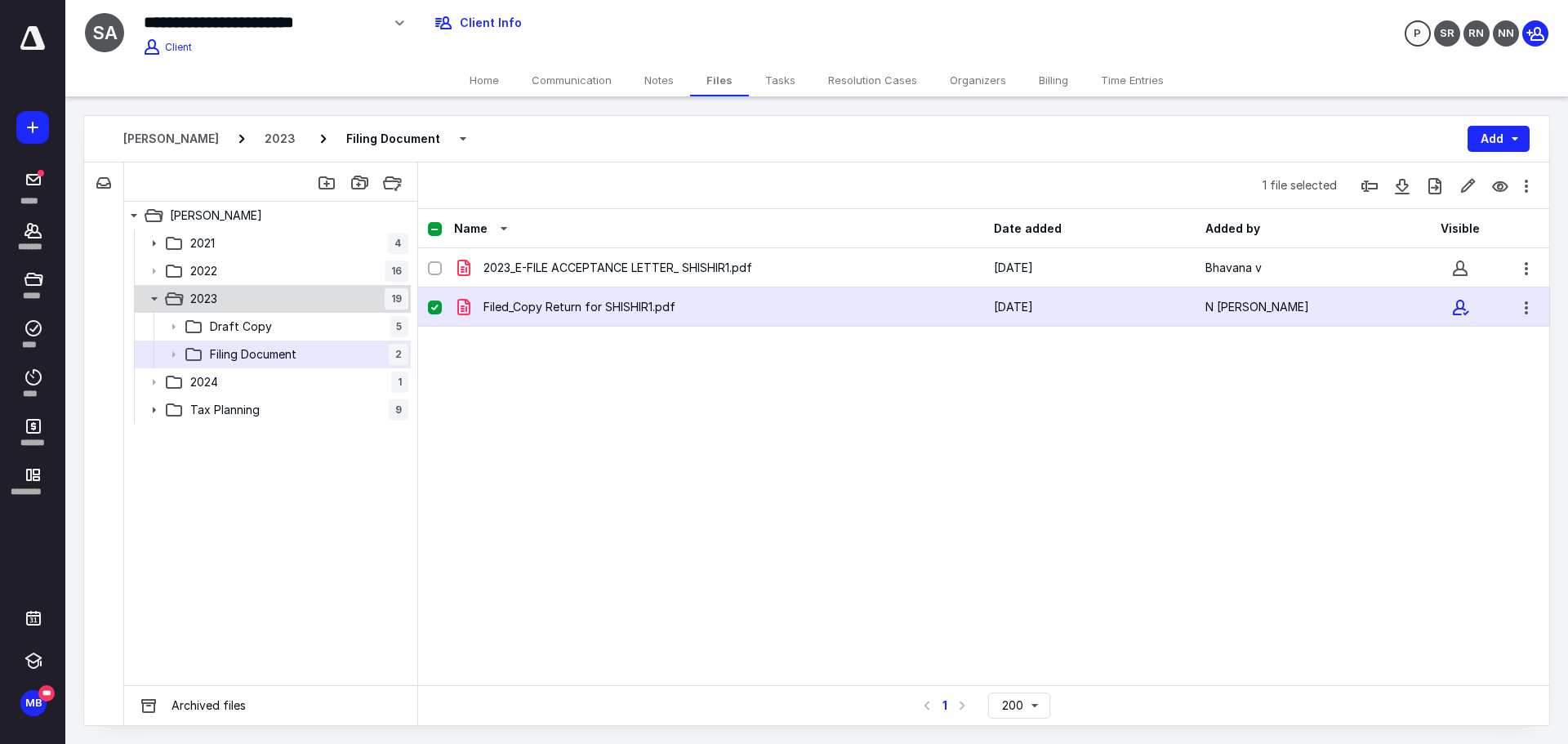 click on "2023 19" at bounding box center (296, 299) 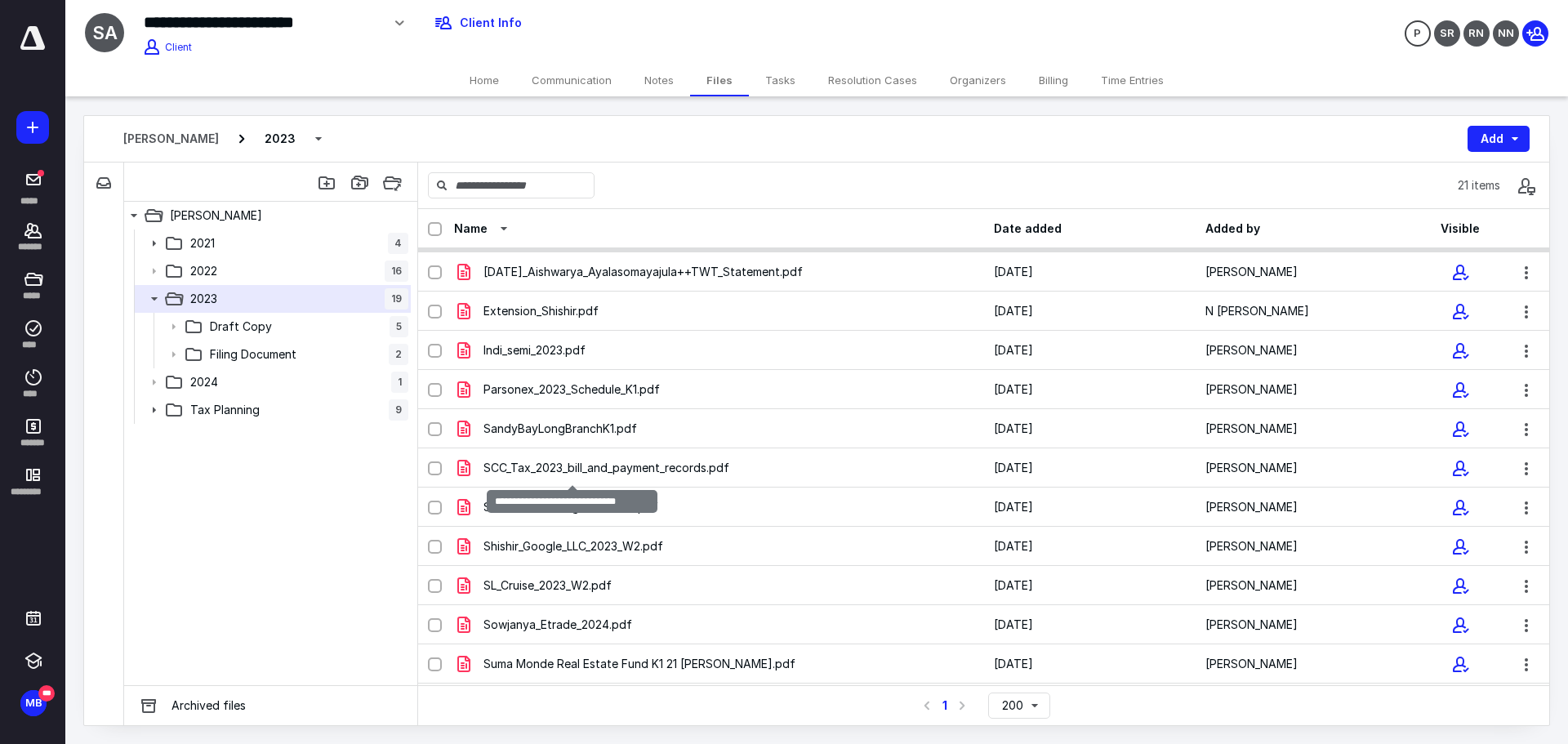 scroll, scrollTop: 386, scrollLeft: 0, axis: vertical 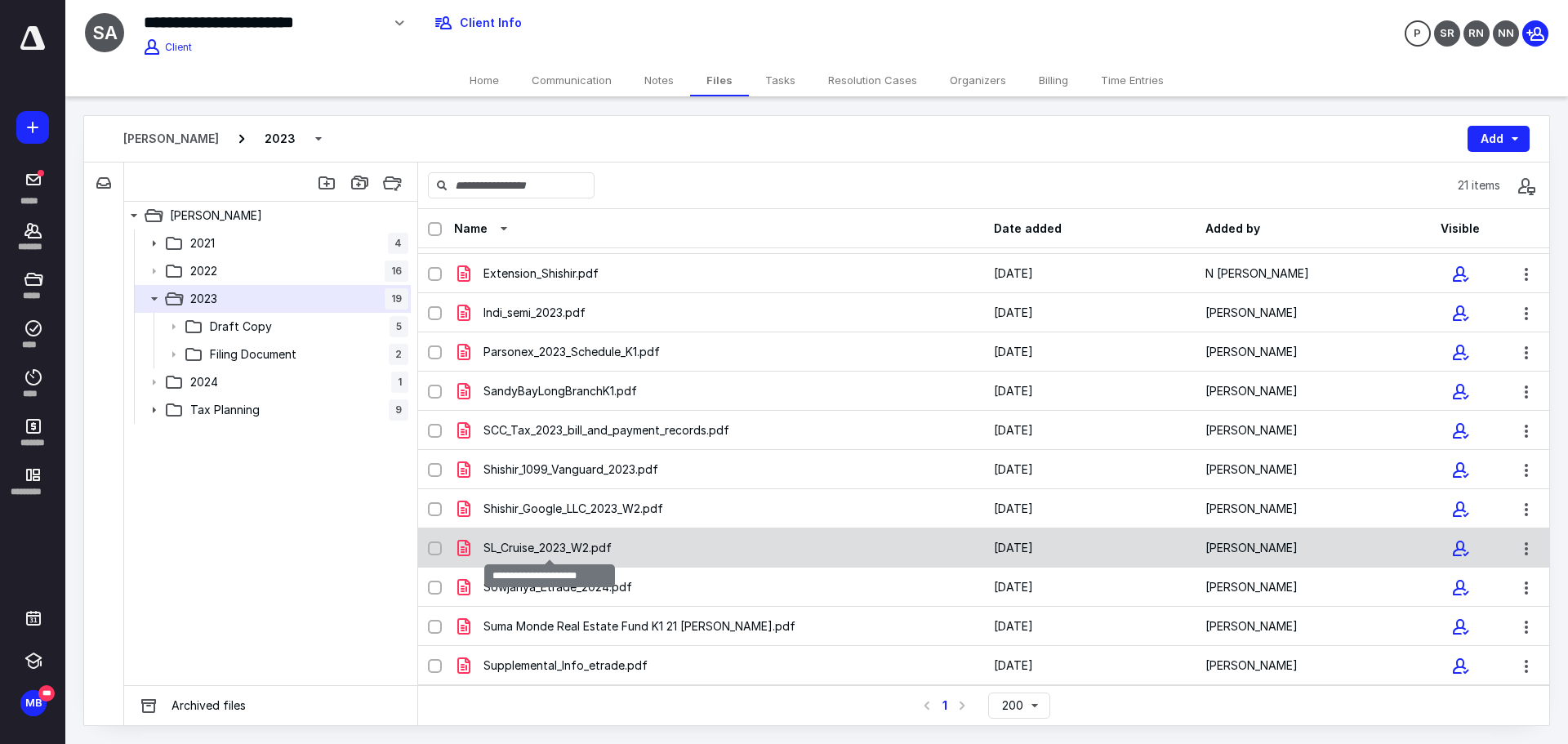 click on "SL_Cruise_2023_W2.pdf" at bounding box center (547, 548) 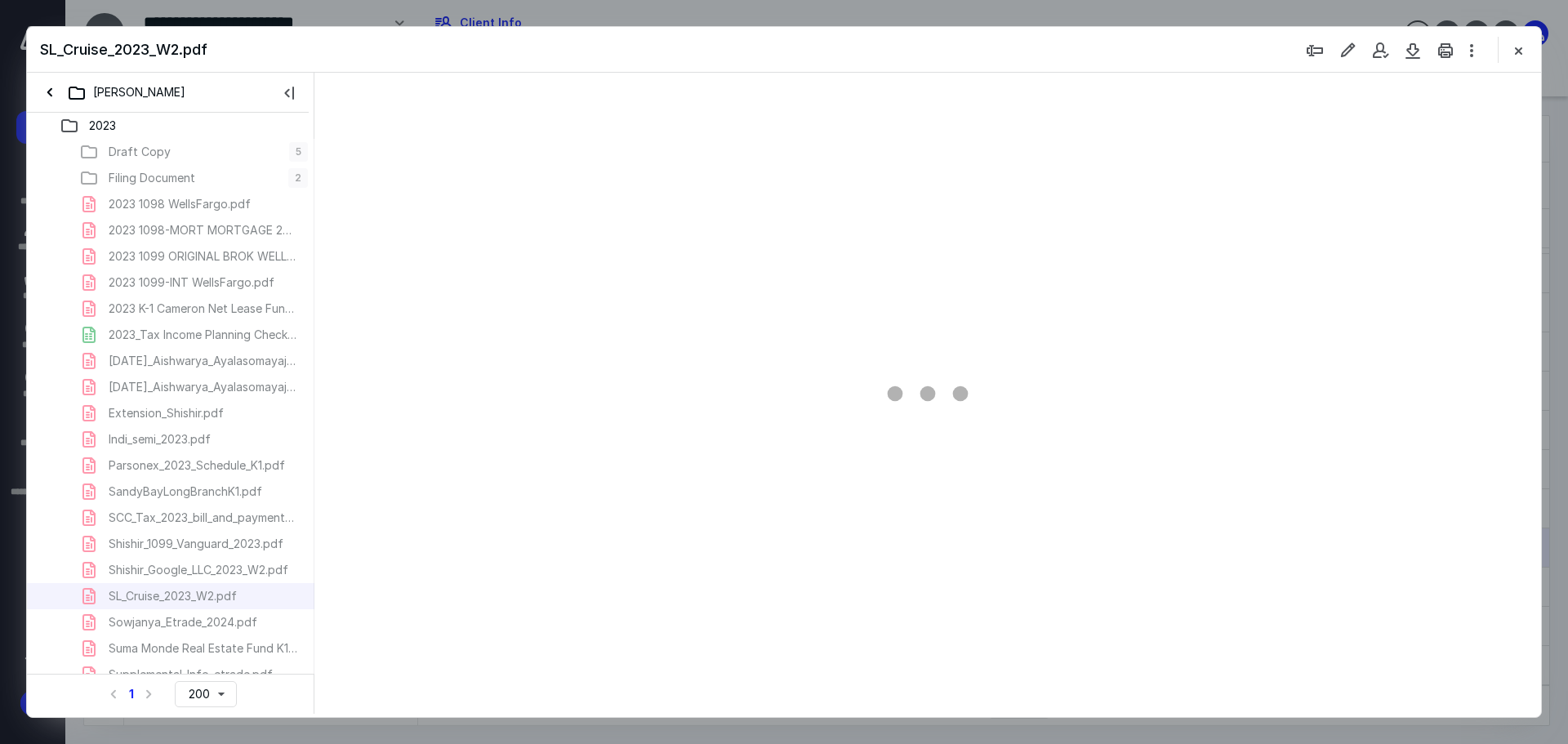 scroll, scrollTop: 0, scrollLeft: 0, axis: both 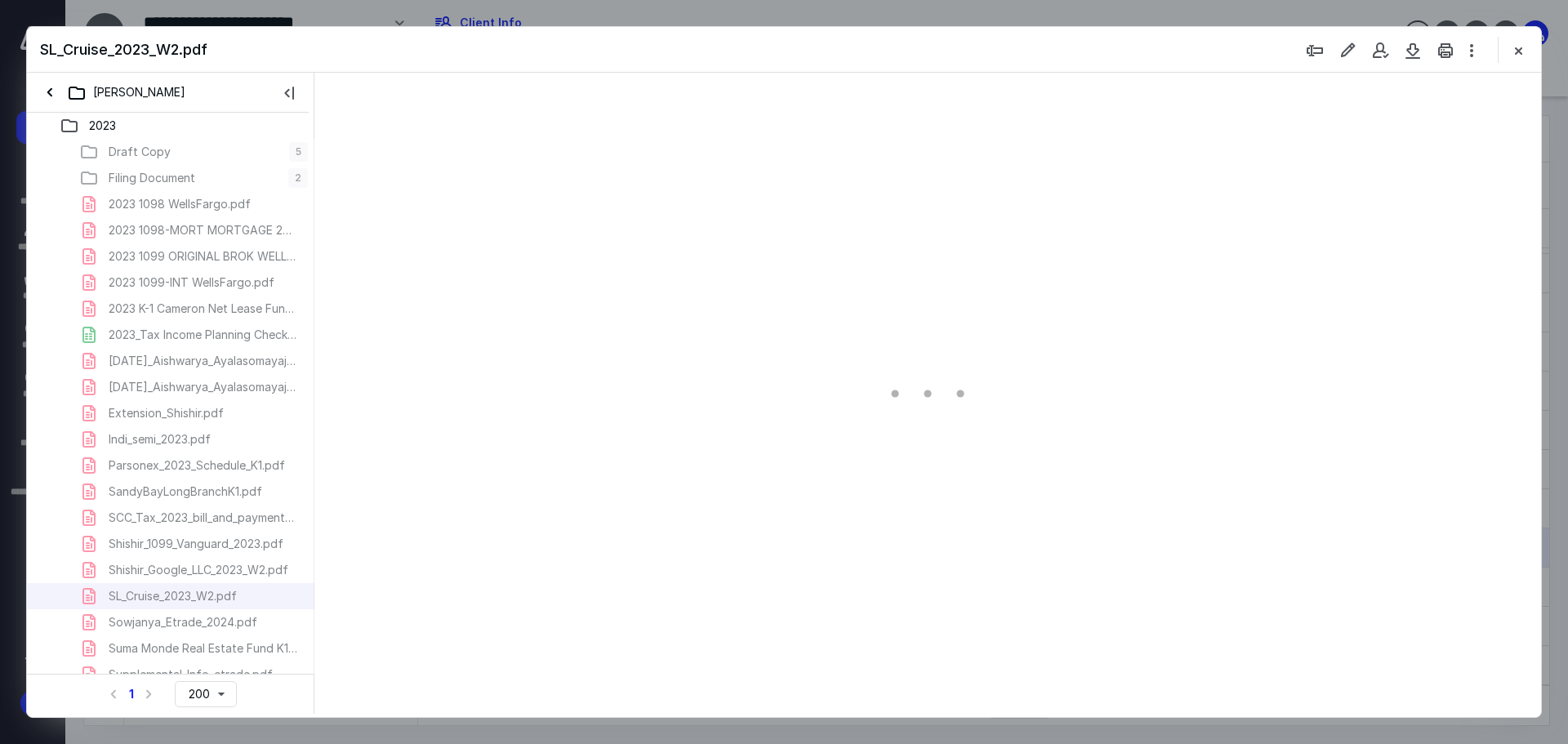 type on "89" 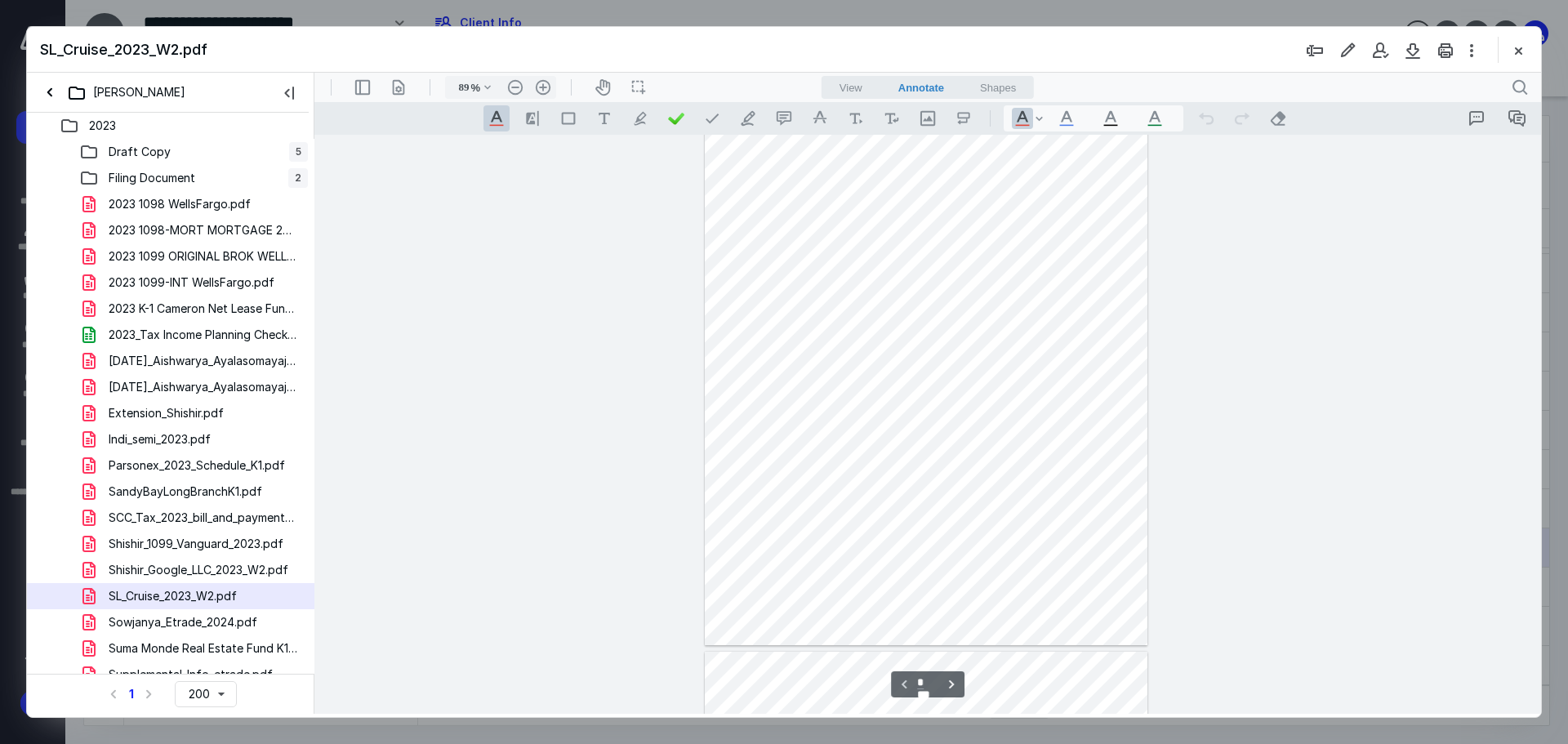 scroll, scrollTop: 0, scrollLeft: 0, axis: both 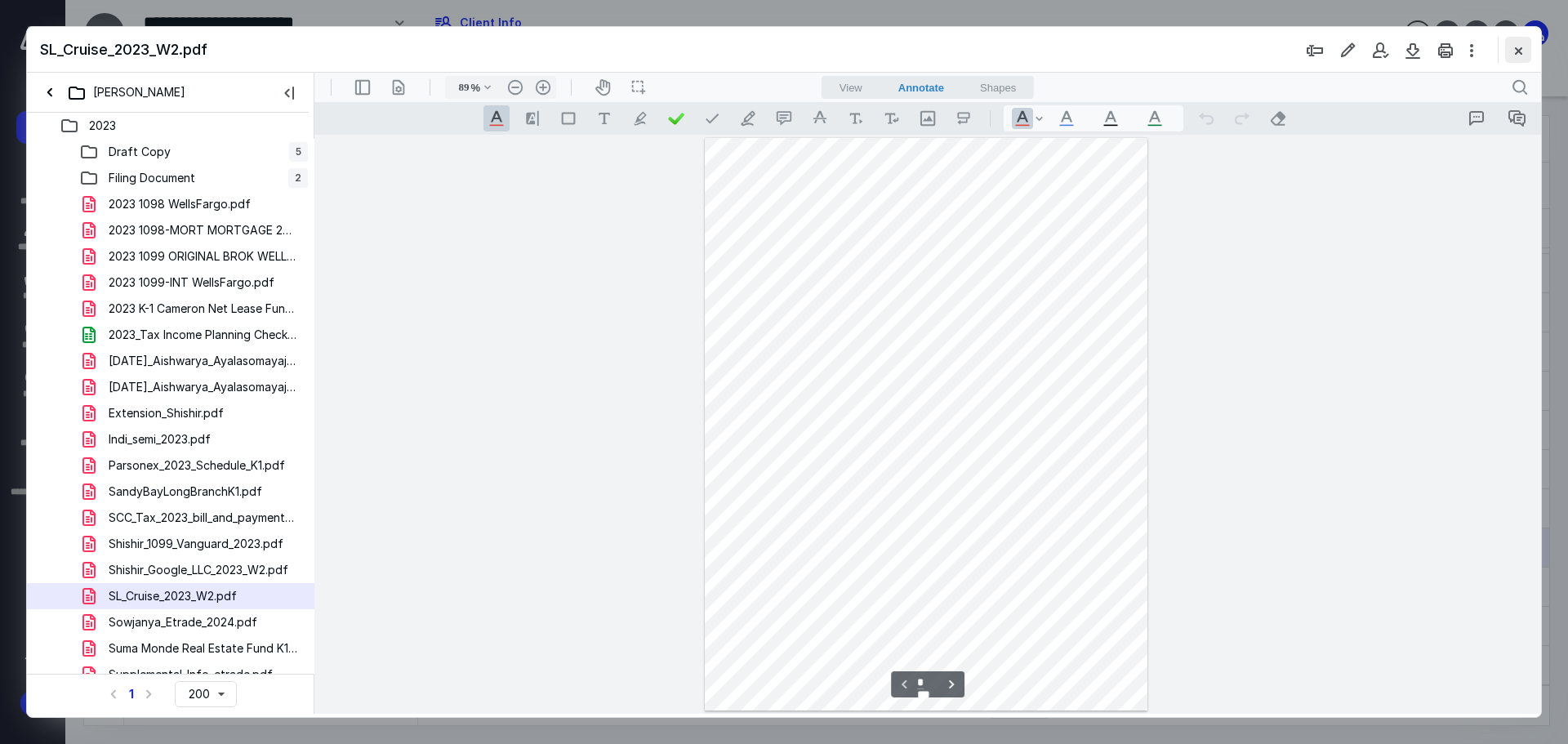 click at bounding box center (1518, 50) 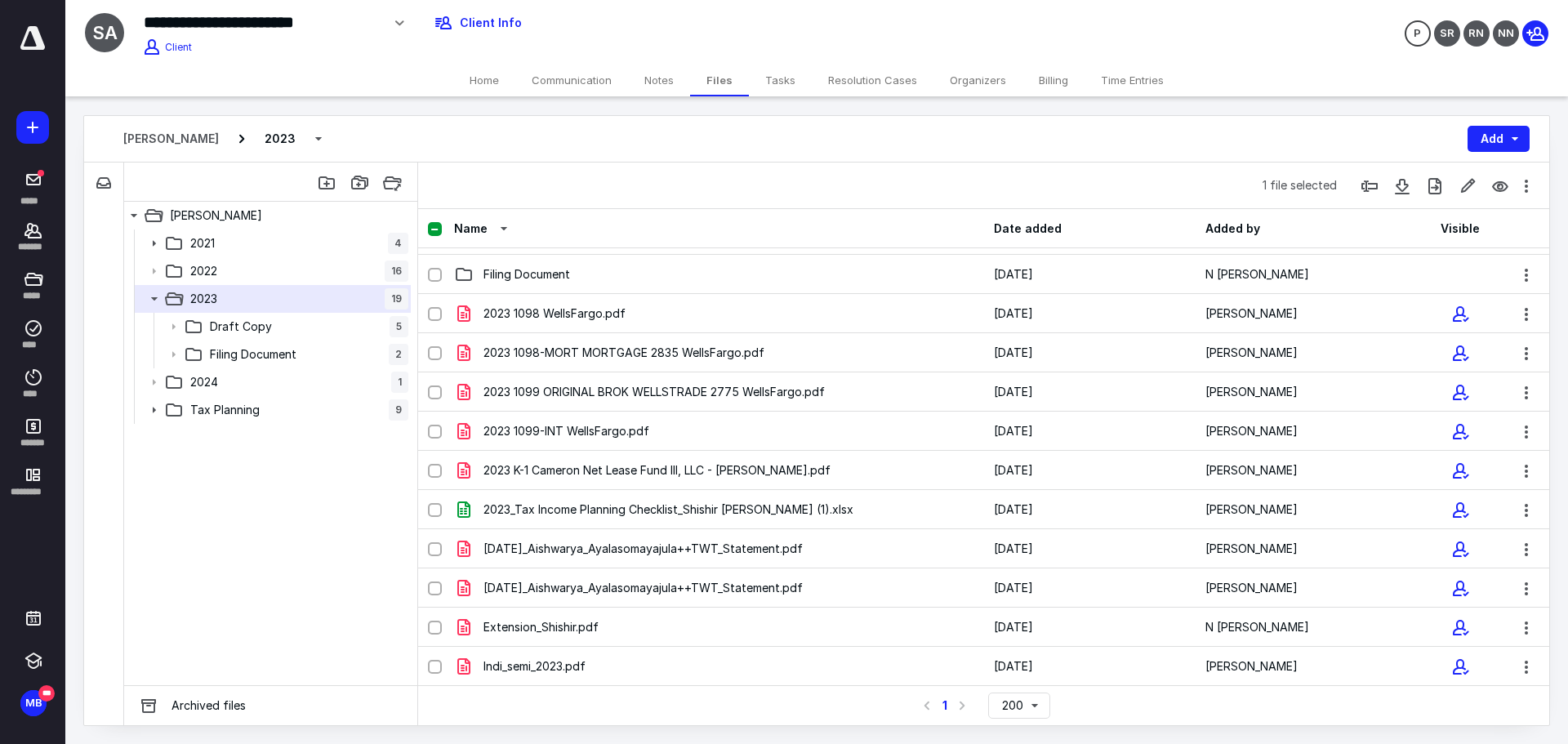scroll, scrollTop: 0, scrollLeft: 0, axis: both 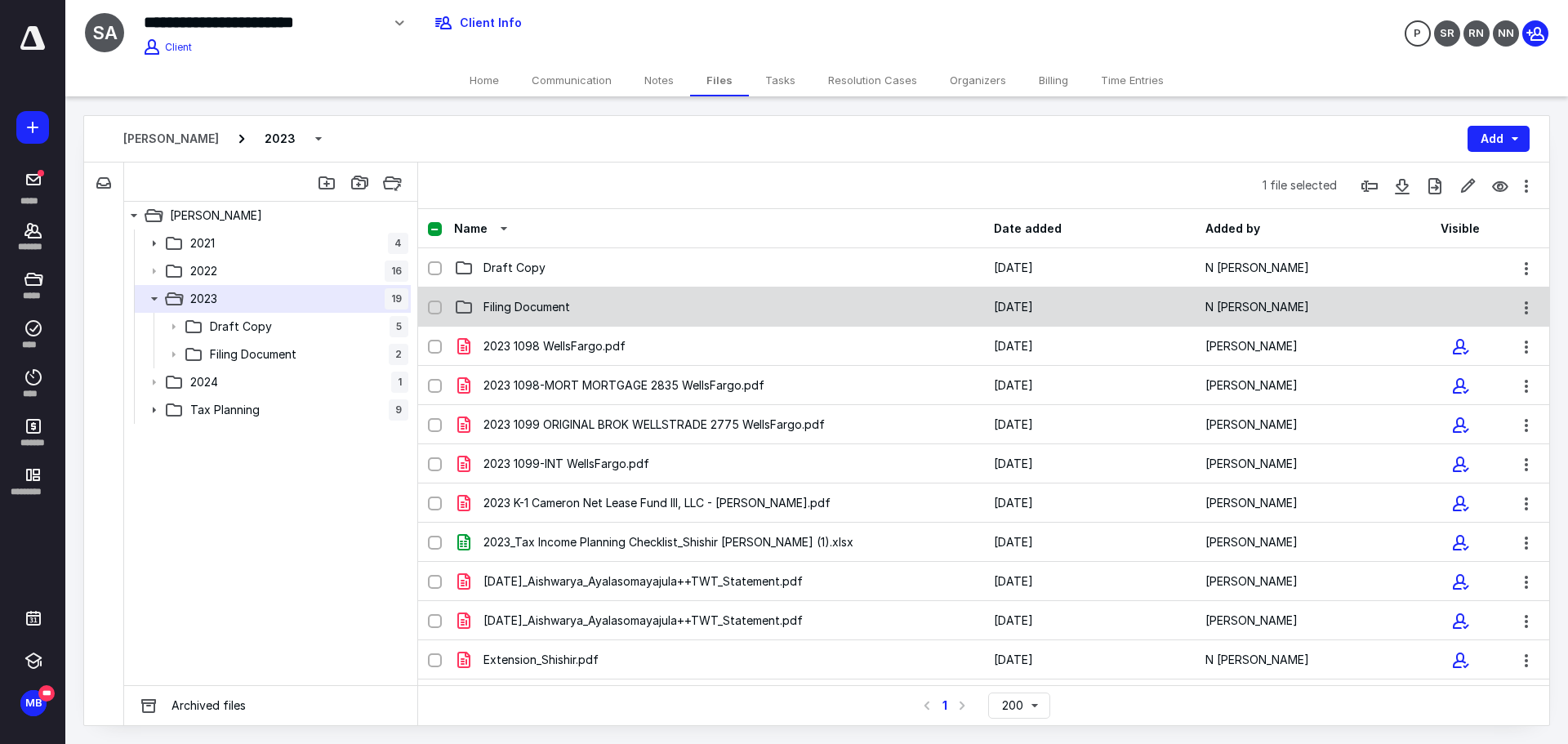 click on "Filing Document" at bounding box center (719, 307) 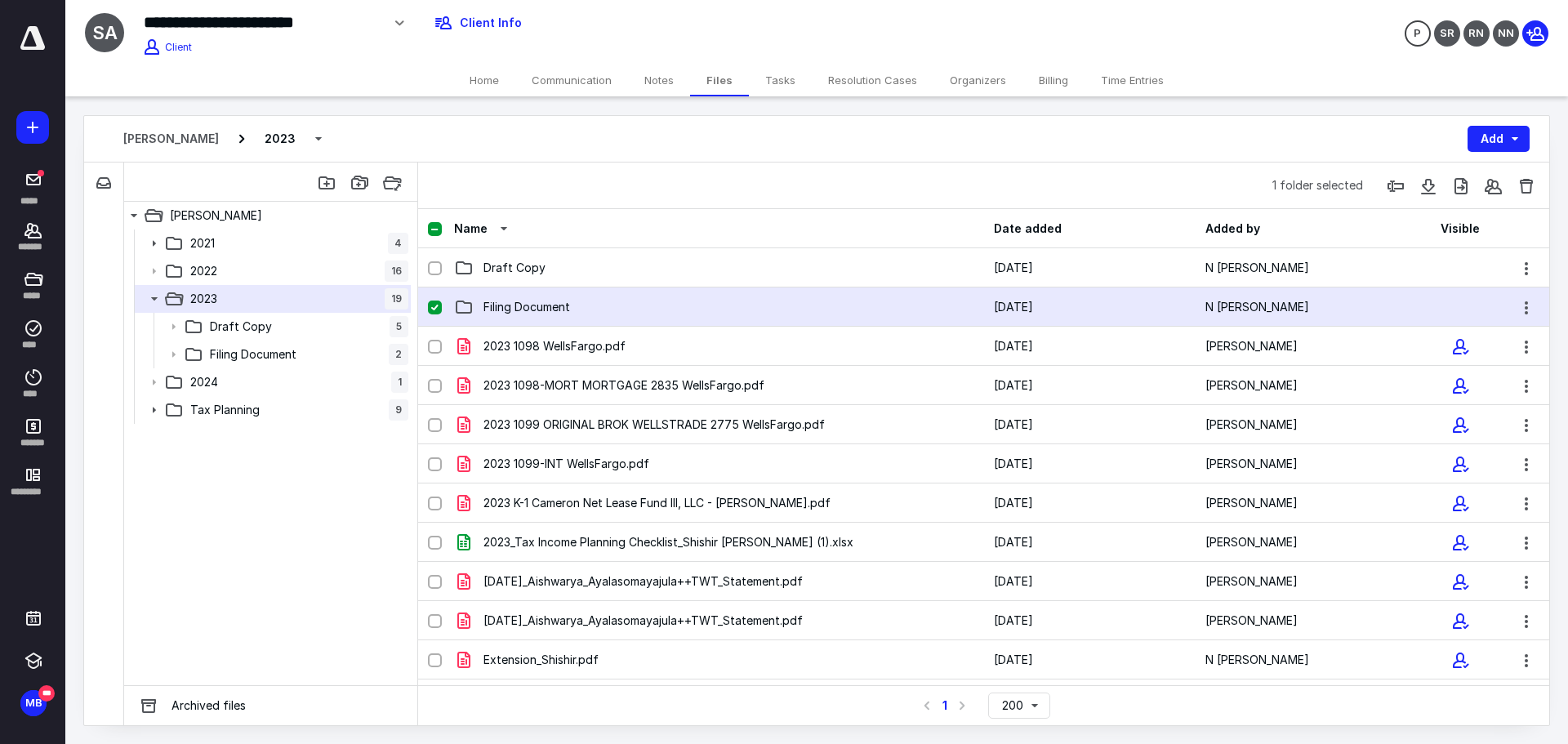 click on "Filing Document" at bounding box center [719, 307] 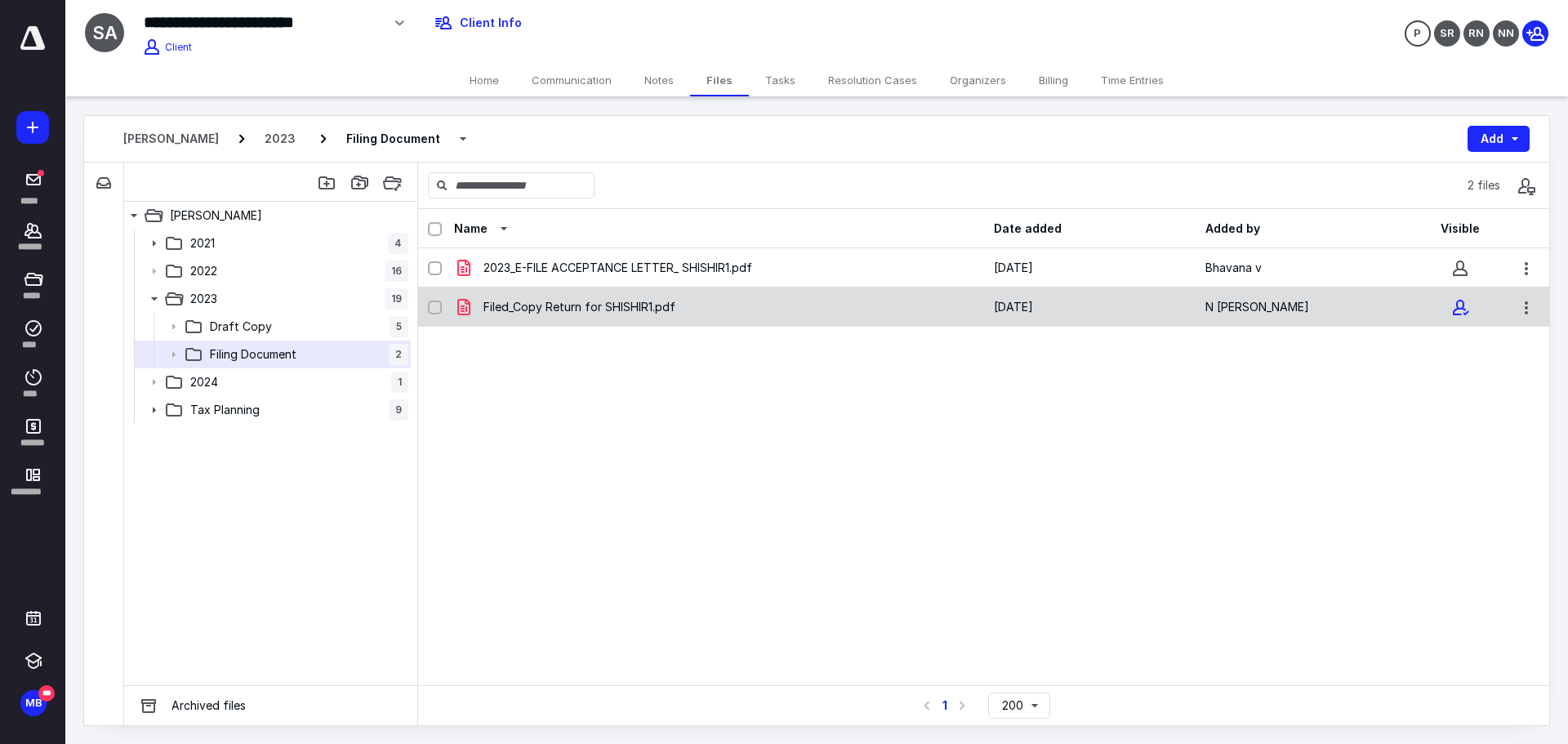 click on "Filed_Copy Return for SHISHIR1.pdf" at bounding box center [579, 307] 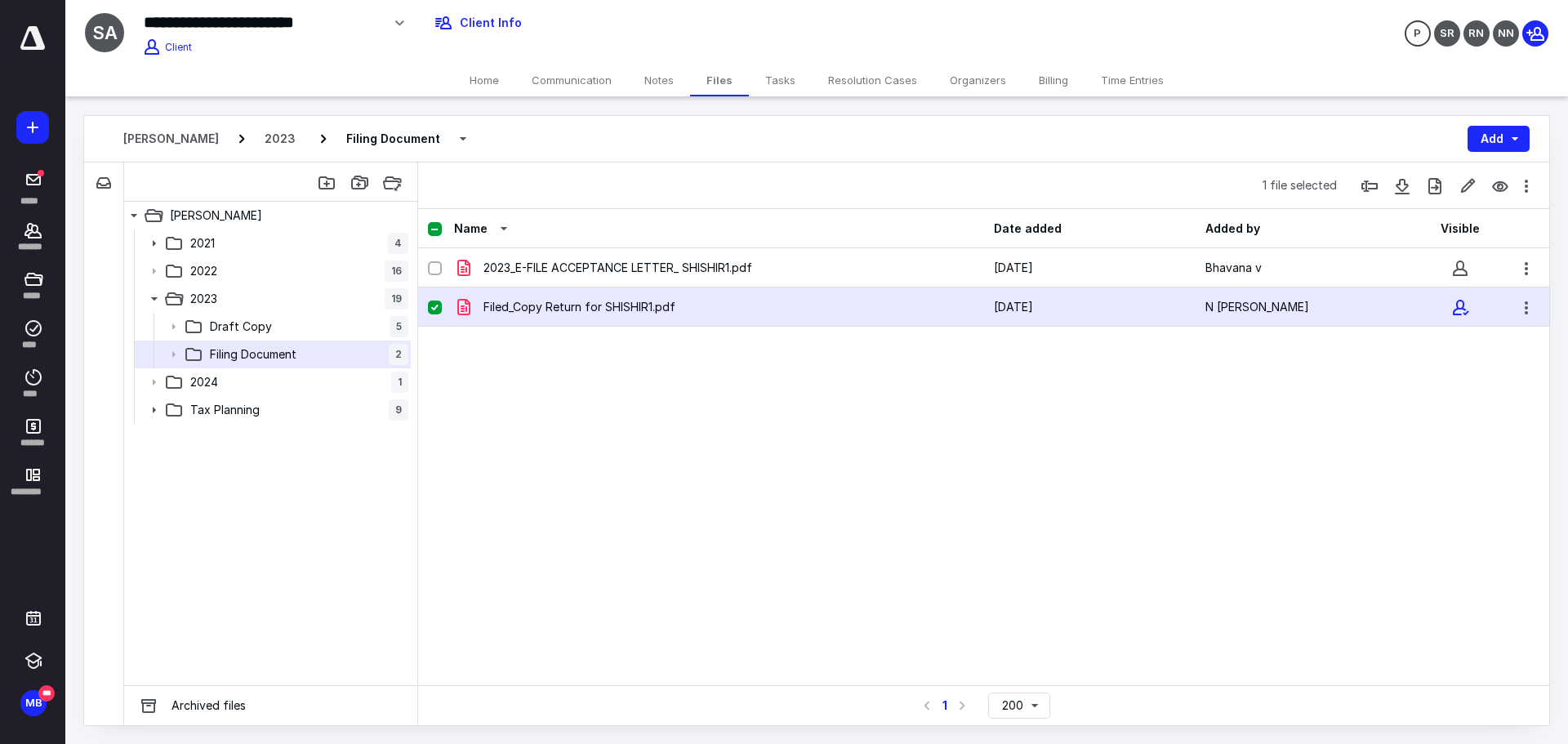 click on "Filed_Copy Return for SHISHIR1.pdf" at bounding box center [579, 307] 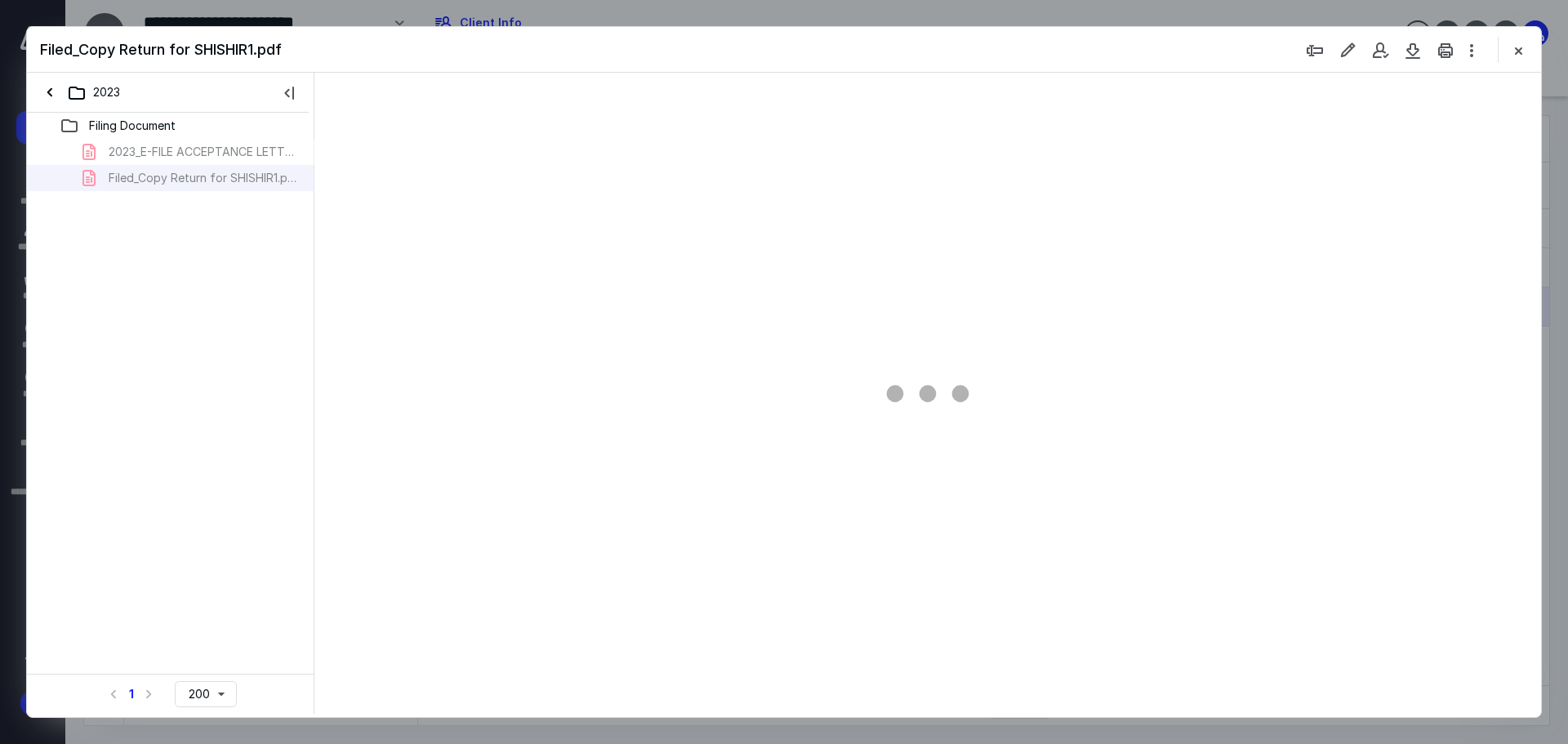 scroll, scrollTop: 0, scrollLeft: 0, axis: both 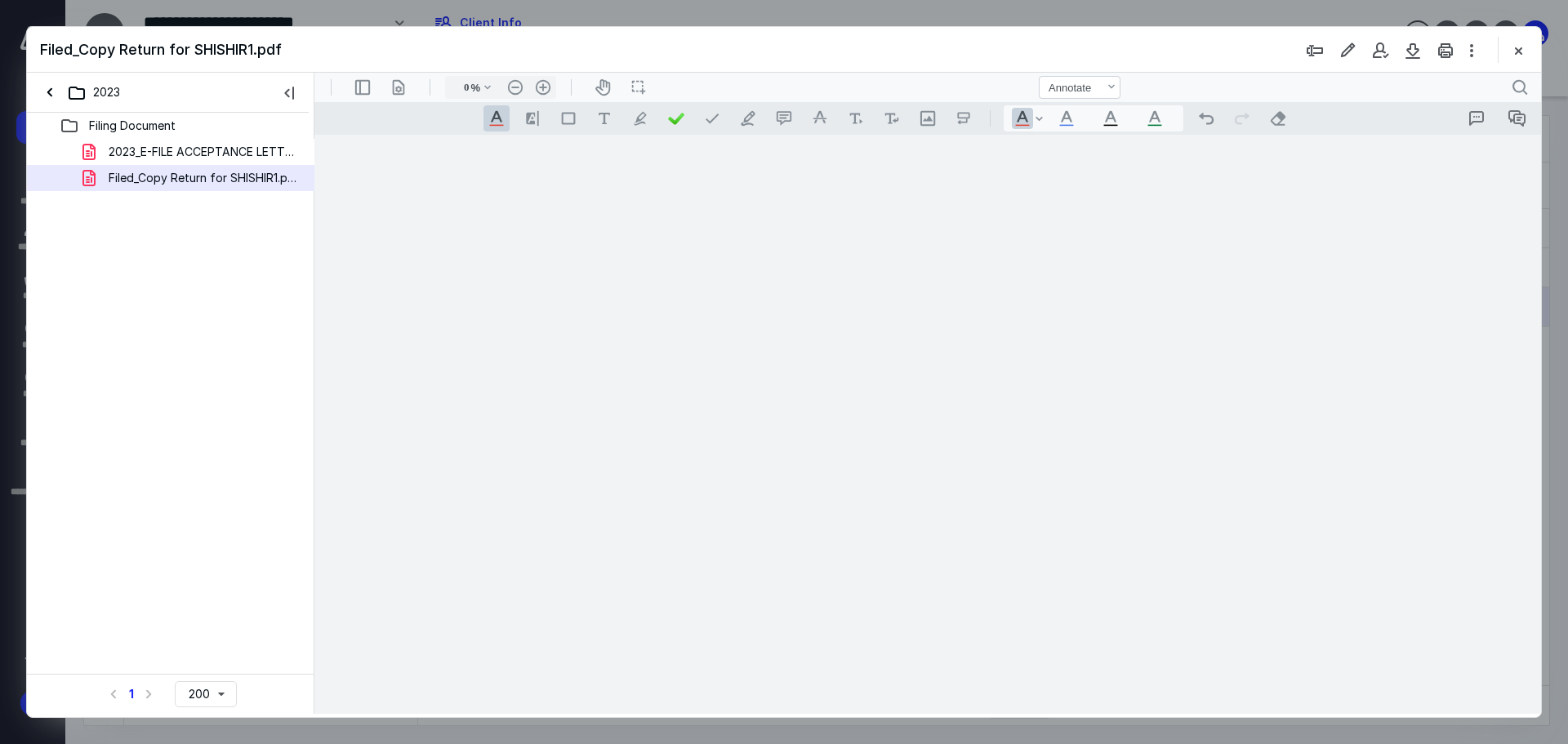 type on "89" 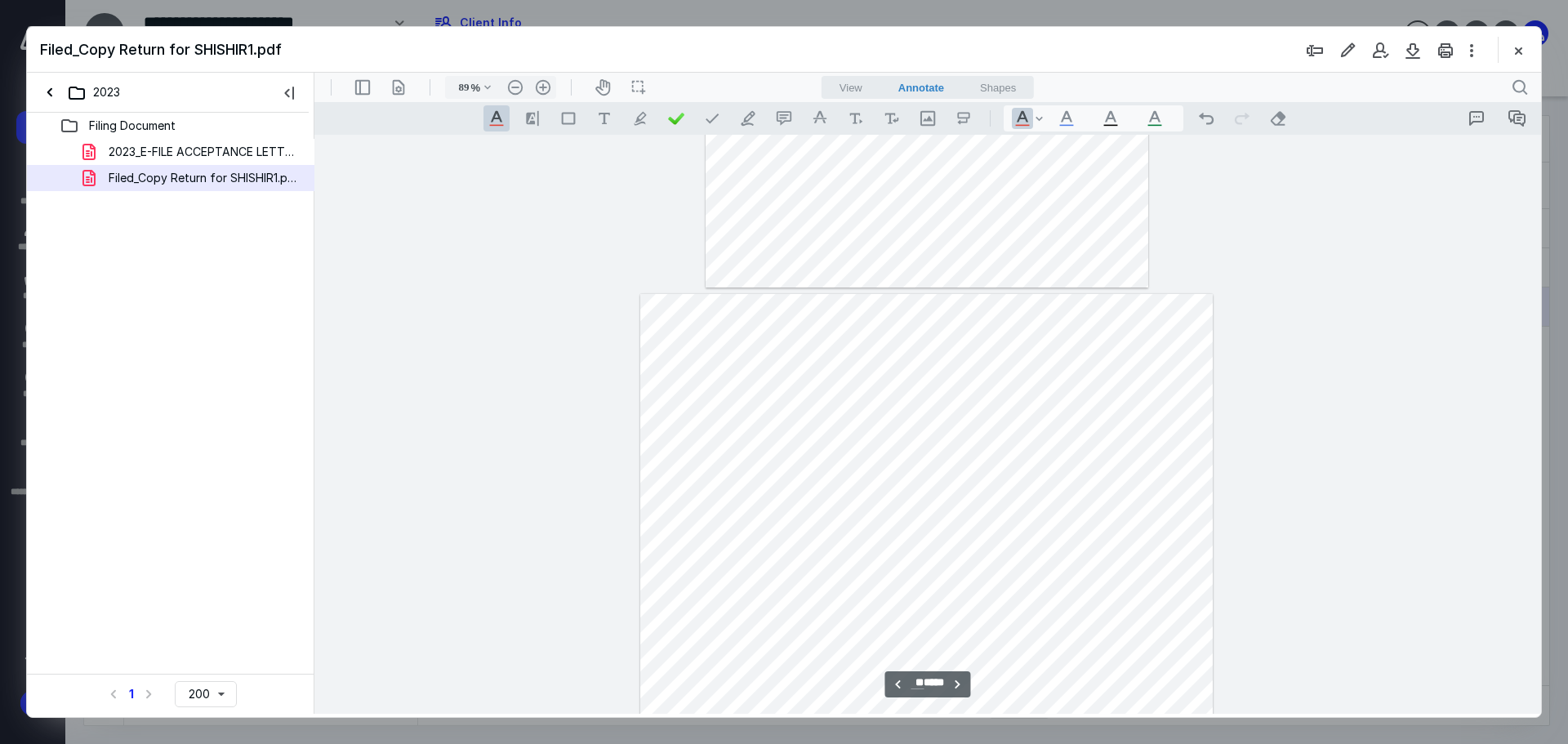 scroll, scrollTop: 20962, scrollLeft: 0, axis: vertical 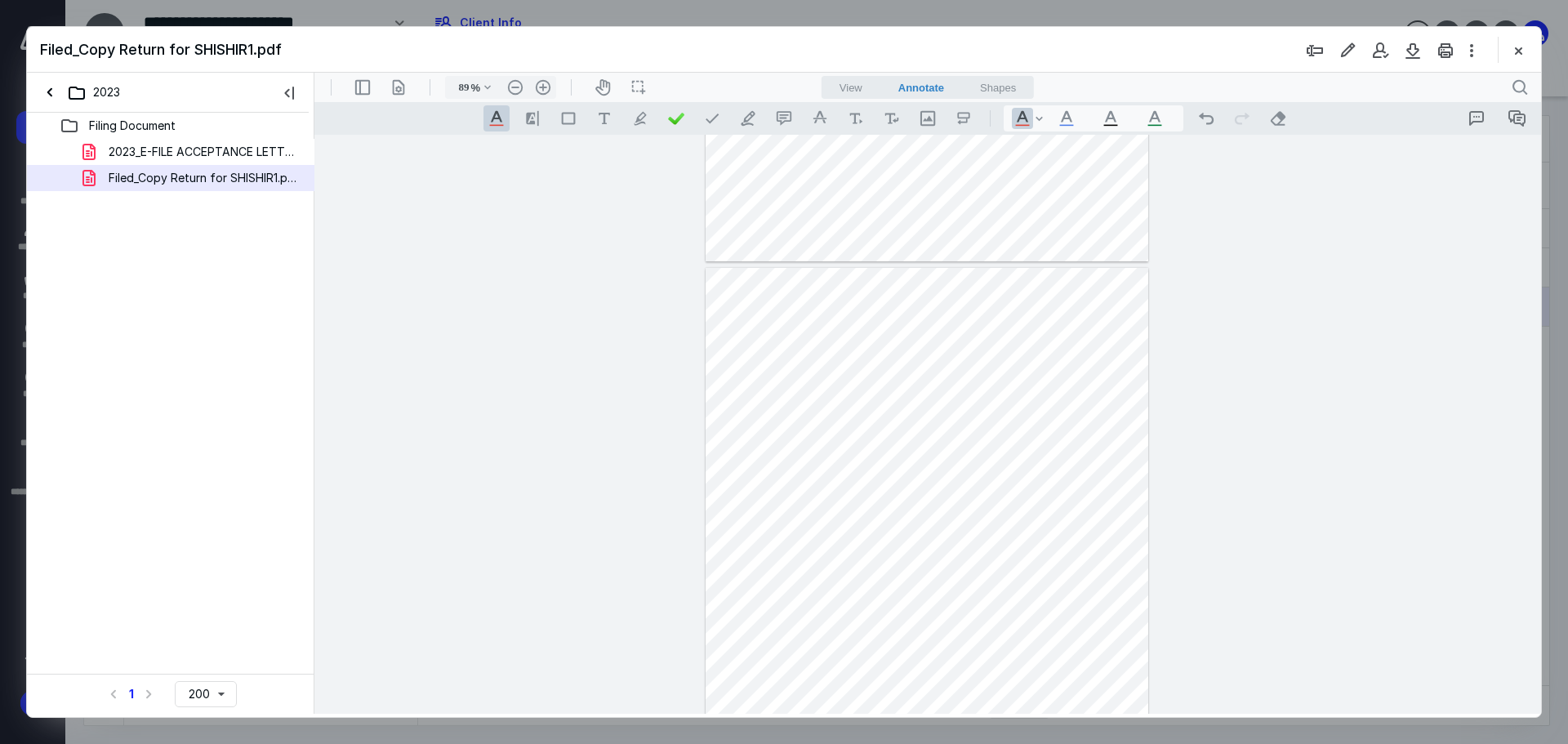 type on "**" 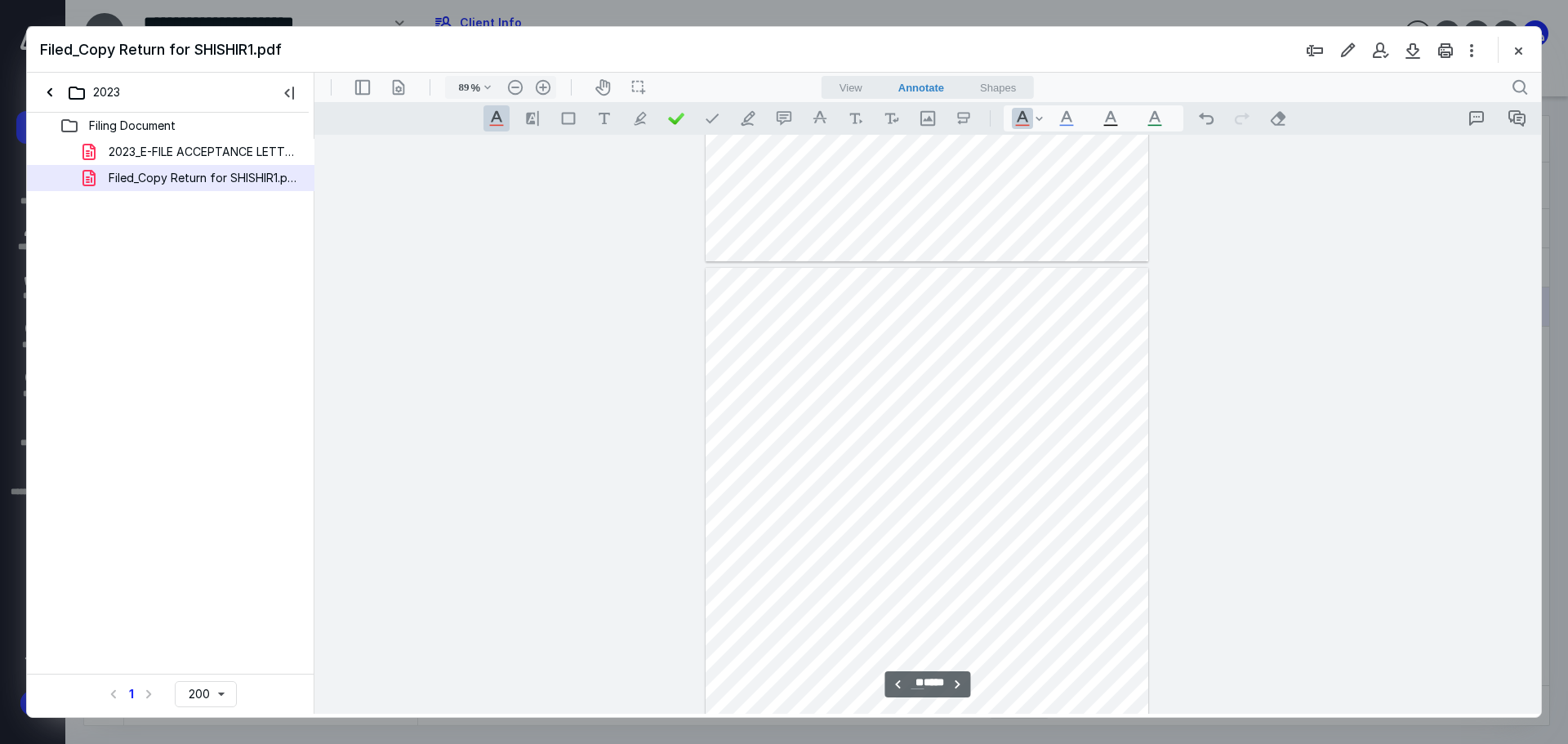 scroll, scrollTop: 19872, scrollLeft: 0, axis: vertical 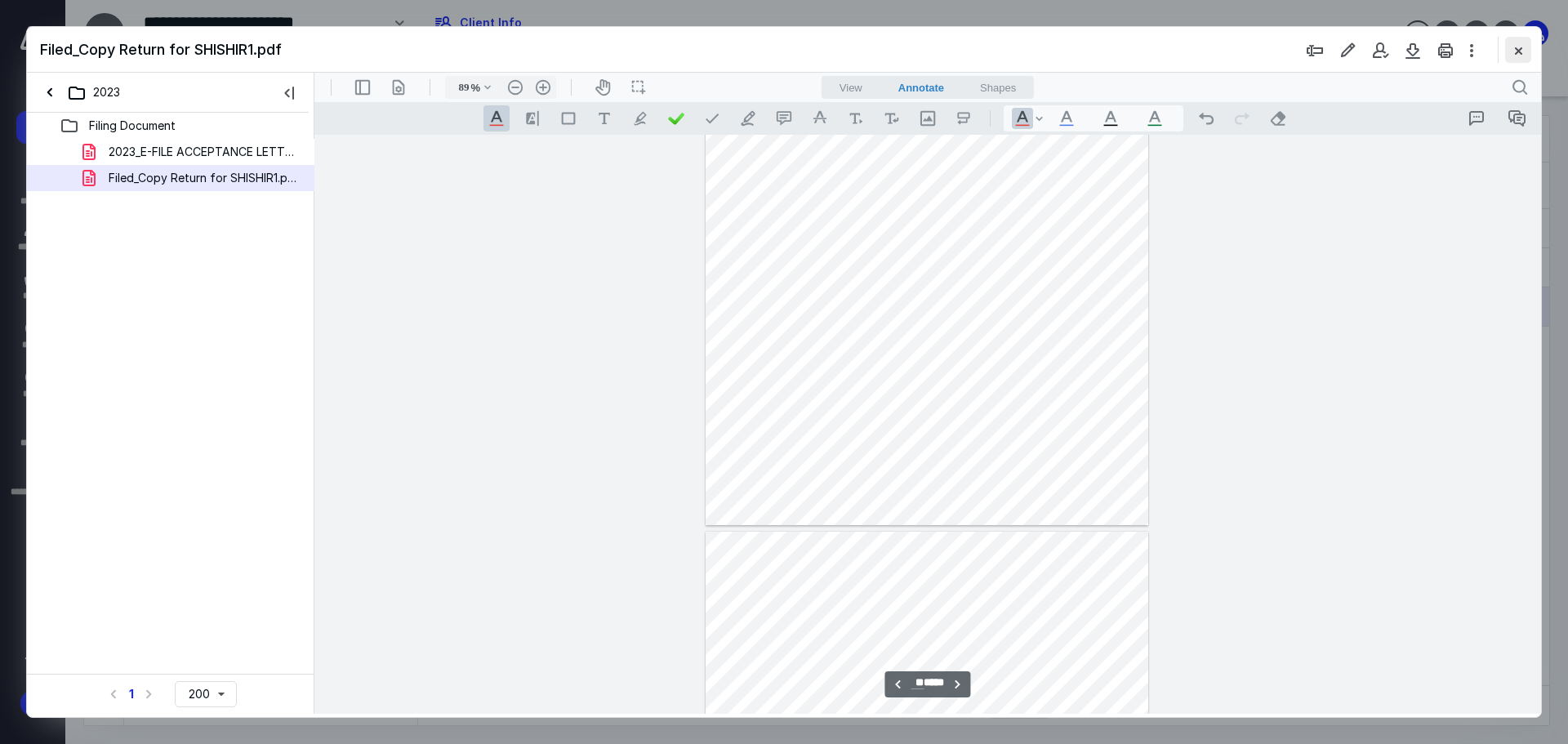 click at bounding box center (1518, 50) 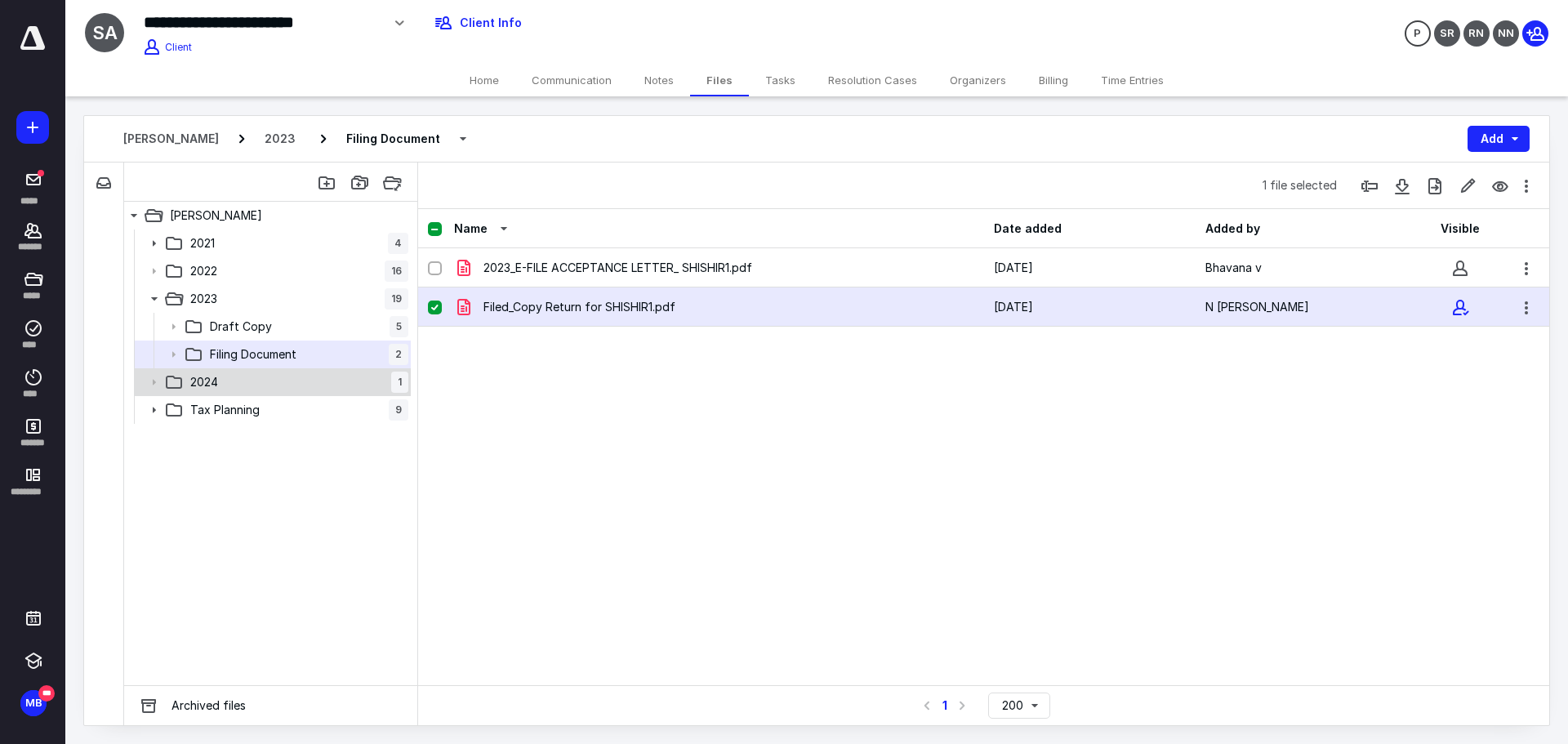 click on "2024 1" at bounding box center (296, 382) 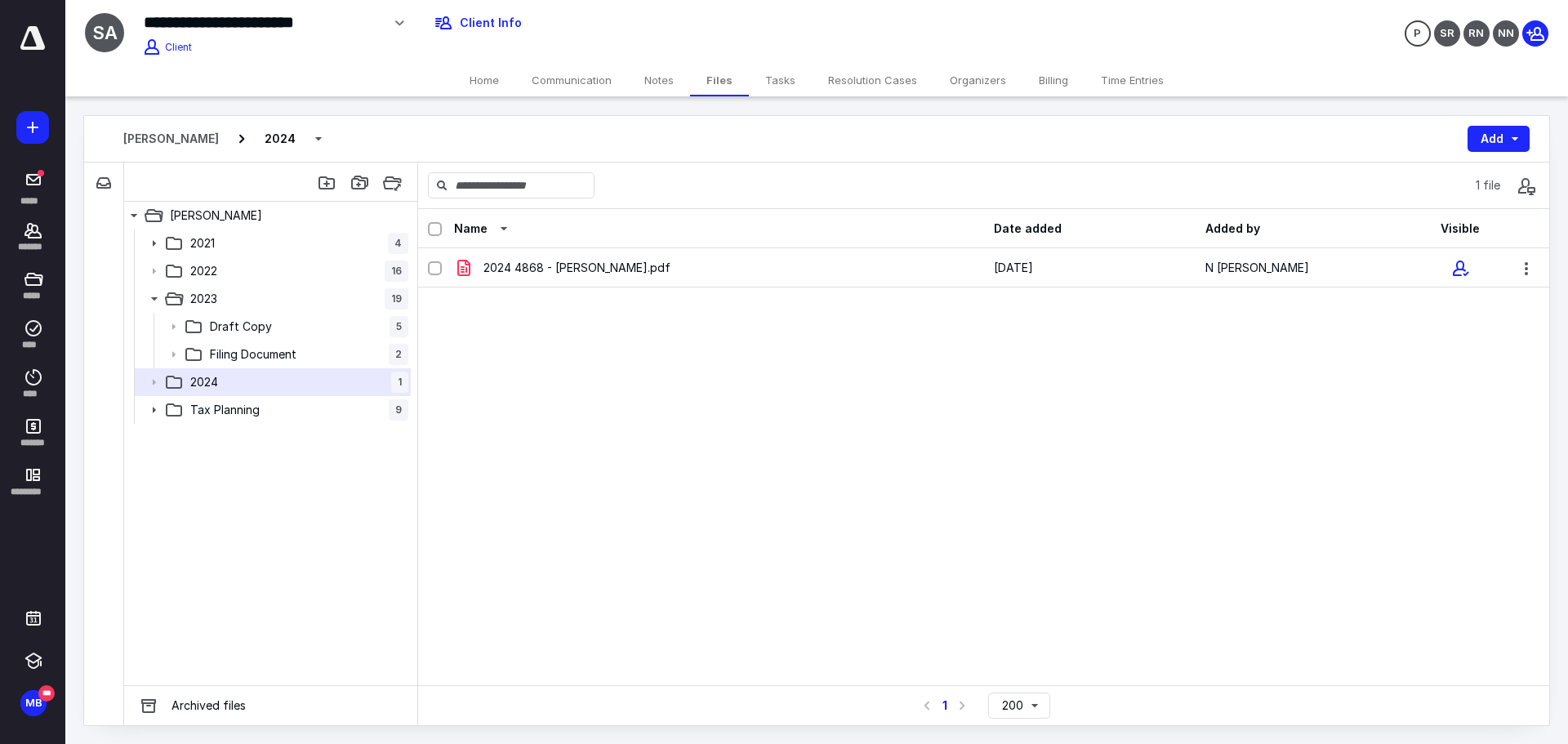 click on "2024 4868 - [PERSON_NAME].pdf [DATE] N [PERSON_NAME]" at bounding box center (983, 371) 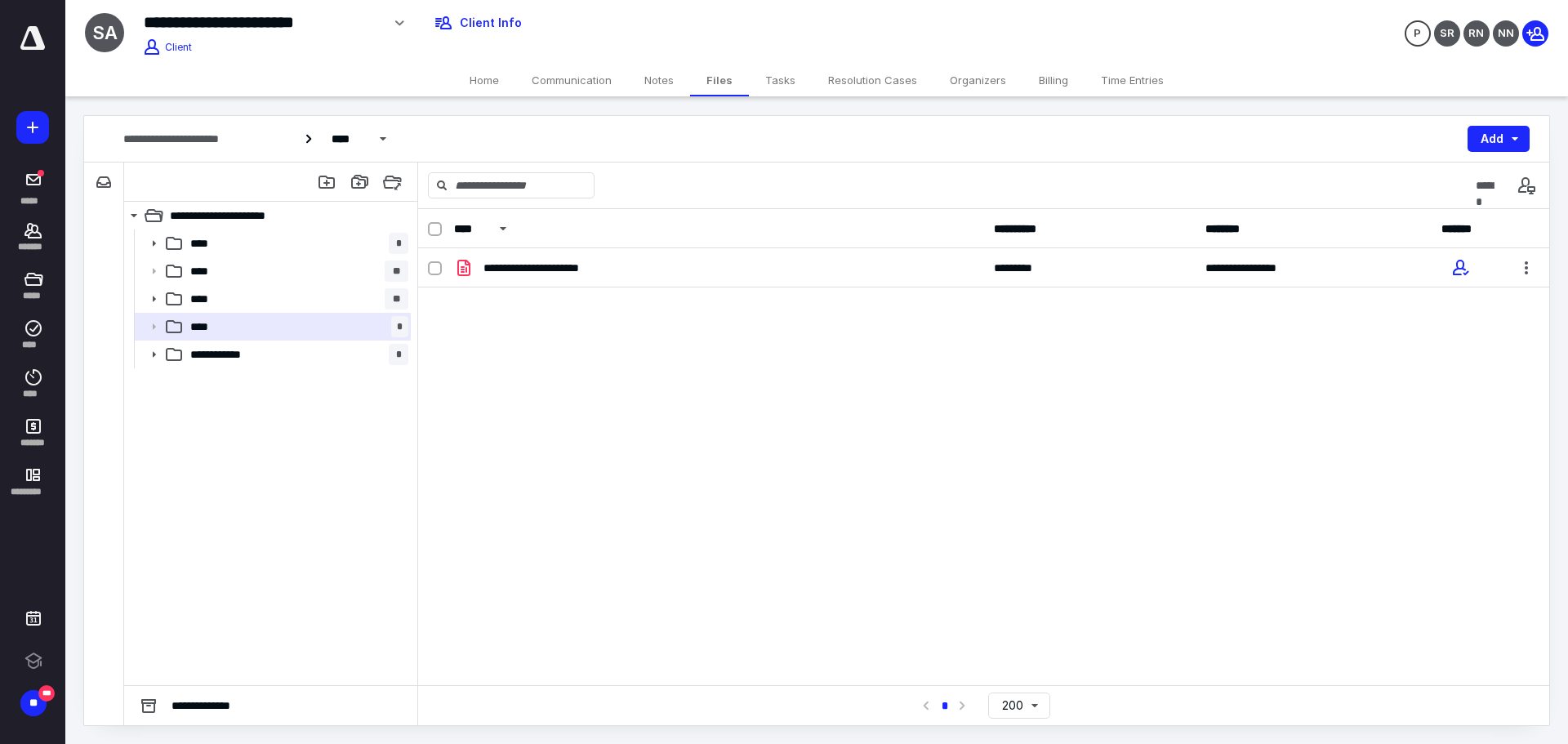 scroll, scrollTop: 0, scrollLeft: 0, axis: both 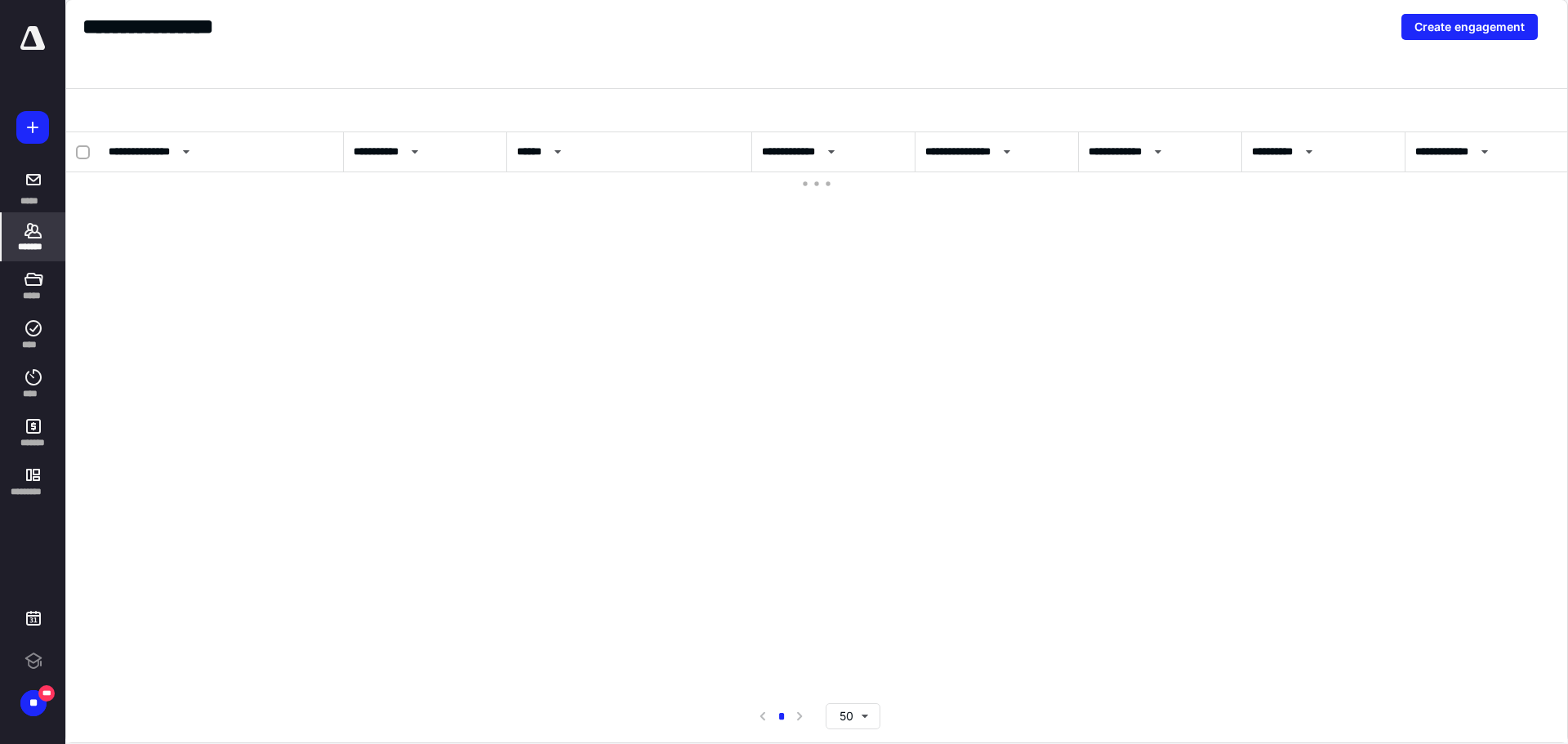 click 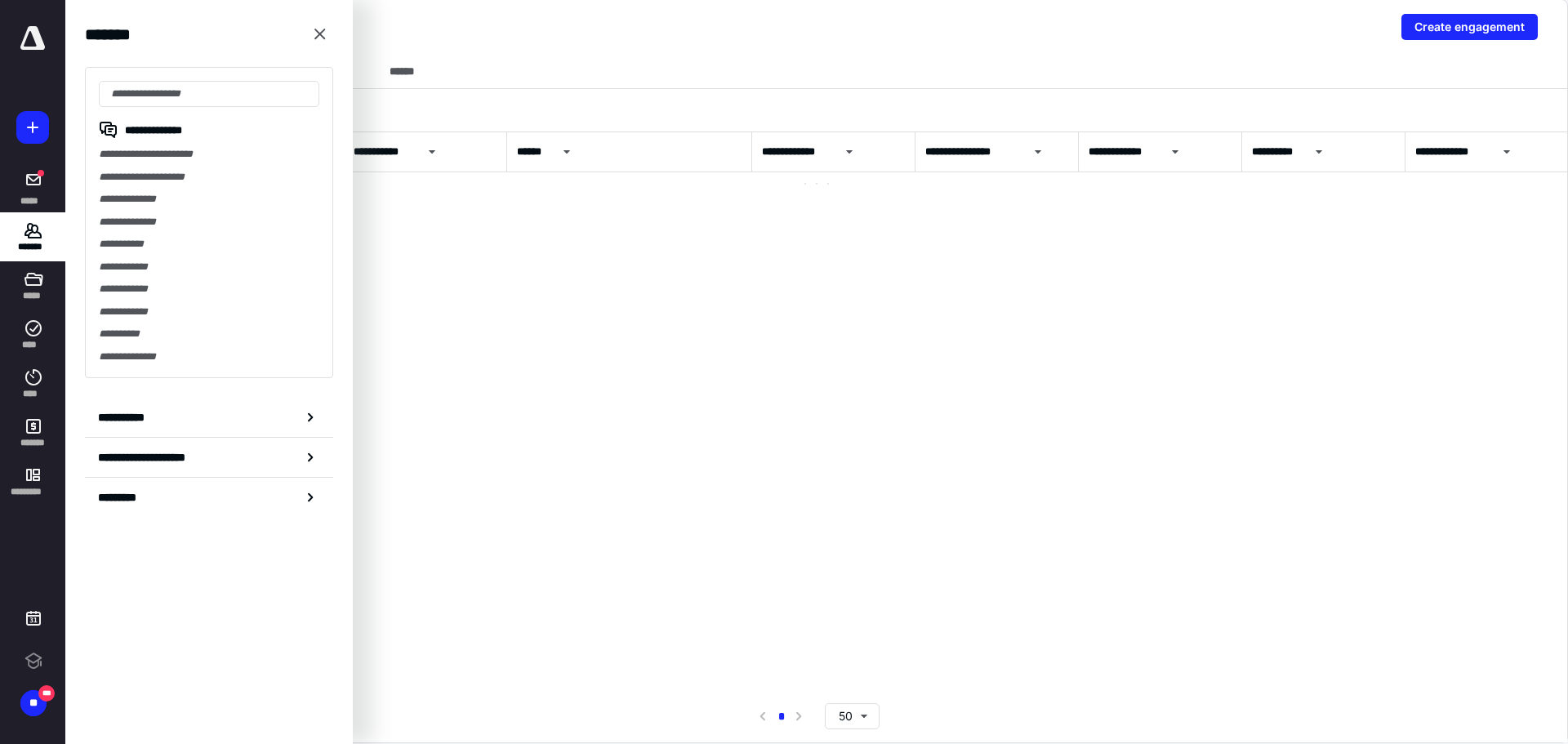 scroll, scrollTop: 0, scrollLeft: 0, axis: both 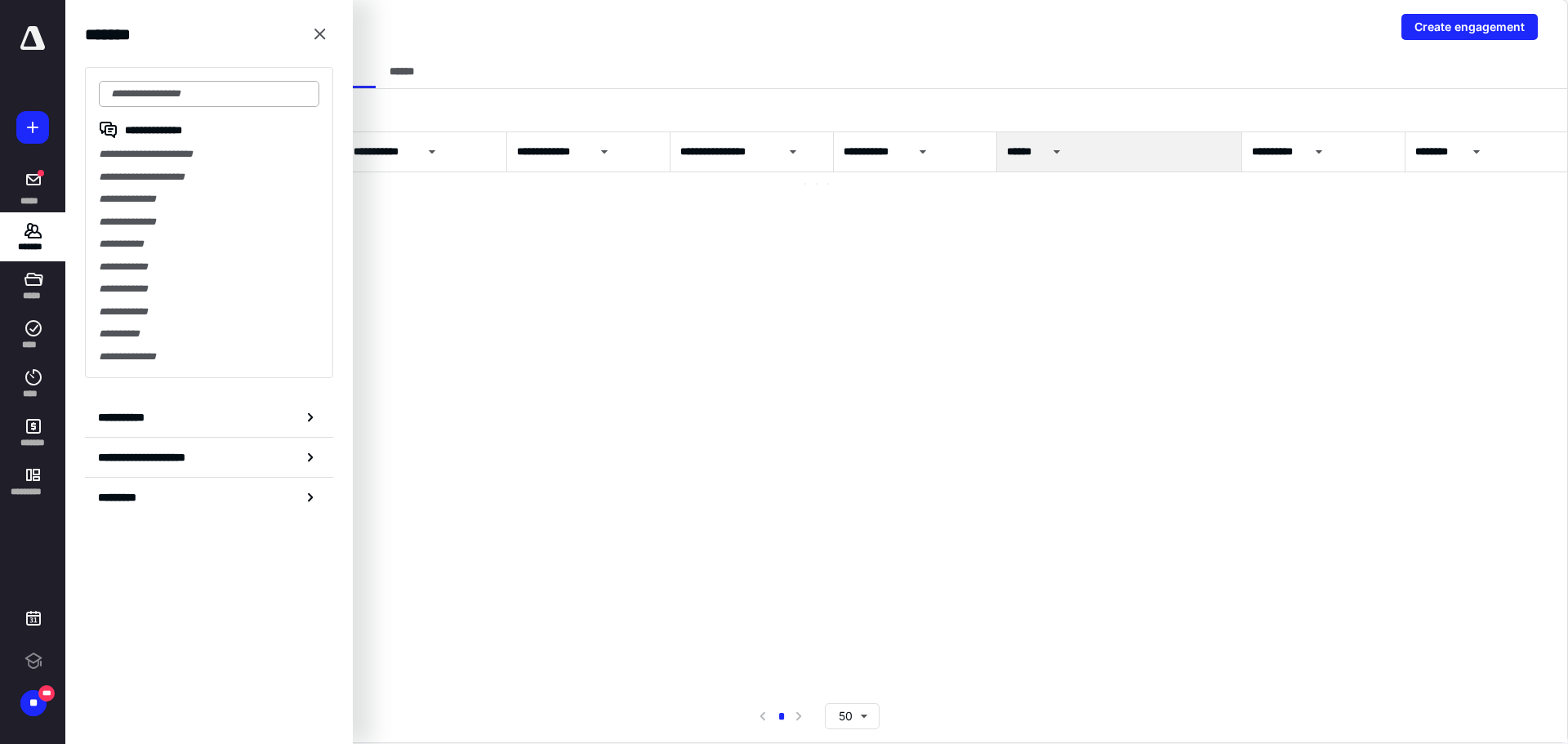 click at bounding box center [209, 94] 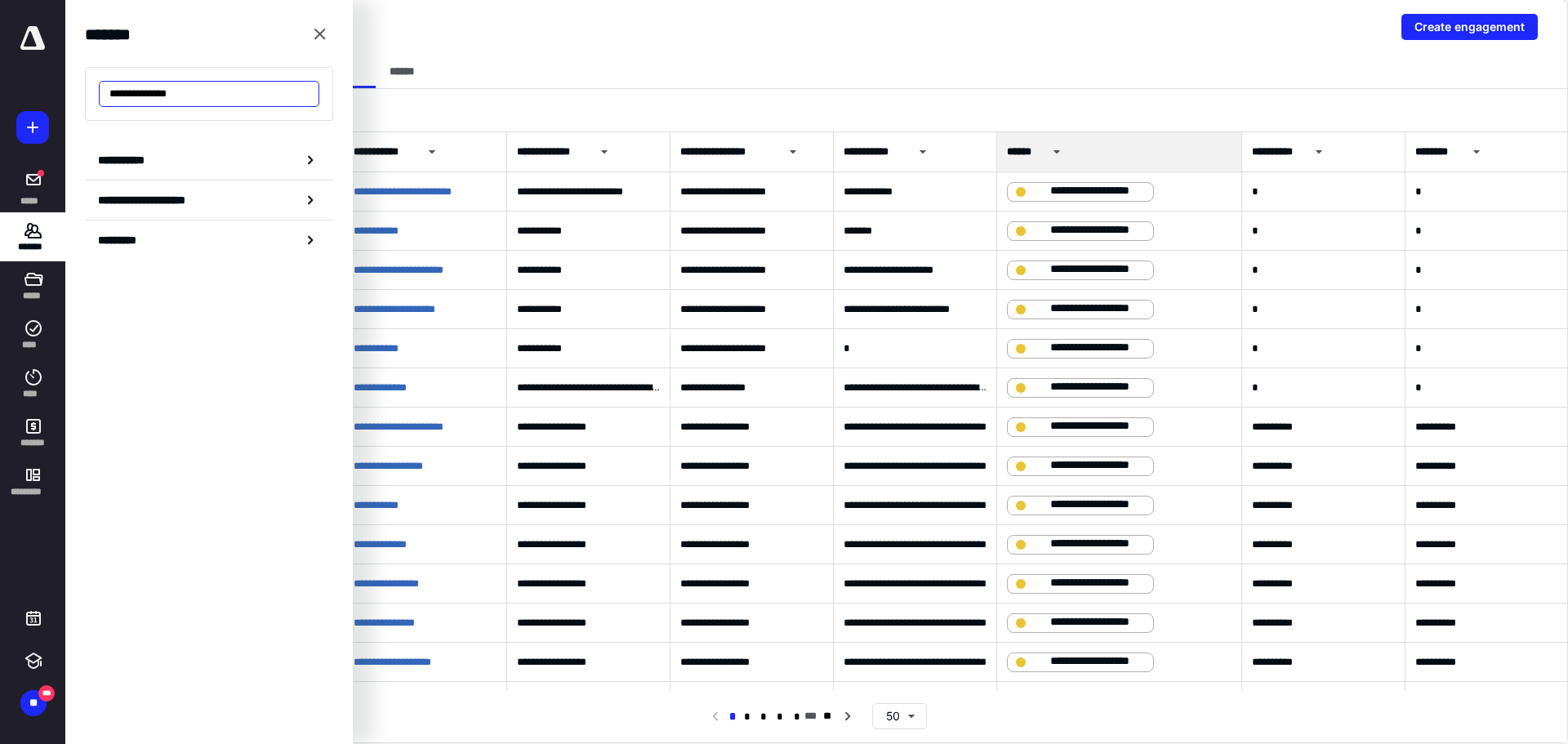 drag, startPoint x: 198, startPoint y: 97, endPoint x: 72, endPoint y: 95, distance: 126.01587 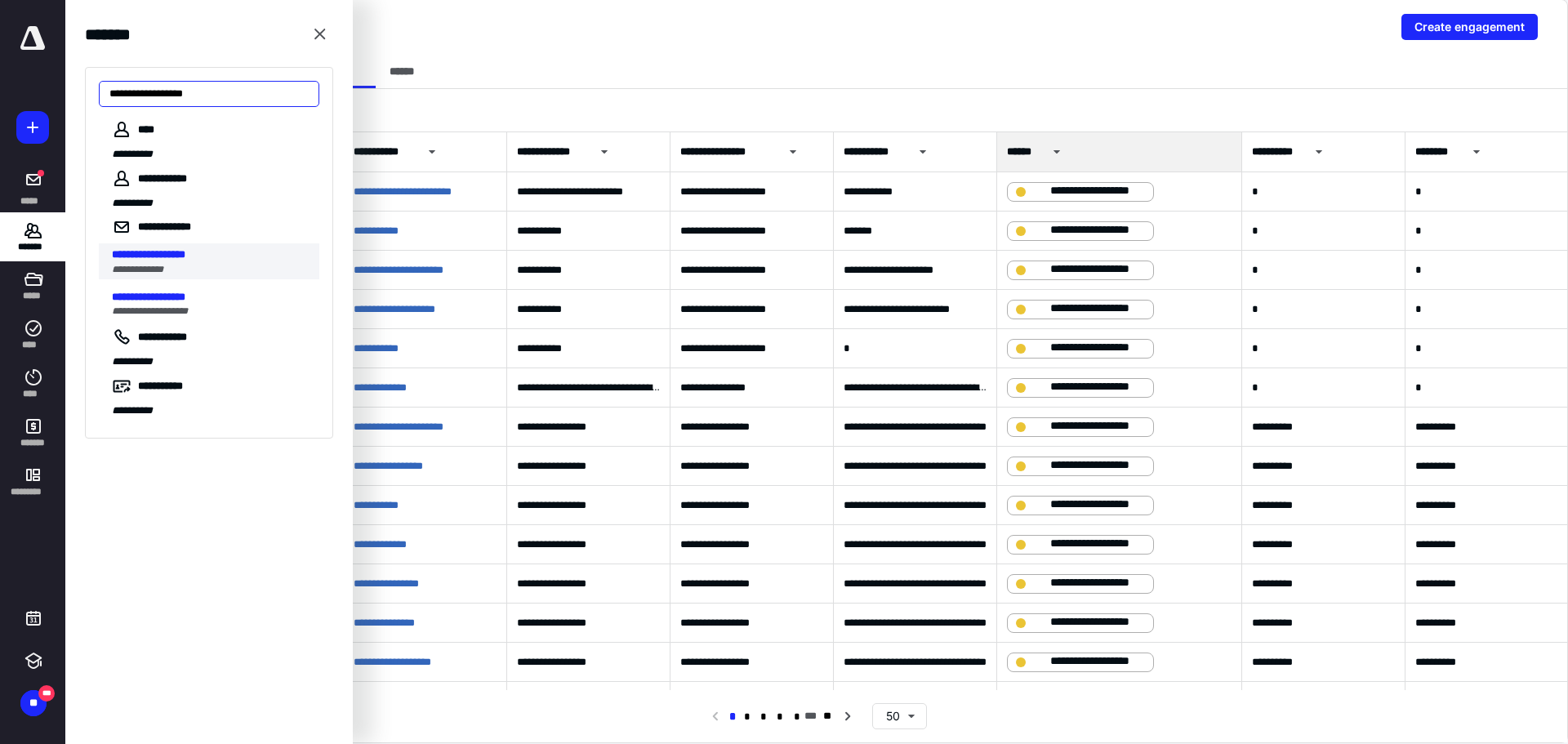 type on "**********" 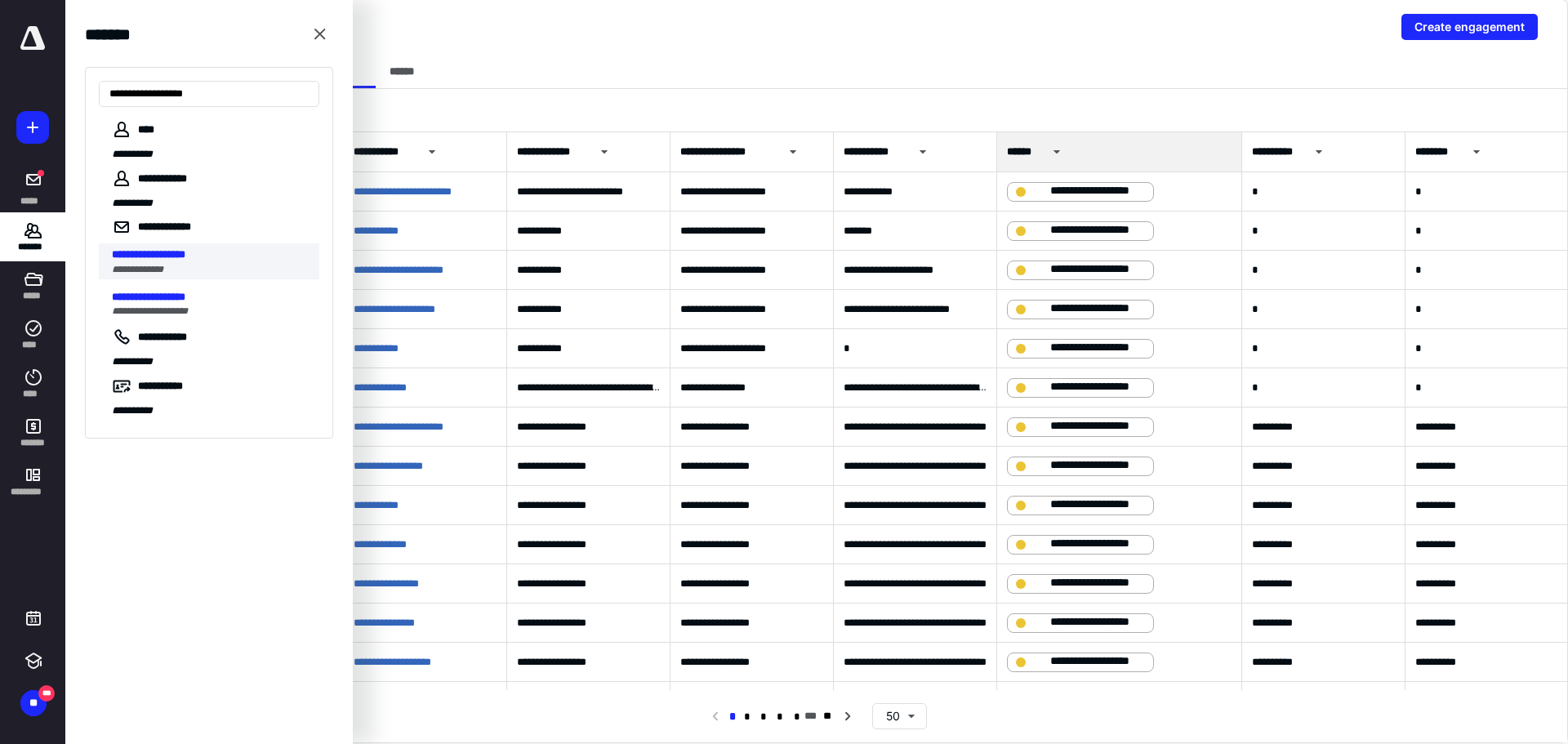 click on "**********" at bounding box center [149, 254] 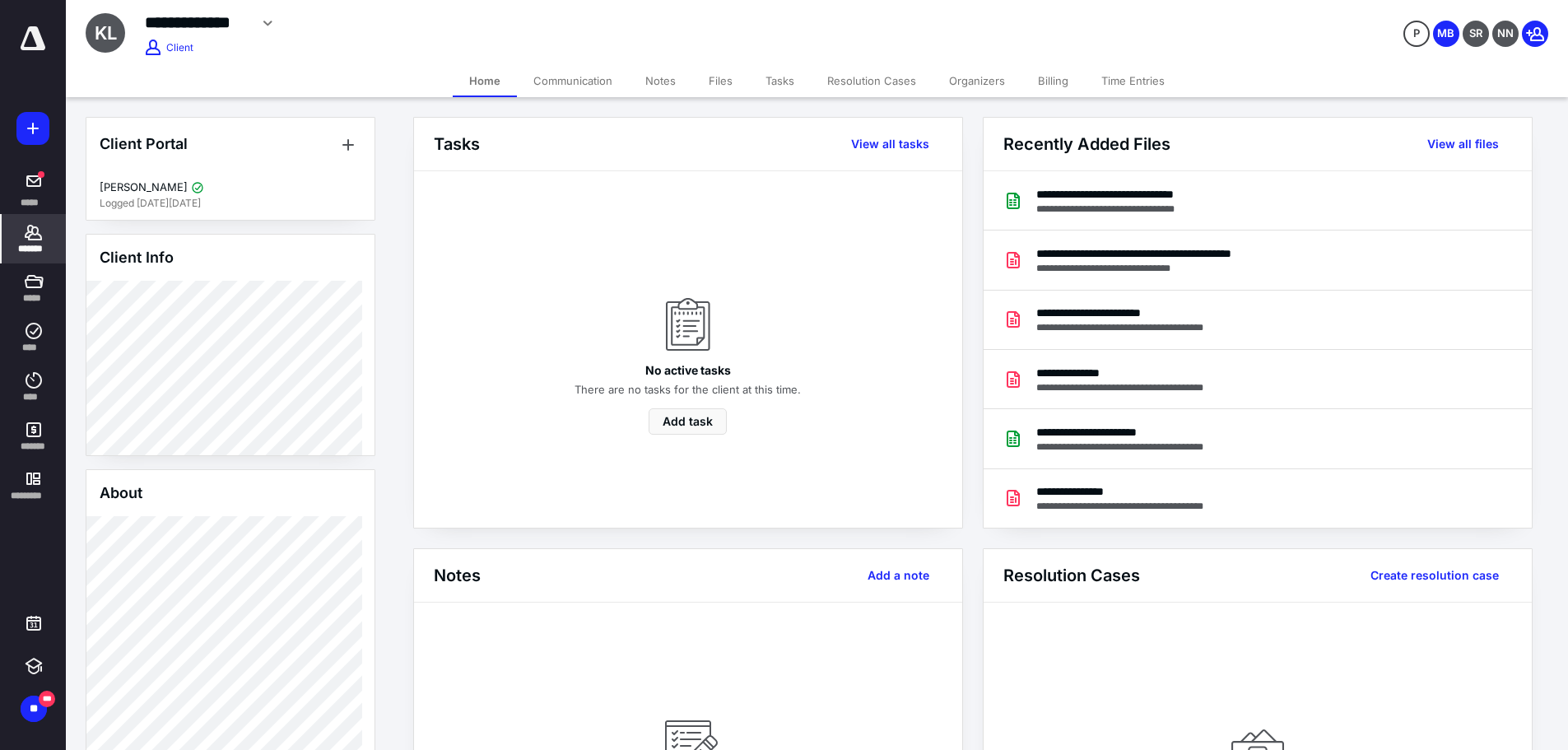 click on "*******" at bounding box center (34, 249) 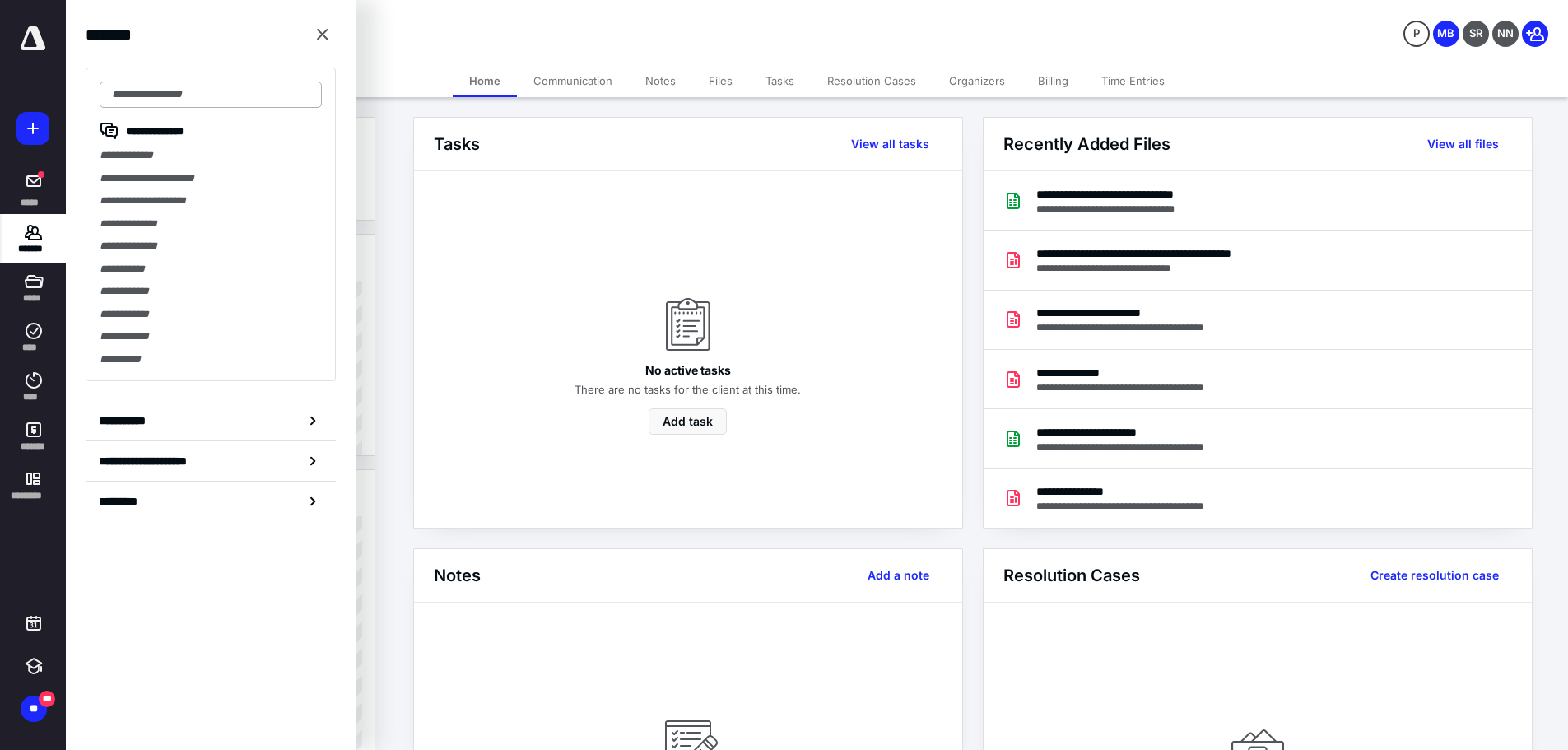 click at bounding box center [211, 95] 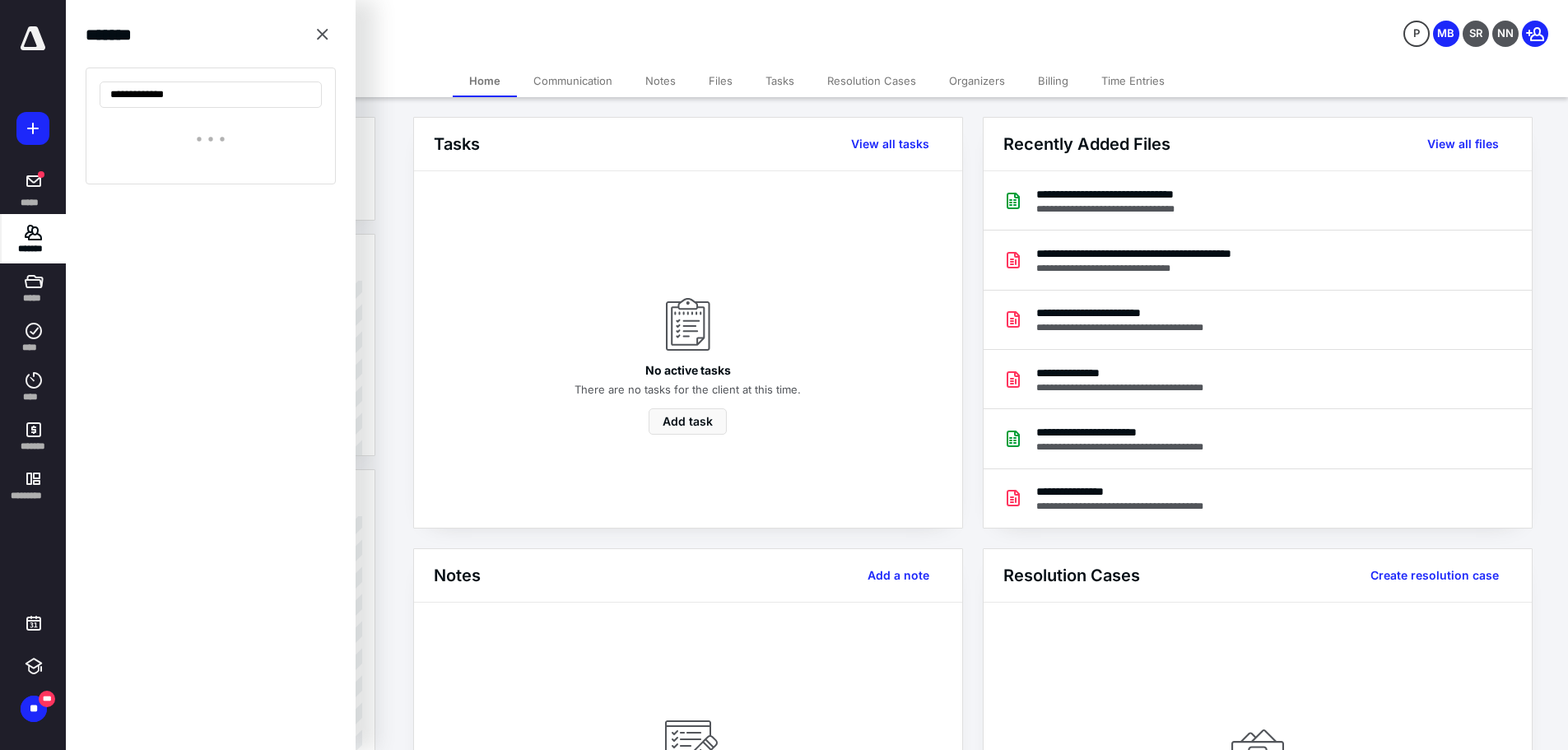 type on "**********" 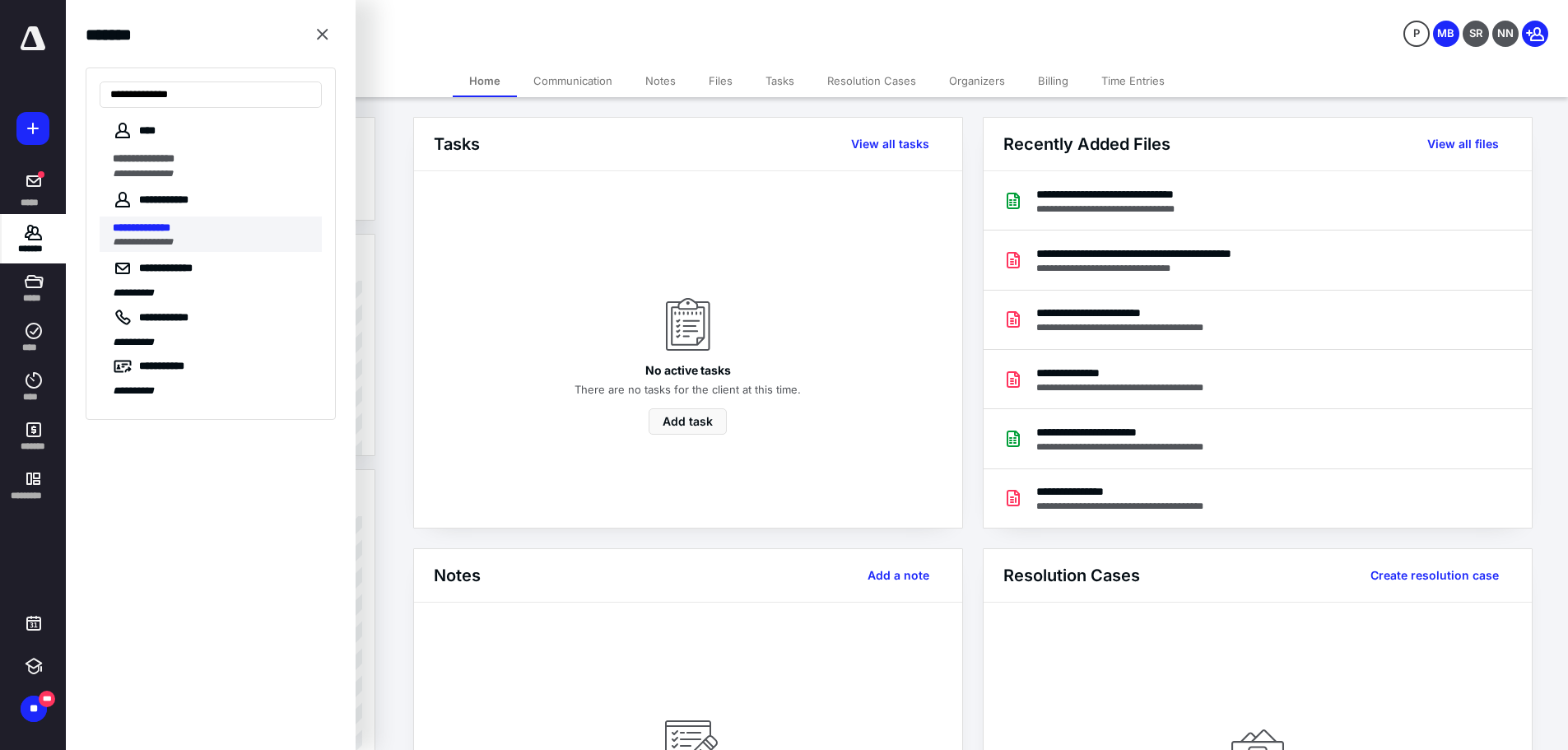 click on "**********" at bounding box center [212, 242] 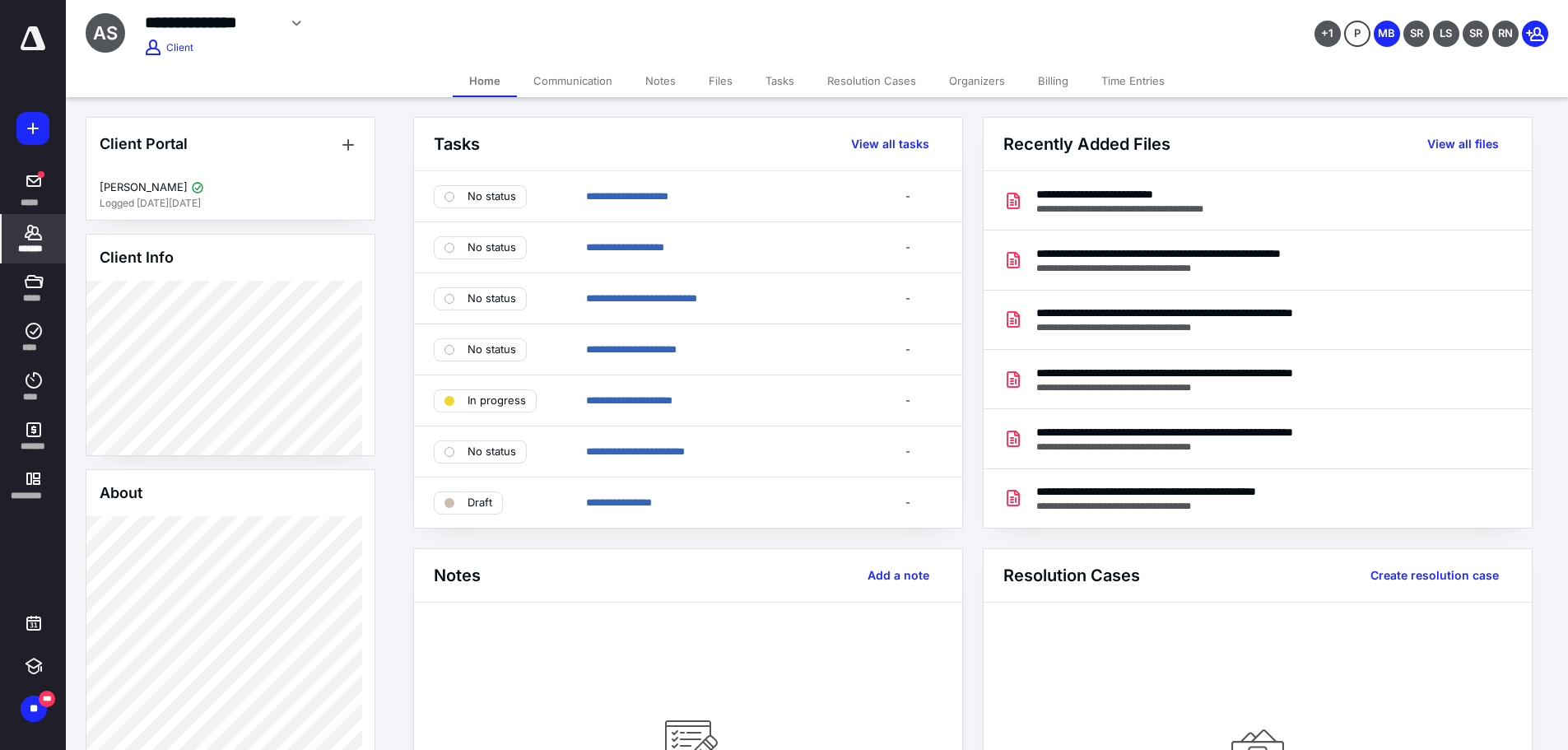 click on "Files" at bounding box center (720, 81) 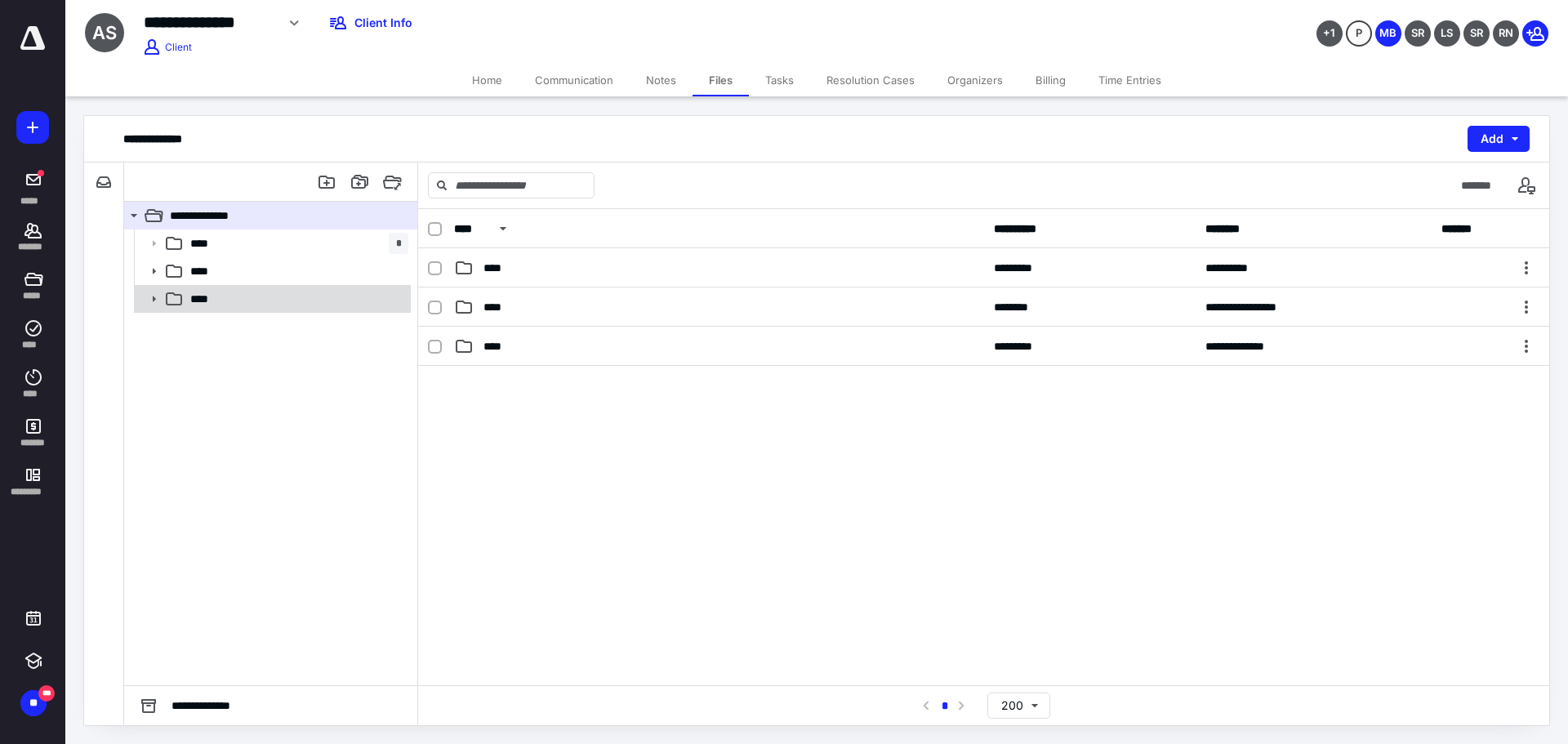 click on "****" at bounding box center [296, 299] 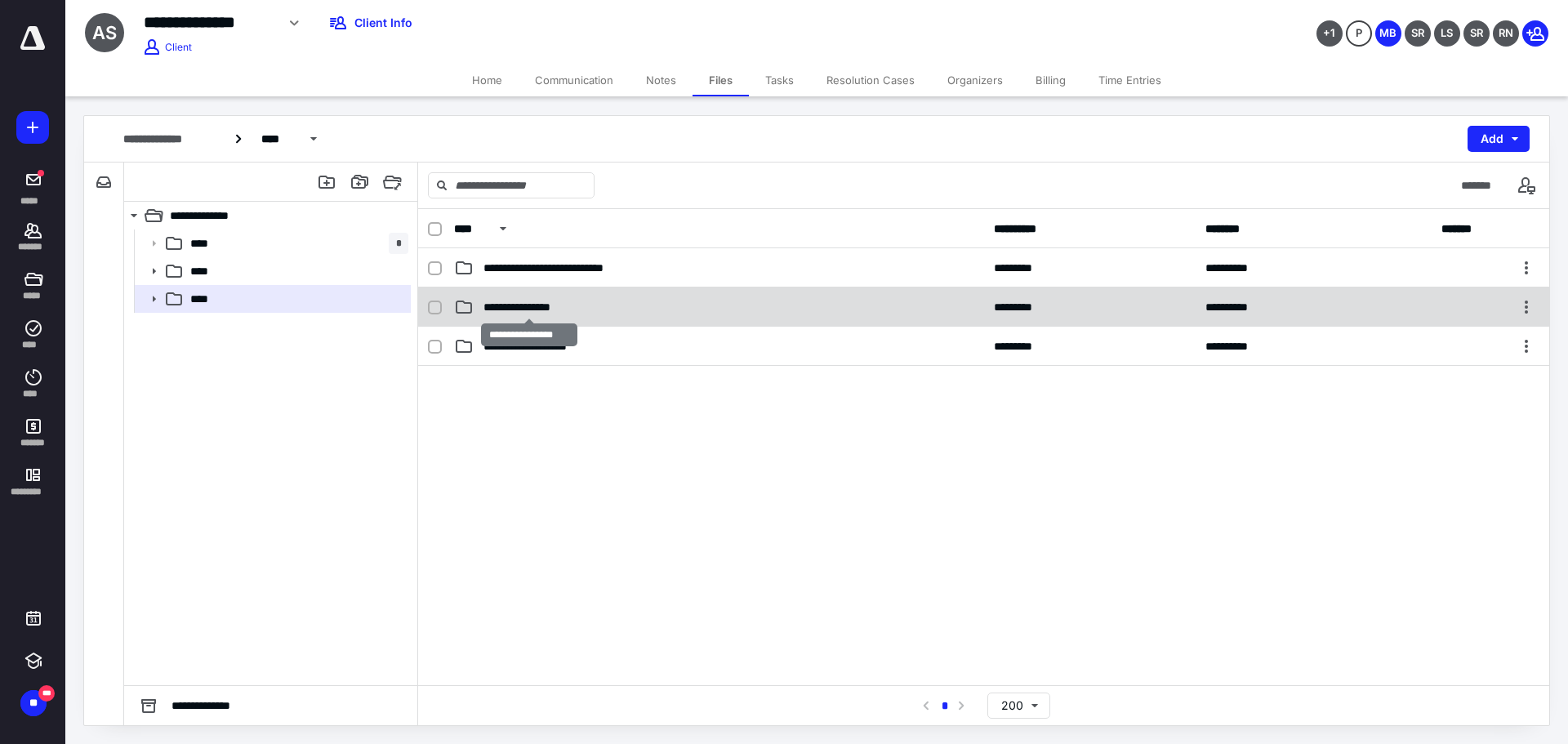 click on "**********" at bounding box center [529, 307] 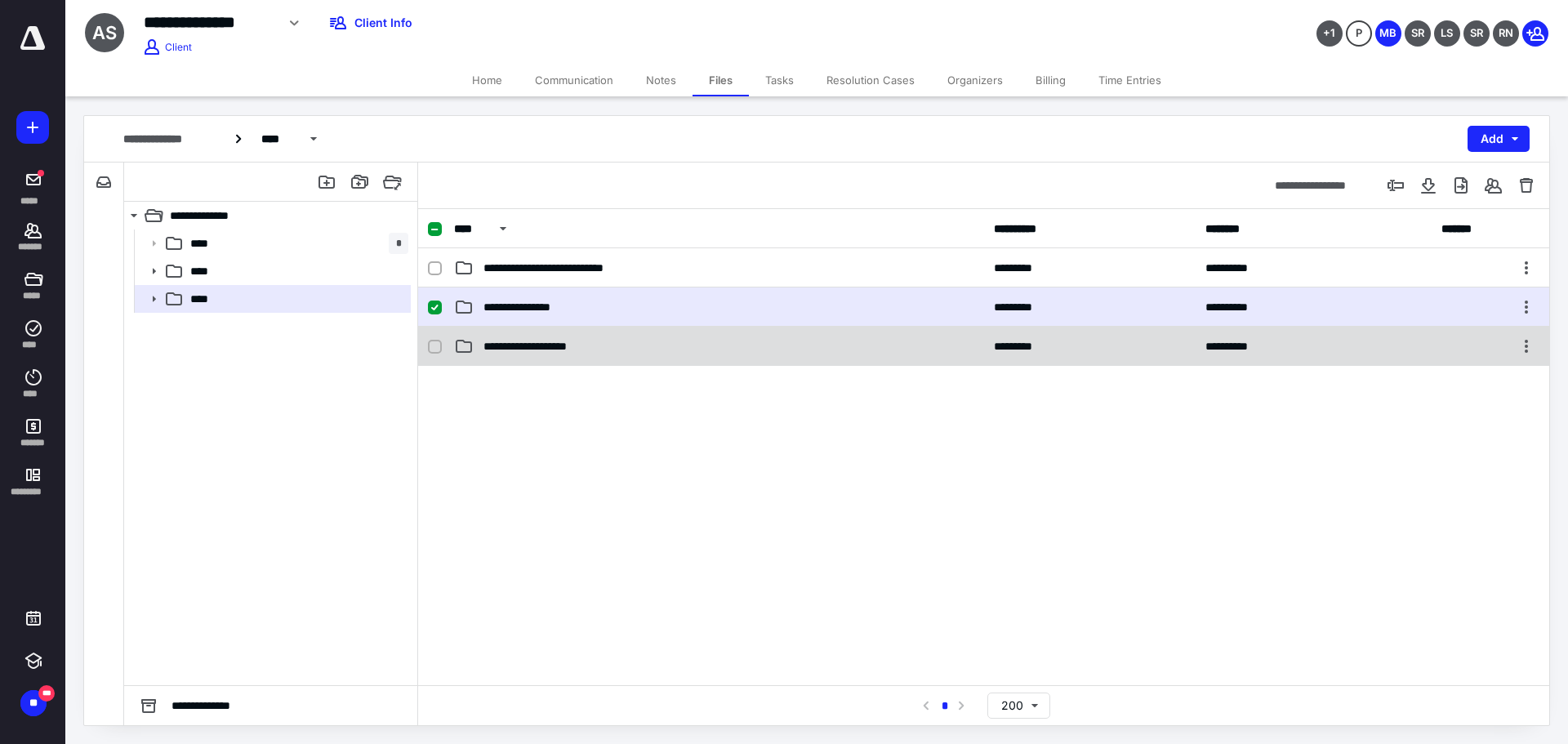click on "**********" at bounding box center (545, 346) 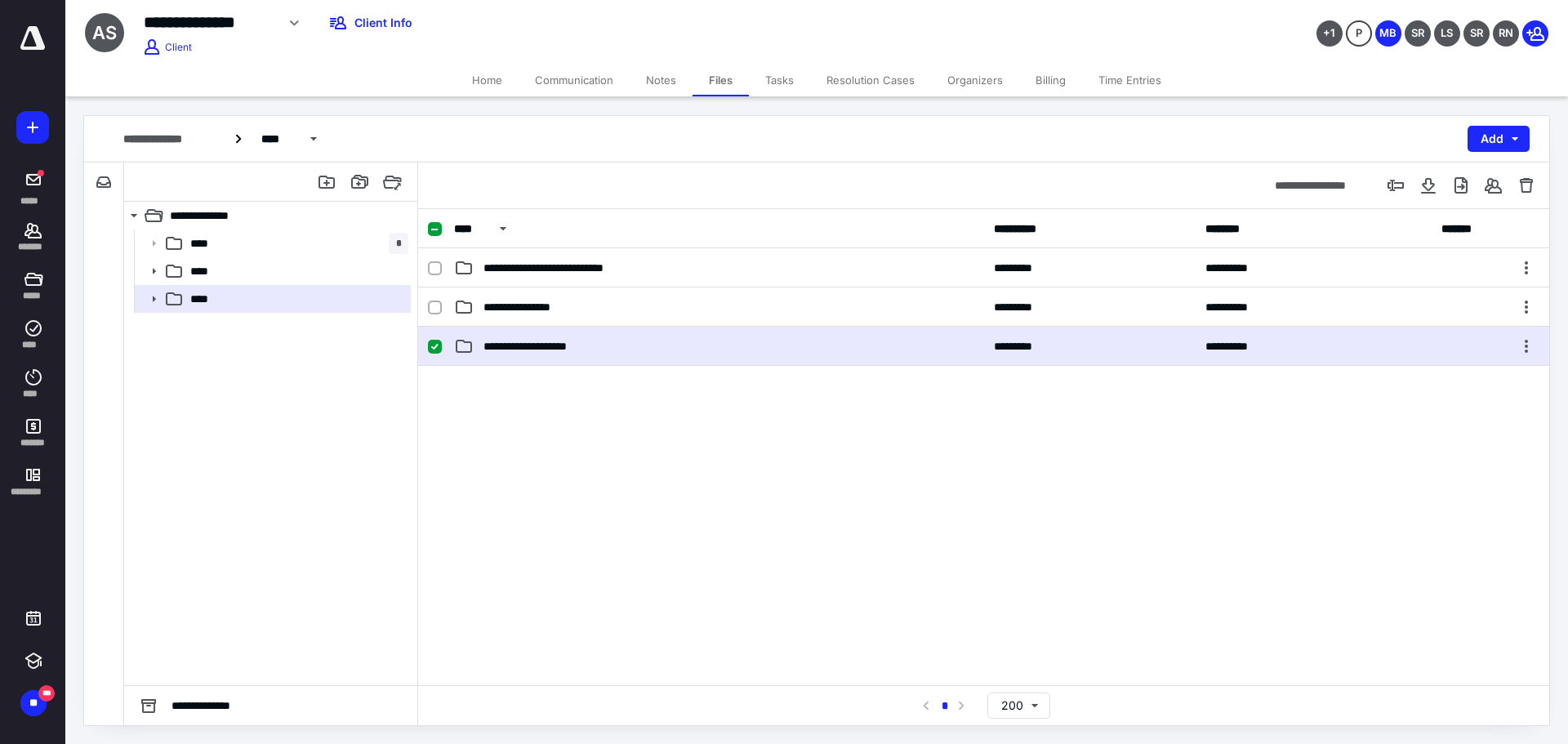 click on "**********" at bounding box center (545, 346) 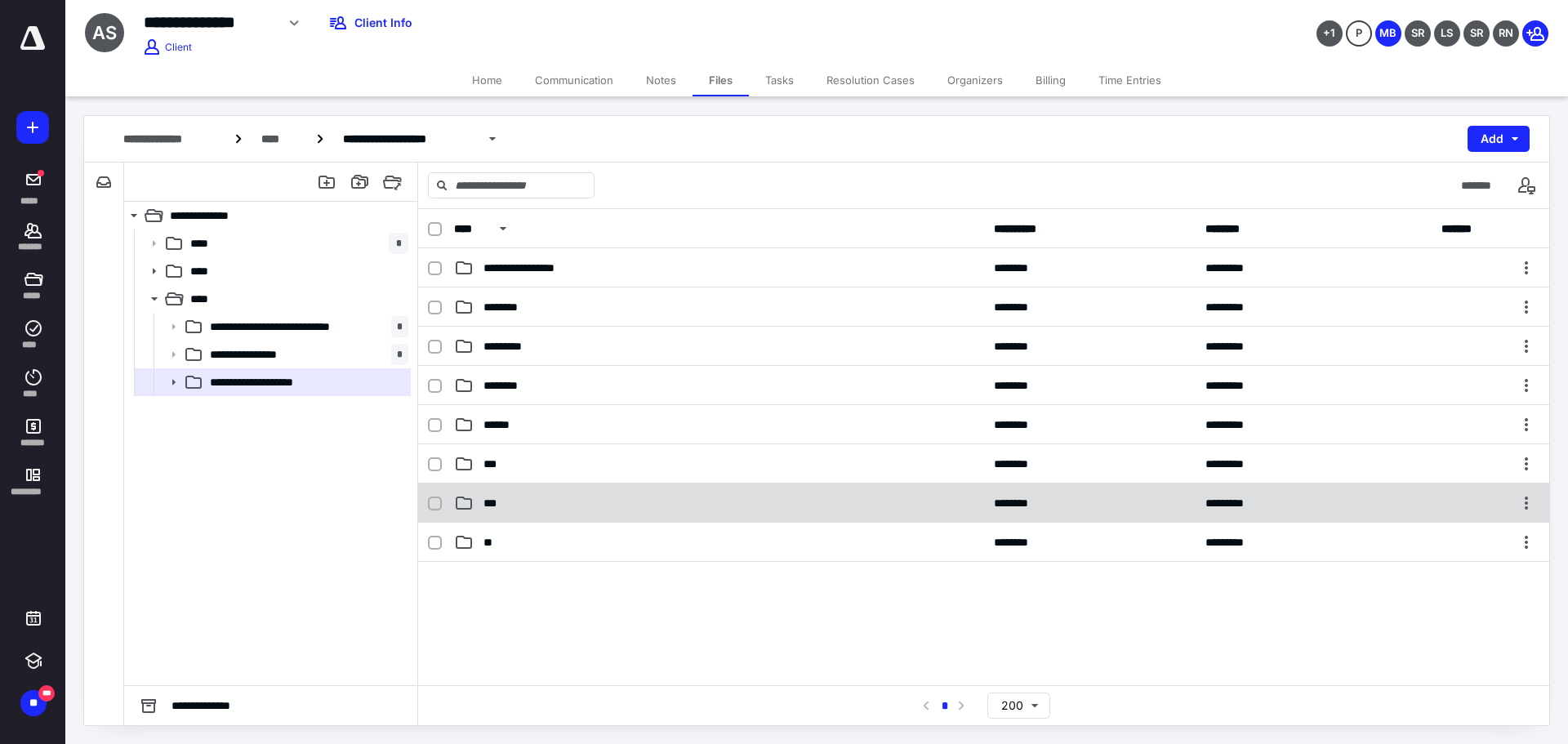 click on "***" at bounding box center (719, 503) 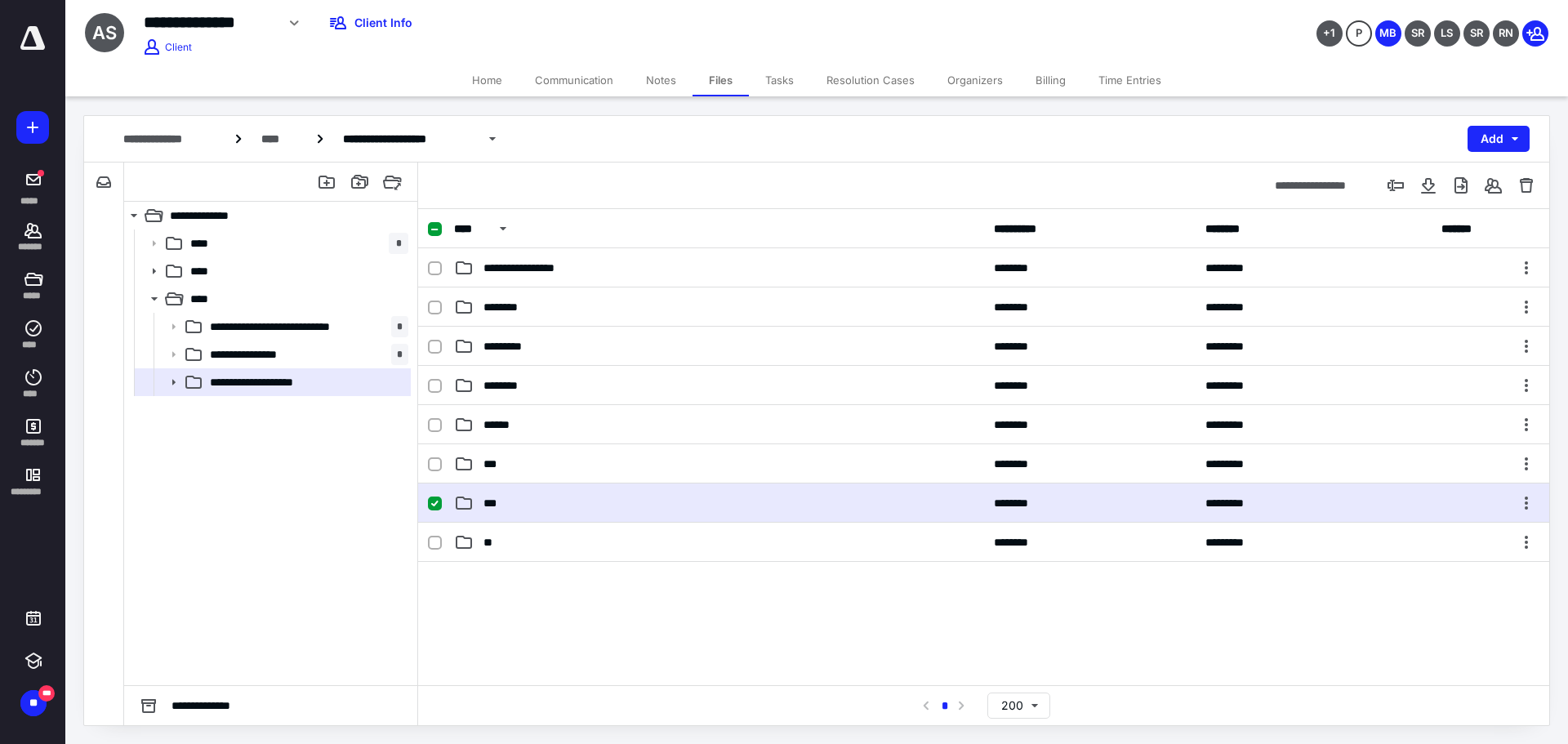 click on "***" at bounding box center [719, 503] 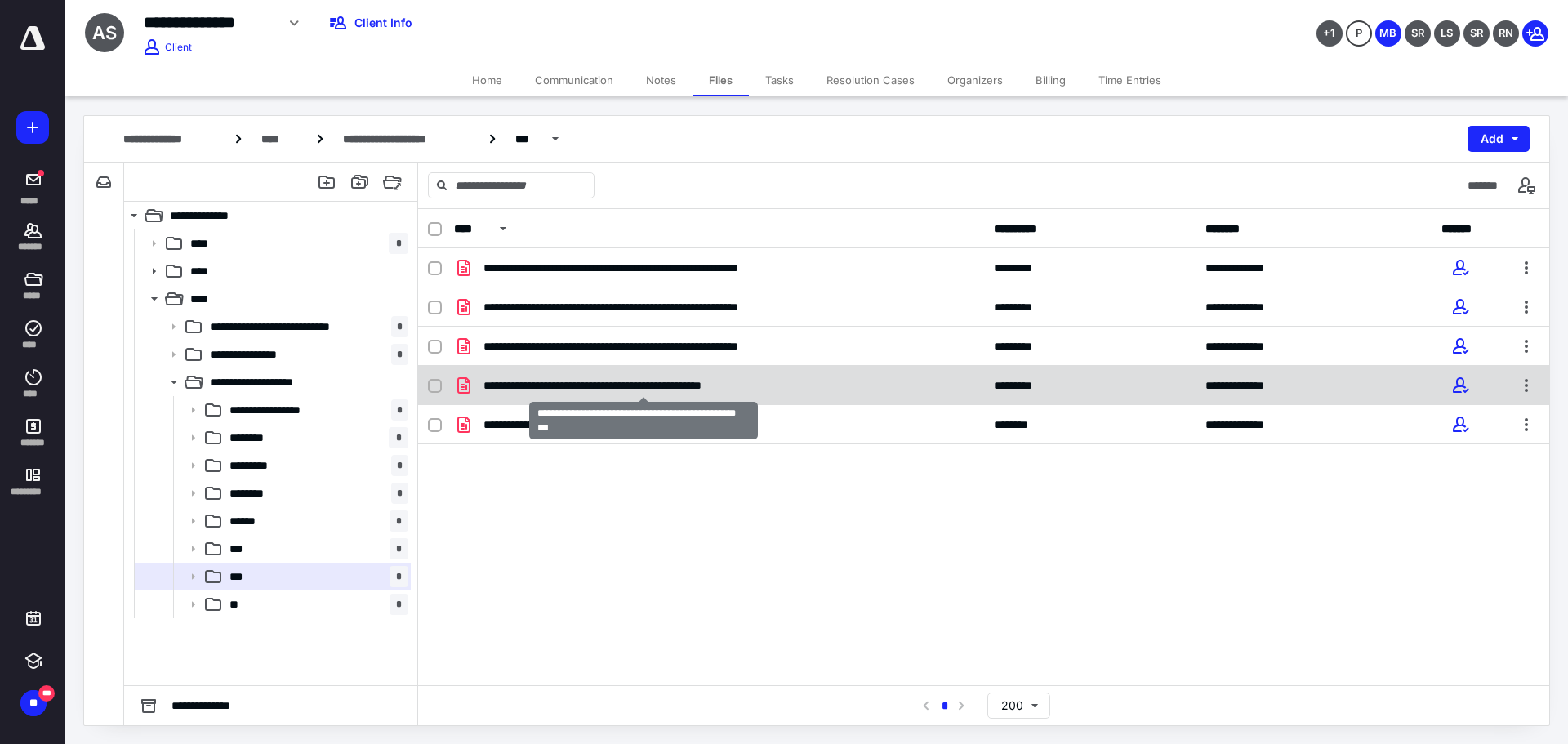 click on "**********" at bounding box center (644, 385) 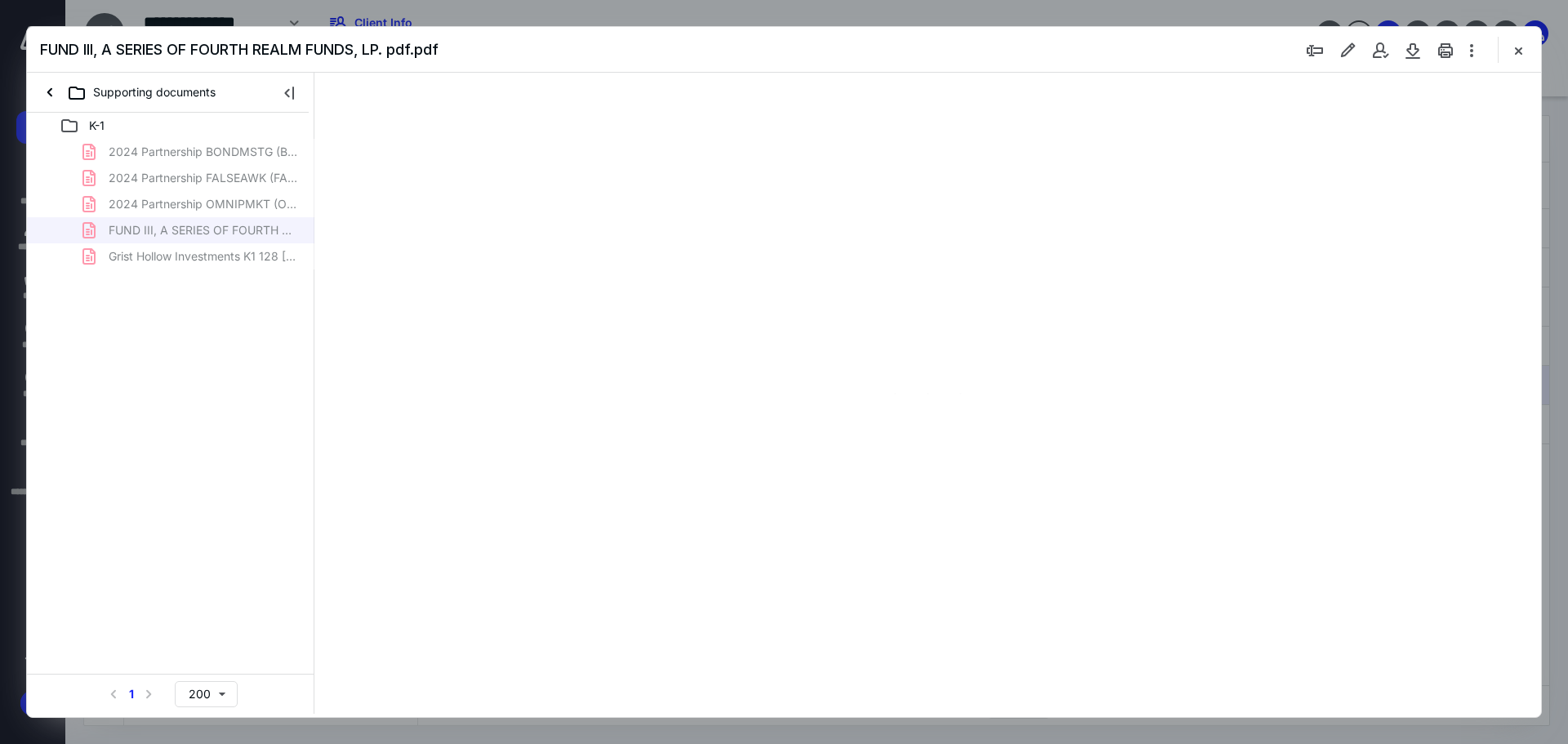 scroll, scrollTop: 0, scrollLeft: 0, axis: both 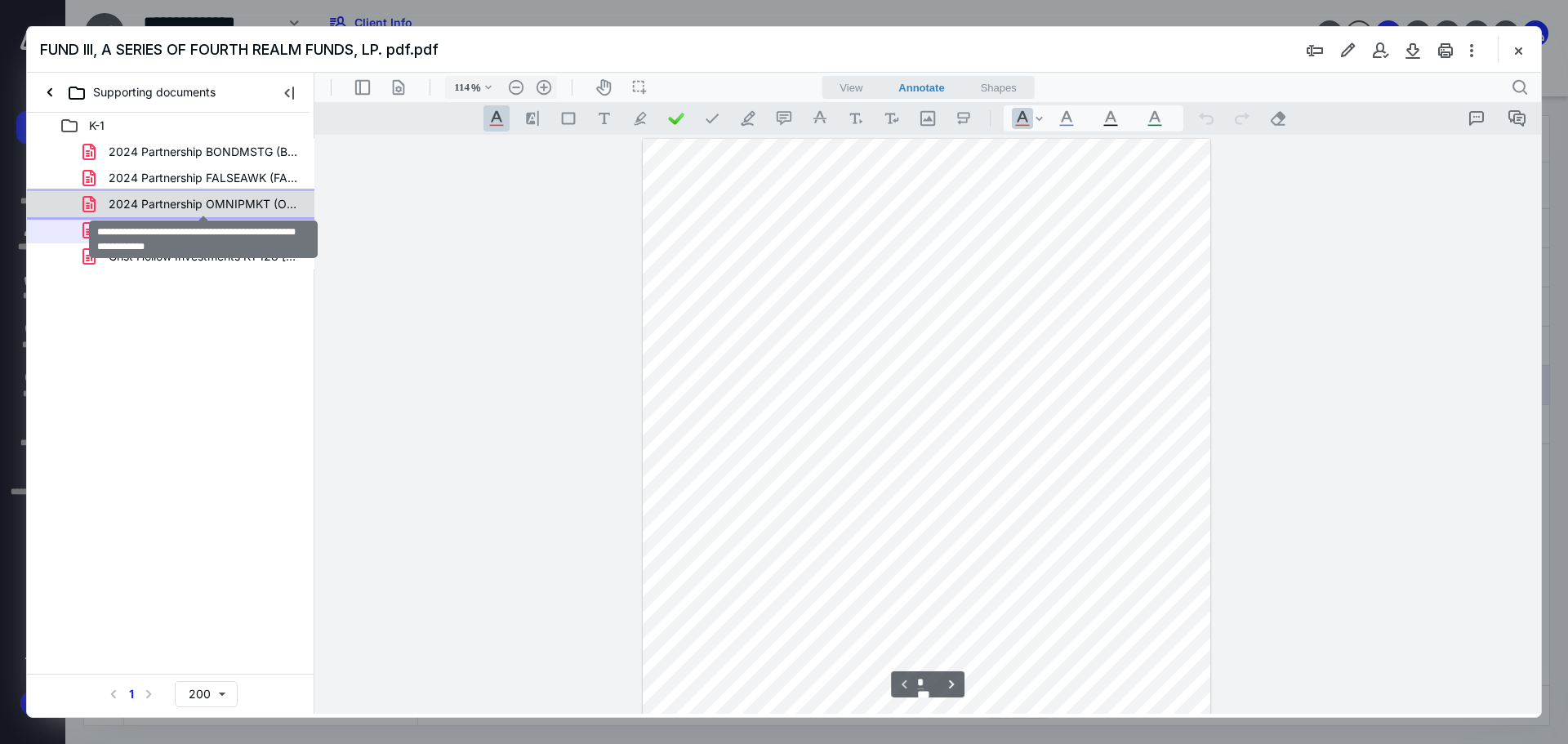 click on "2024 Partnership OMNIPMKT (OMNIPOTENT MARKETING GROUP LLC).pdf" at bounding box center (203, 204) 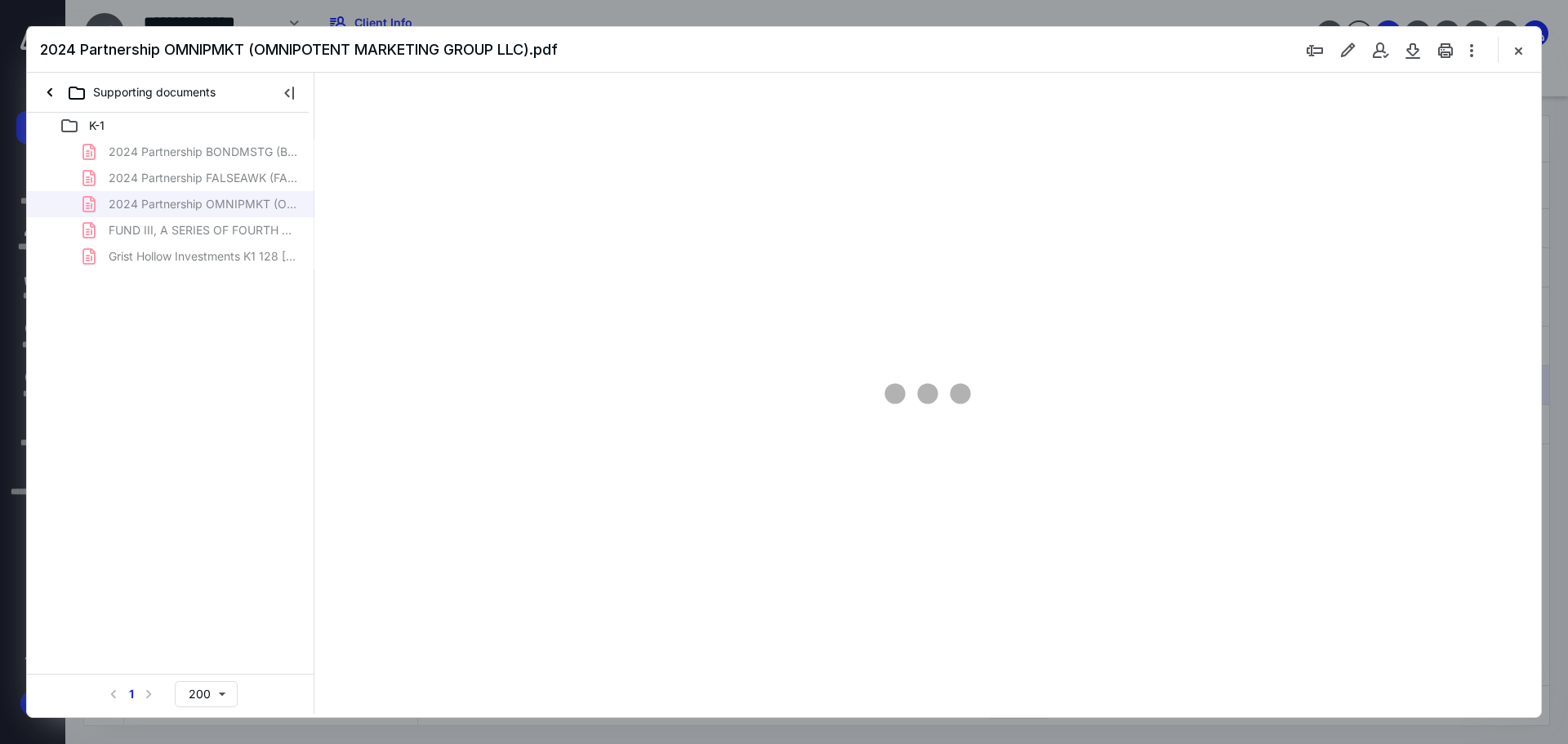 type on "115" 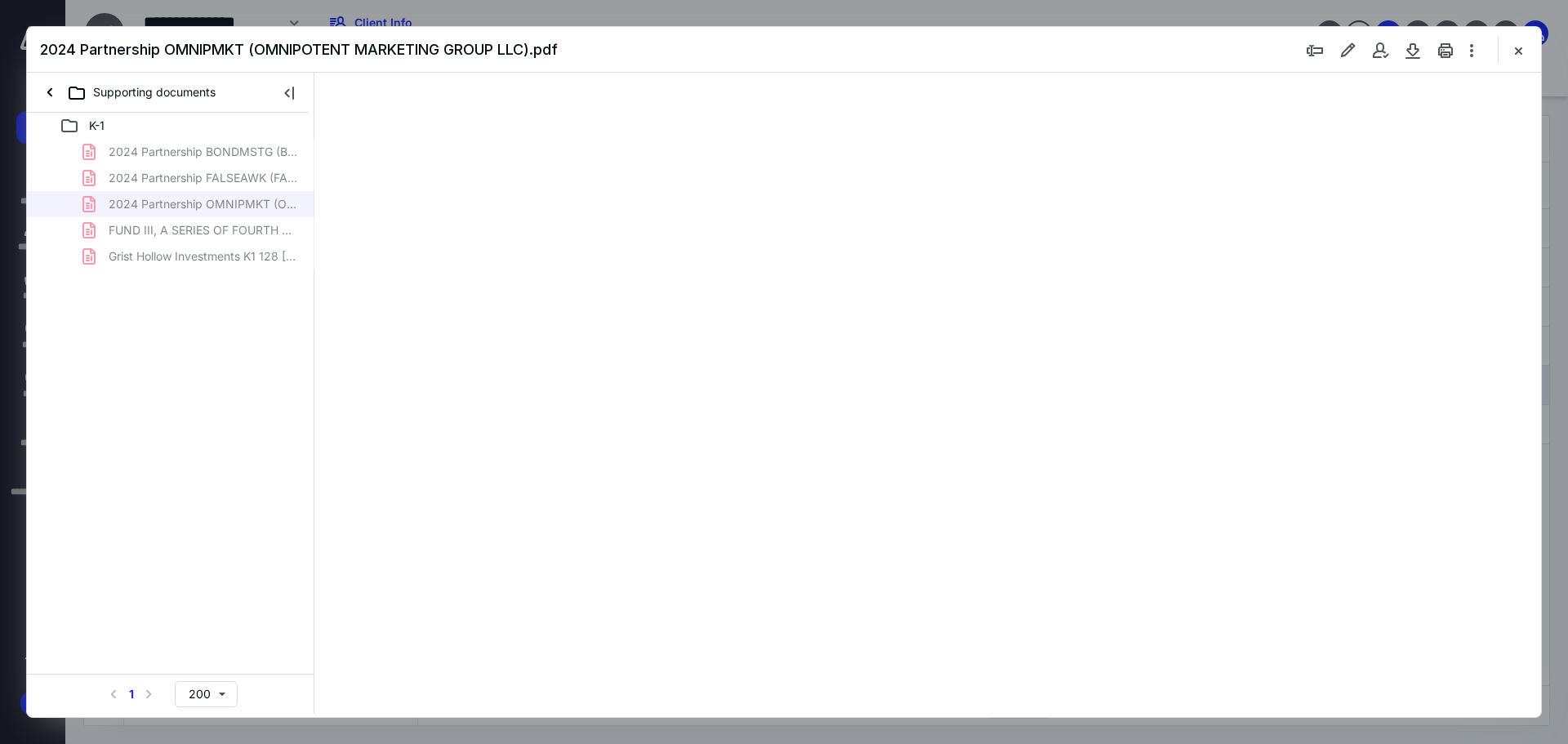 scroll, scrollTop: 66, scrollLeft: 0, axis: vertical 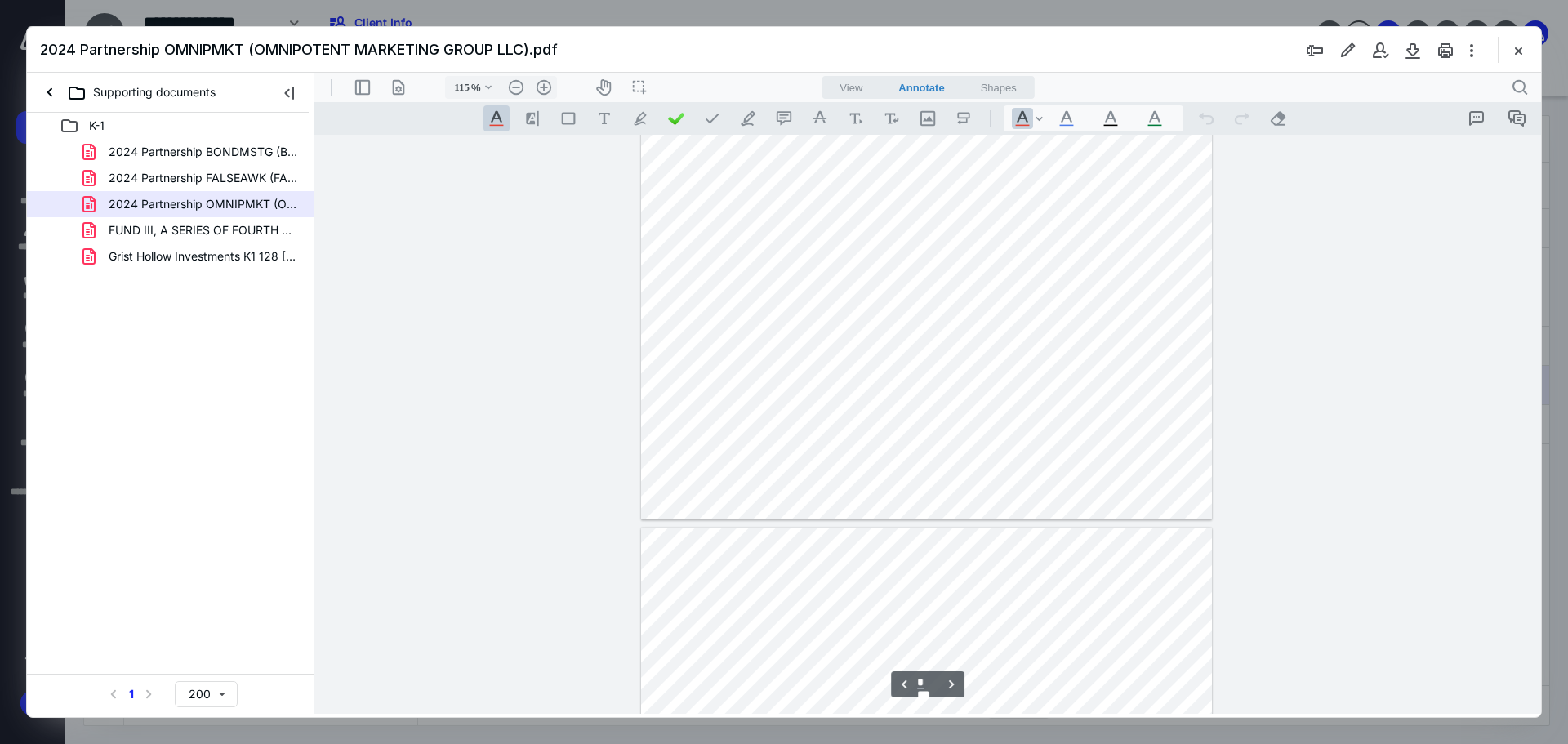 type on "*" 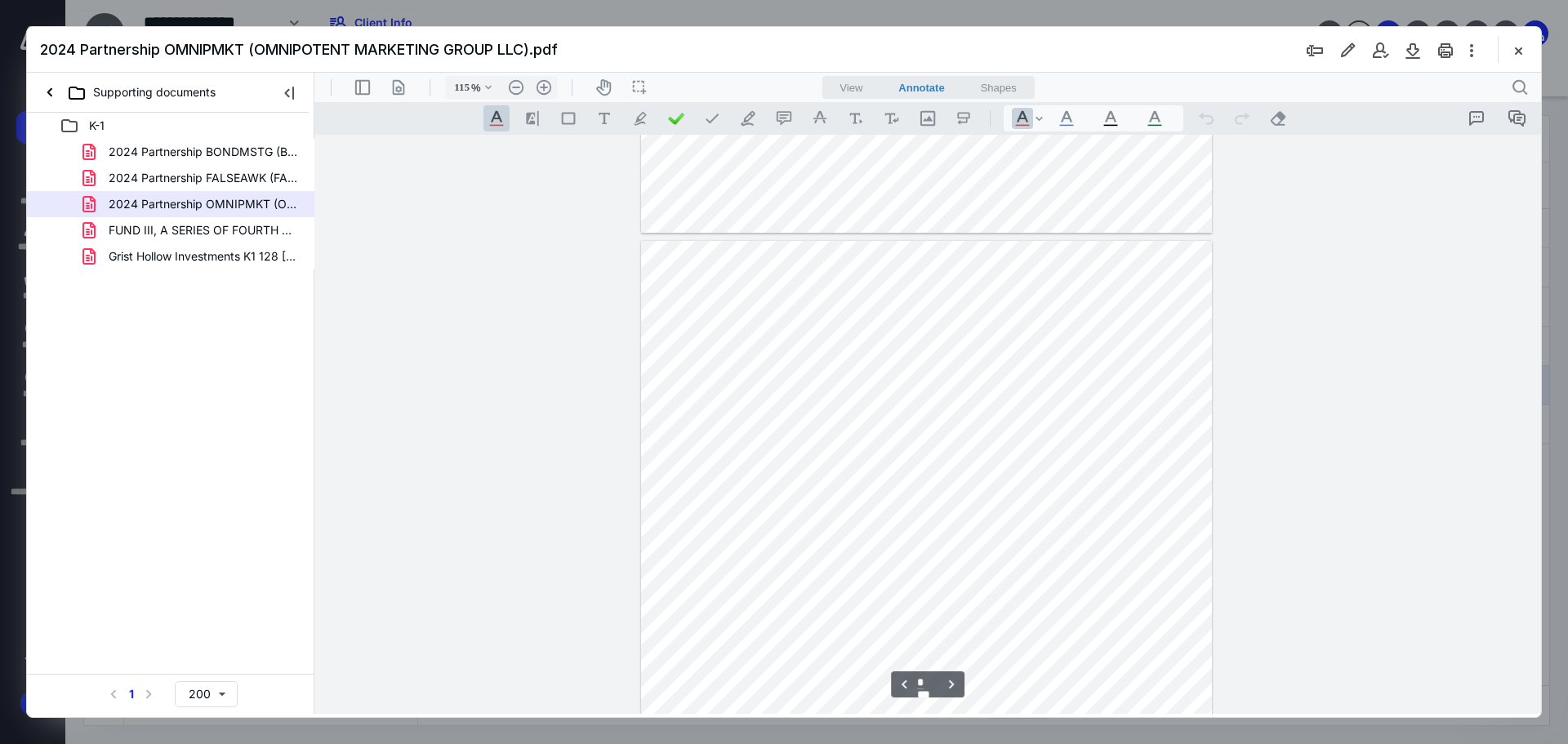 scroll, scrollTop: 2244, scrollLeft: 0, axis: vertical 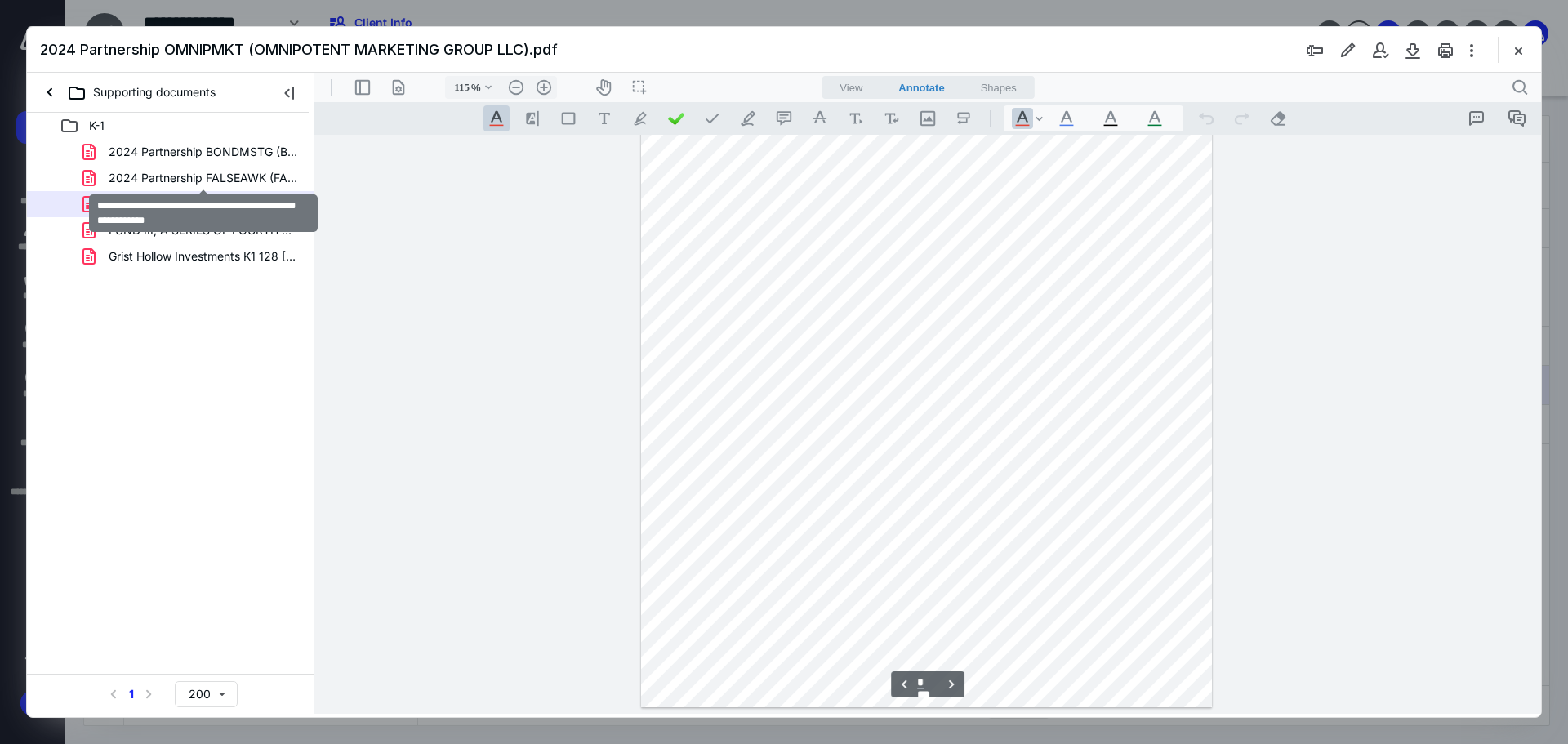 drag, startPoint x: 213, startPoint y: 183, endPoint x: 807, endPoint y: 335, distance: 613.13946 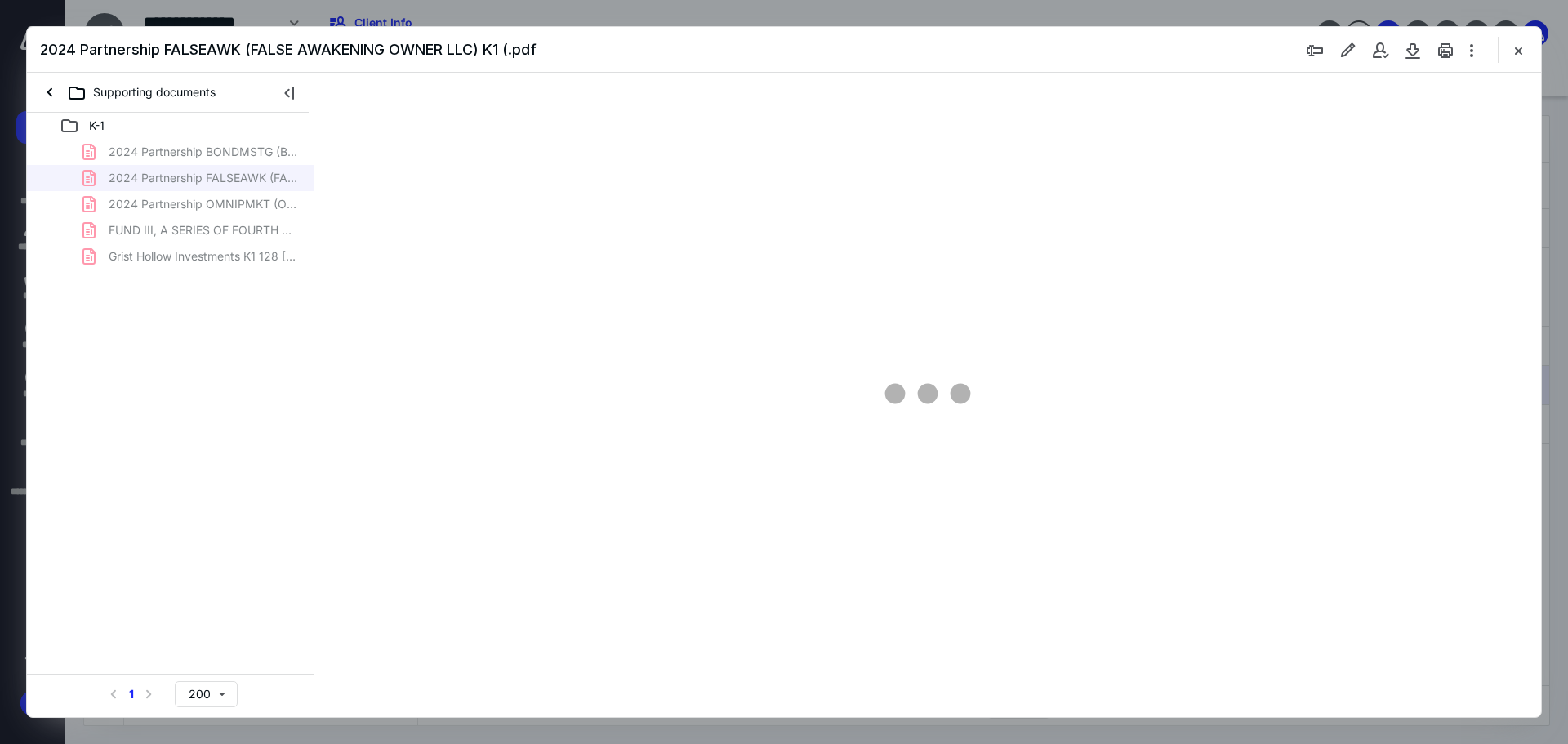 type on "115" 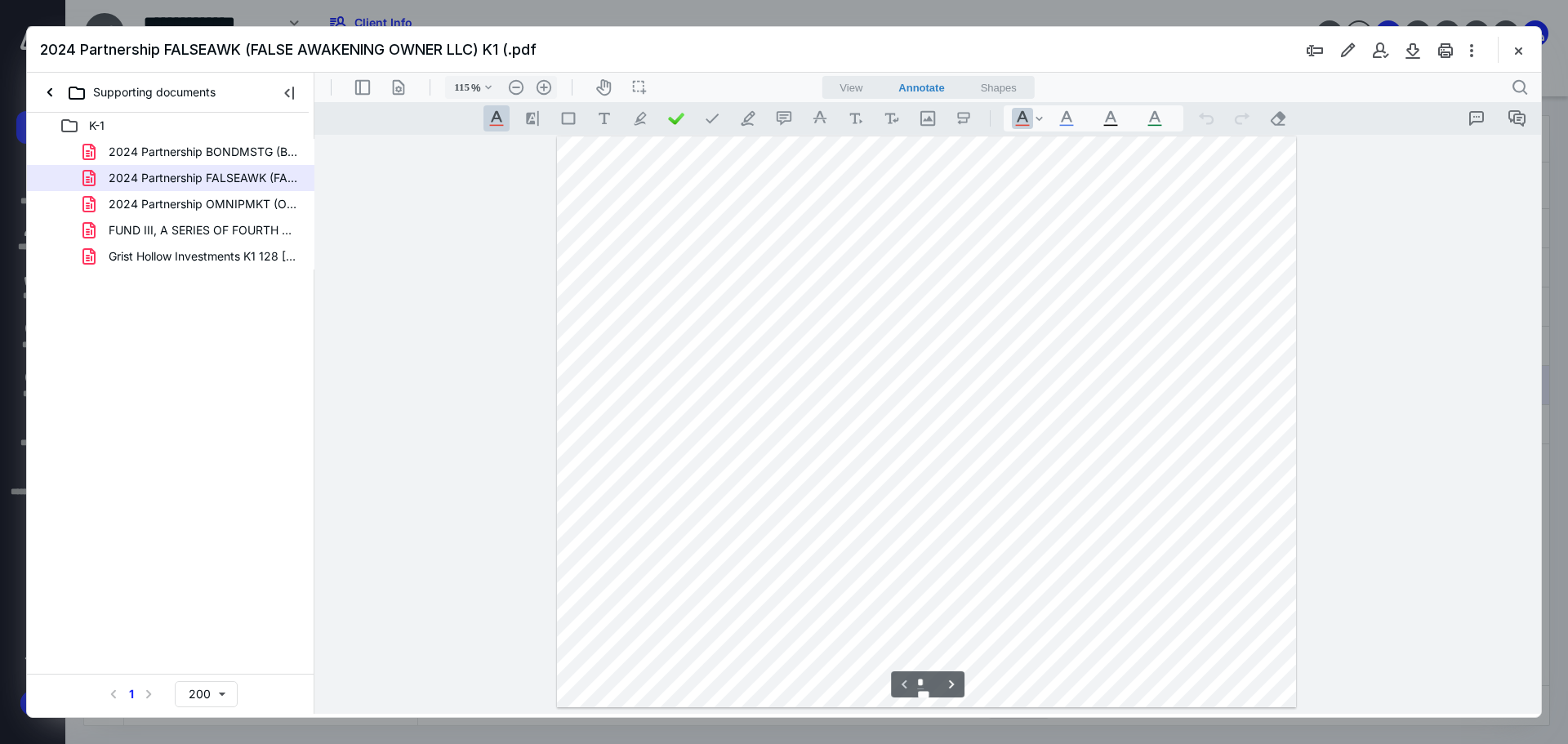 scroll, scrollTop: 0, scrollLeft: 0, axis: both 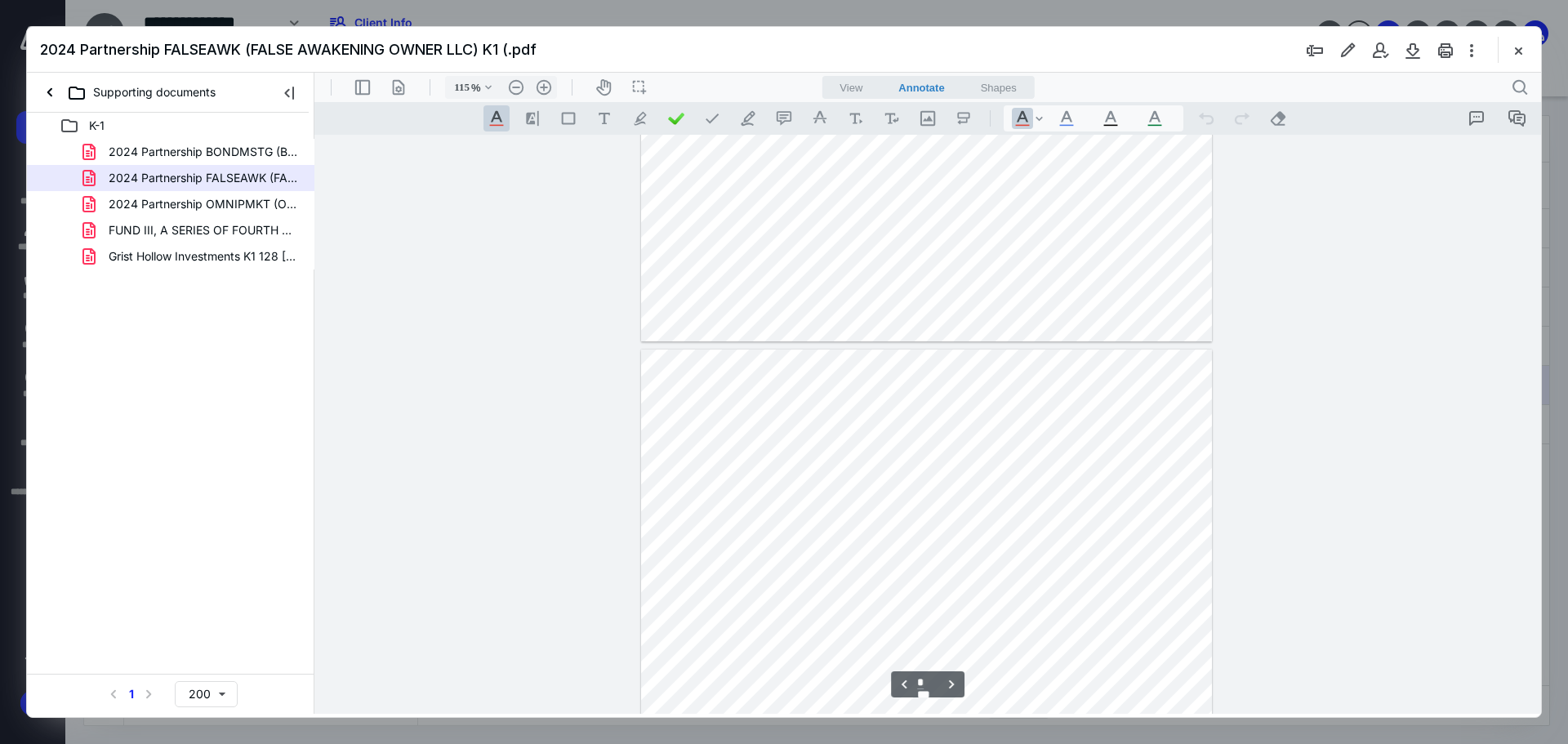 type on "*" 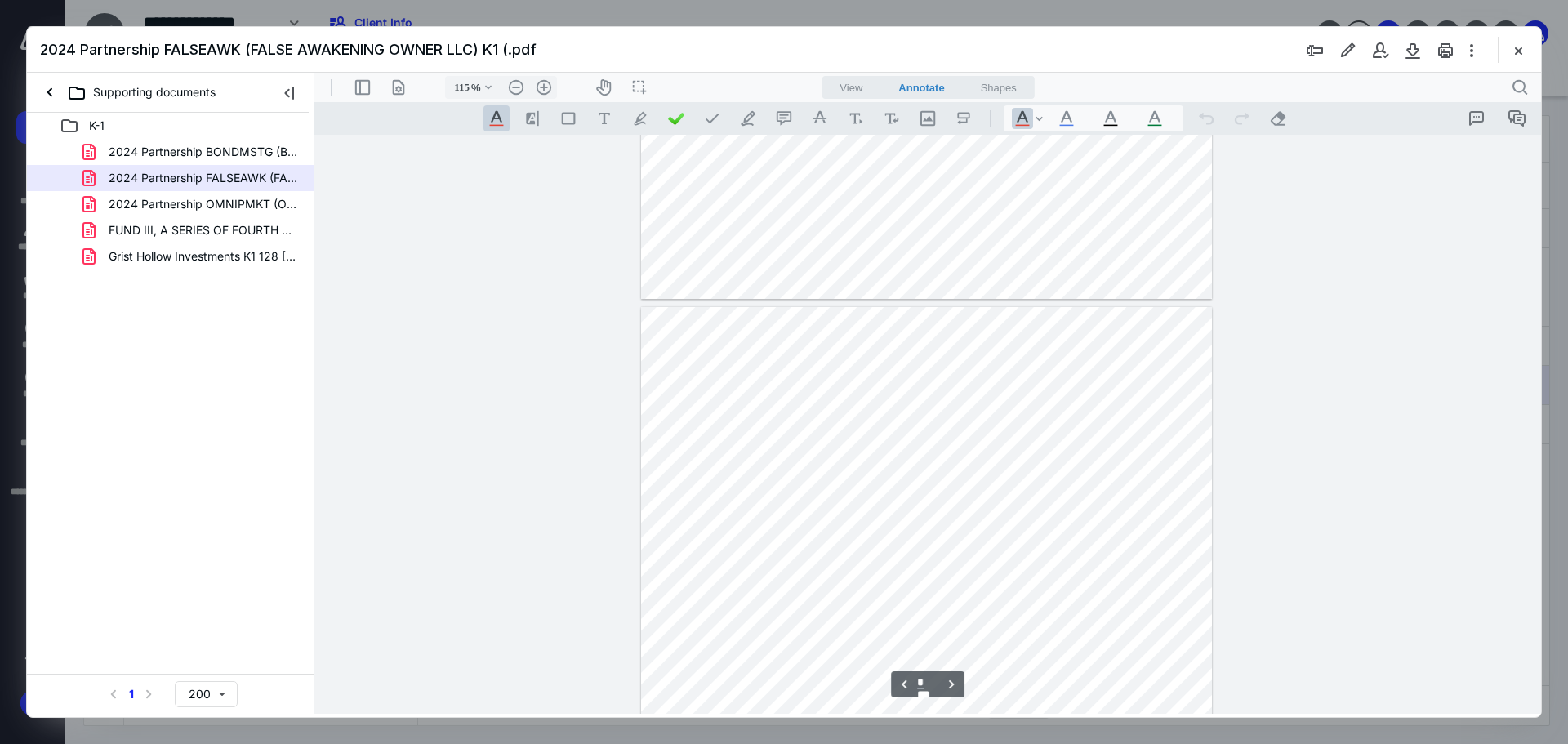 scroll, scrollTop: 2178, scrollLeft: 0, axis: vertical 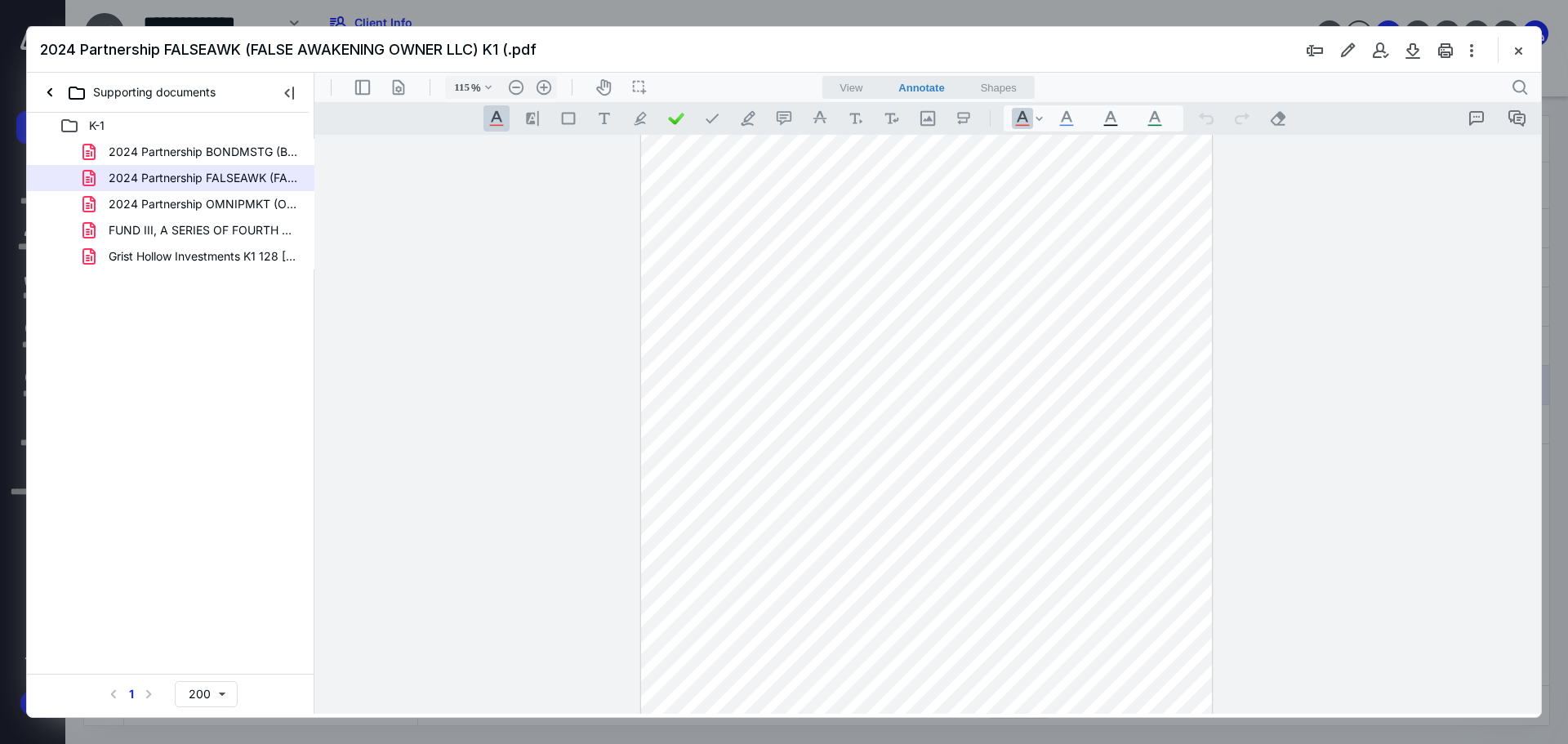 drag, startPoint x: 212, startPoint y: 160, endPoint x: 957, endPoint y: 472, distance: 807.69363 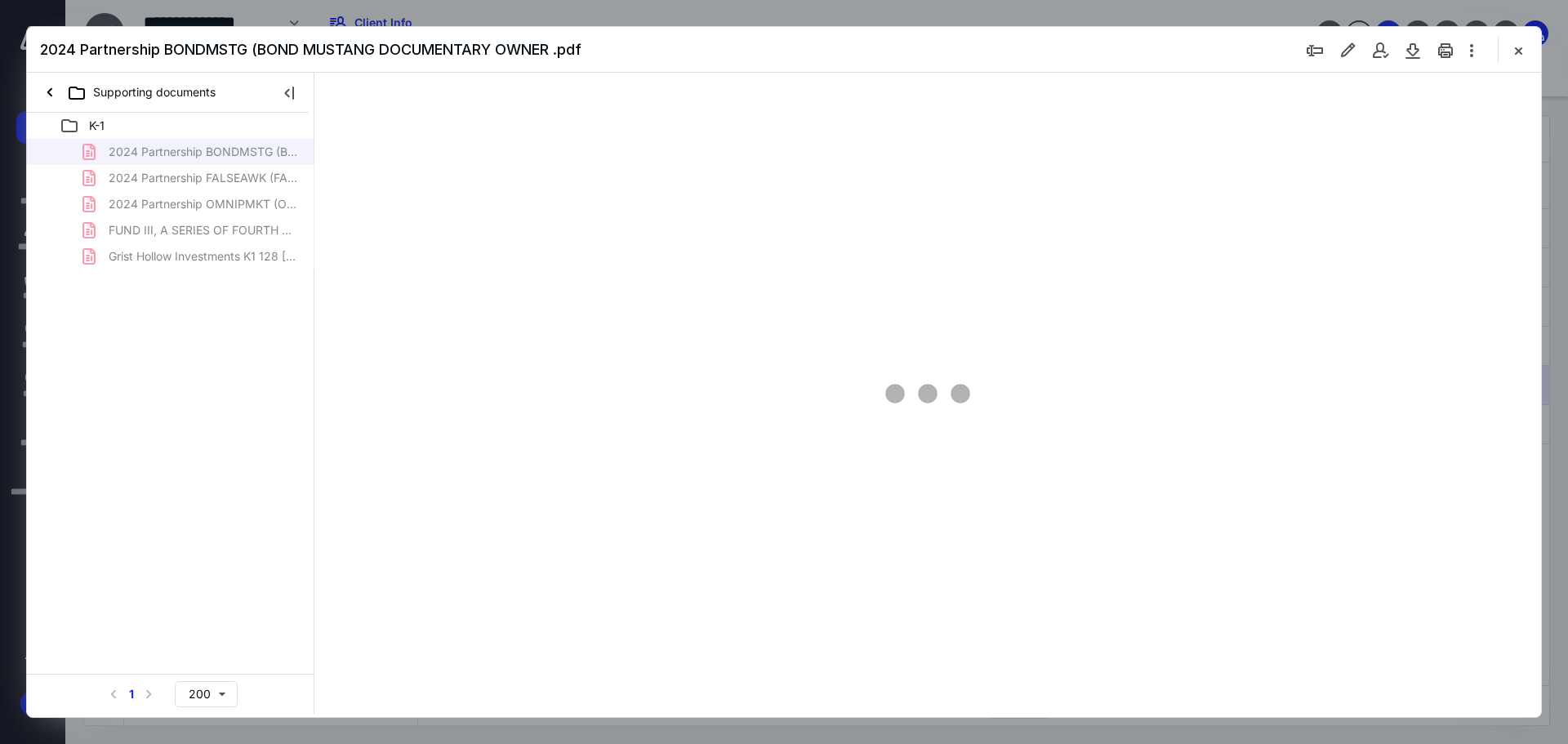 type on "115" 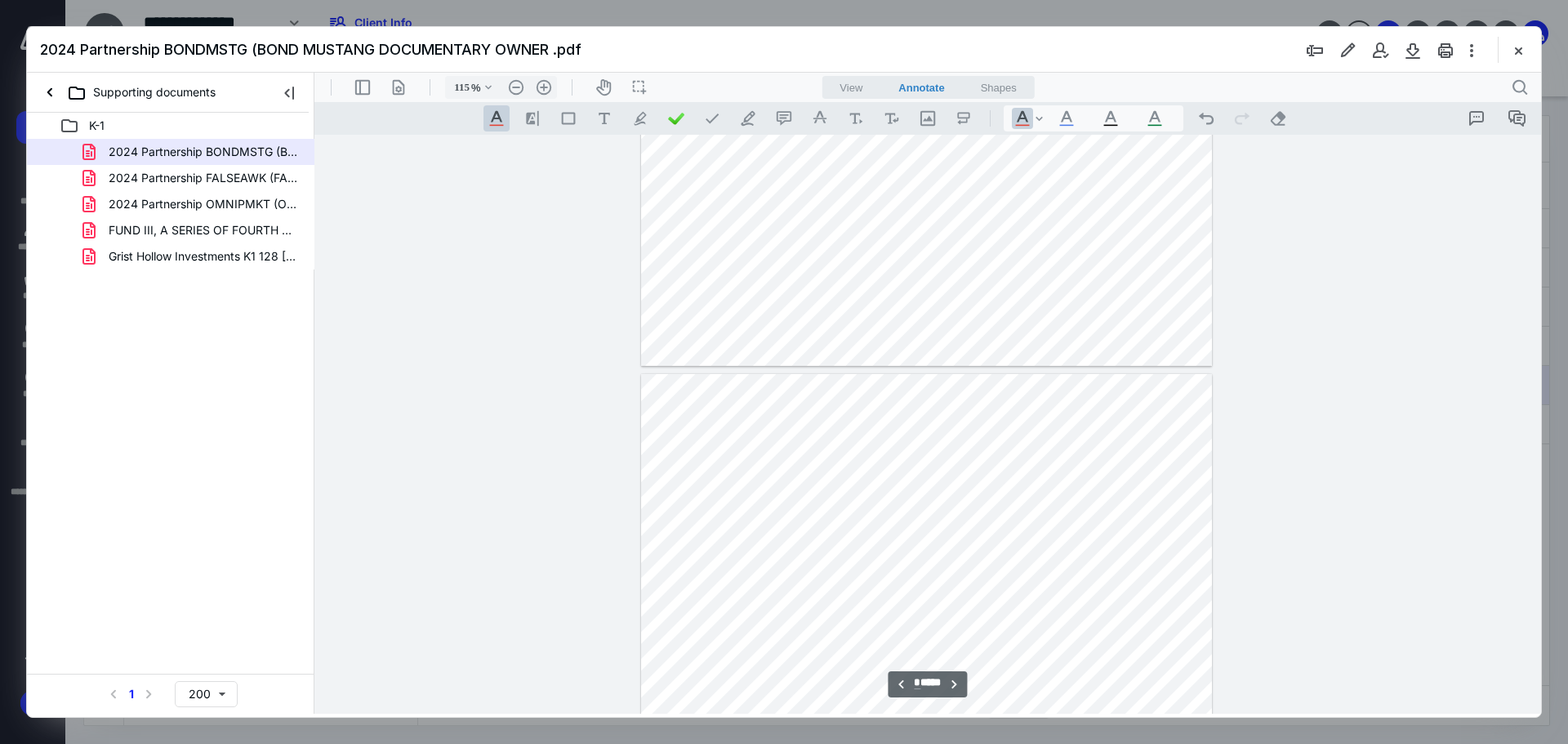 scroll, scrollTop: 3605, scrollLeft: 0, axis: vertical 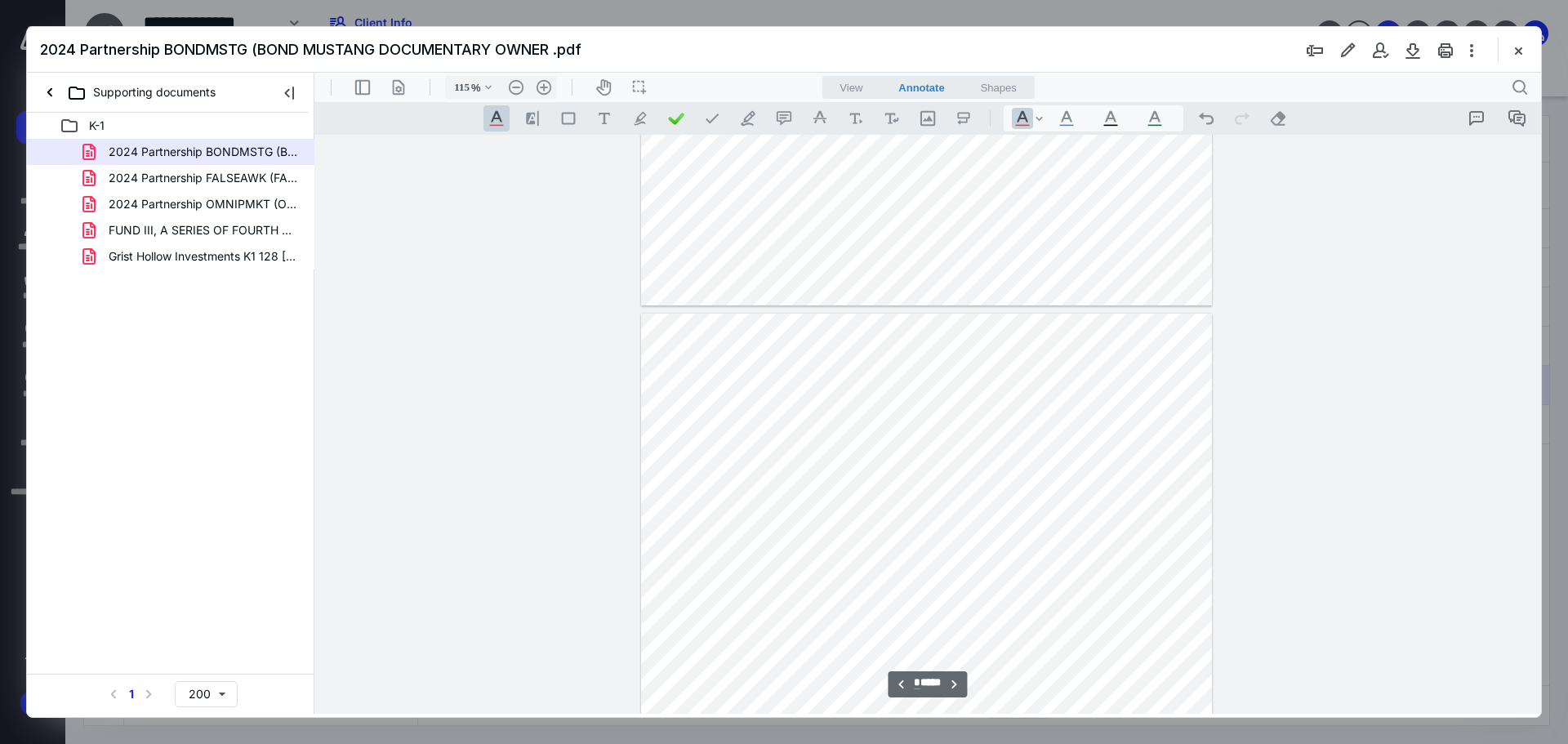 type on "*" 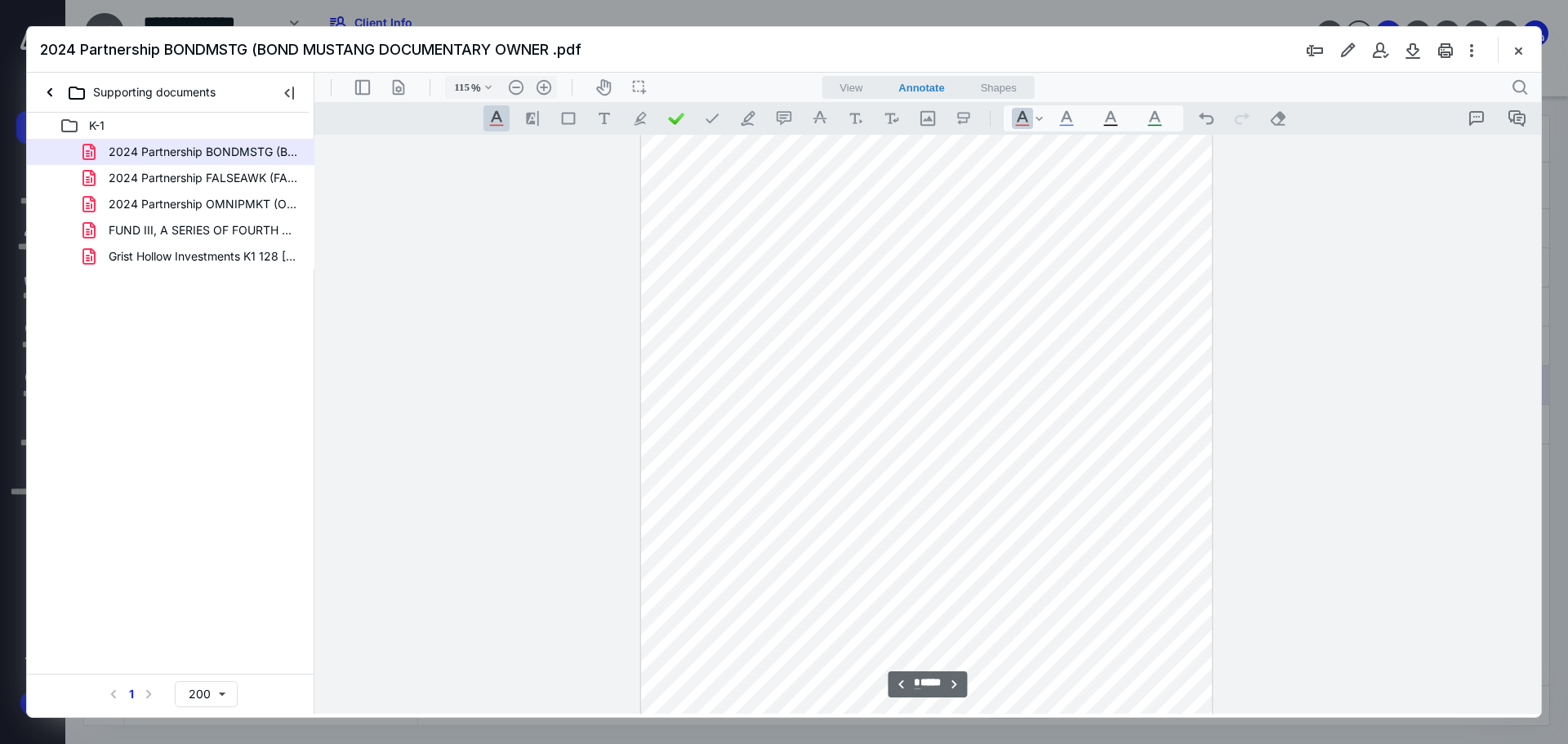 scroll, scrollTop: 3333, scrollLeft: 0, axis: vertical 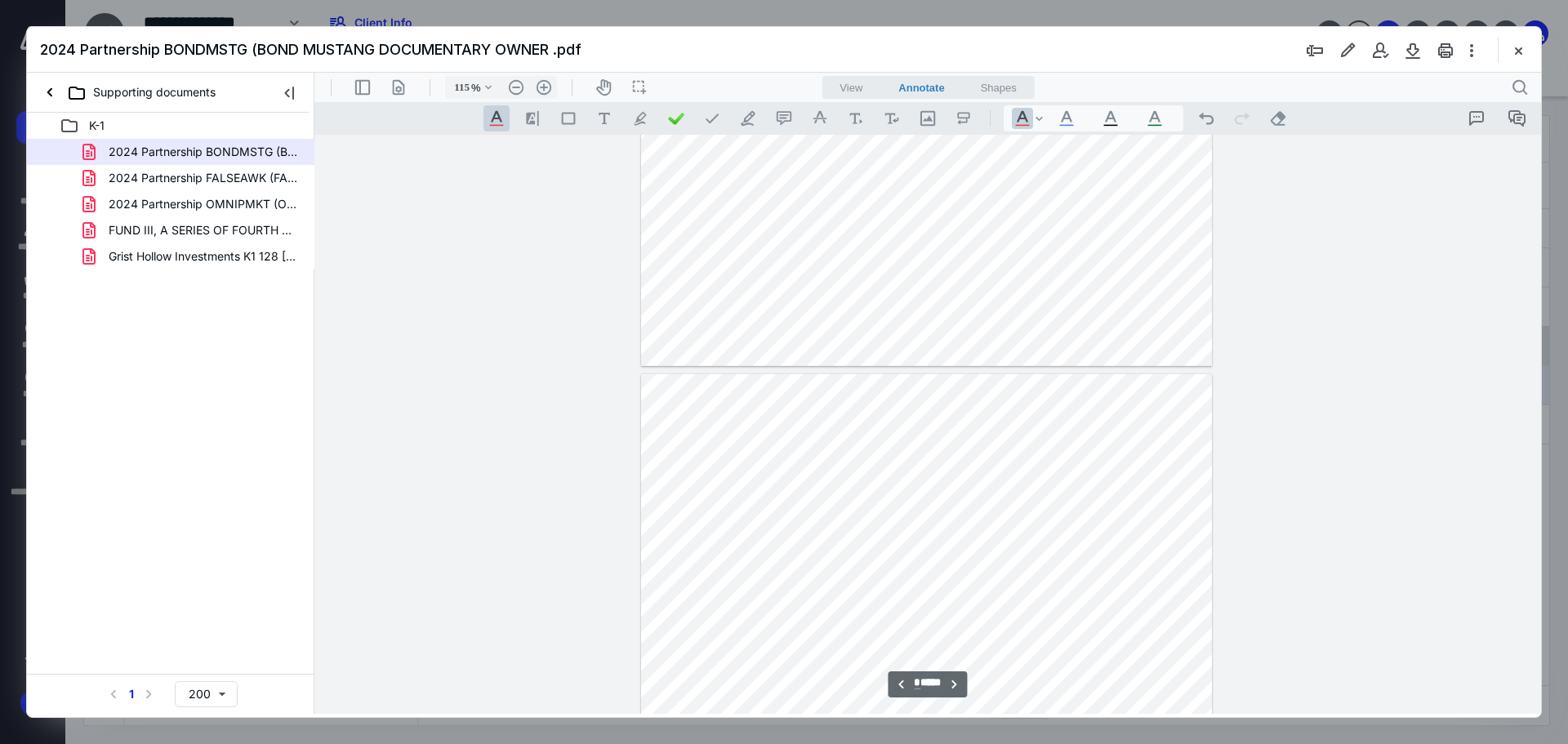 drag, startPoint x: 1516, startPoint y: 54, endPoint x: 843, endPoint y: 332, distance: 728.15726 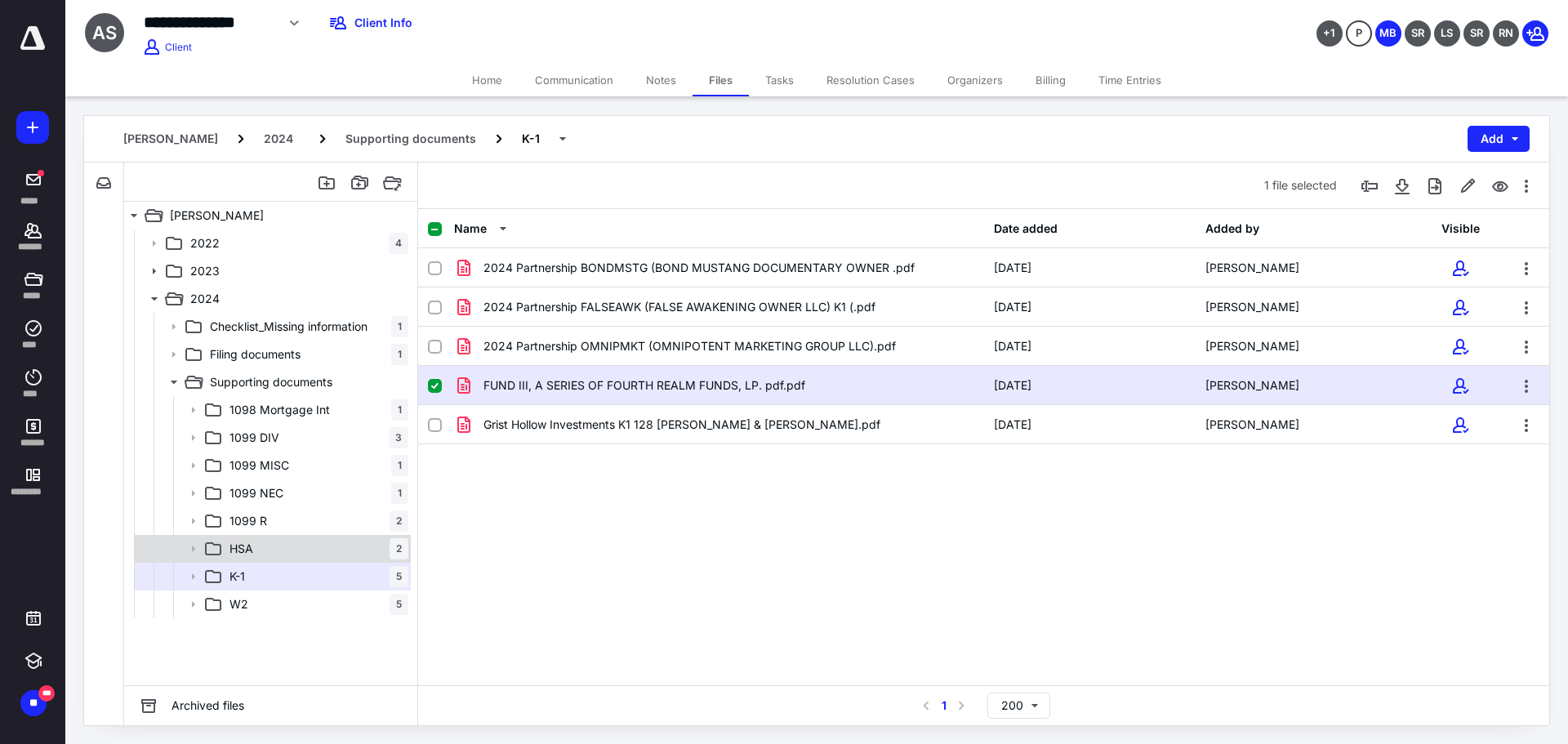click on "HSA 2" at bounding box center [315, 549] 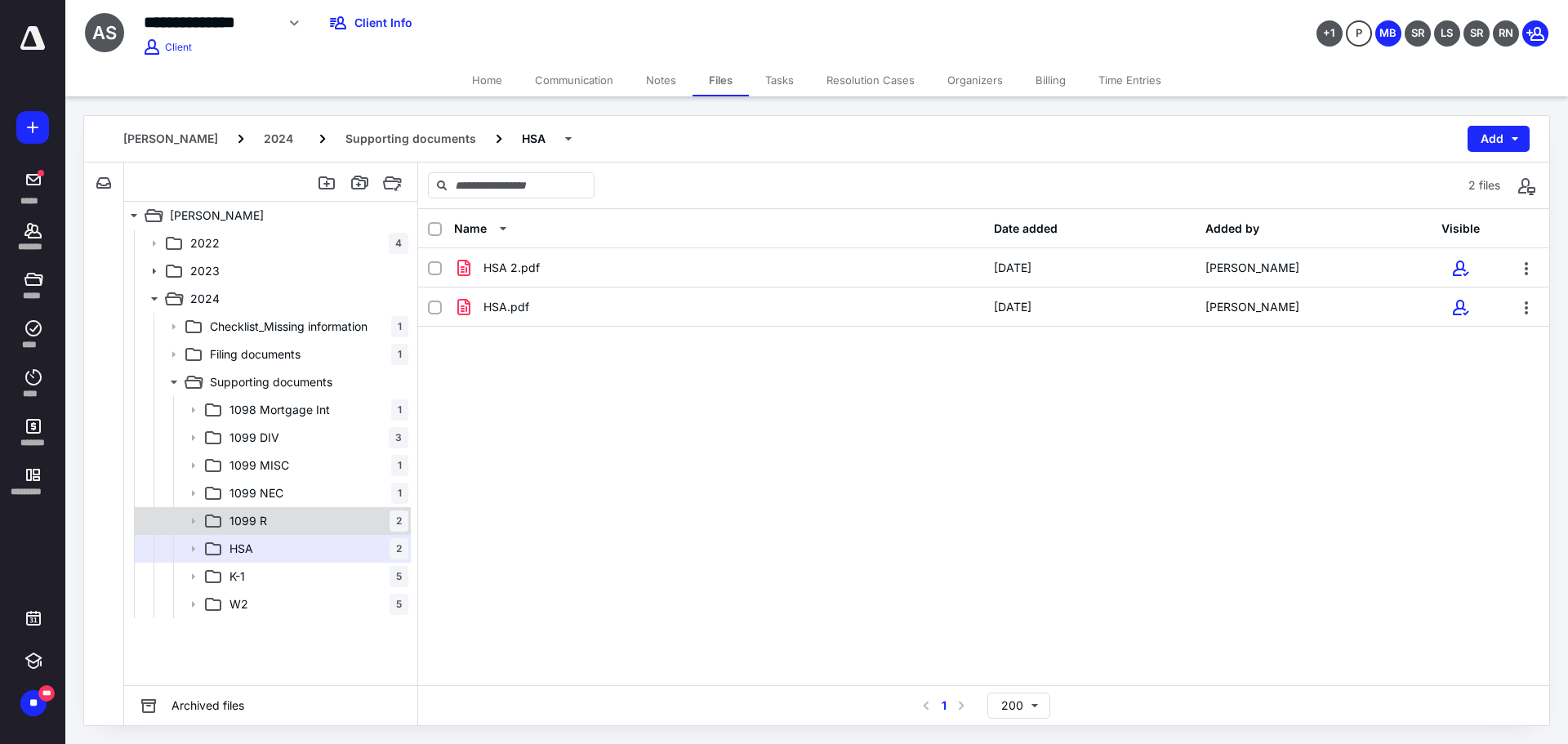 click on "1099 R 2" at bounding box center [315, 521] 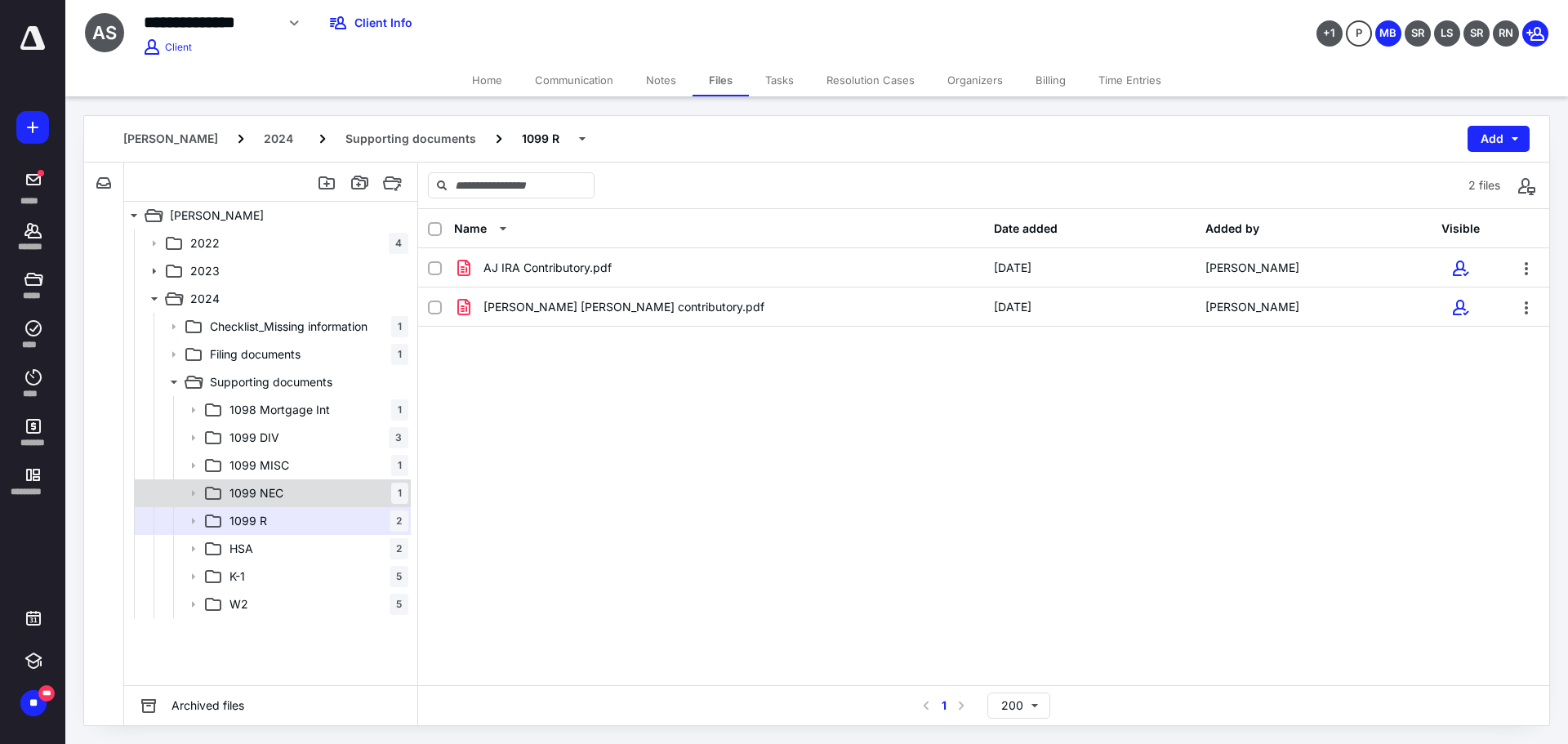 click on "1099 NEC" at bounding box center [256, 493] 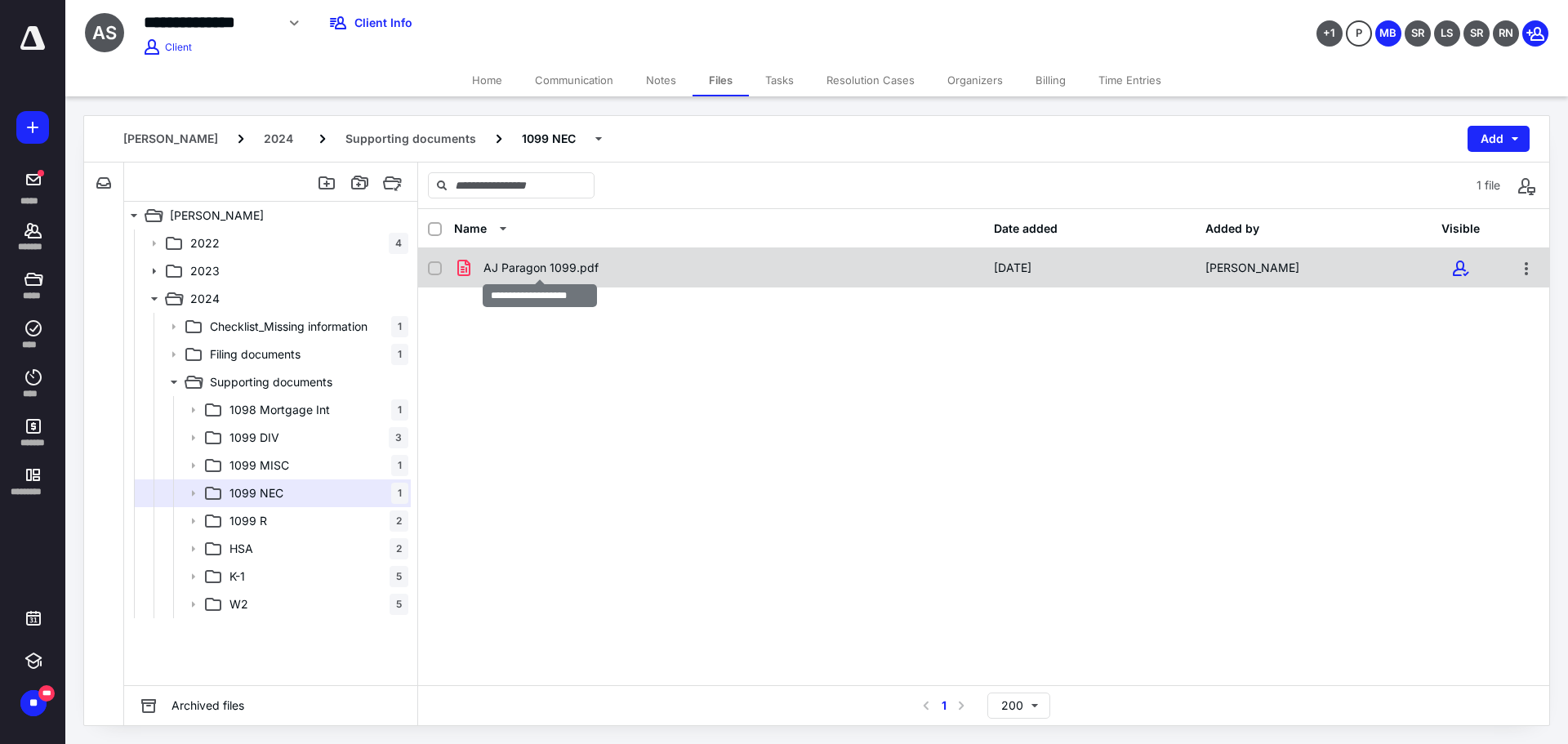 click on "AJ Paragon 1099.pdf" at bounding box center [541, 268] 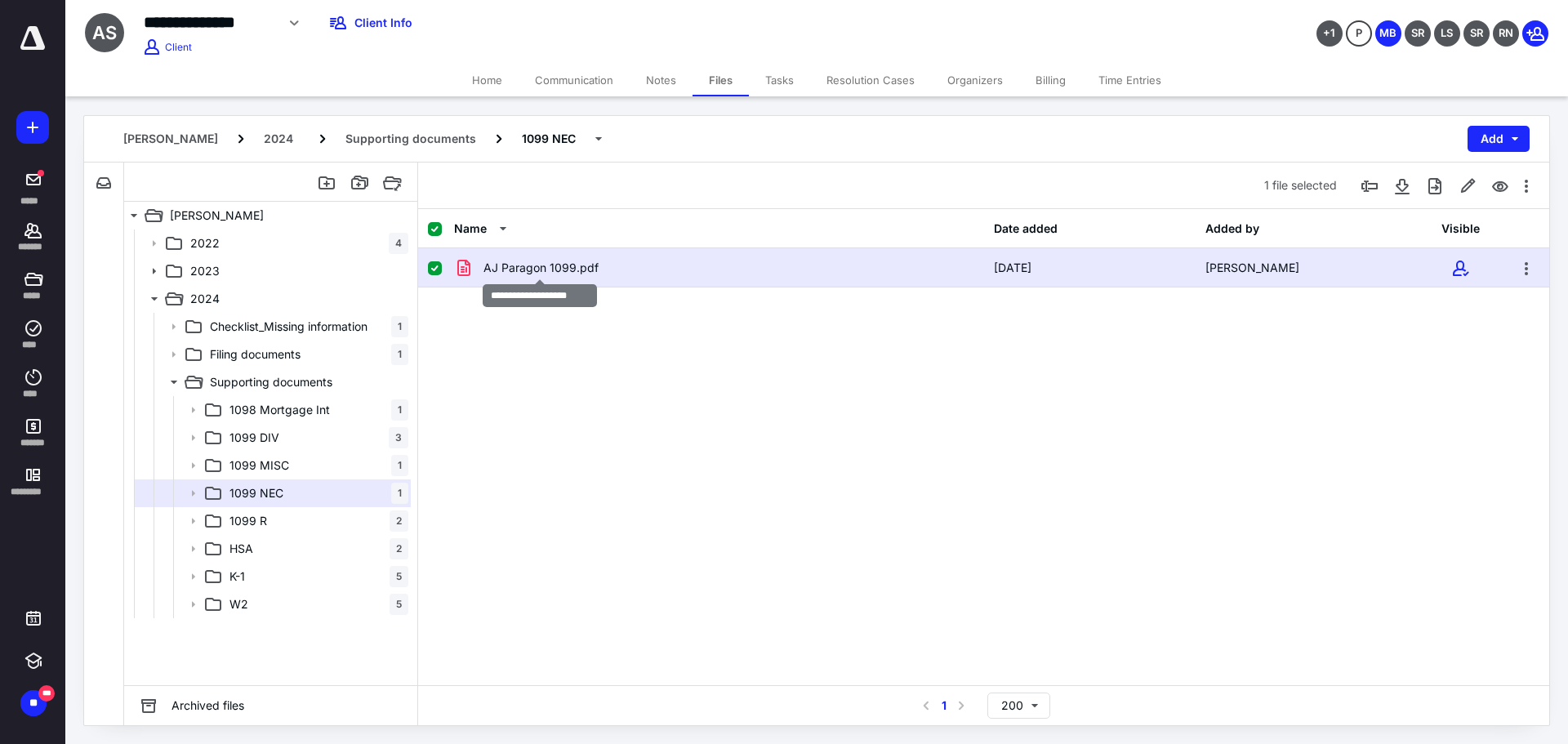 click on "AJ Paragon 1099.pdf" at bounding box center (541, 268) 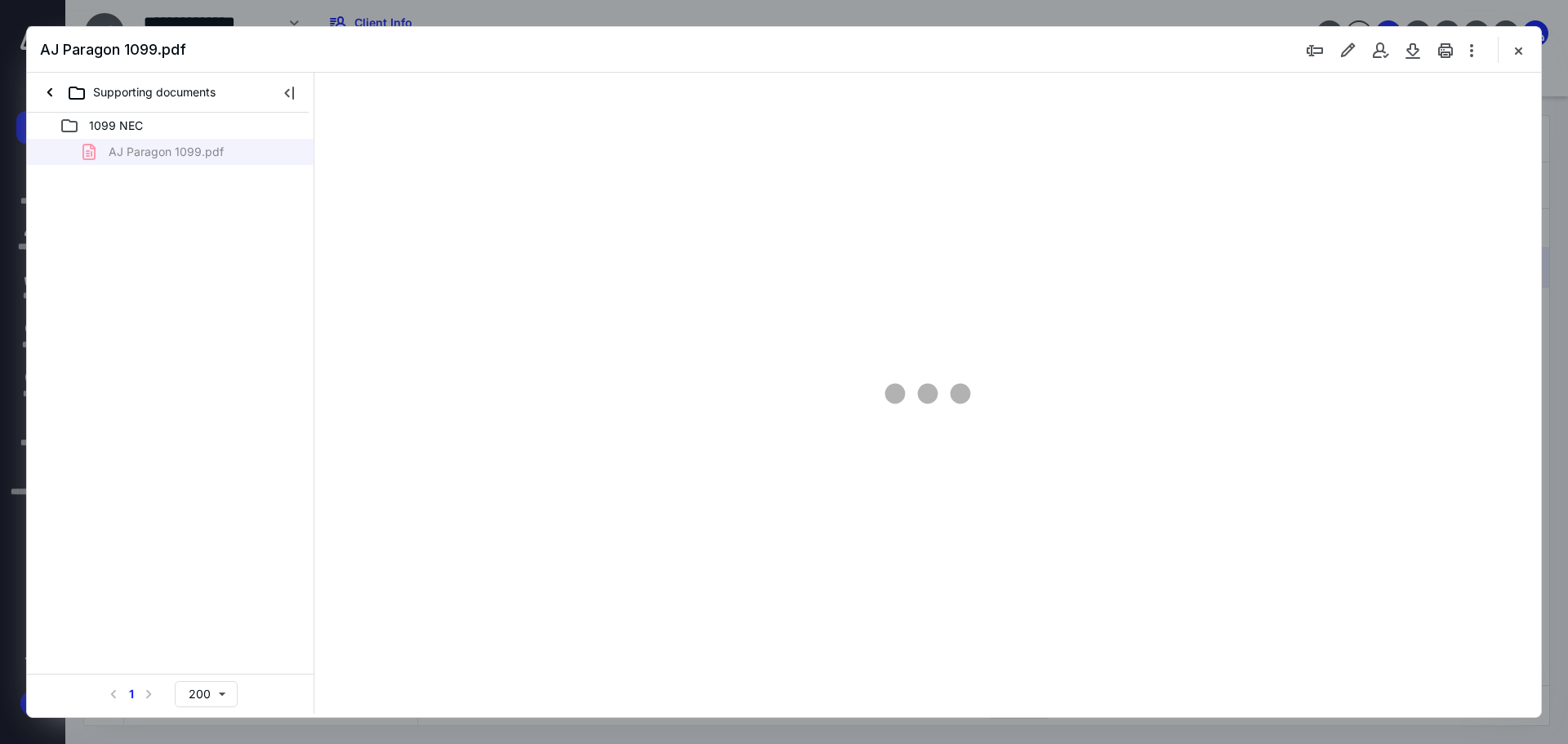 scroll, scrollTop: 0, scrollLeft: 0, axis: both 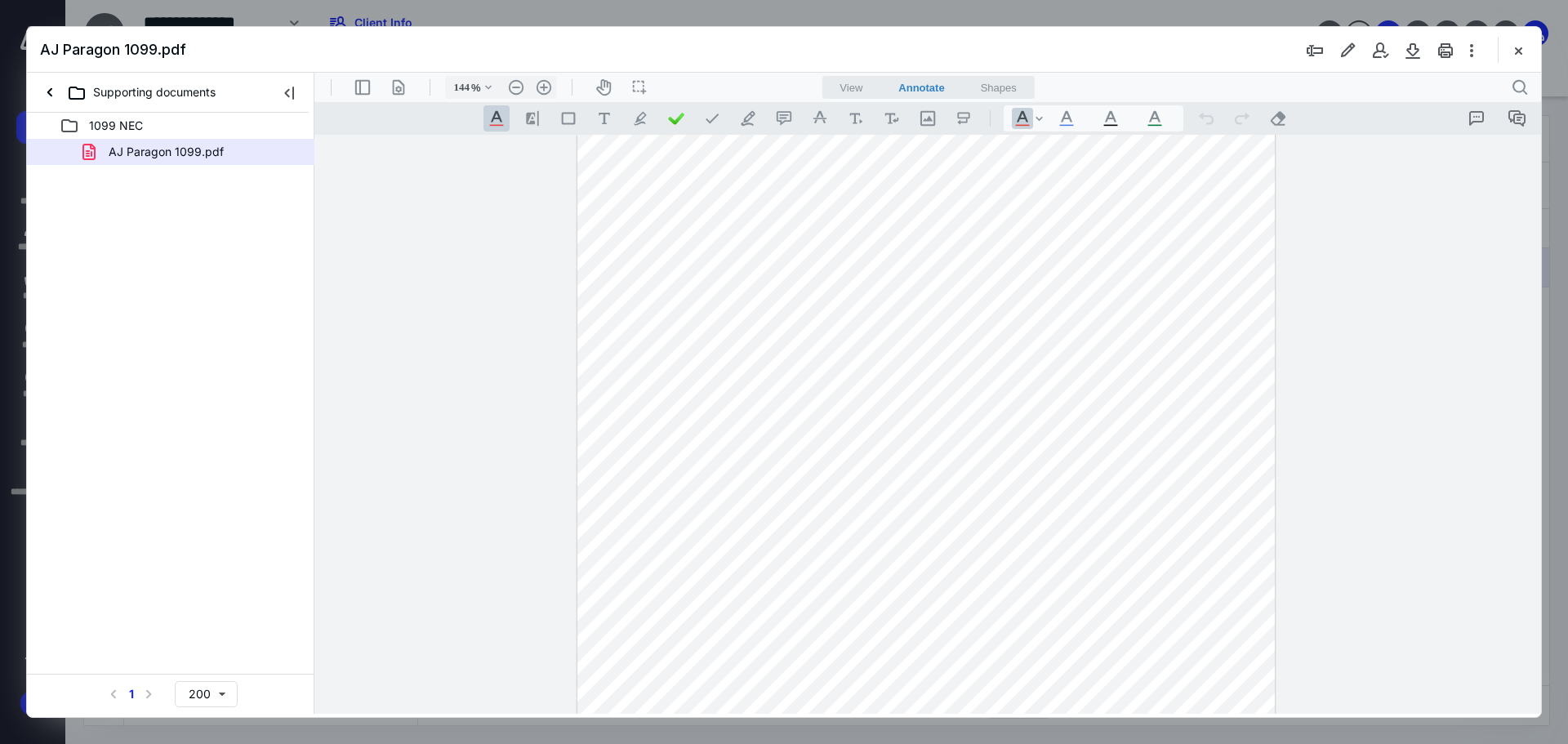 type on "169" 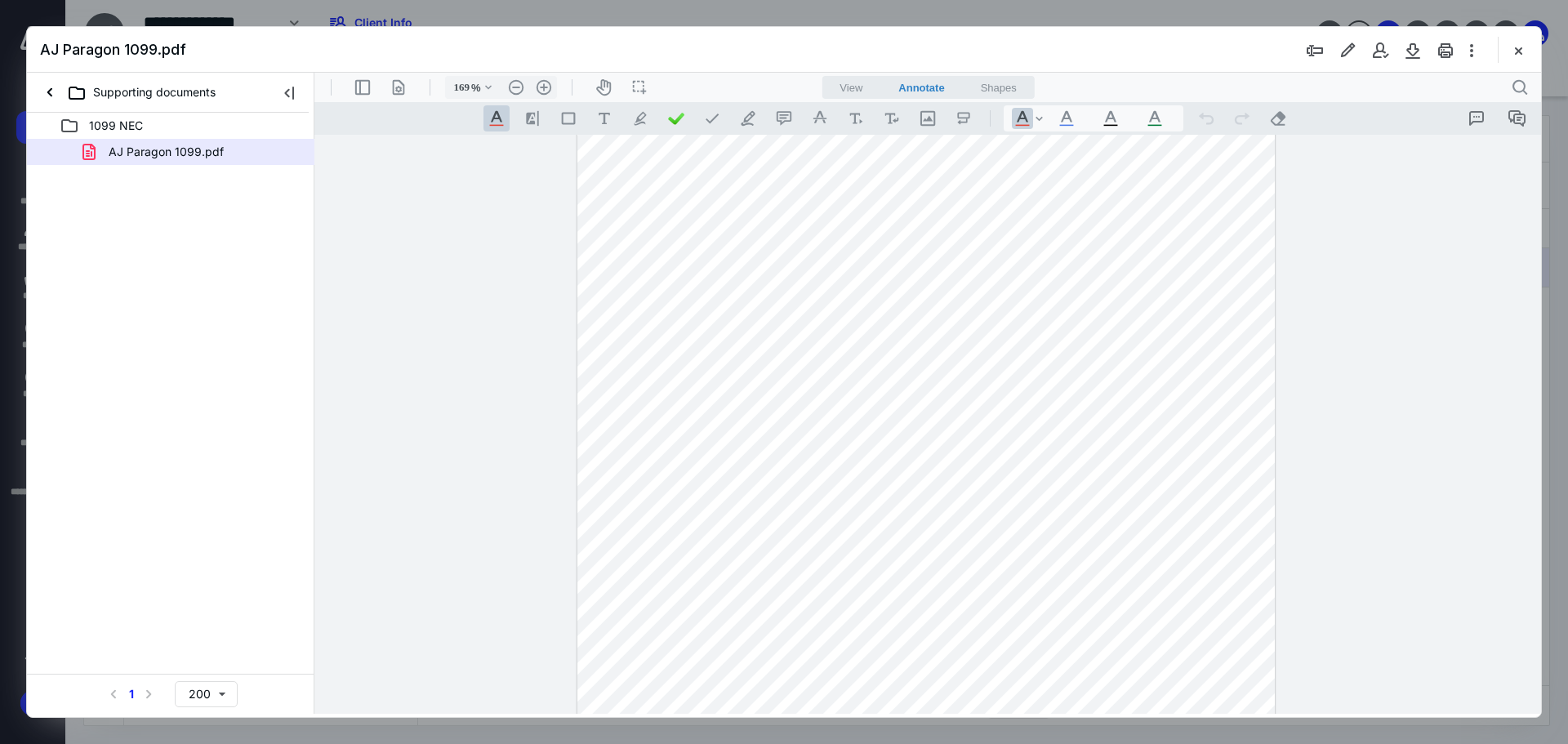 scroll, scrollTop: 248, scrollLeft: 0, axis: vertical 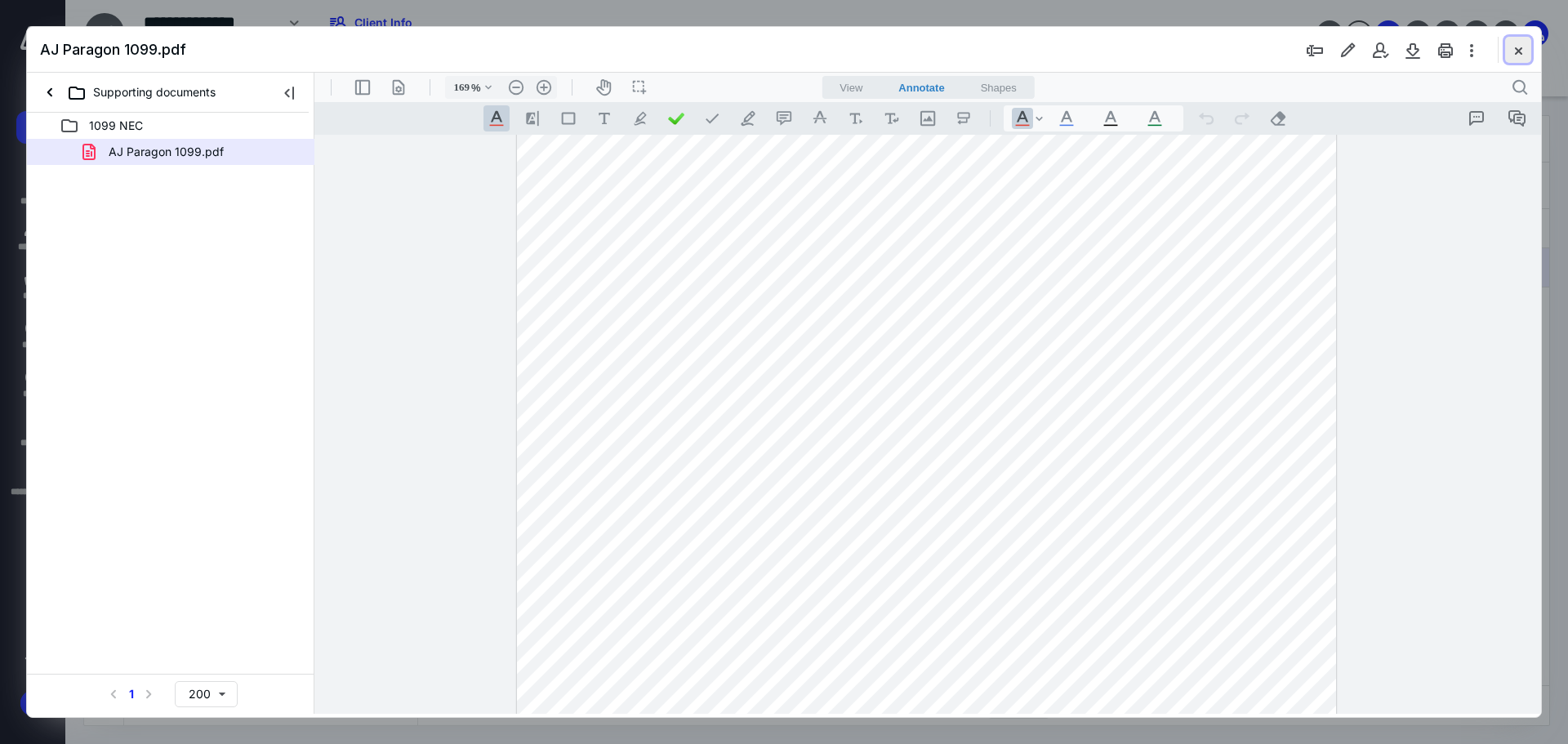 click at bounding box center [1518, 50] 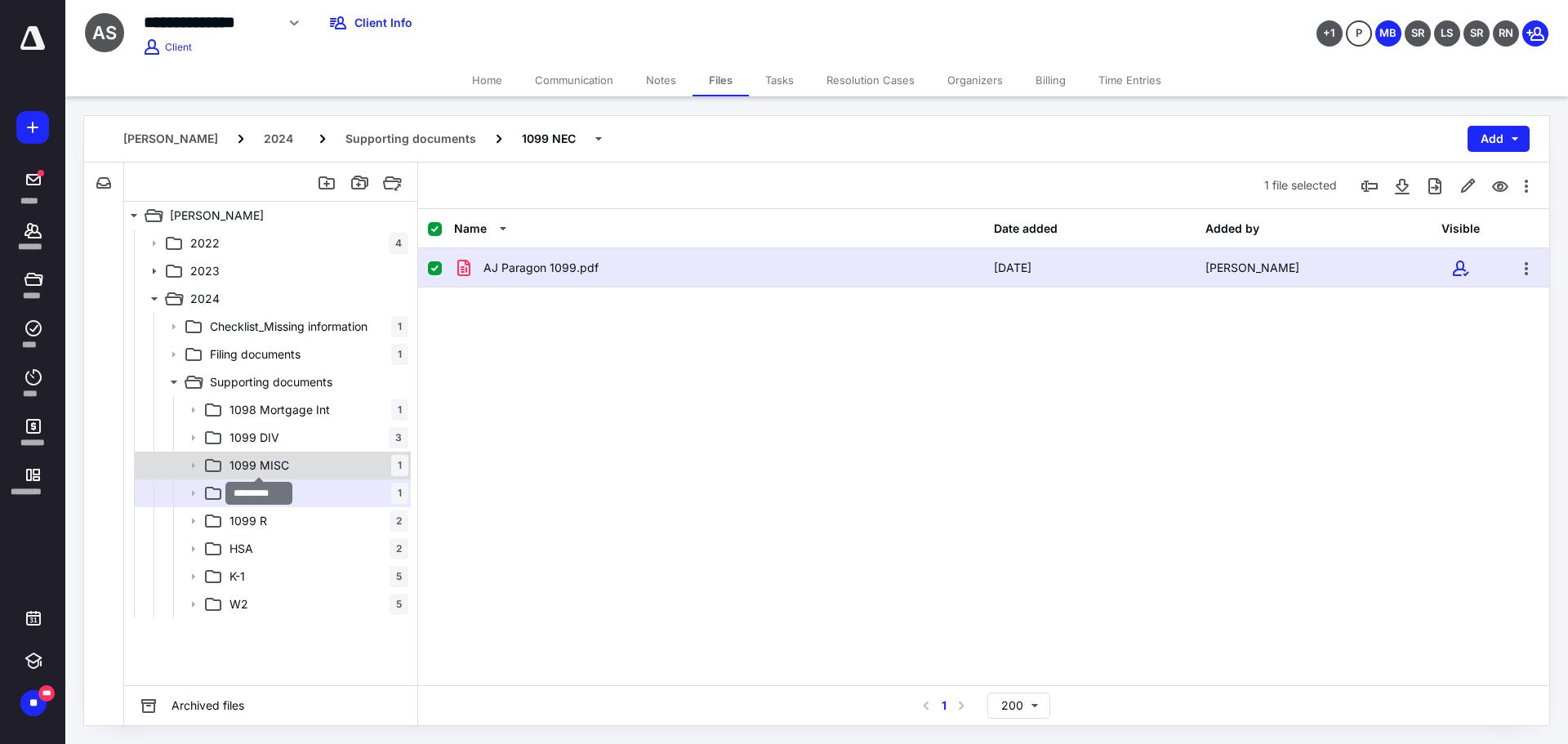 click on "1099 MISC" at bounding box center [259, 466] 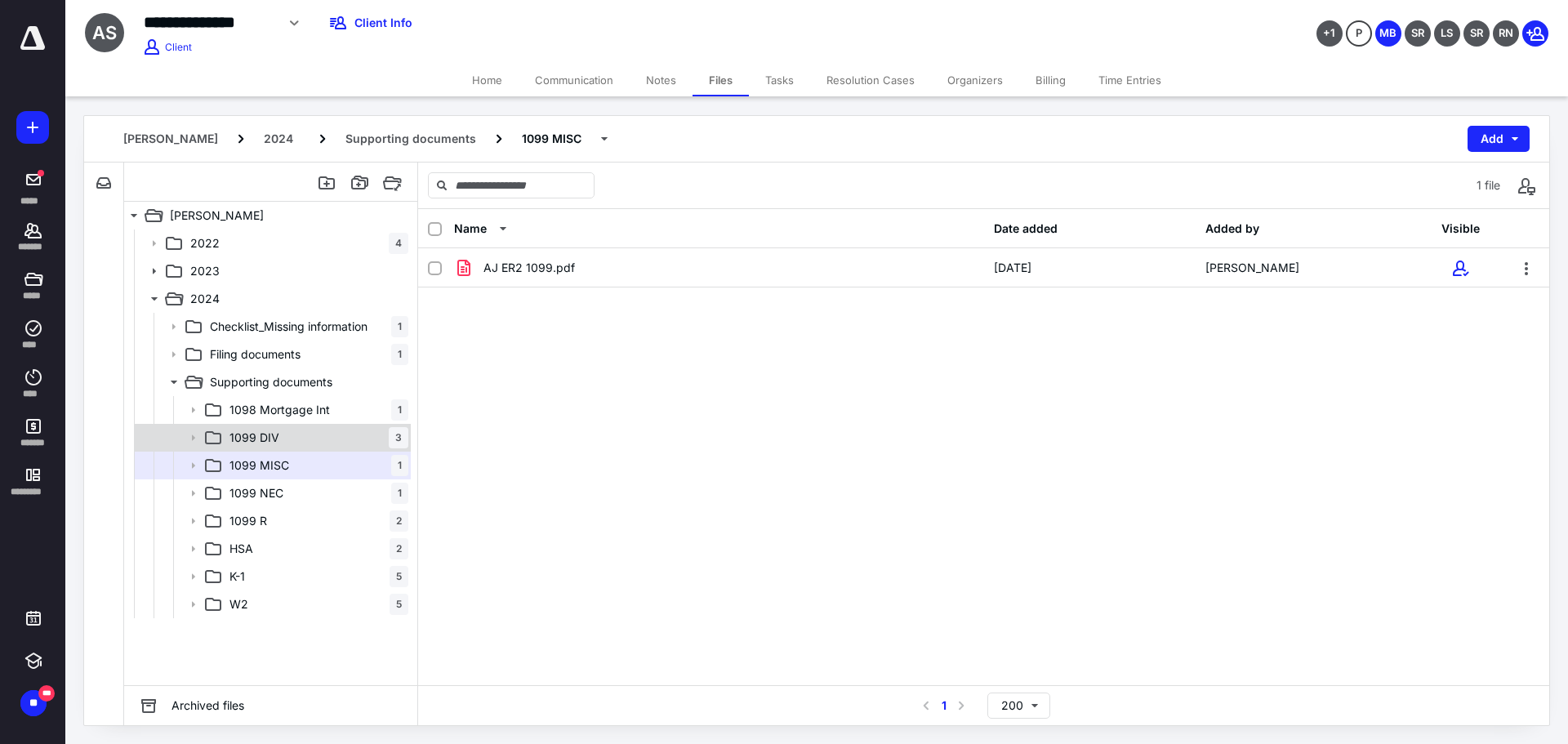 click on "1099 DIV" at bounding box center [254, 438] 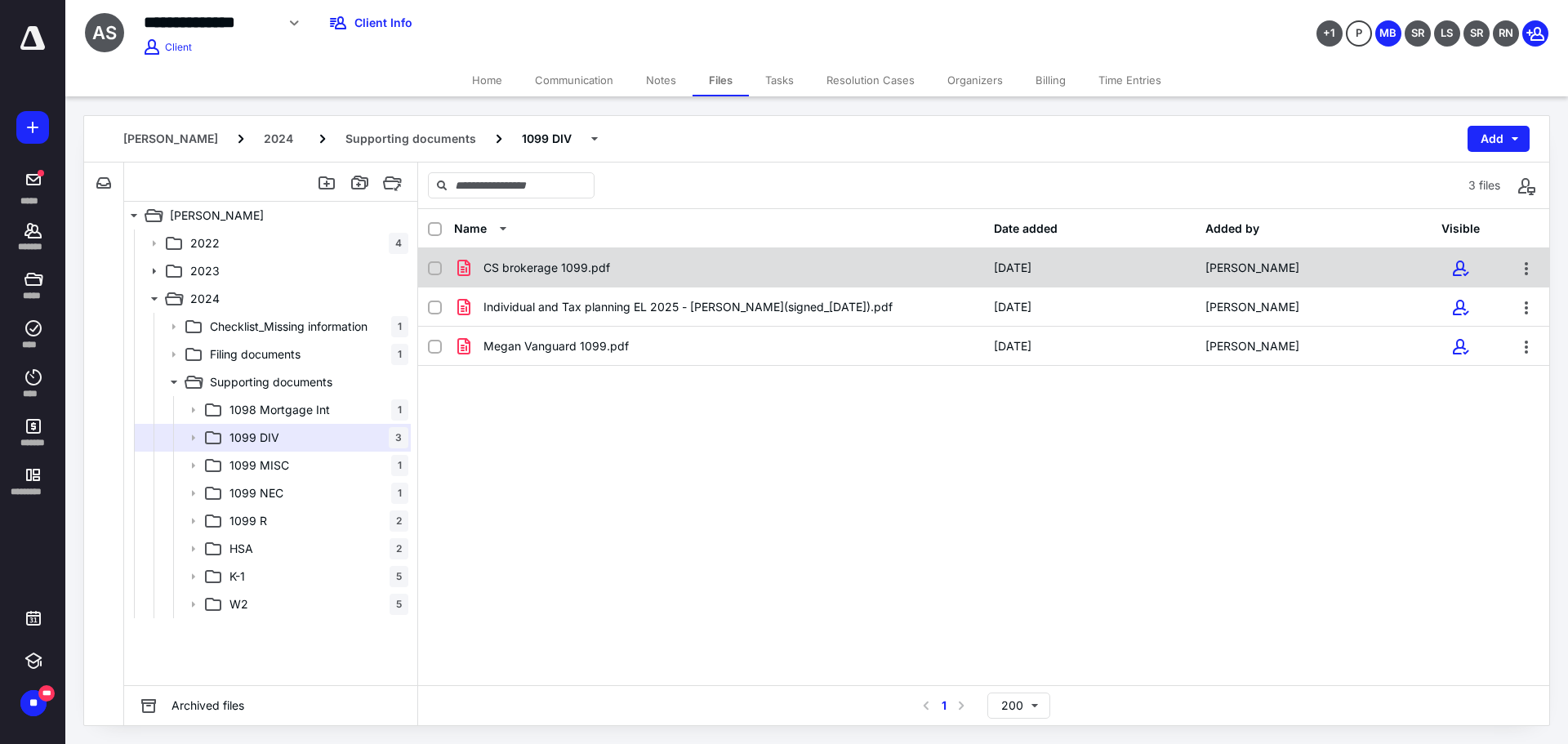 click on "CS brokerage 1099.pdf 2/11/2025 Andrew Spencer" at bounding box center (983, 268) 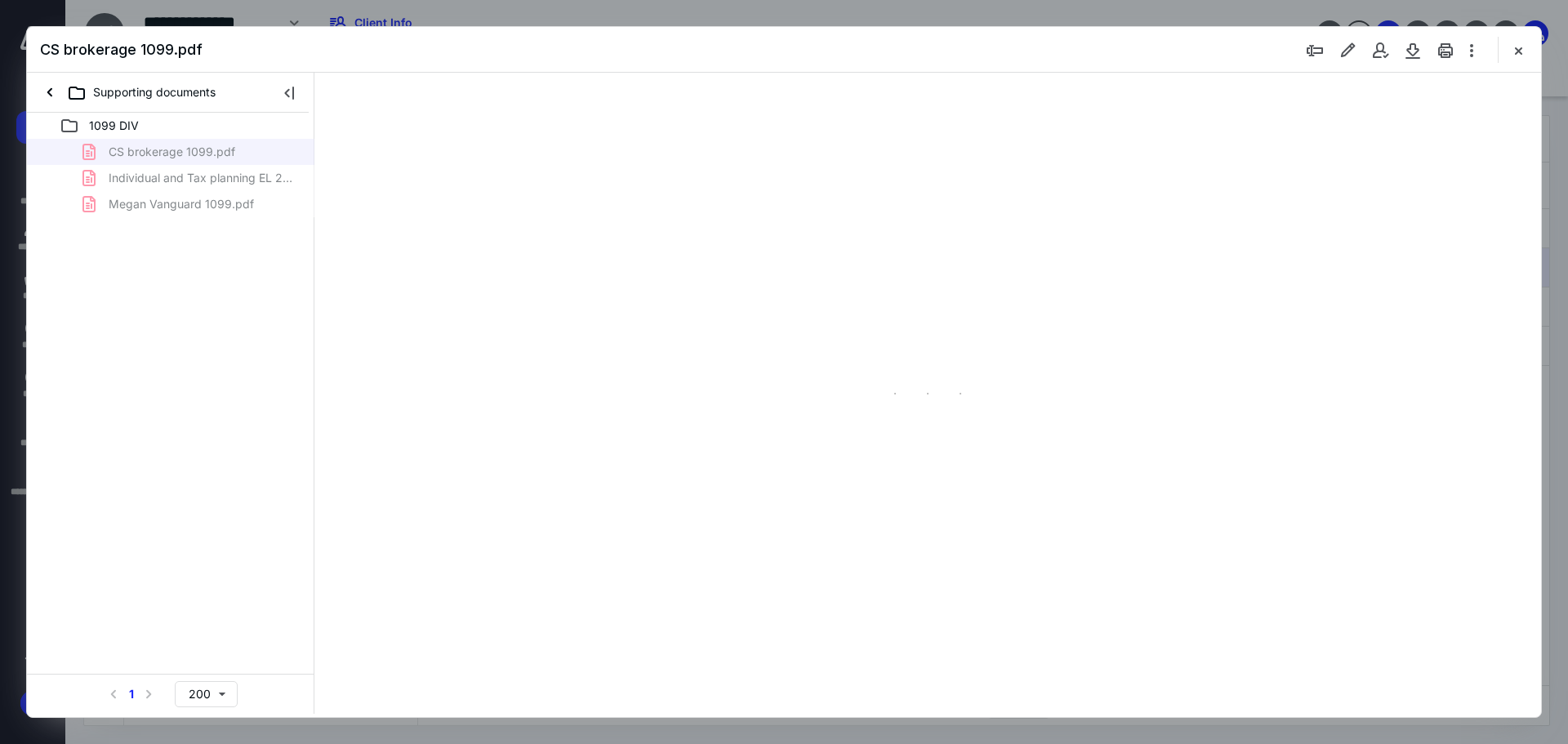 scroll, scrollTop: 0, scrollLeft: 0, axis: both 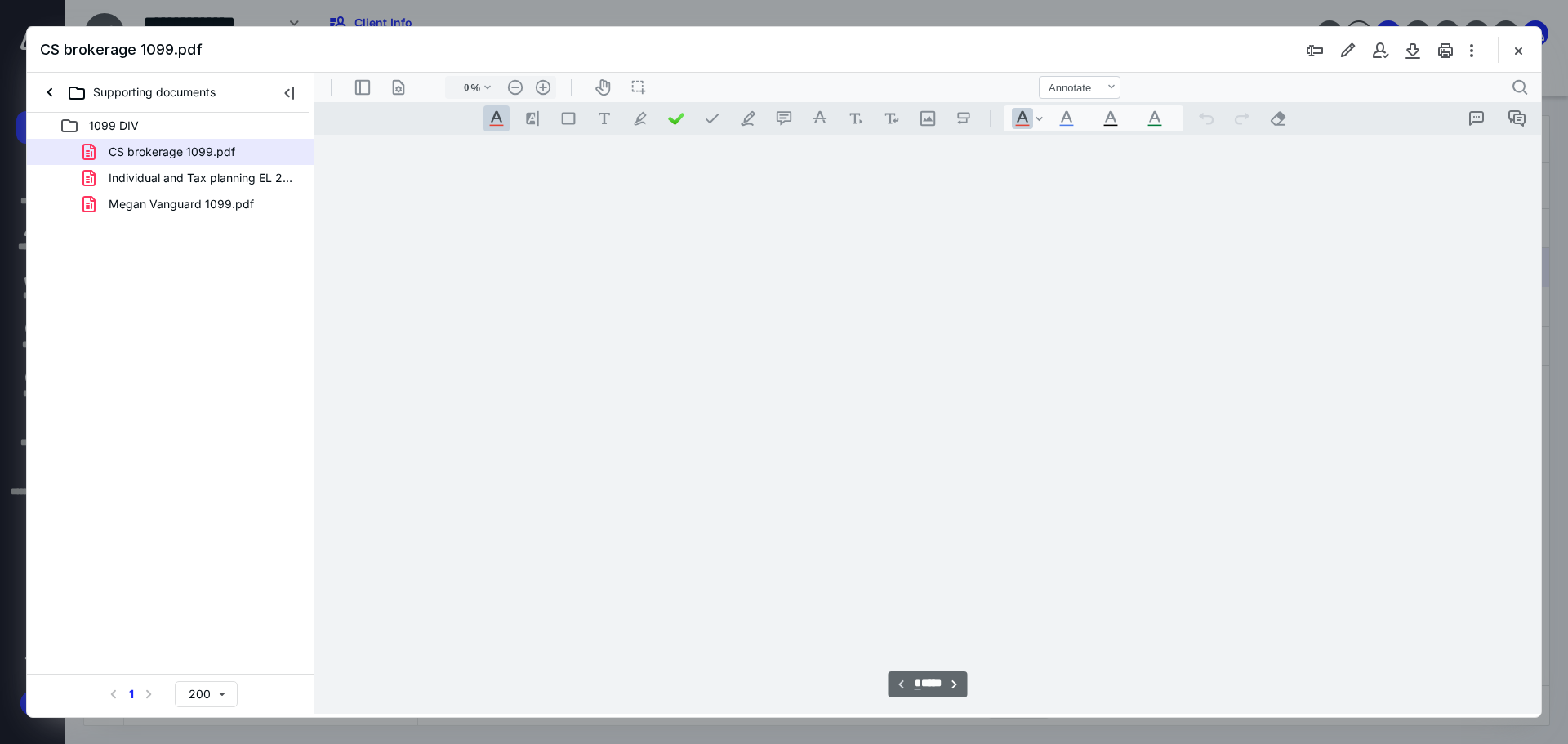 type on "115" 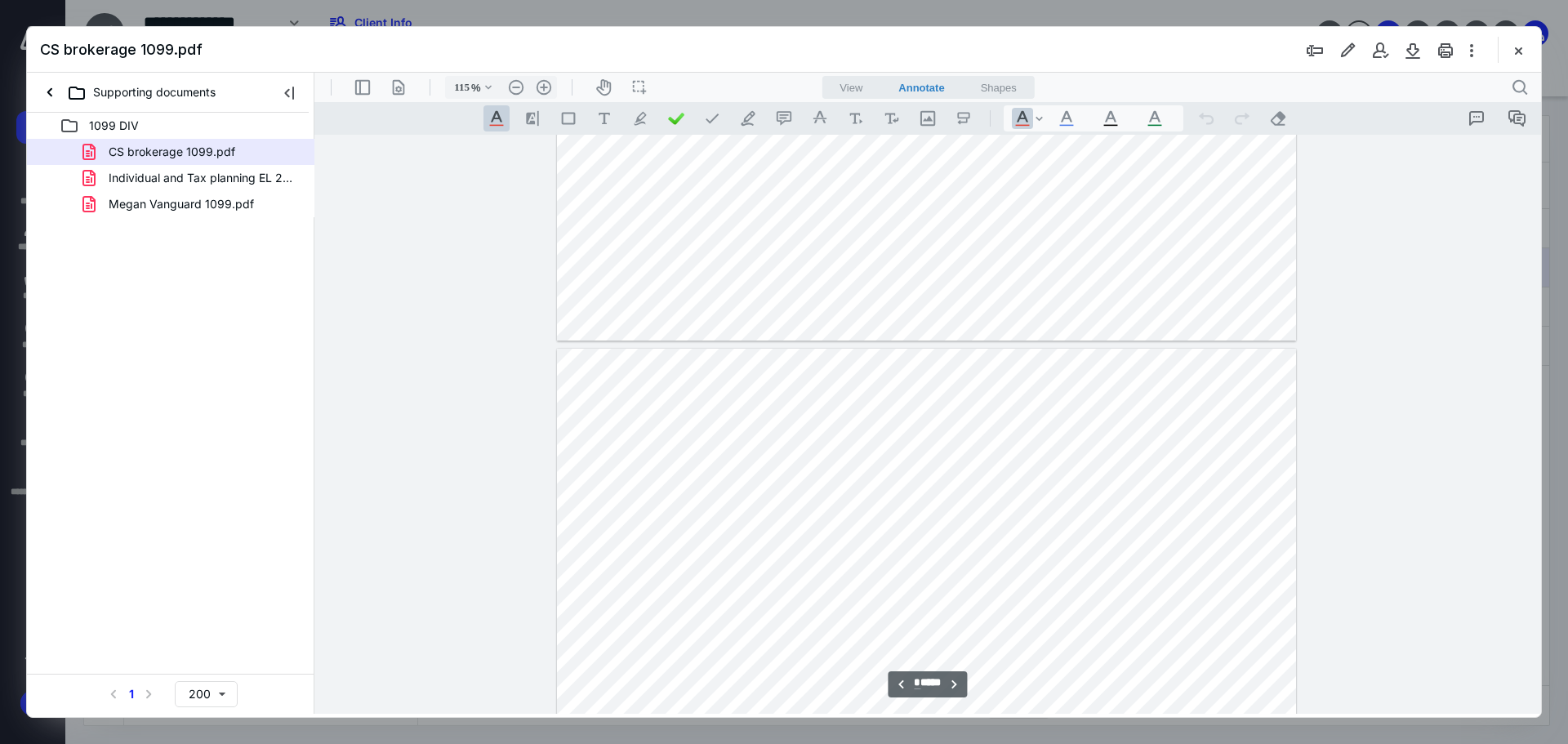 scroll, scrollTop: 4422, scrollLeft: 0, axis: vertical 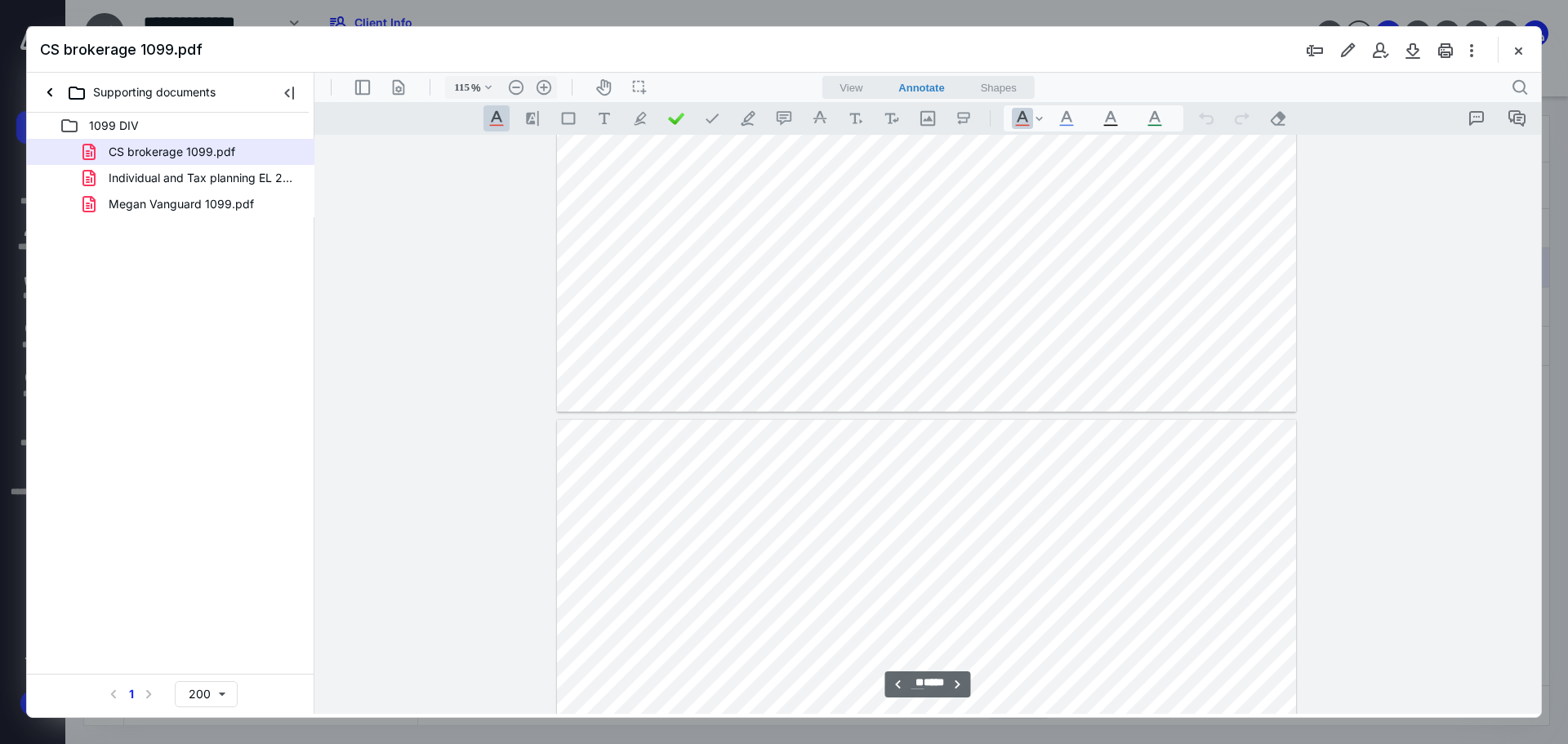type on "**" 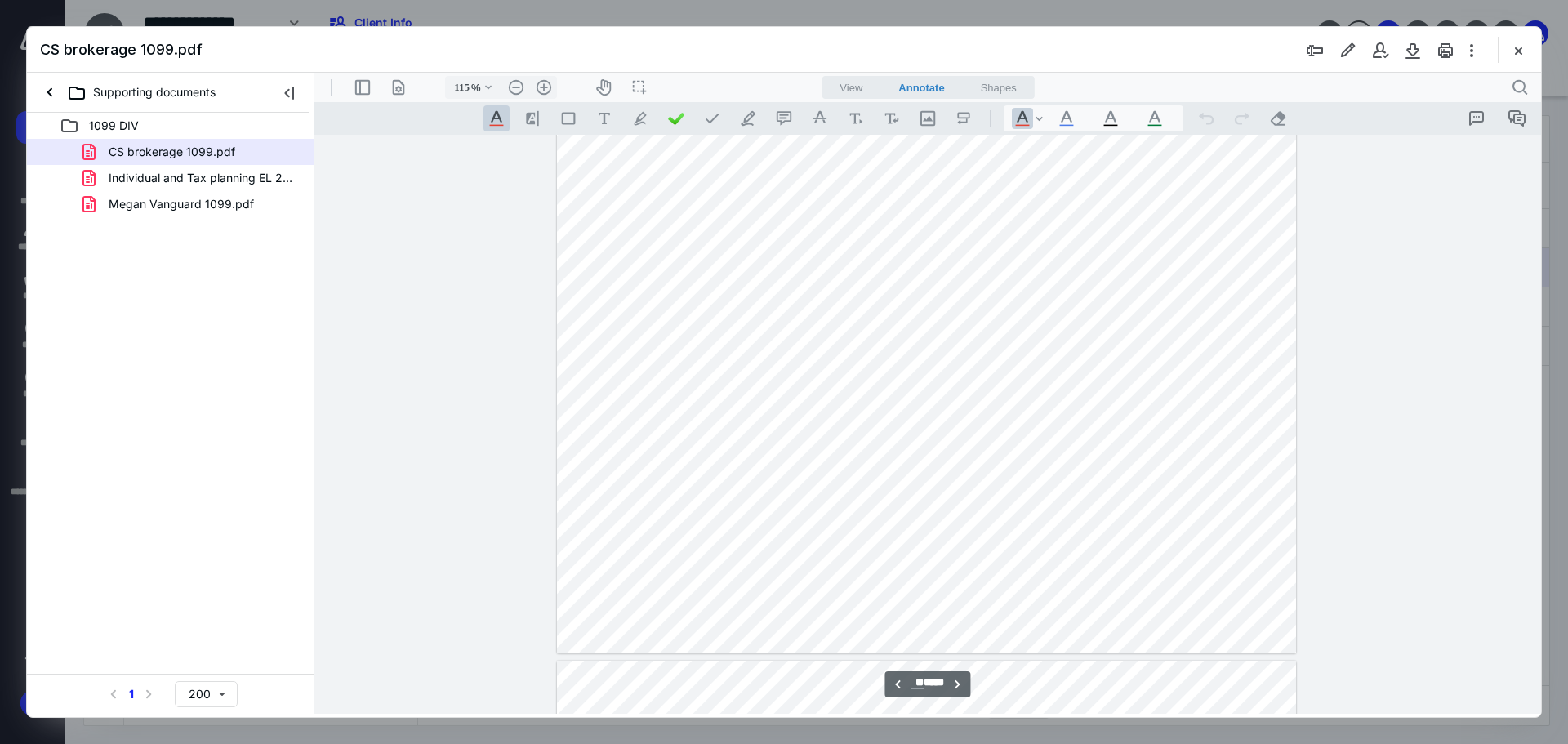 drag, startPoint x: 164, startPoint y: 173, endPoint x: 378, endPoint y: 296, distance: 246.8299 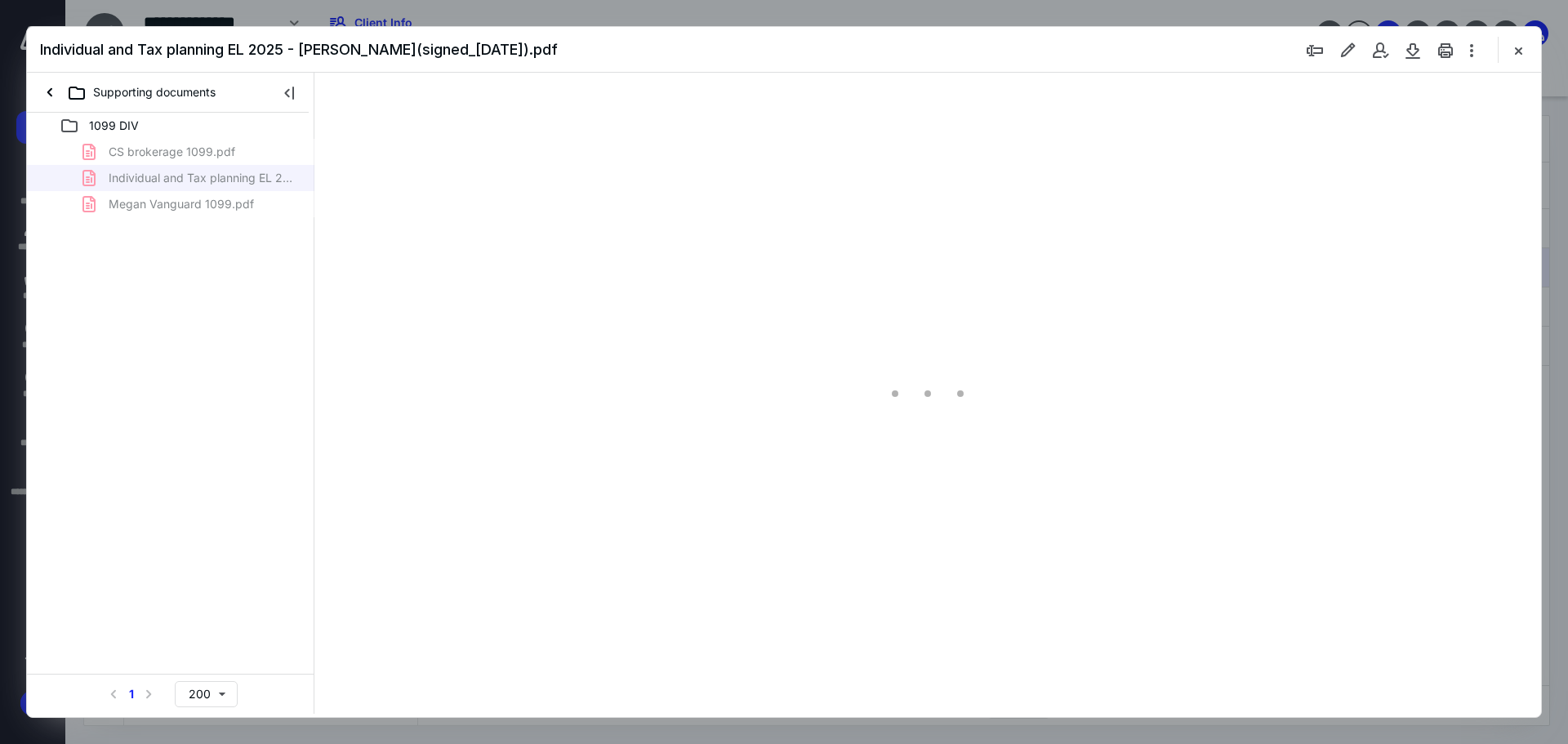 click on "CS brokerage 1099.pdf Individual and Tax planning EL 2025 - Andrew Spencer(signed_02-11-2025).pdf Megan Vanguard 1099.pdf" at bounding box center (171, 178) 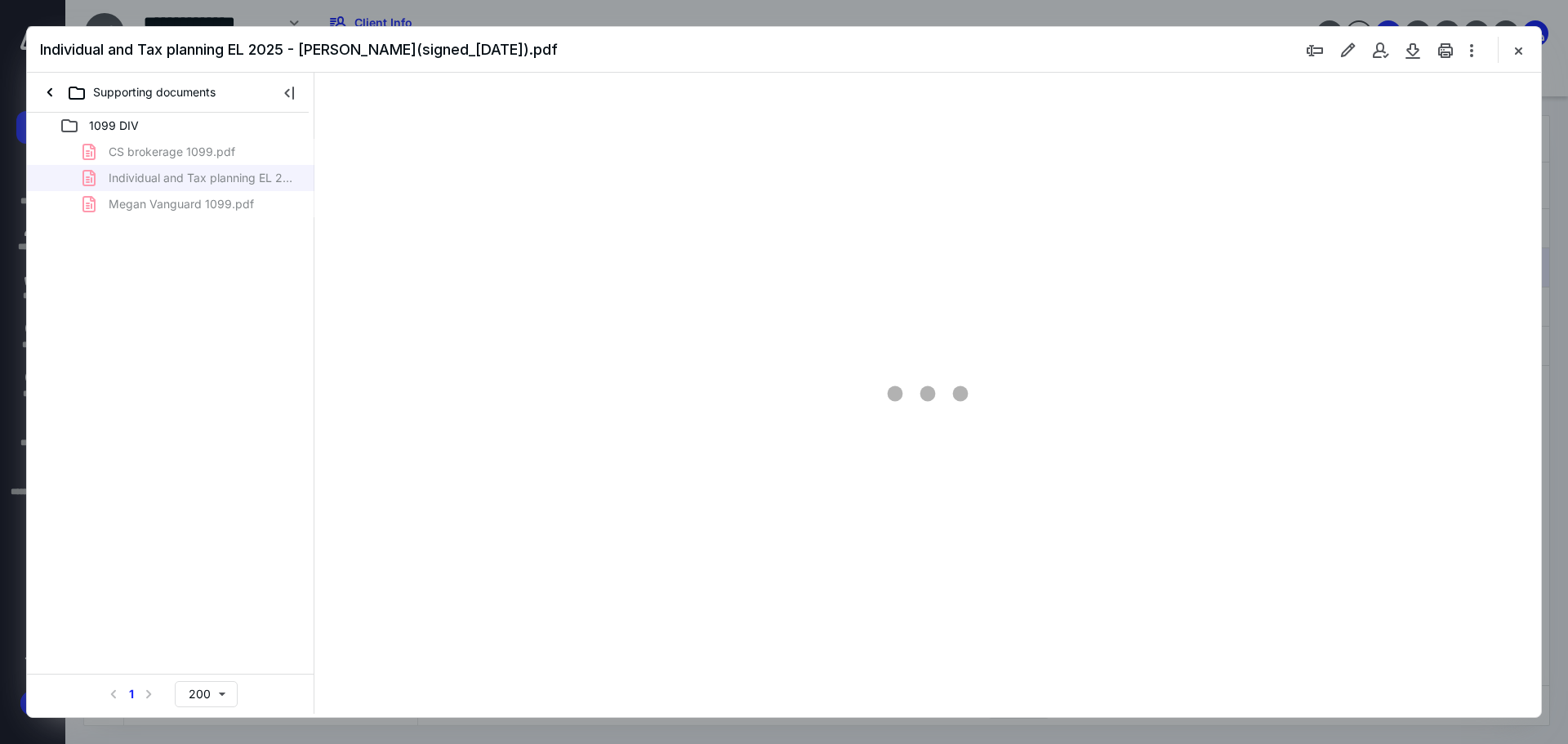 click on "CS brokerage 1099.pdf Individual and Tax planning EL 2025 - Andrew Spencer(signed_02-11-2025).pdf Megan Vanguard 1099.pdf" at bounding box center [171, 178] 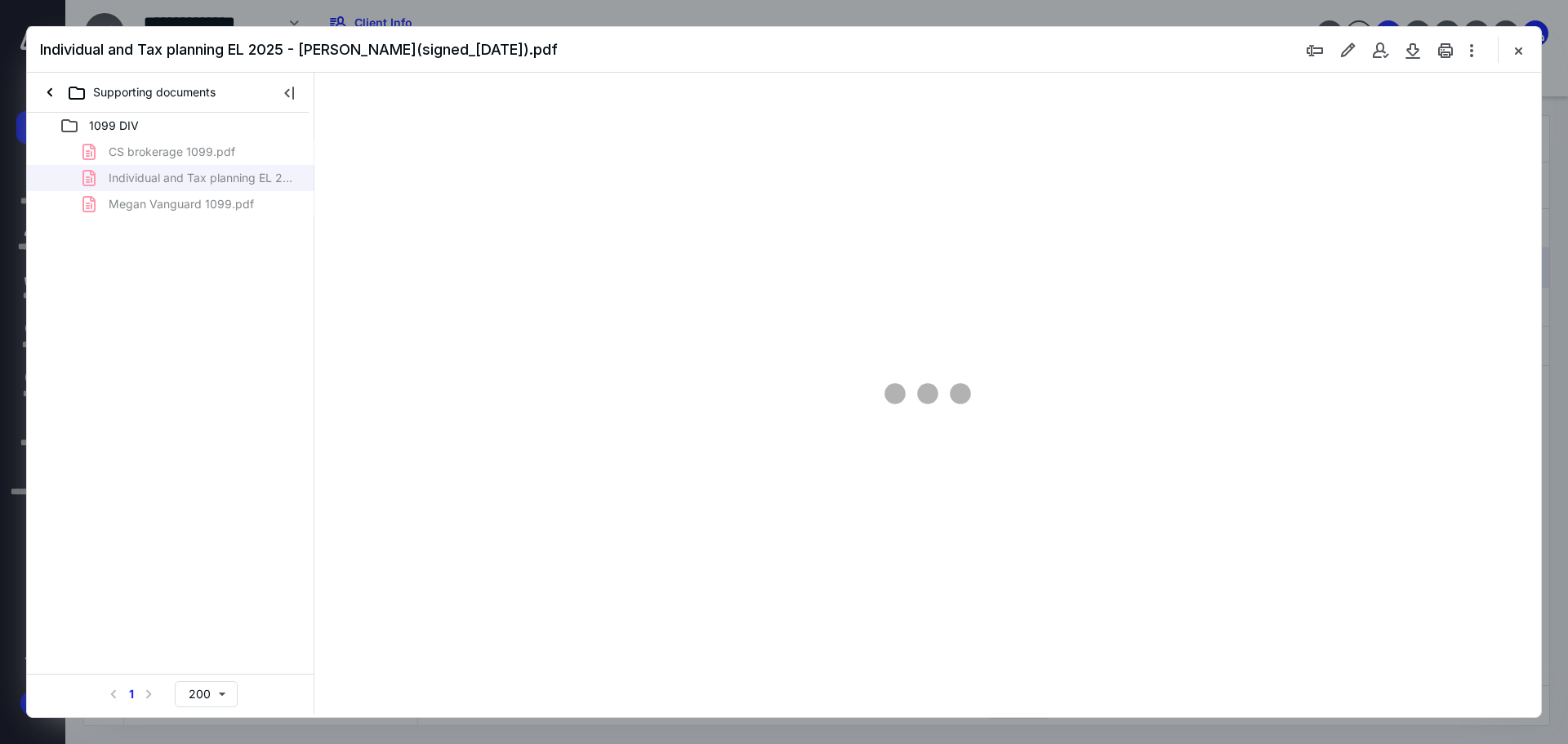 click on "CS brokerage 1099.pdf Individual and Tax planning EL 2025 - Andrew Spencer(signed_02-11-2025).pdf Megan Vanguard 1099.pdf" at bounding box center [171, 178] 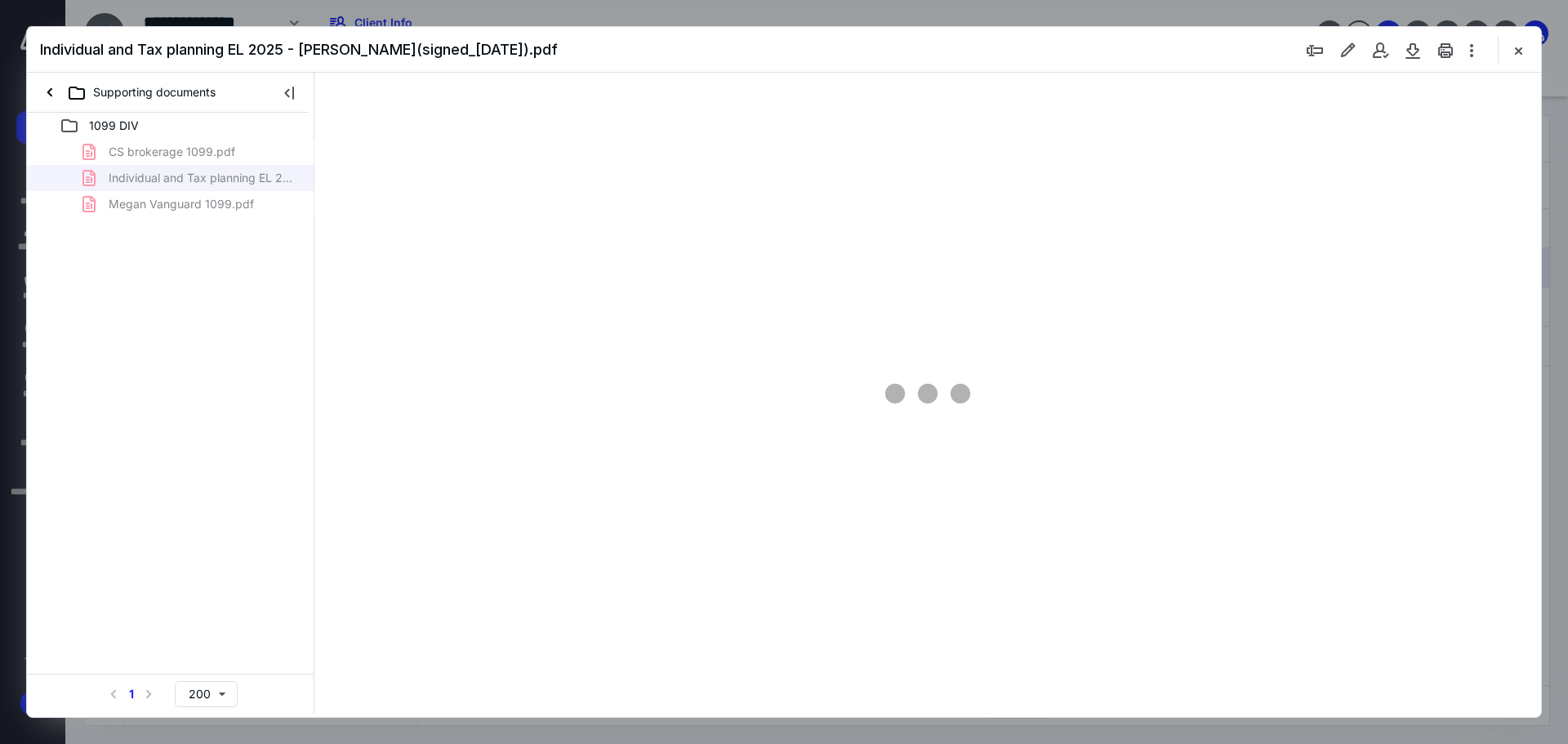 type on "89" 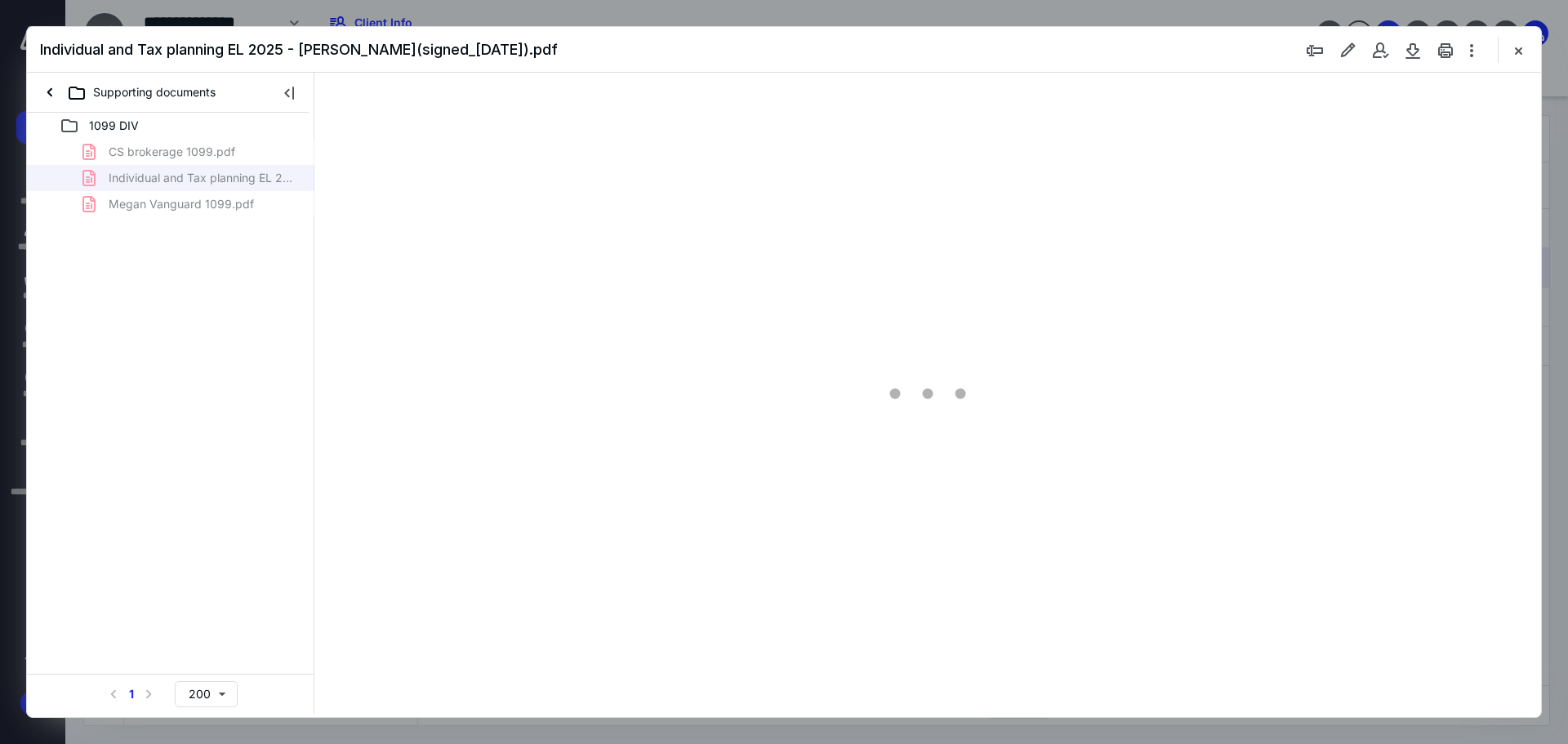 scroll, scrollTop: 65, scrollLeft: 0, axis: vertical 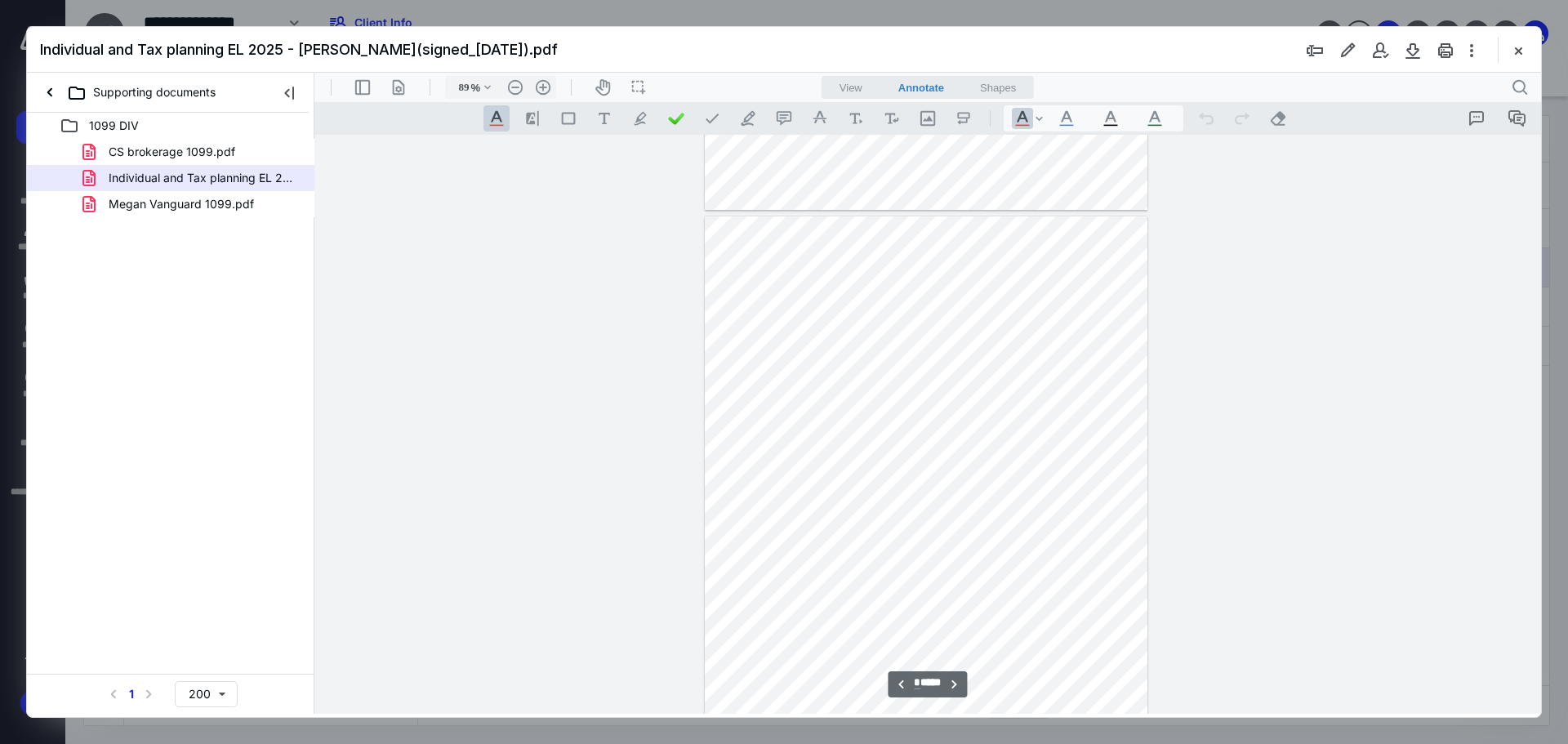 type on "*" 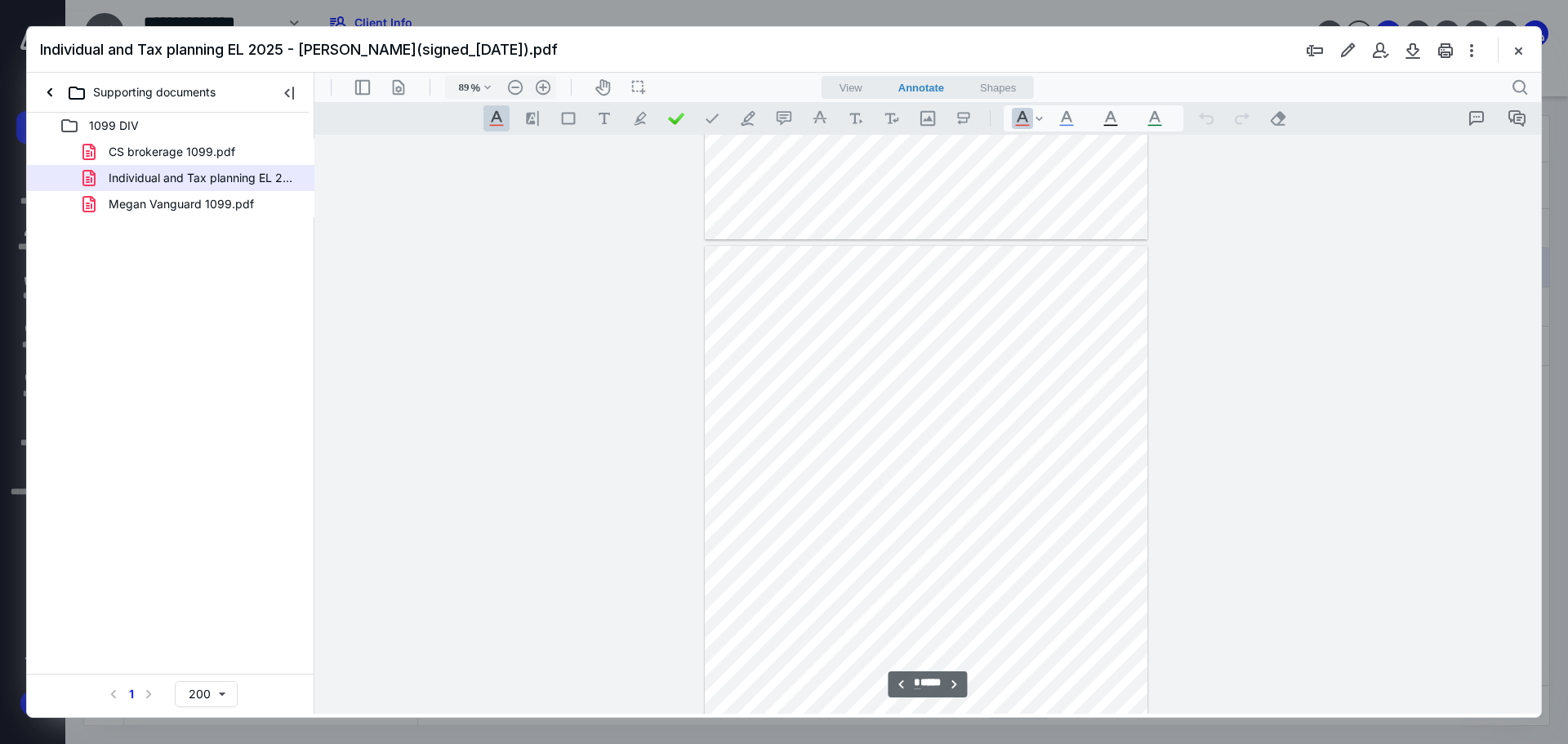 drag, startPoint x: 1521, startPoint y: 52, endPoint x: 1029, endPoint y: 250, distance: 530.3471 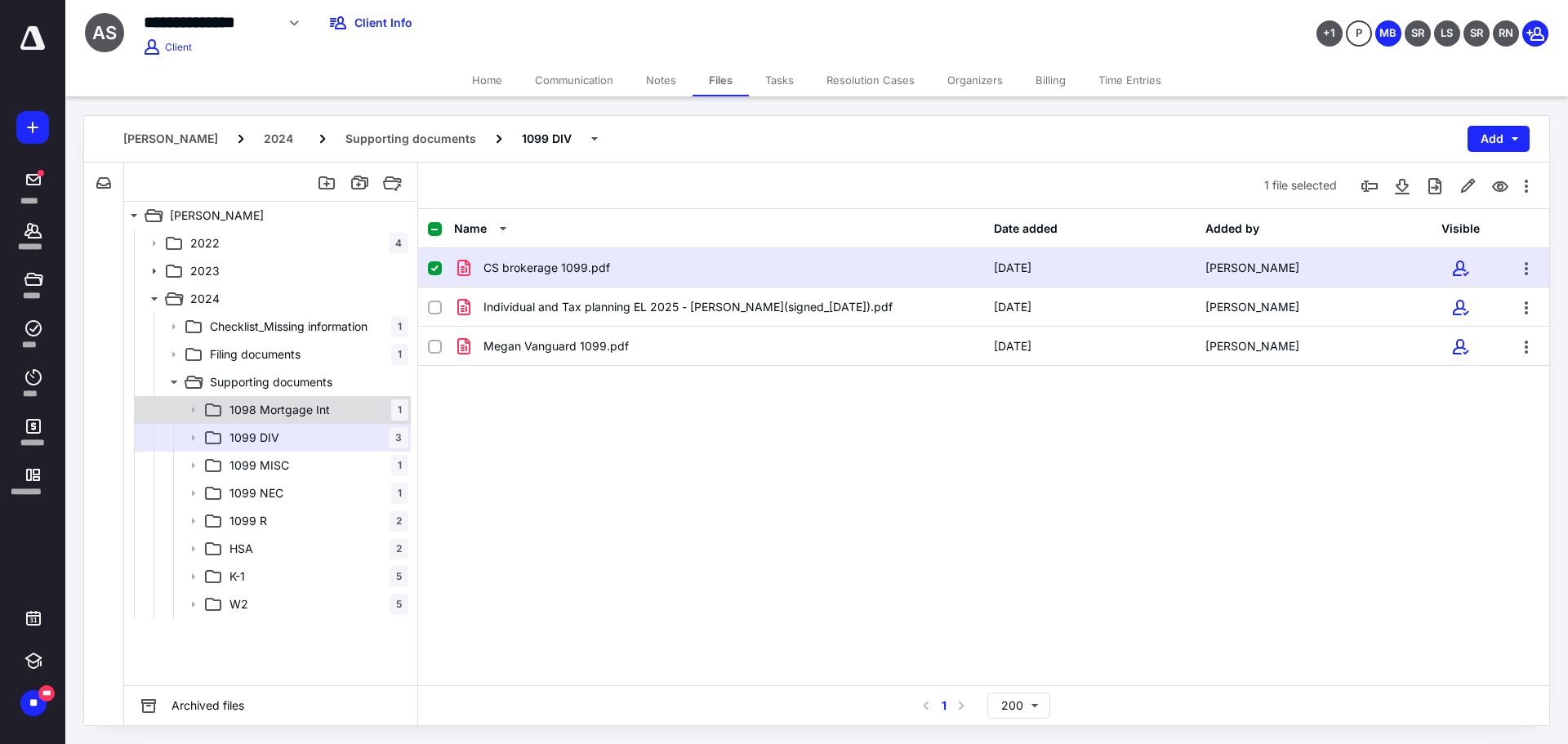 click on "1098 Mortgage Int" at bounding box center (279, 410) 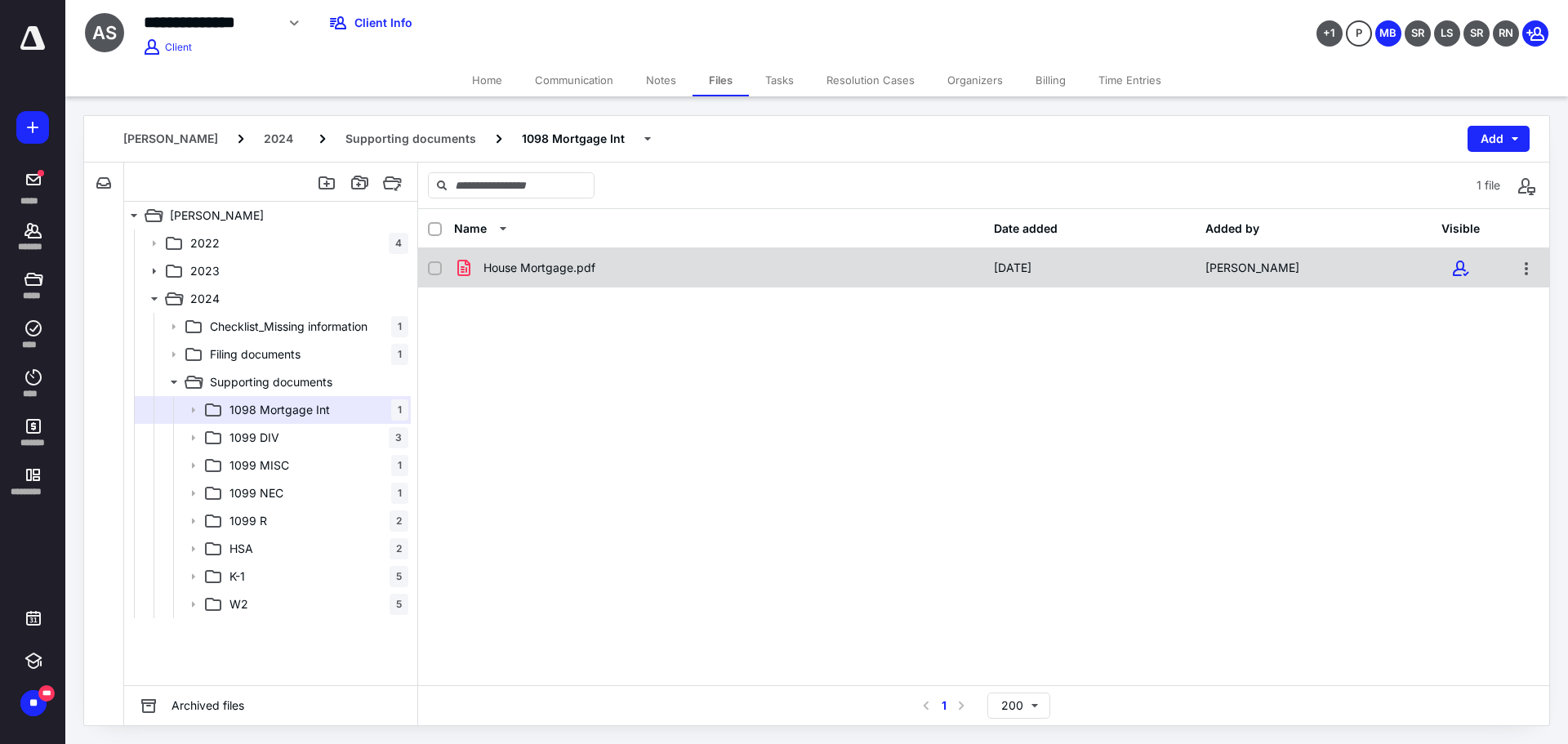 click on "House Mortgage.pdf" at bounding box center (539, 268) 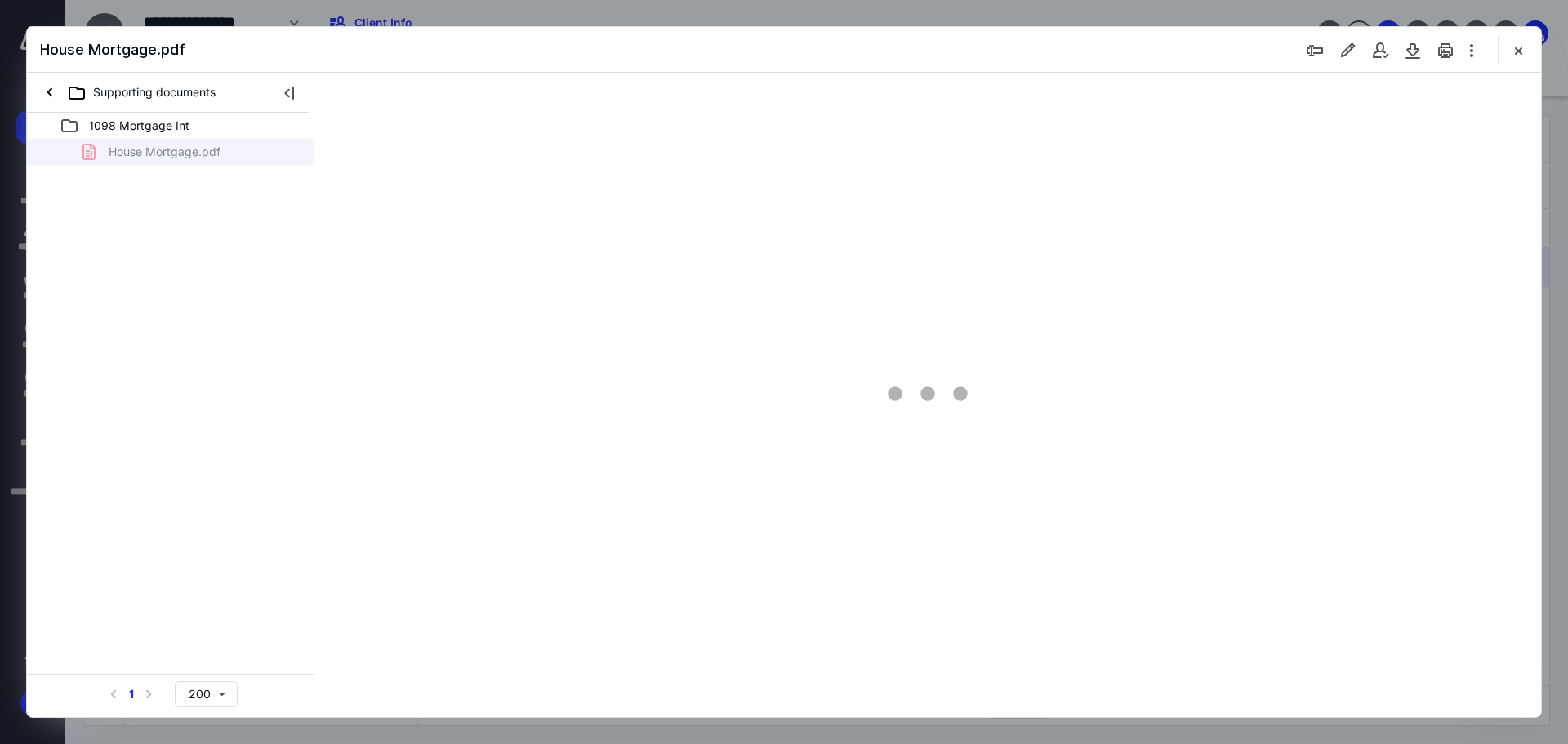 scroll, scrollTop: 0, scrollLeft: 0, axis: both 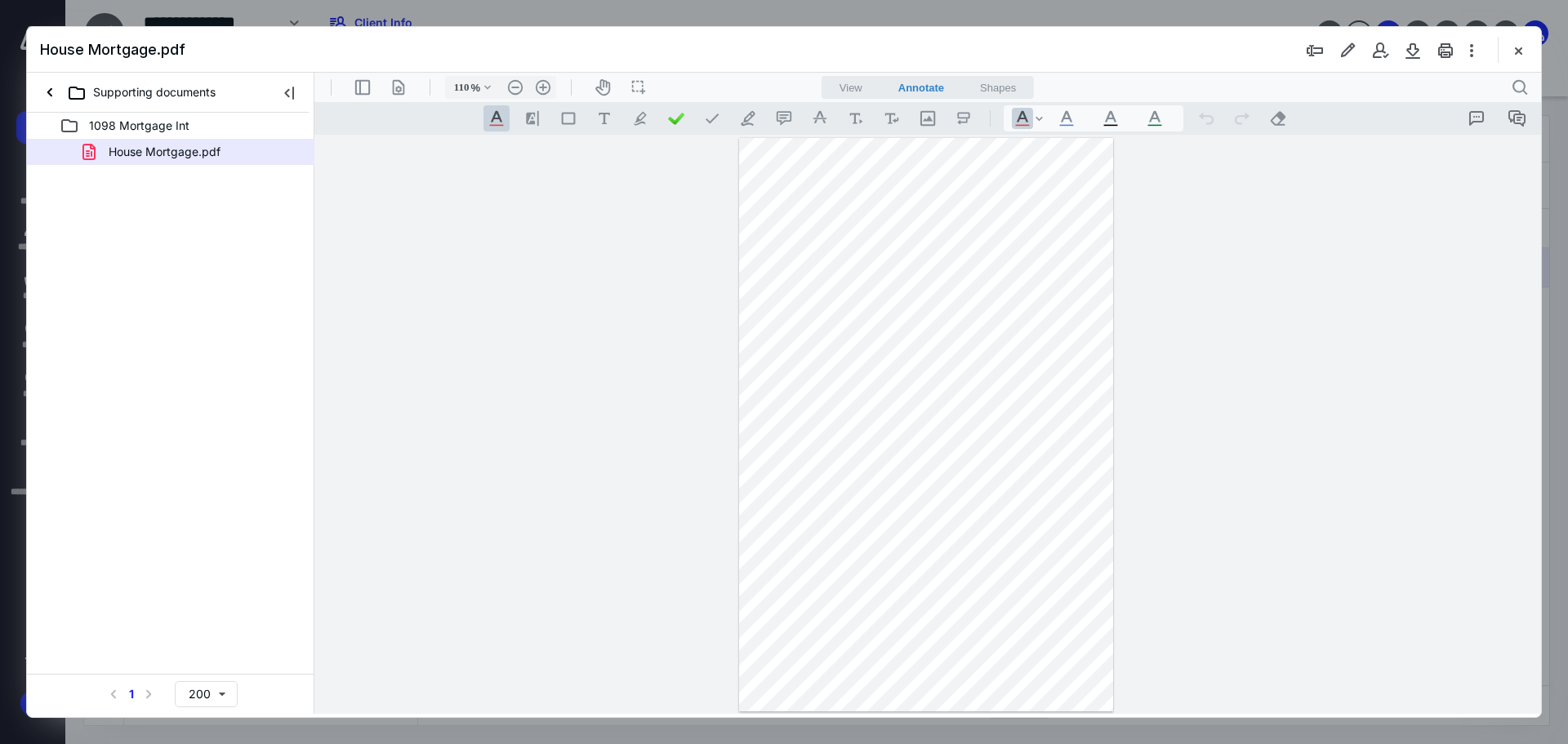 type on "135" 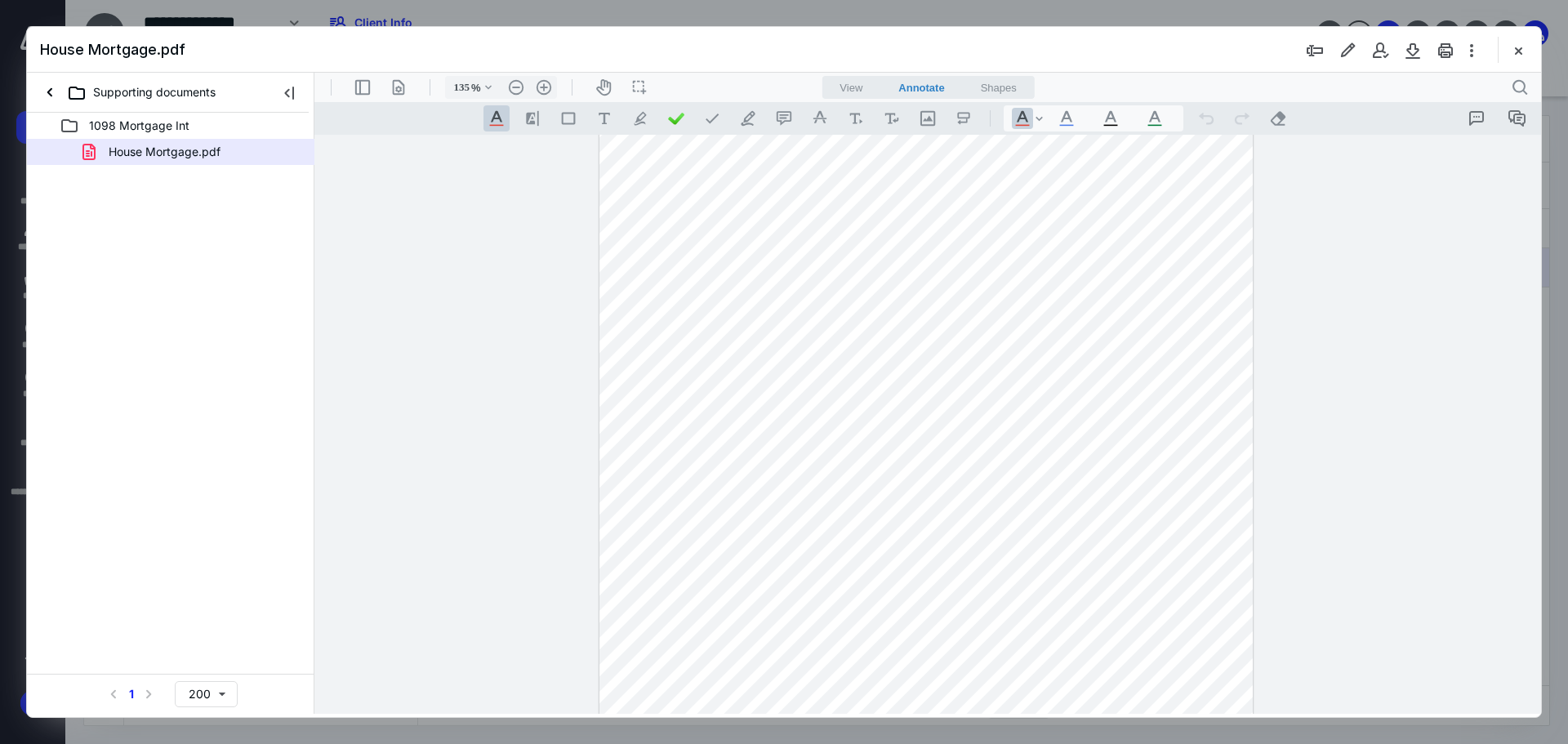 scroll, scrollTop: 289, scrollLeft: 0, axis: vertical 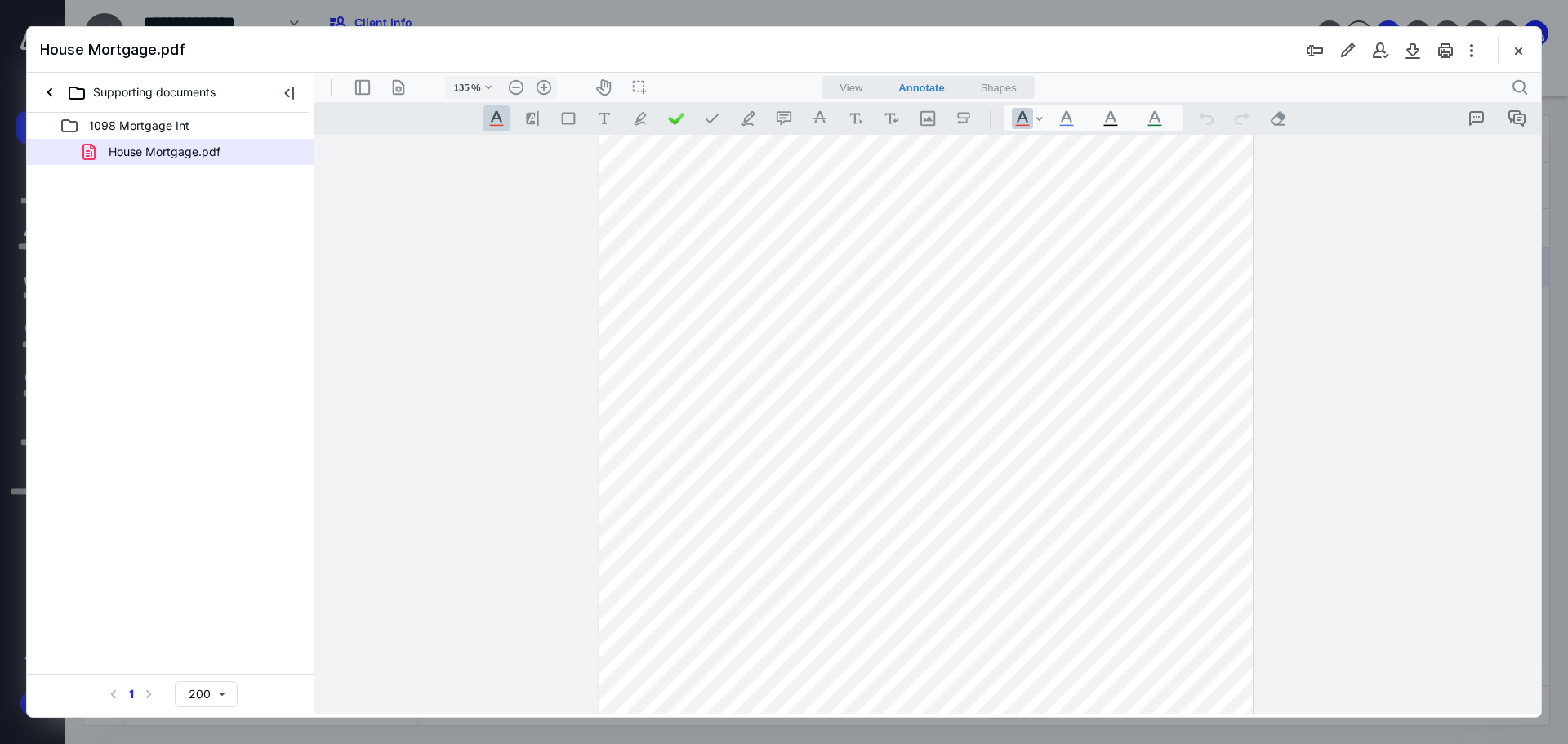 drag, startPoint x: 1519, startPoint y: 57, endPoint x: 1470, endPoint y: 88, distance: 57.982756 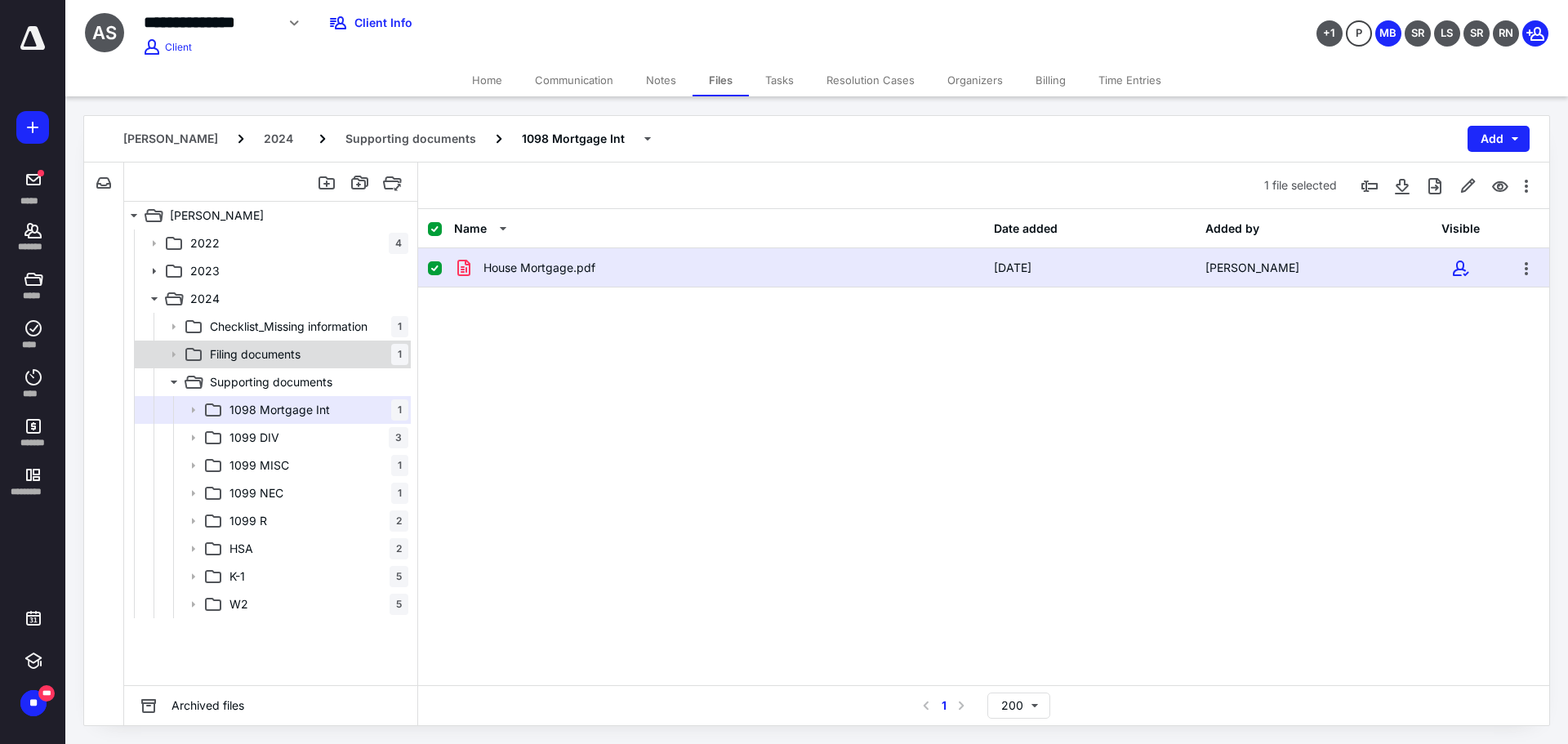 click on "Filing documents" at bounding box center (255, 354) 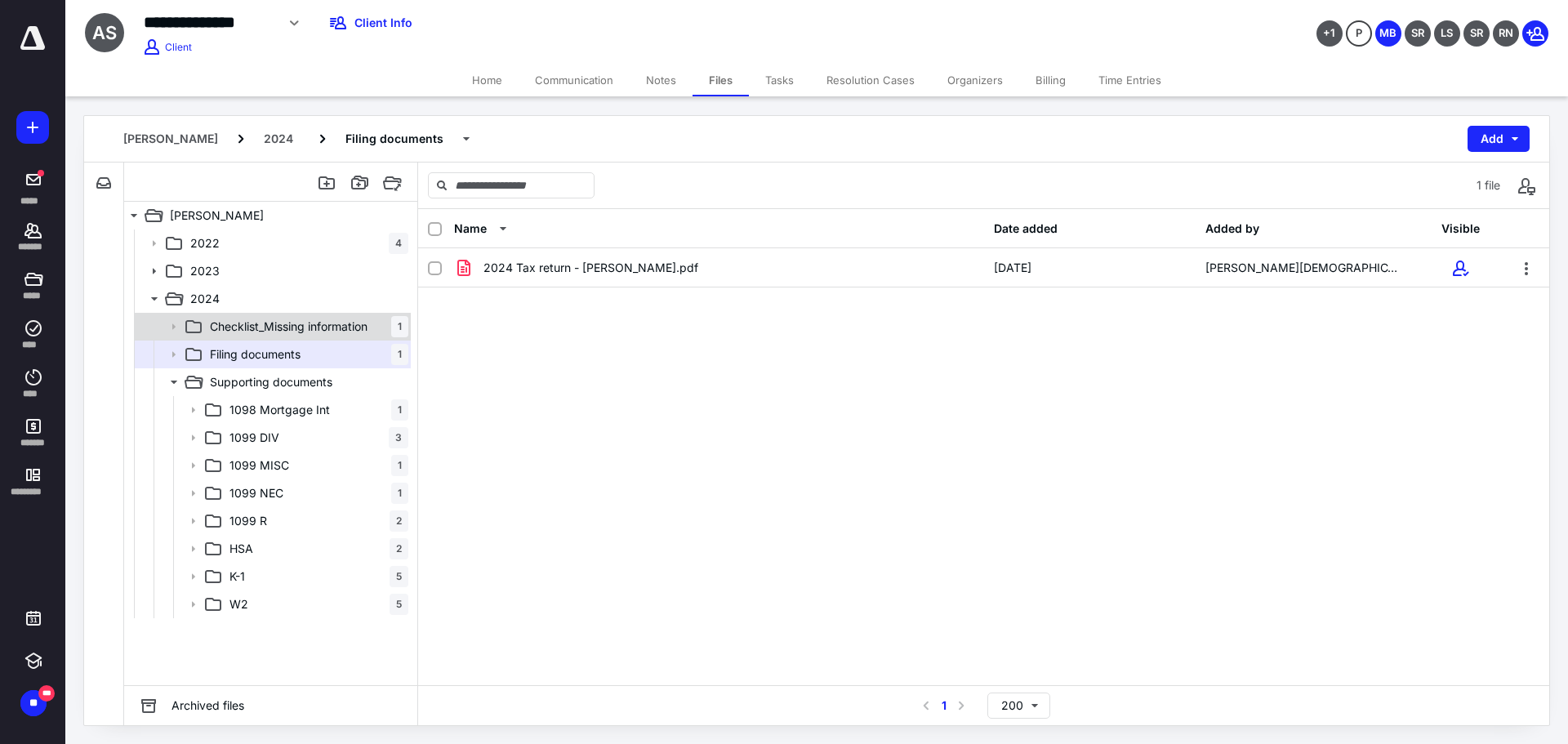 click on "Checklist_Missing information" at bounding box center [288, 327] 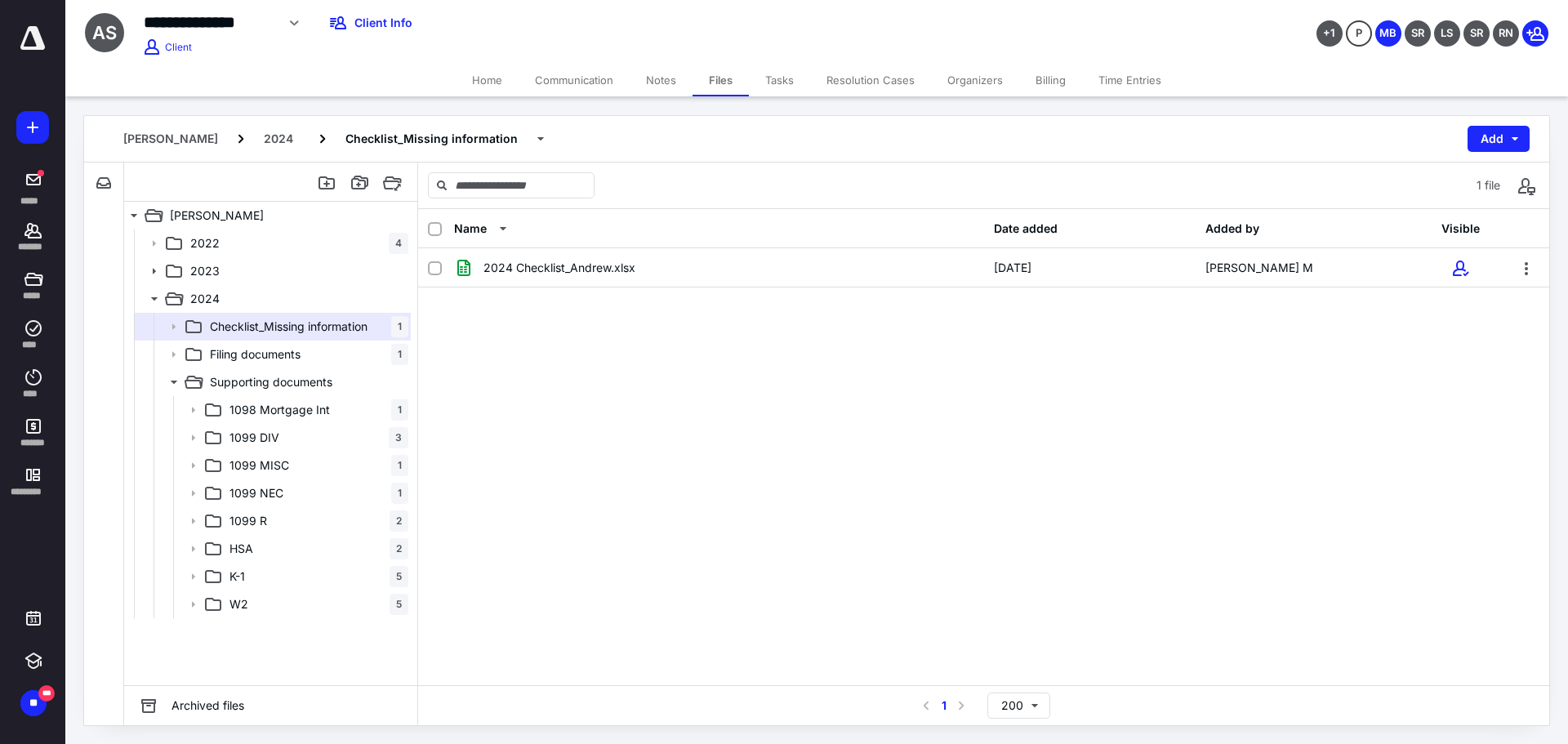 click on "2024 Checklist_Andrew.xlsx 2/27/2025 Spoorthi M" at bounding box center [983, 371] 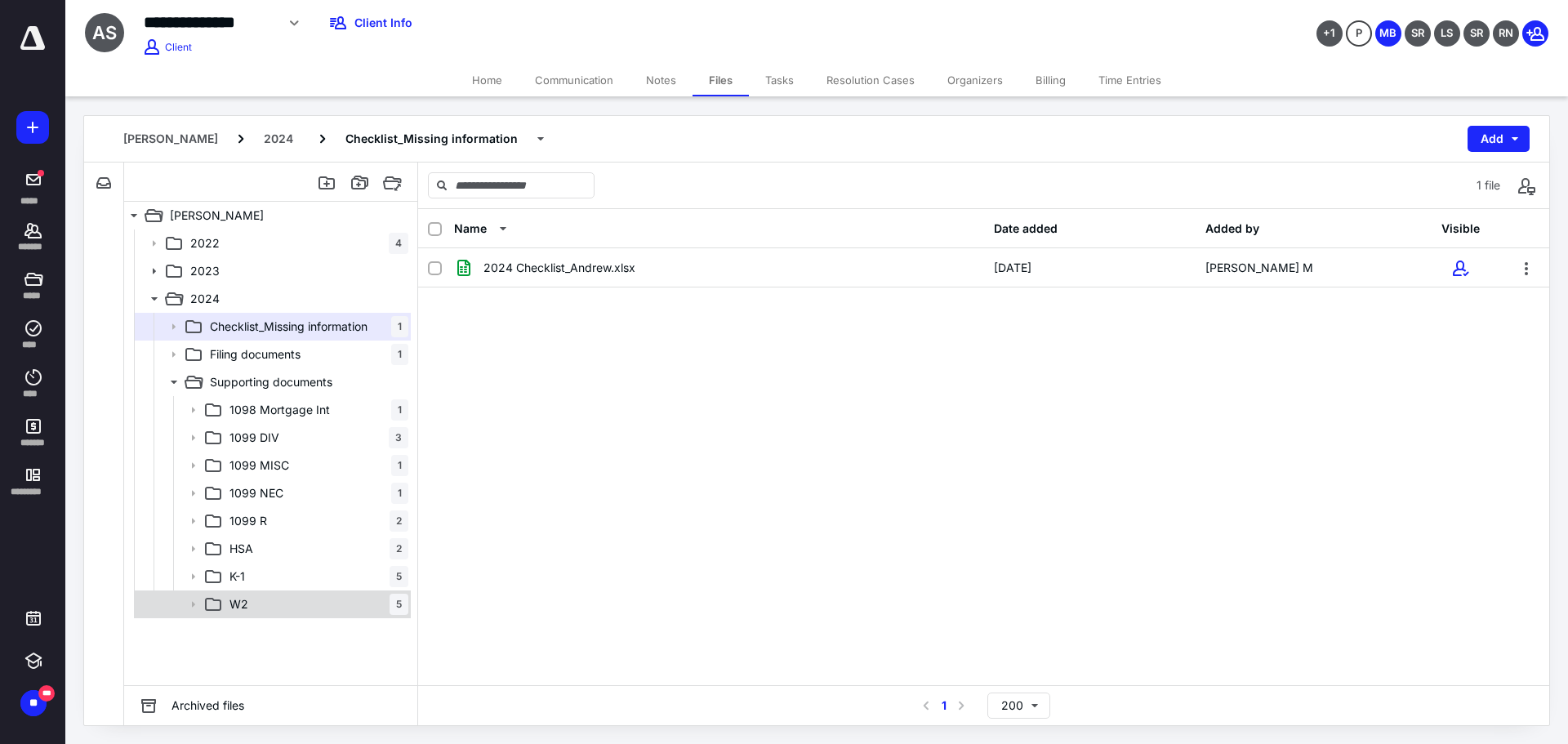click on "W2 5" at bounding box center (315, 604) 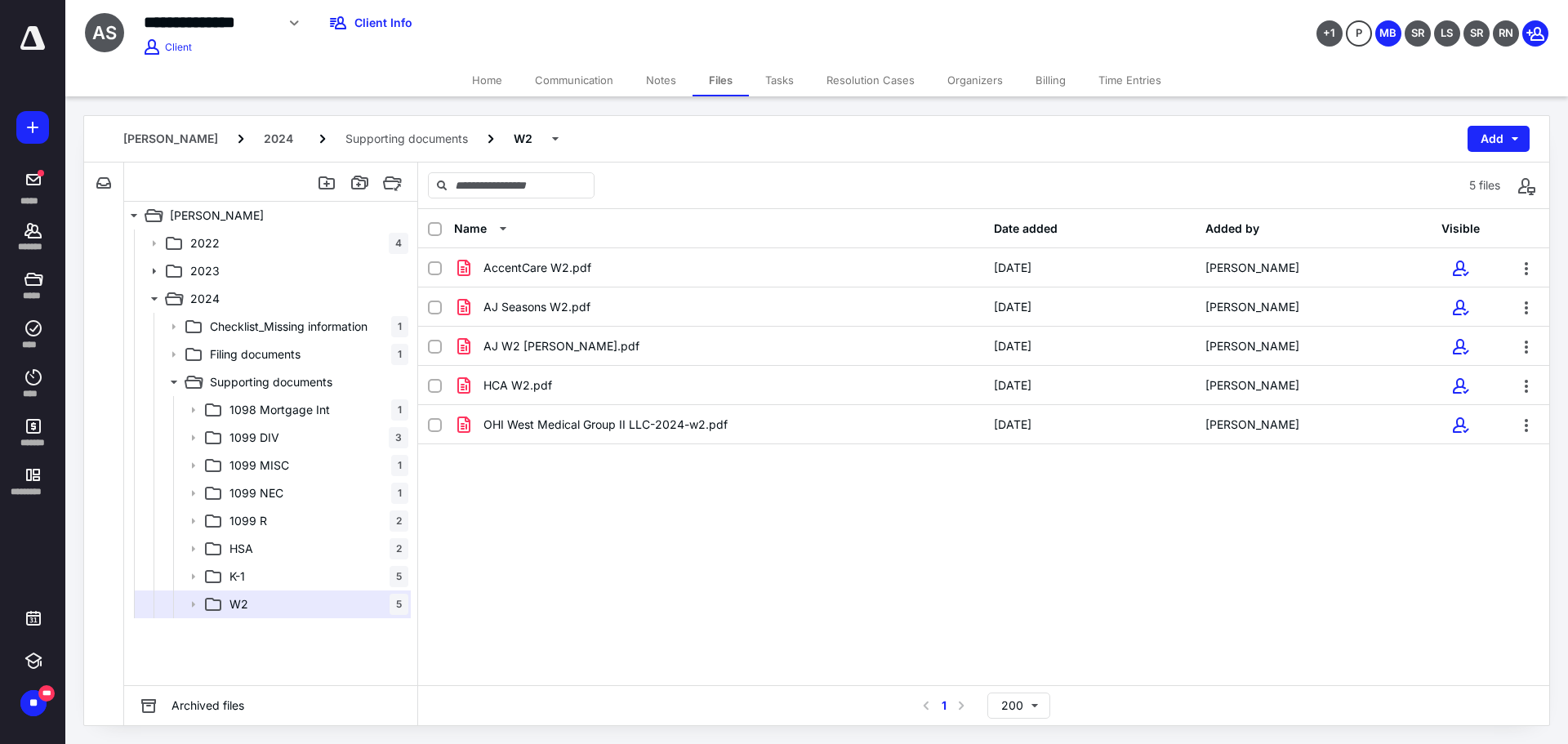 click on "AccentCare W2.pdf 2/11/2025 Andrew Spencer AJ Seasons W2.pdf 2/11/2025 Andrew Spencer AJ W2 Larkin.pdf 2/11/2025 Andrew Spencer HCA W2.pdf 2/11/2025 Andrew Spencer OHI West Medical Group II LLC-2024-w2.pdf 2/11/2025 Andrew Spencer" at bounding box center (983, 371) 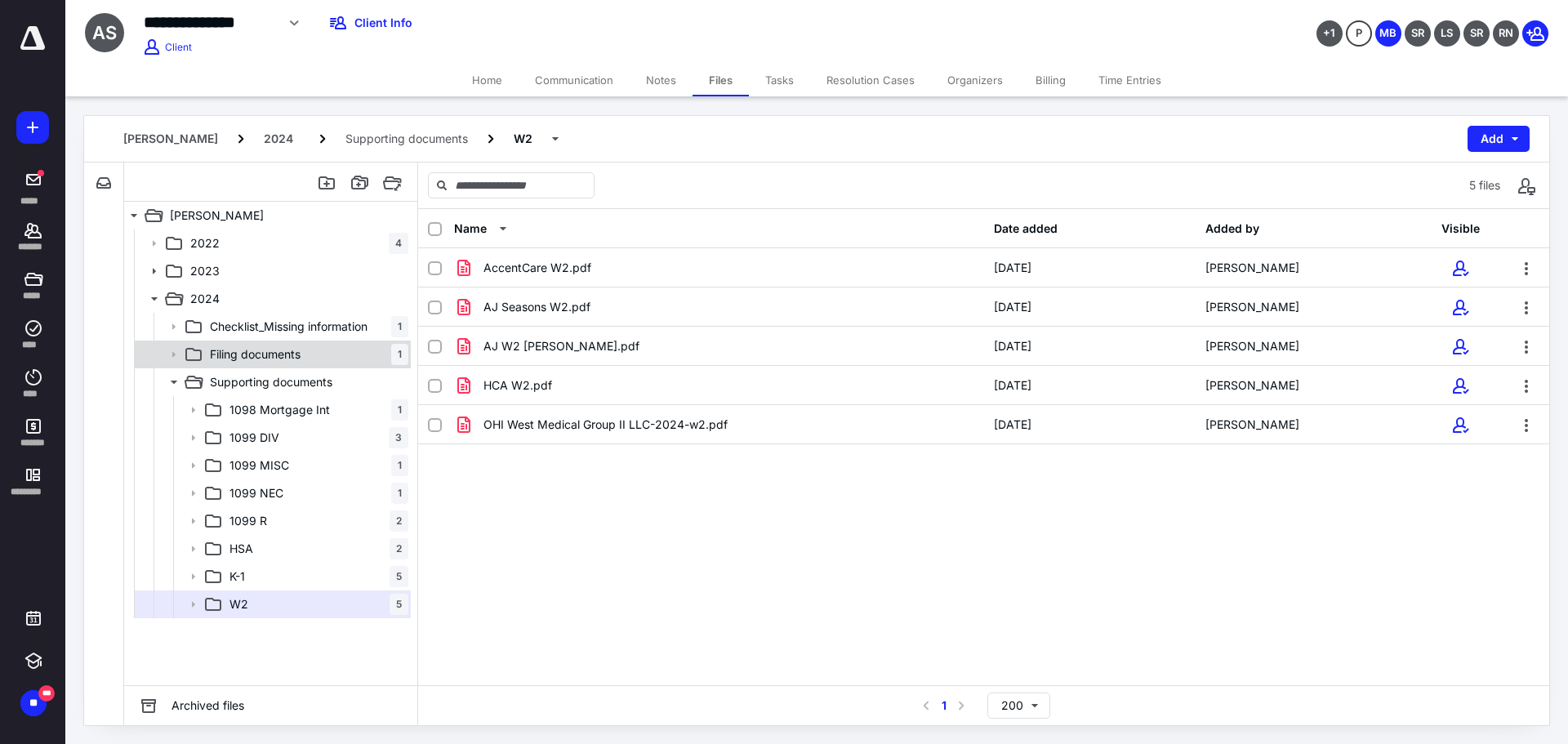 click on "Filing documents" at bounding box center (255, 354) 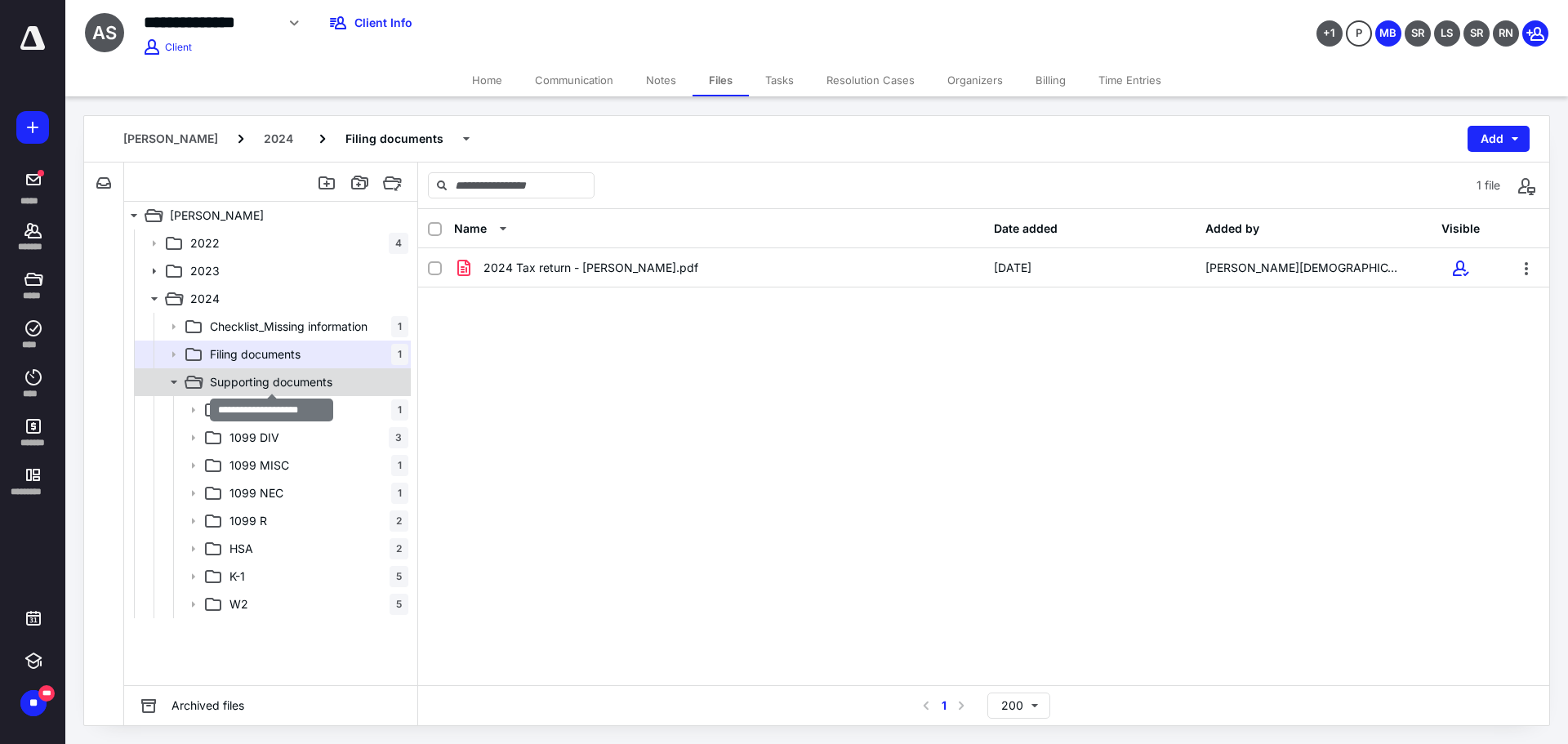 click on "Supporting documents" at bounding box center [271, 382] 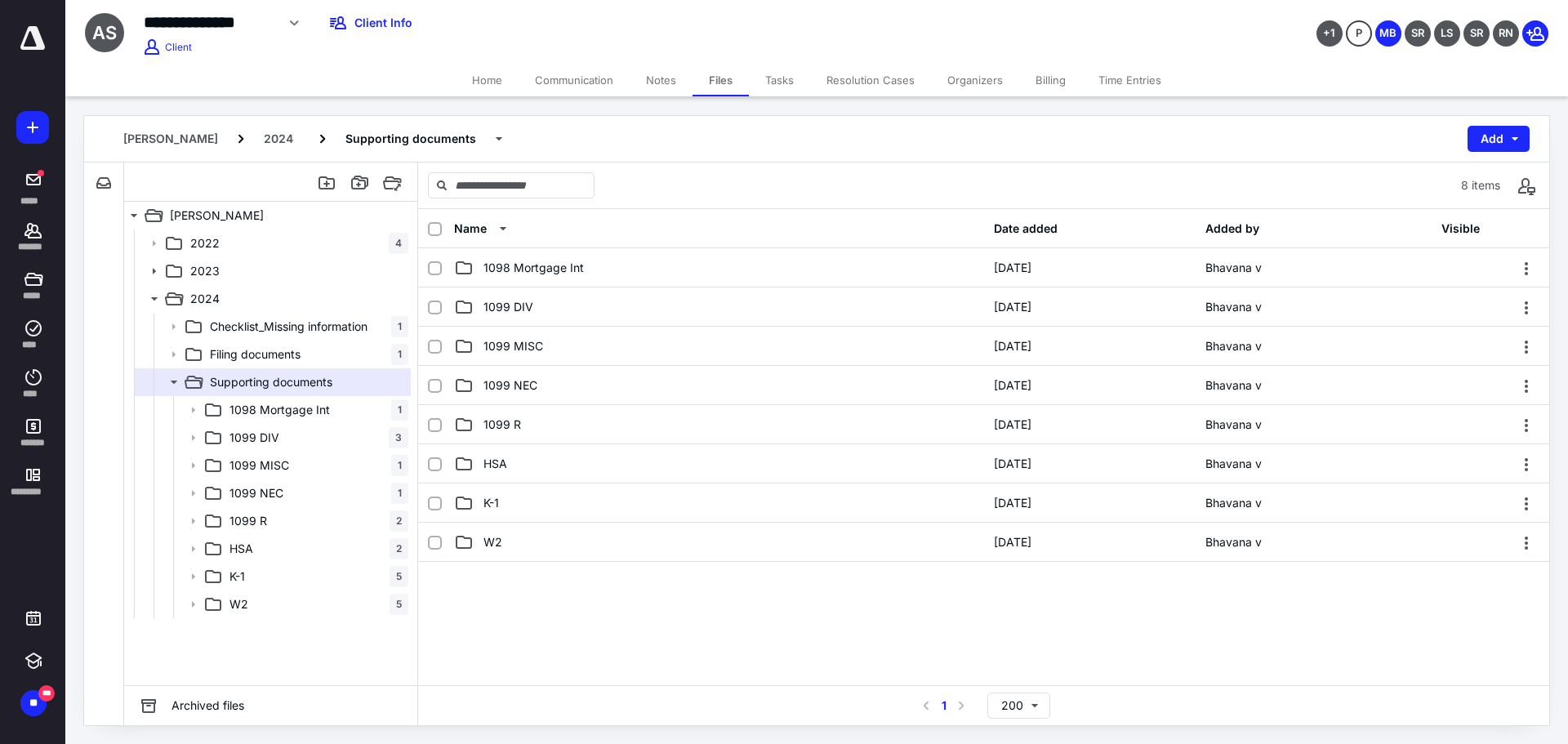 click at bounding box center (983, 684) 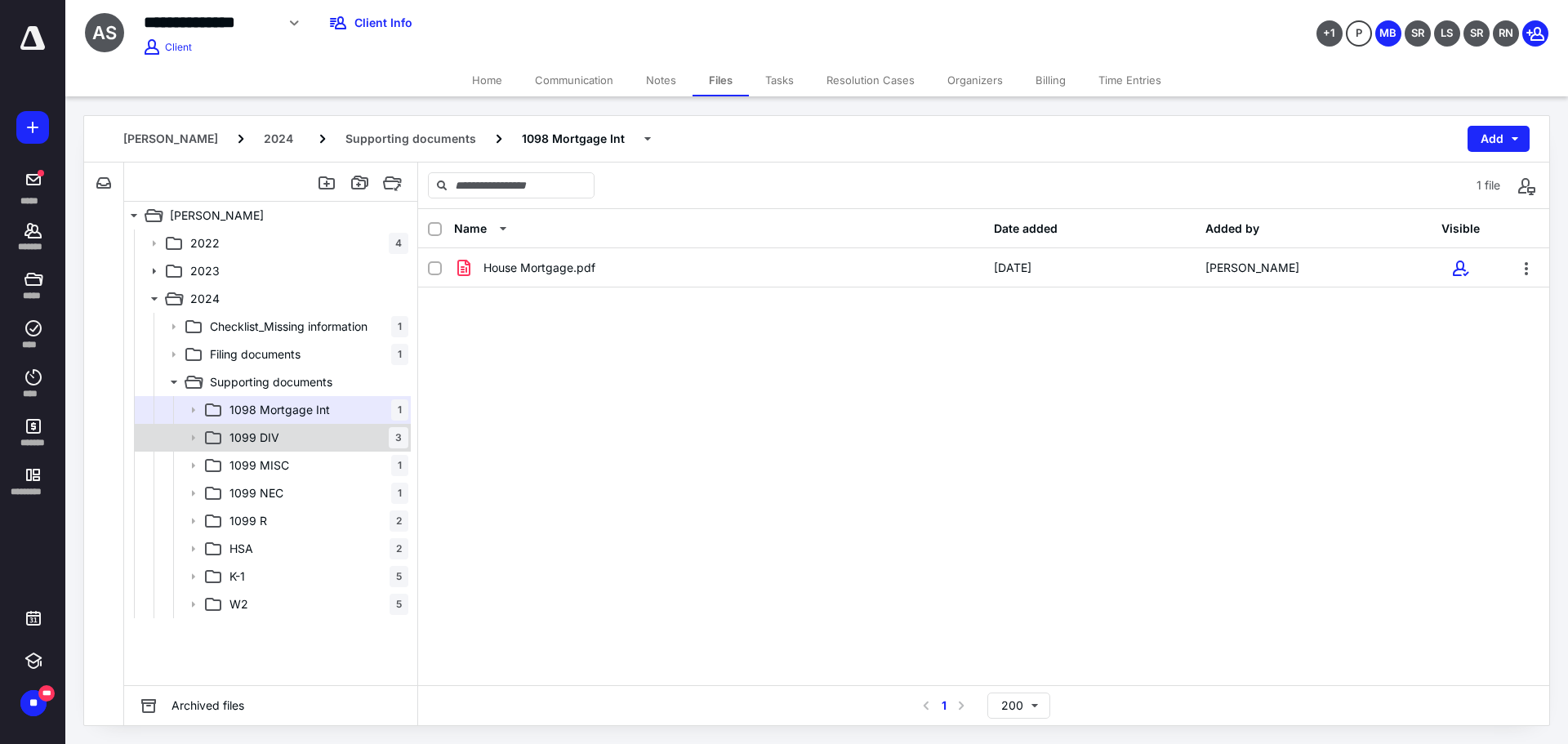 click on "1099 DIV 3" at bounding box center [315, 438] 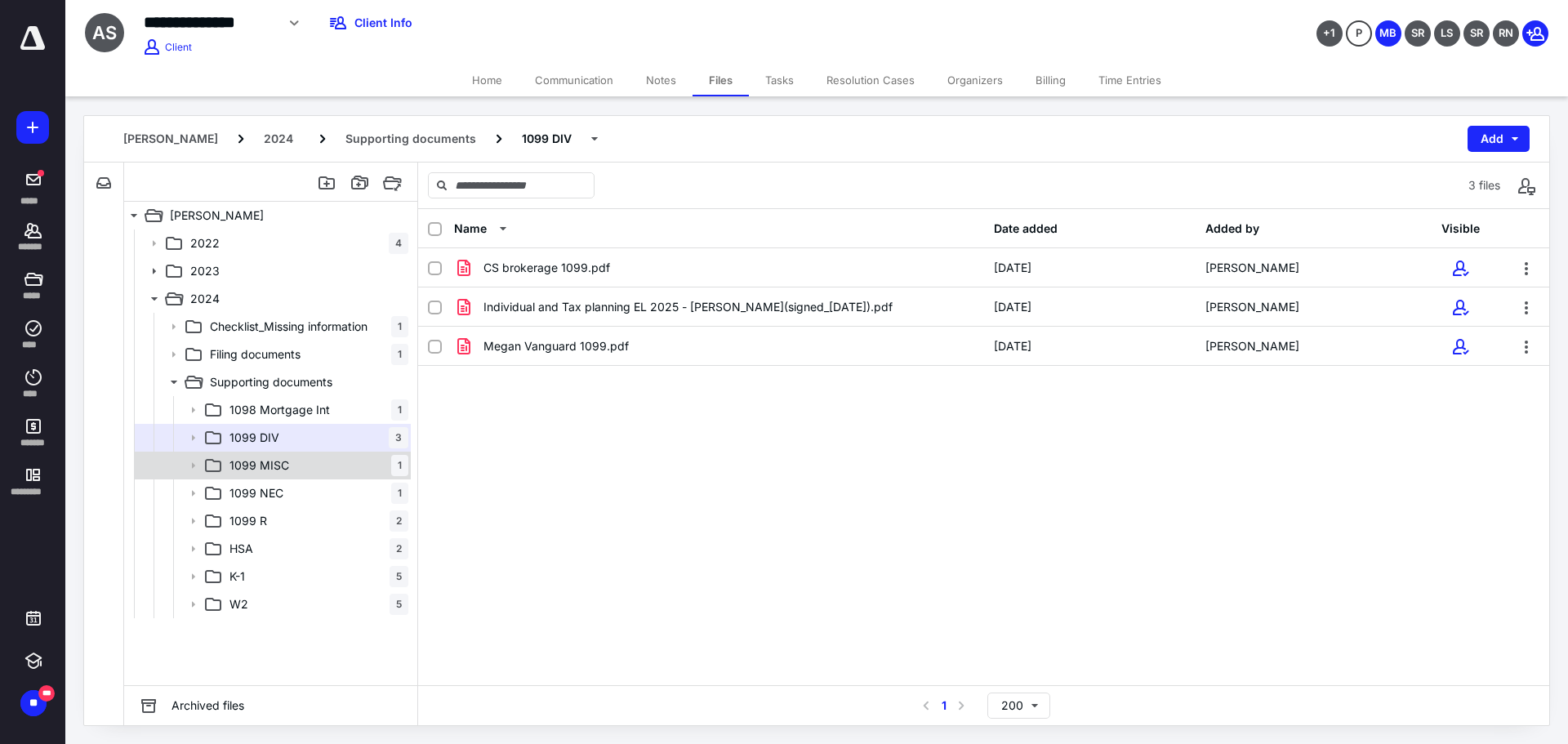 click on "1099 MISC" at bounding box center (259, 466) 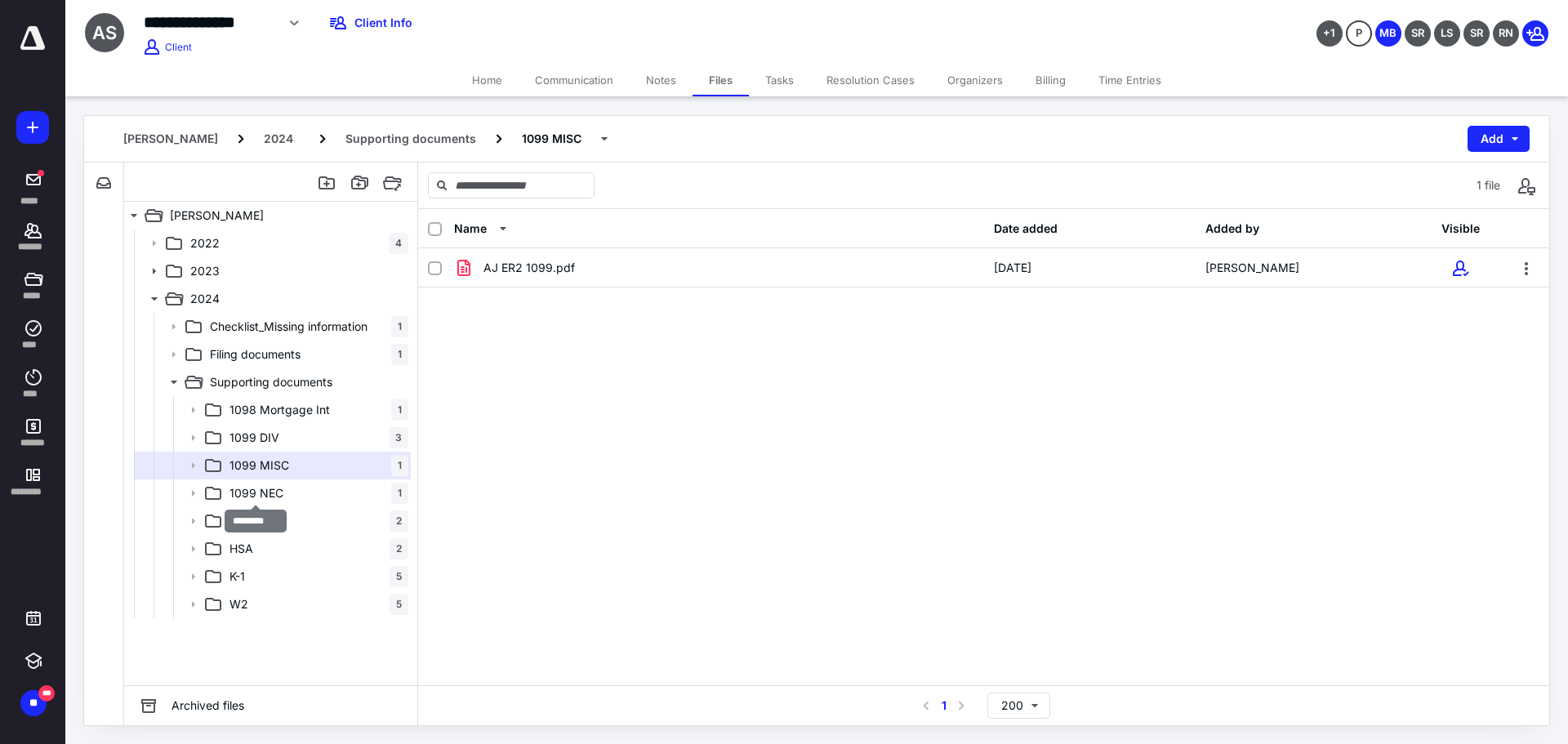 click on "1099 NEC" at bounding box center (256, 493) 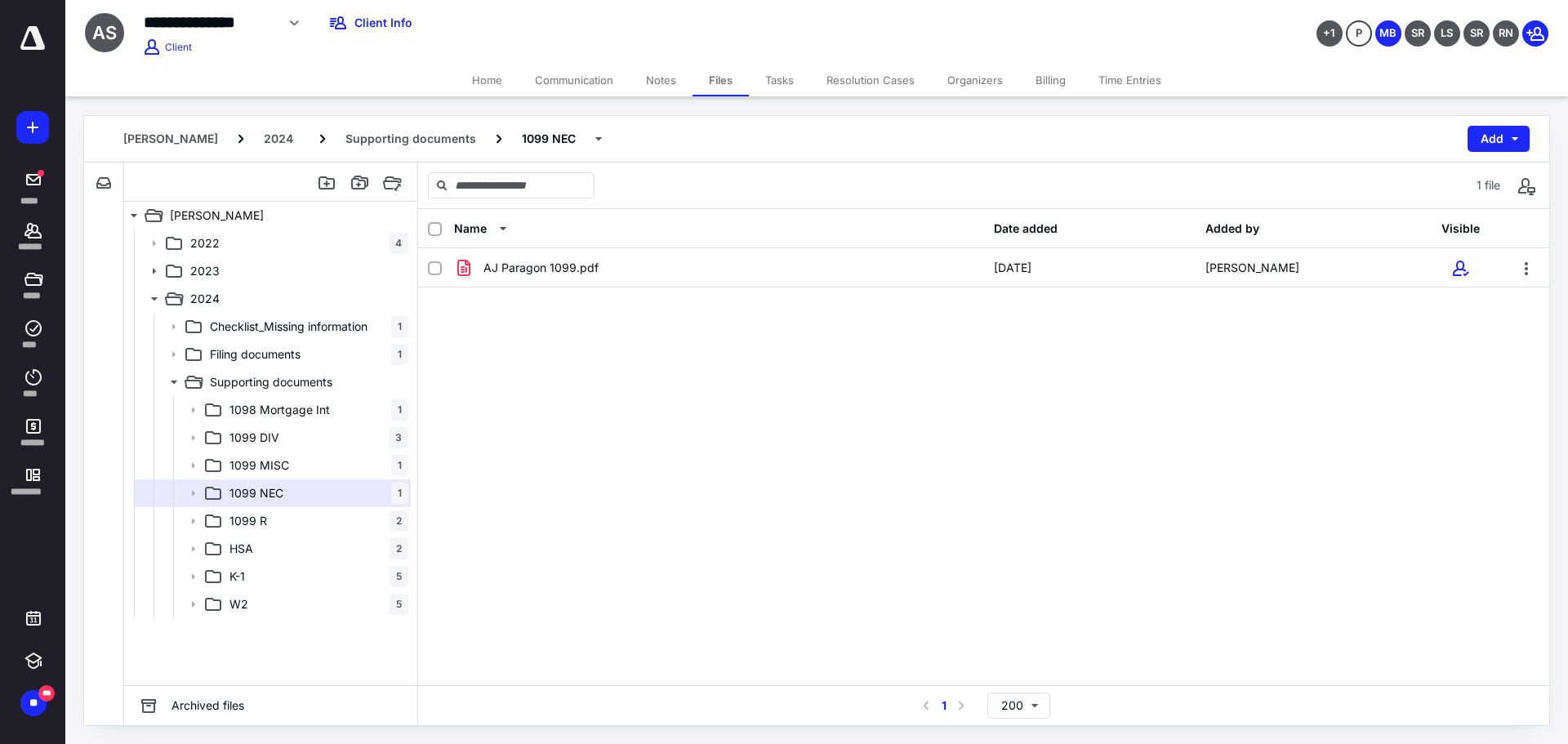 click on "1099 R" at bounding box center (248, 521) 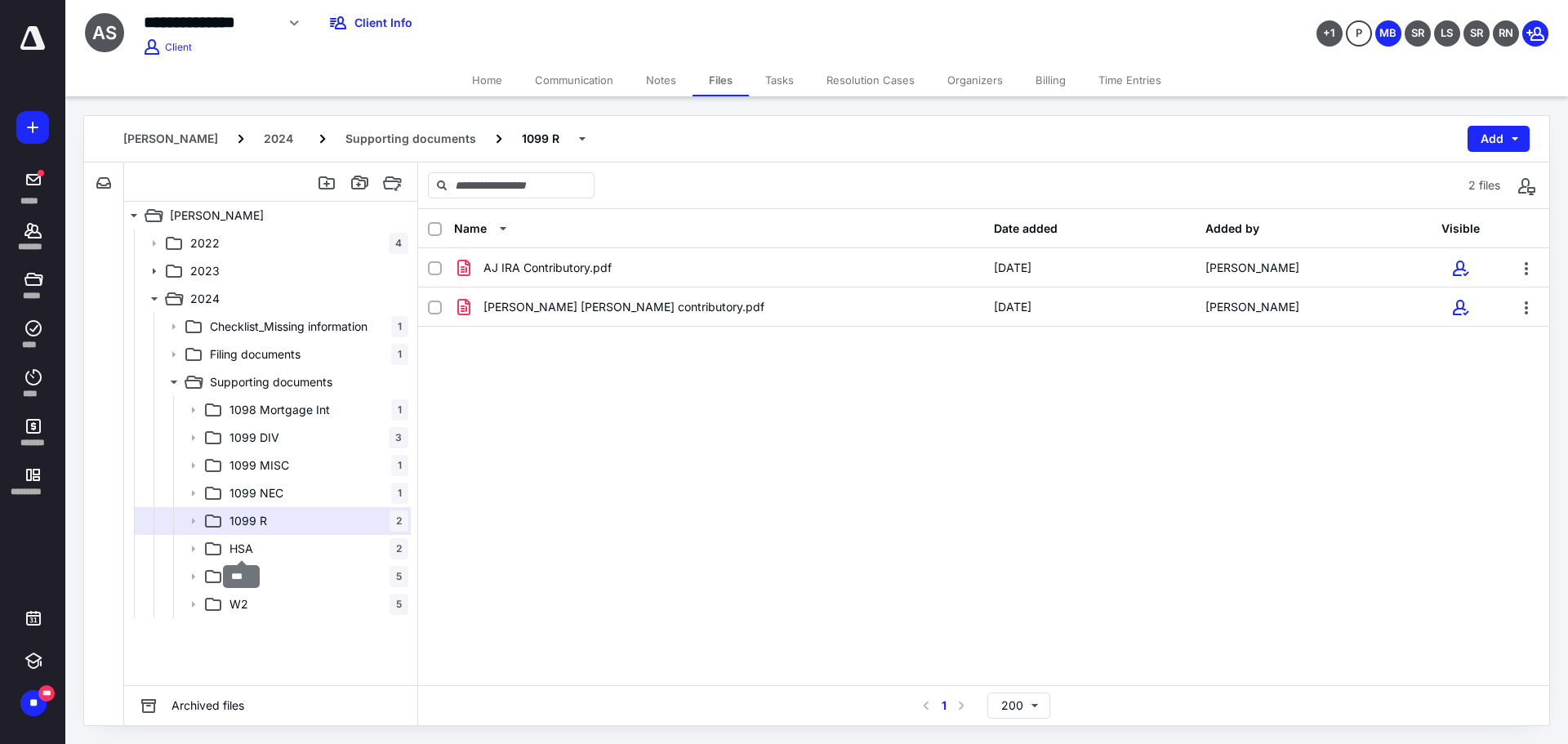 click on "HSA" at bounding box center (241, 549) 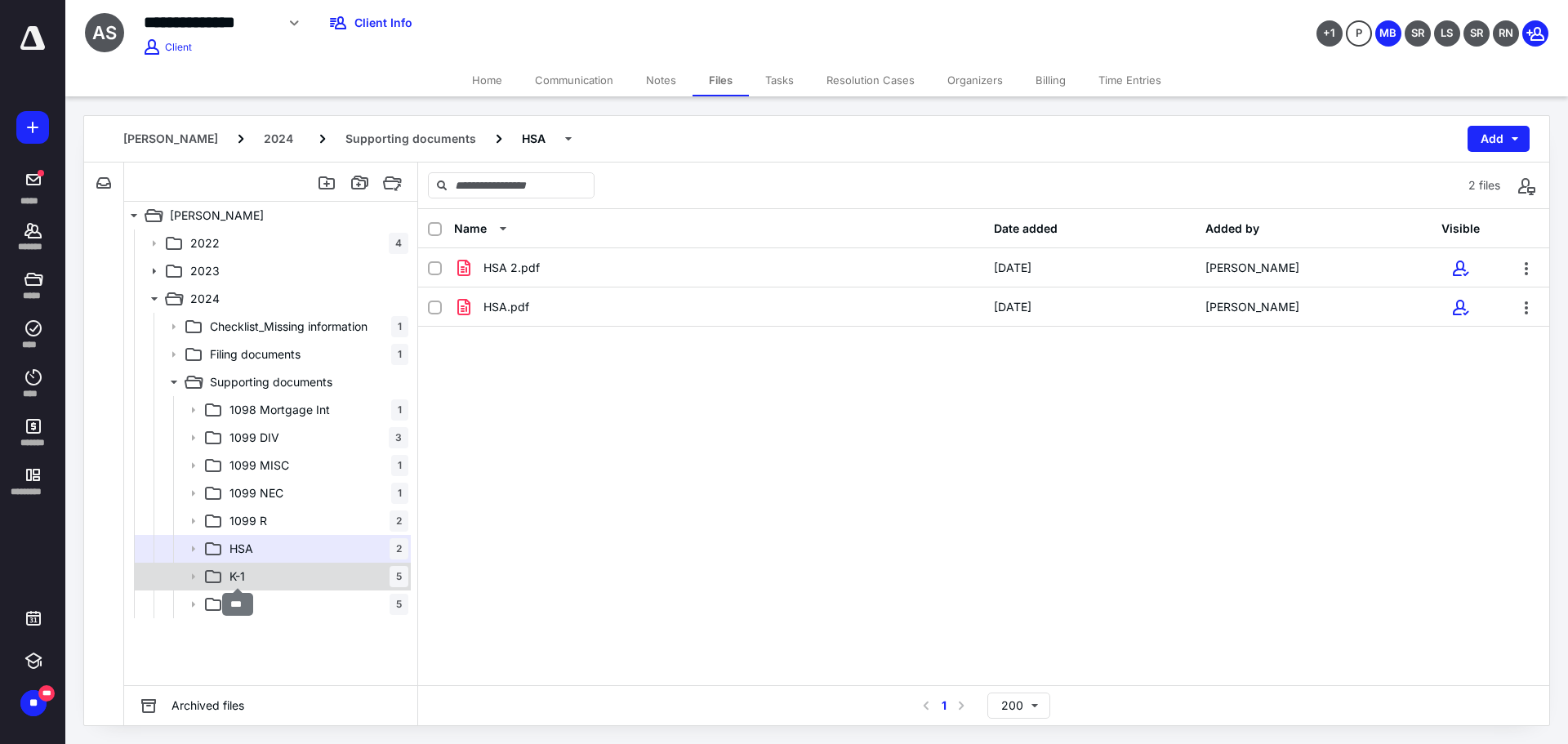 click on "K-1" at bounding box center [237, 577] 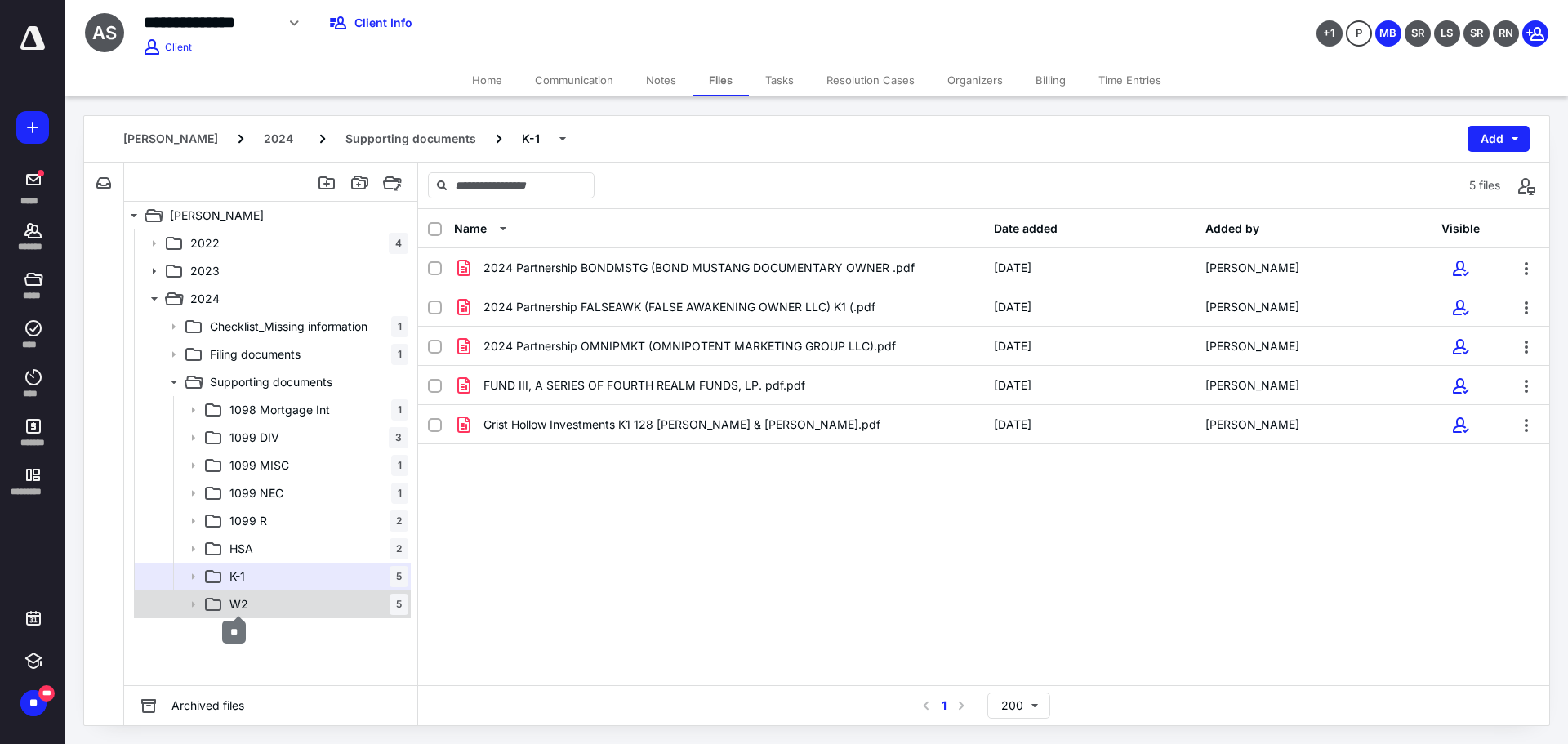 click on "W2" at bounding box center [238, 604] 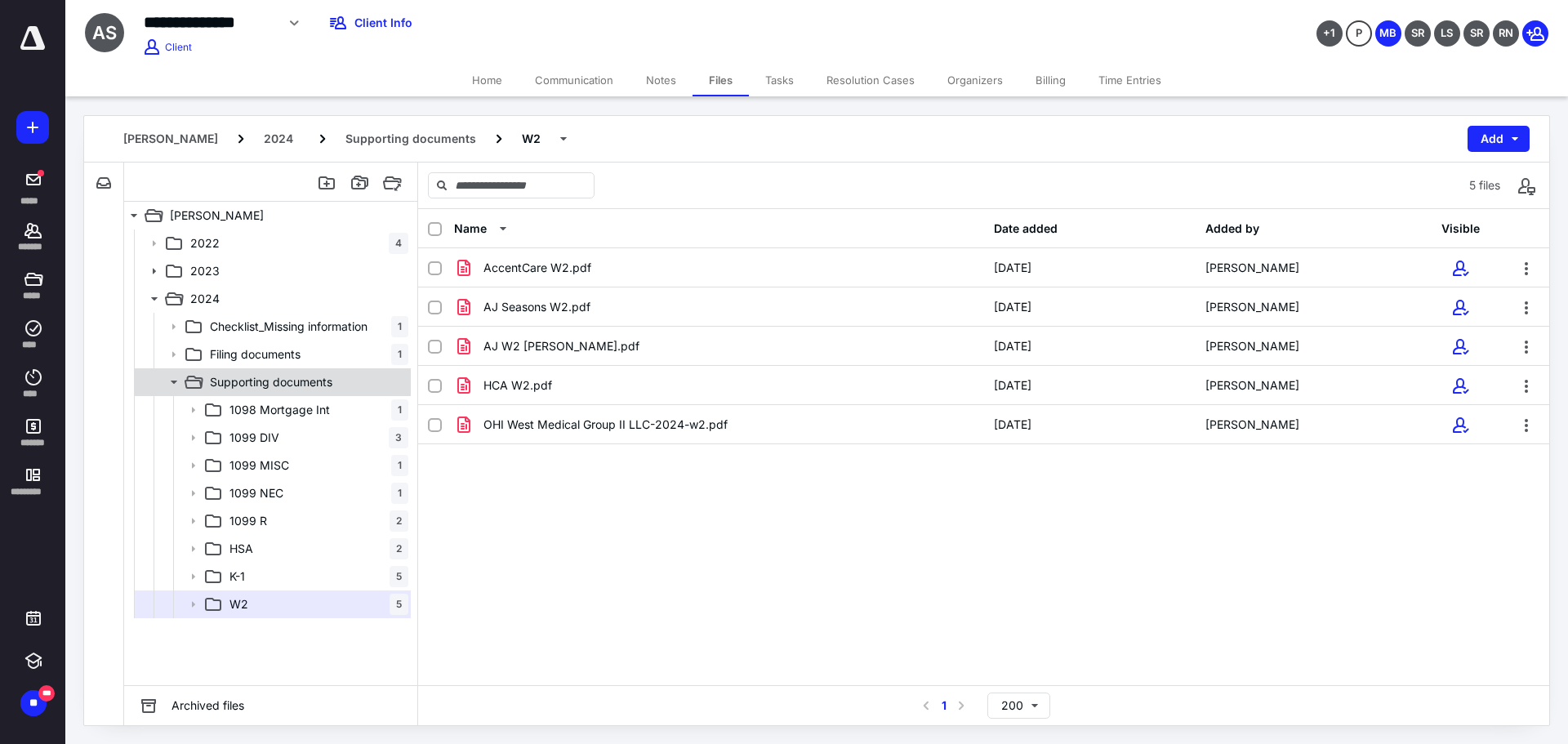 click on "Supporting documents" at bounding box center (271, 382) 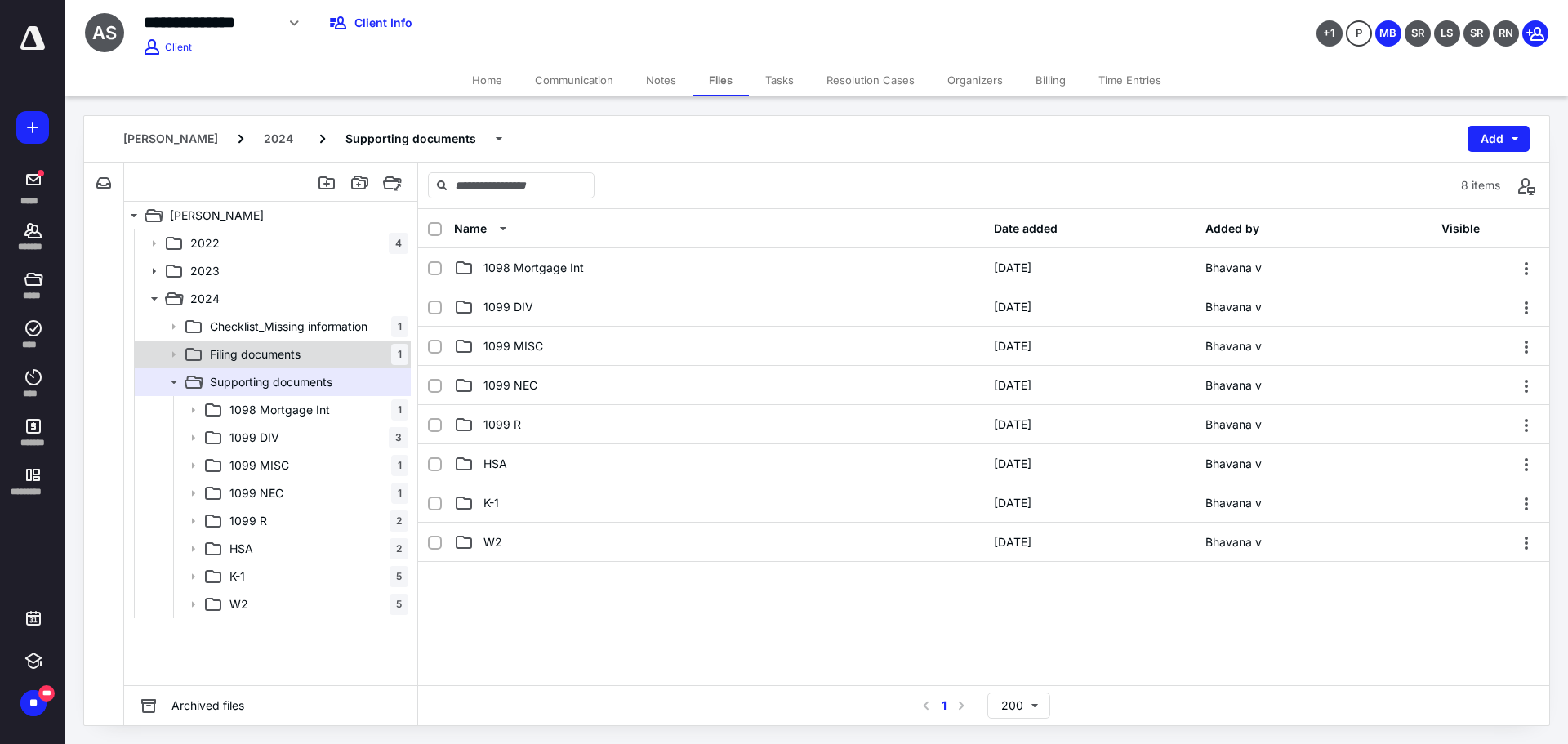 click on "Filing documents" at bounding box center (255, 354) 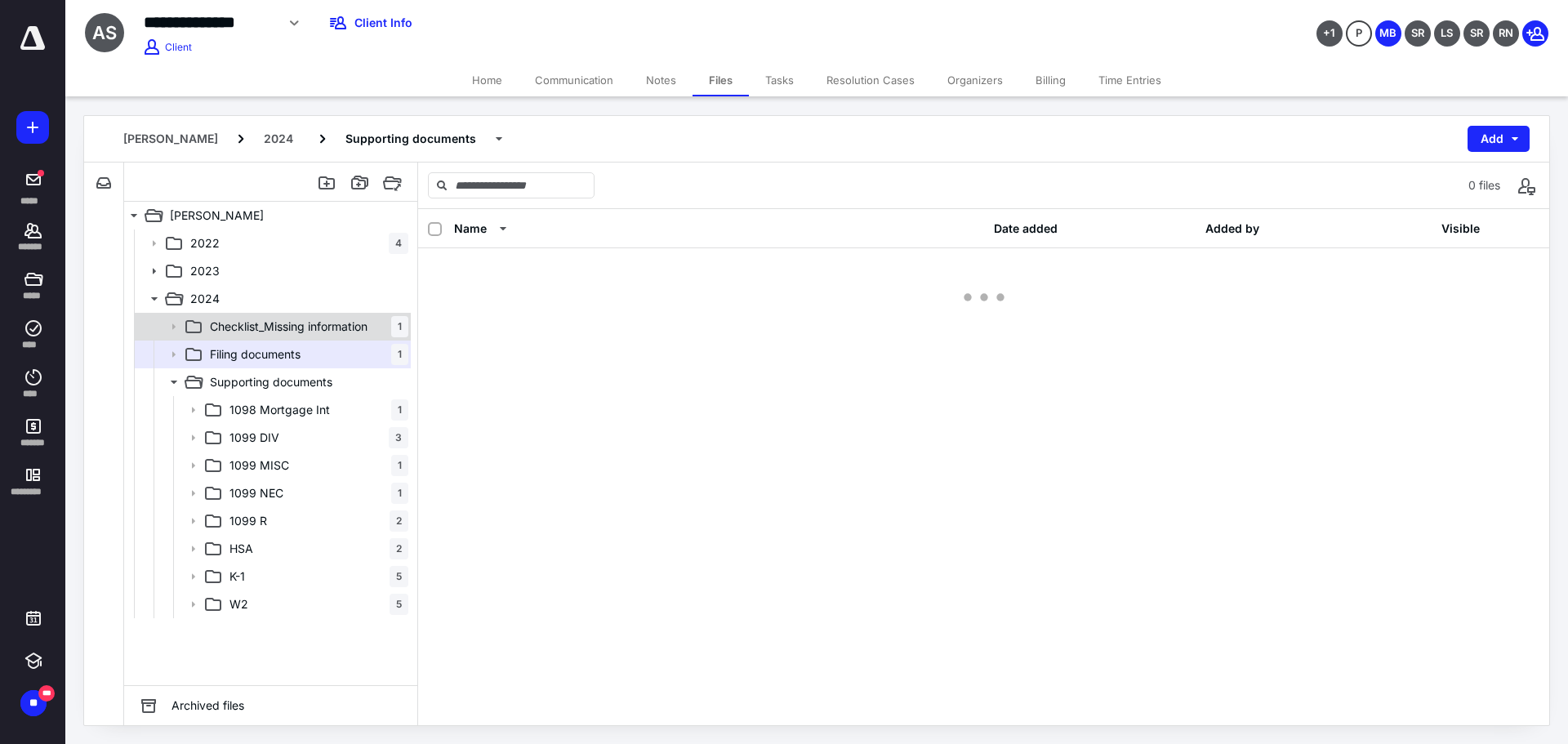 click on "Checklist_Missing information" at bounding box center (288, 327) 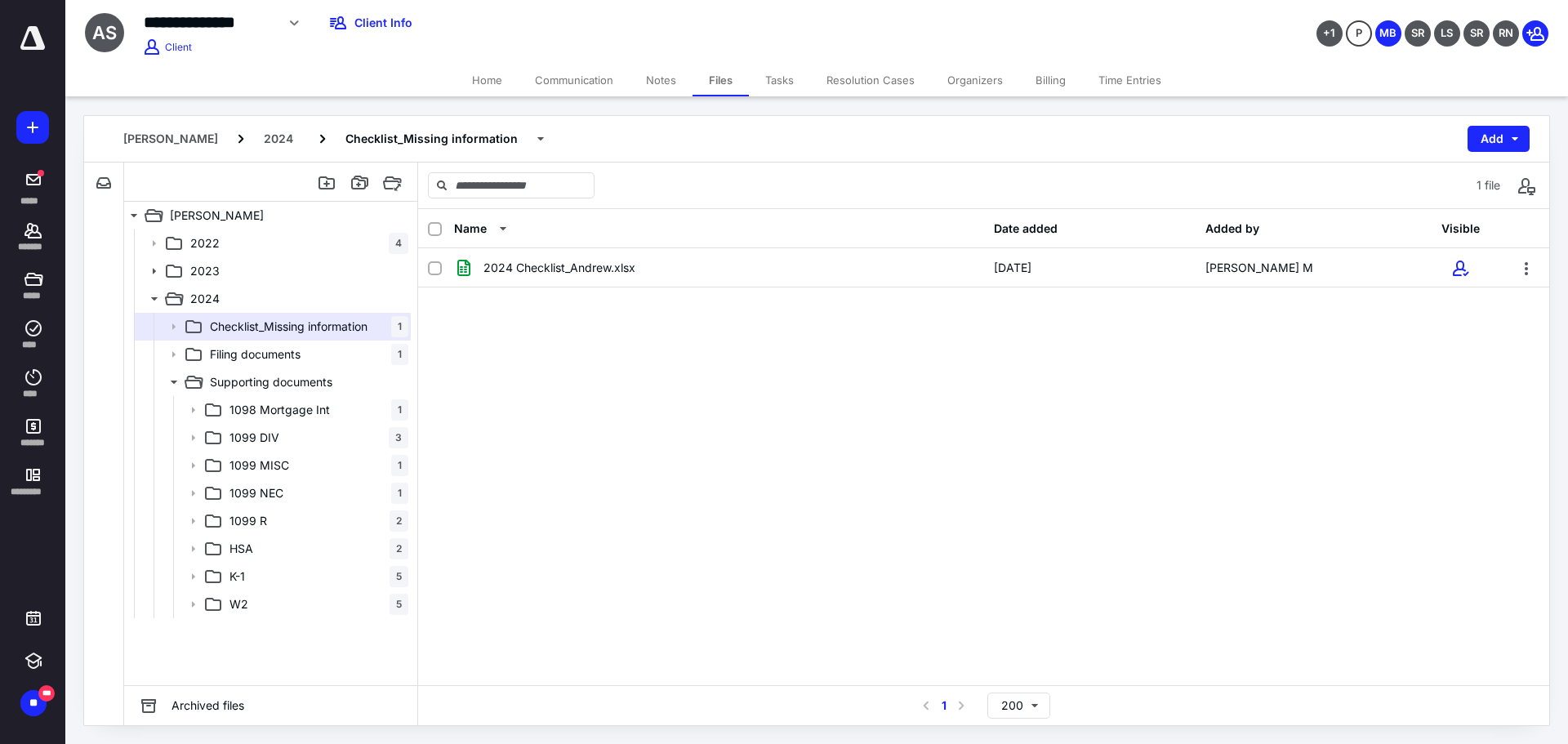 click on "2024 Checklist_Andrew.xlsx 2/27/2025 Spoorthi M" at bounding box center [983, 371] 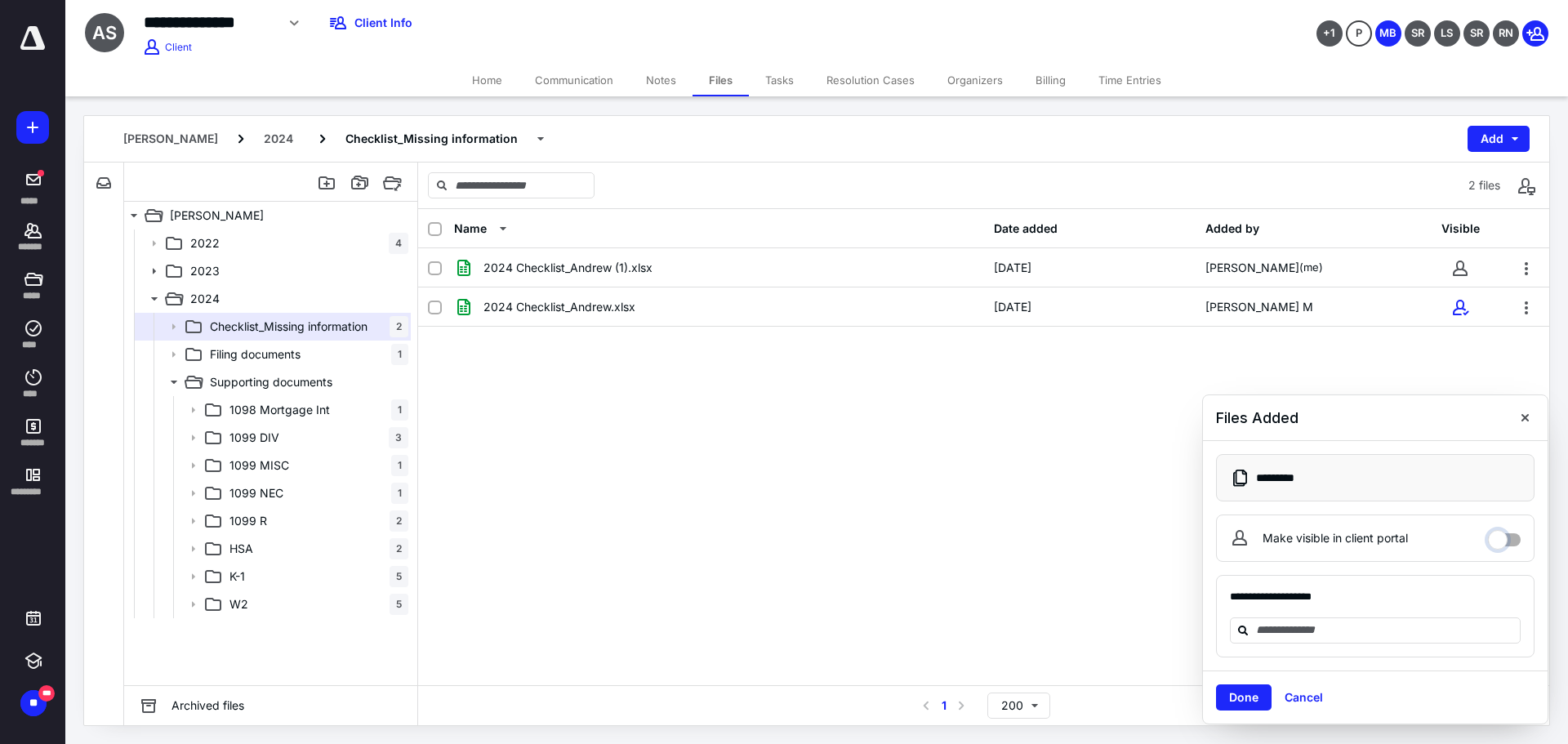 click on "Make visible in client portal" at bounding box center [1504, 536] 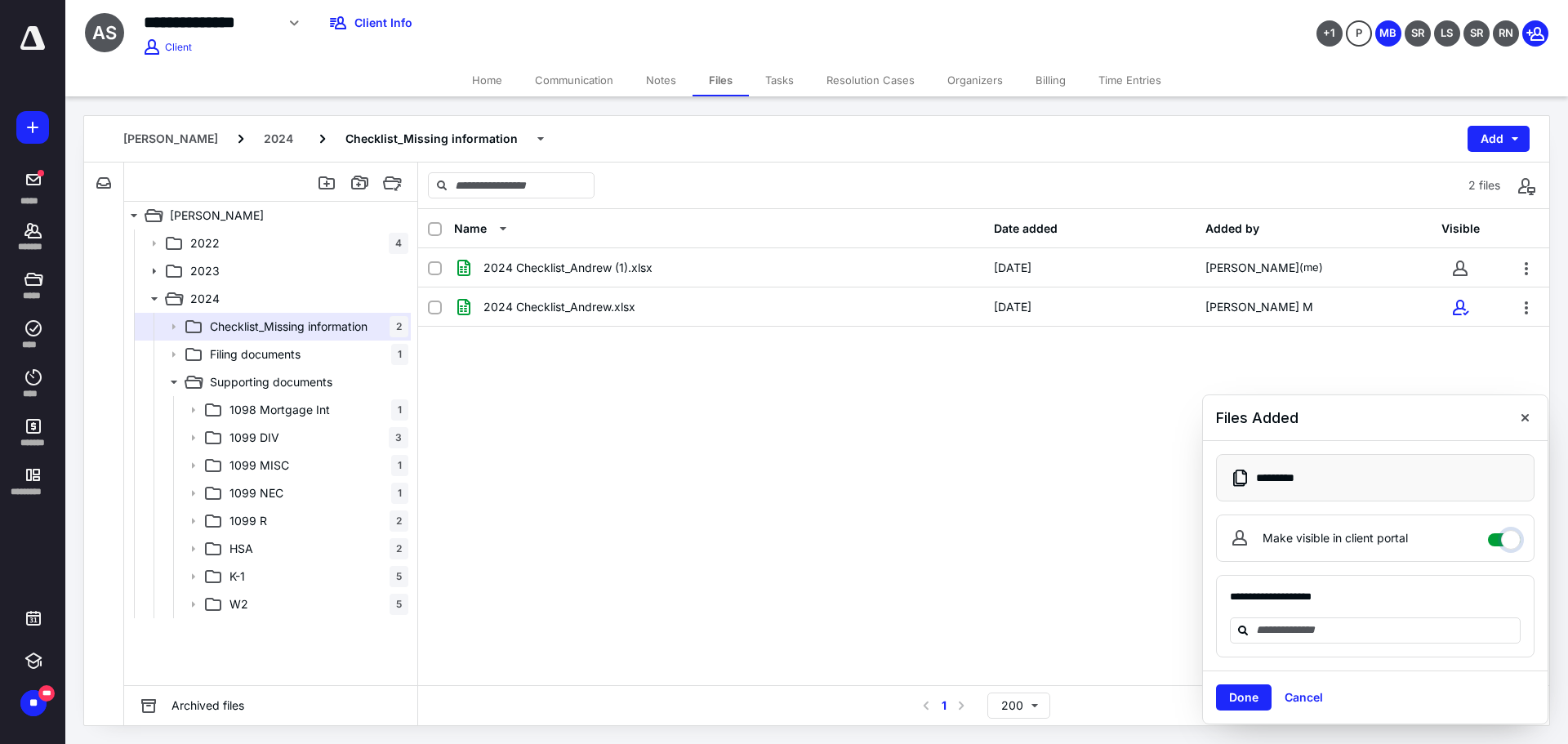 checkbox on "****" 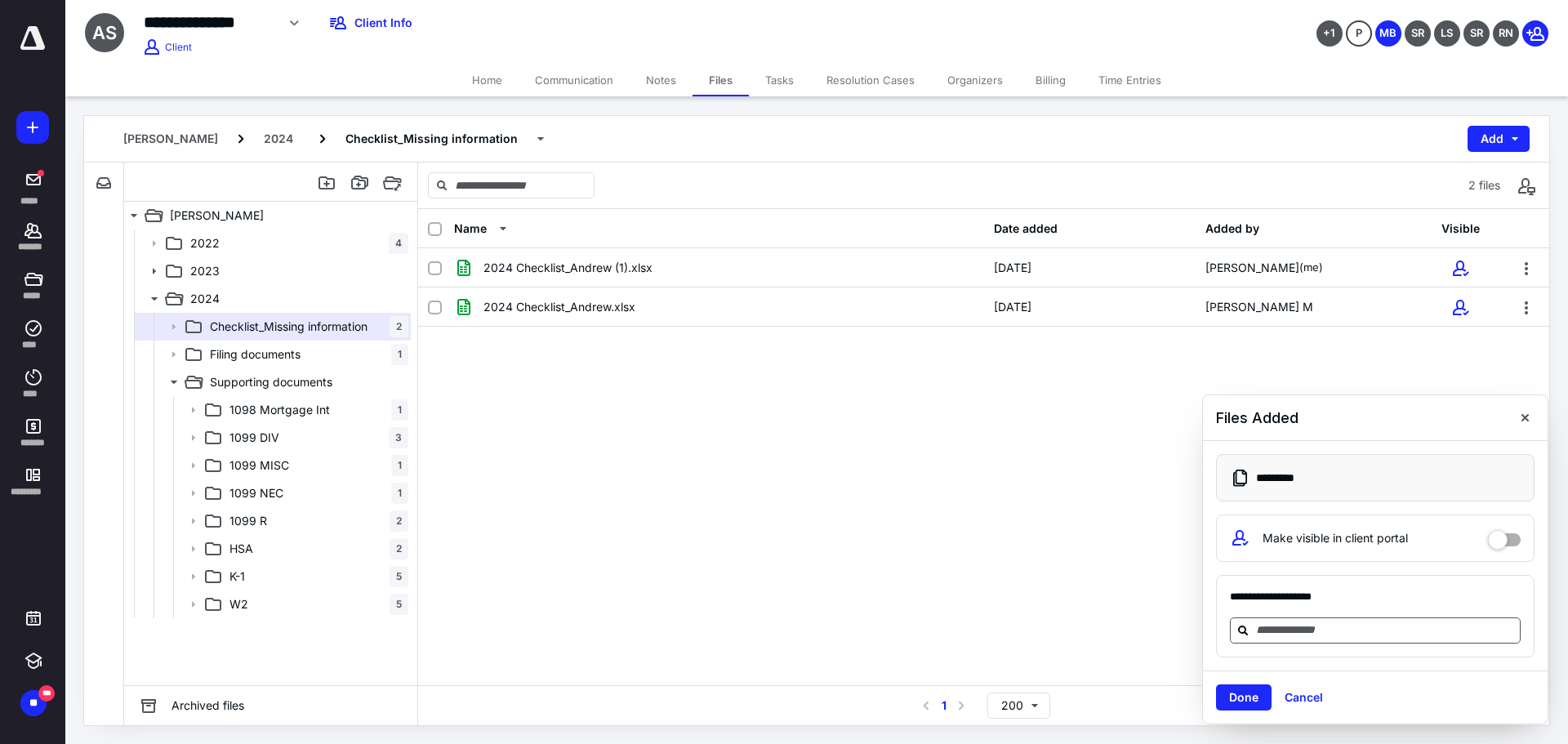 click at bounding box center (1385, 630) 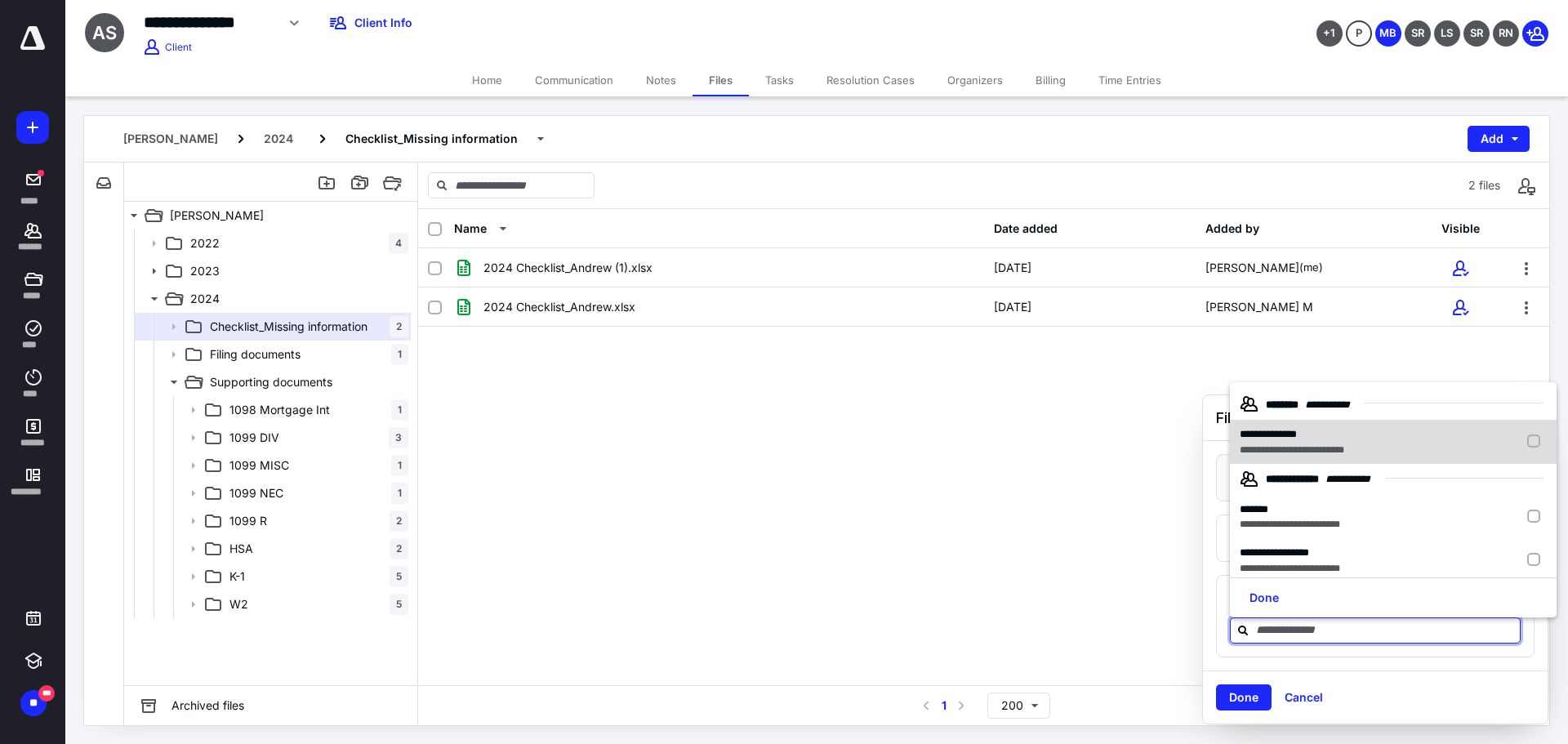 click on "**********" at bounding box center (1292, 450) 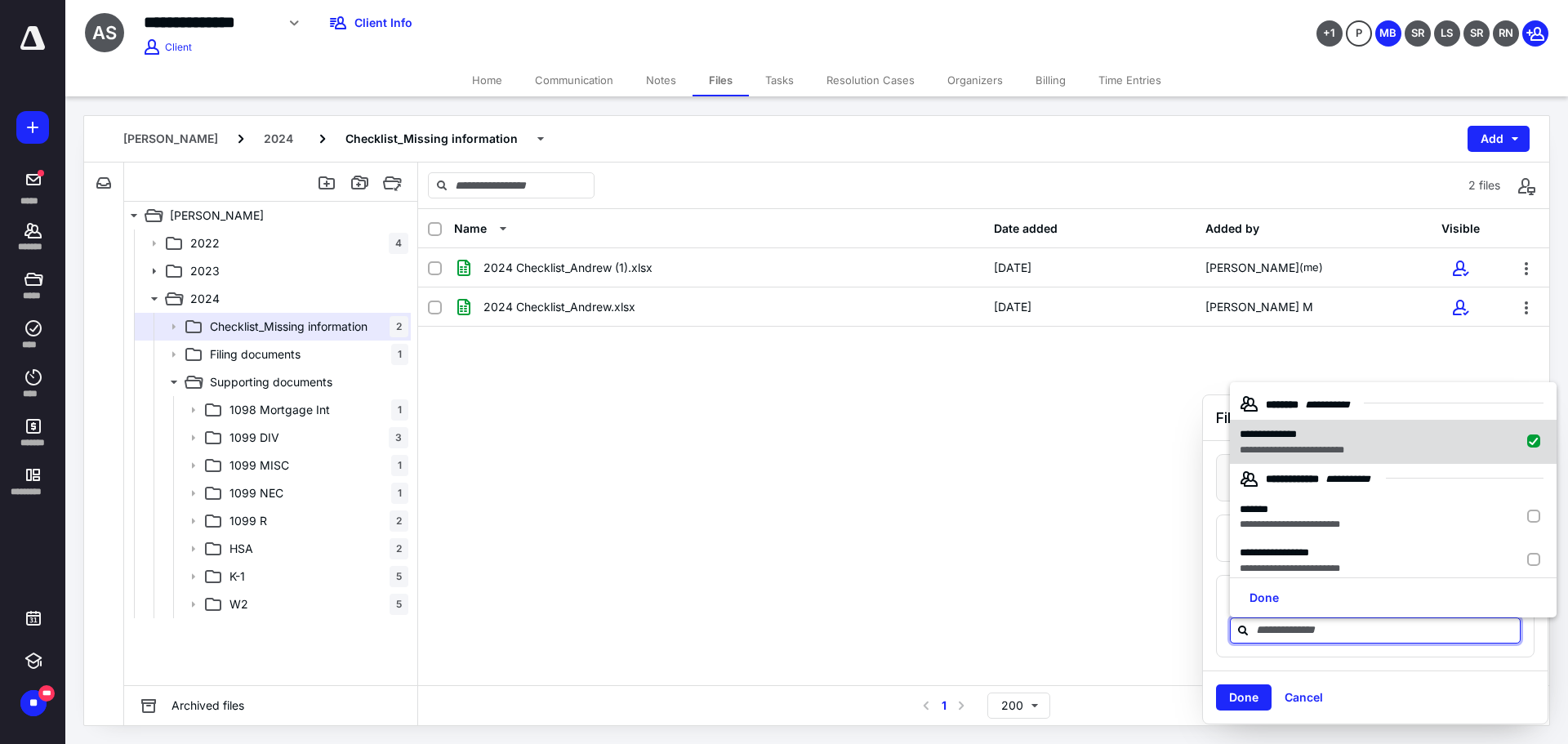 checkbox on "true" 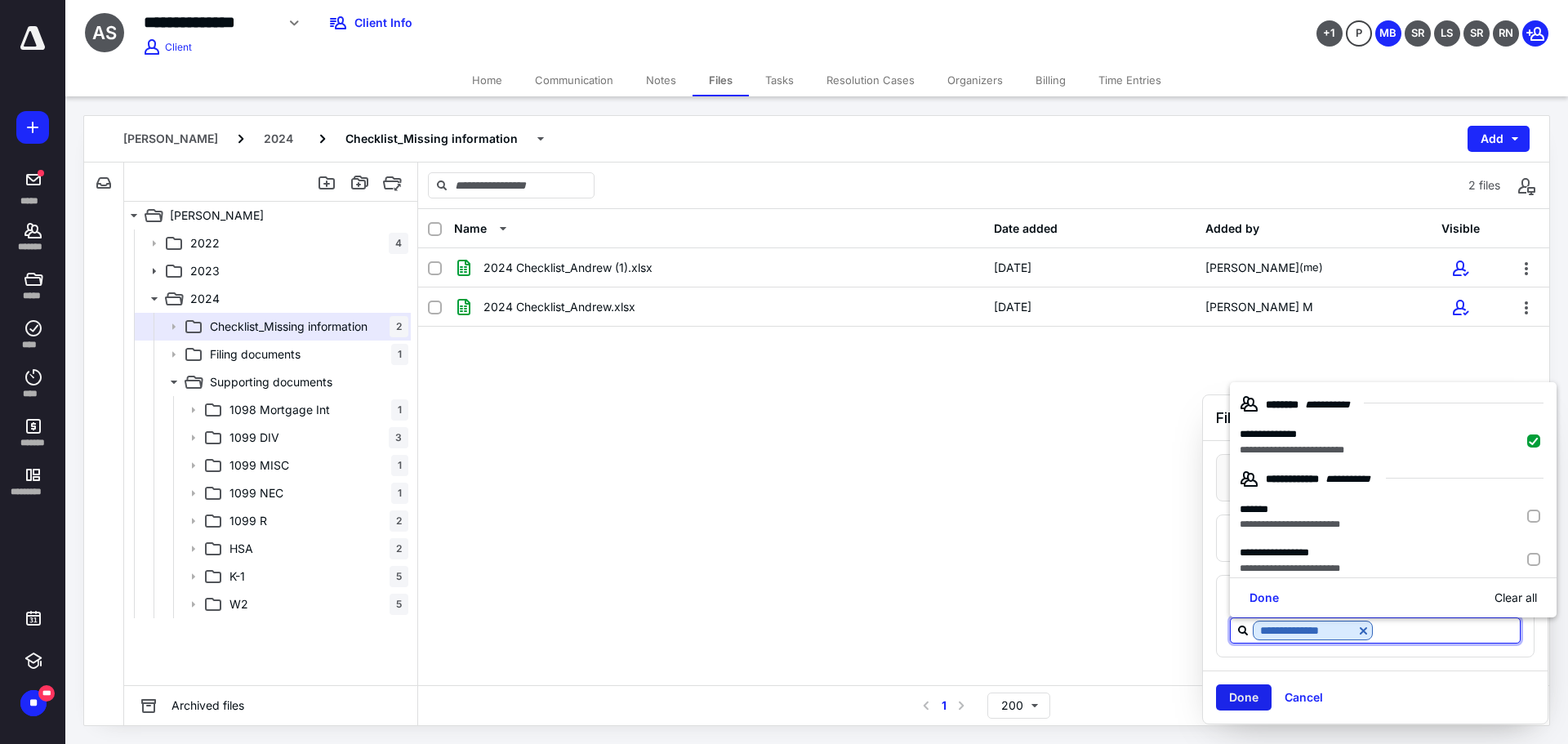click on "Done" at bounding box center [1244, 697] 